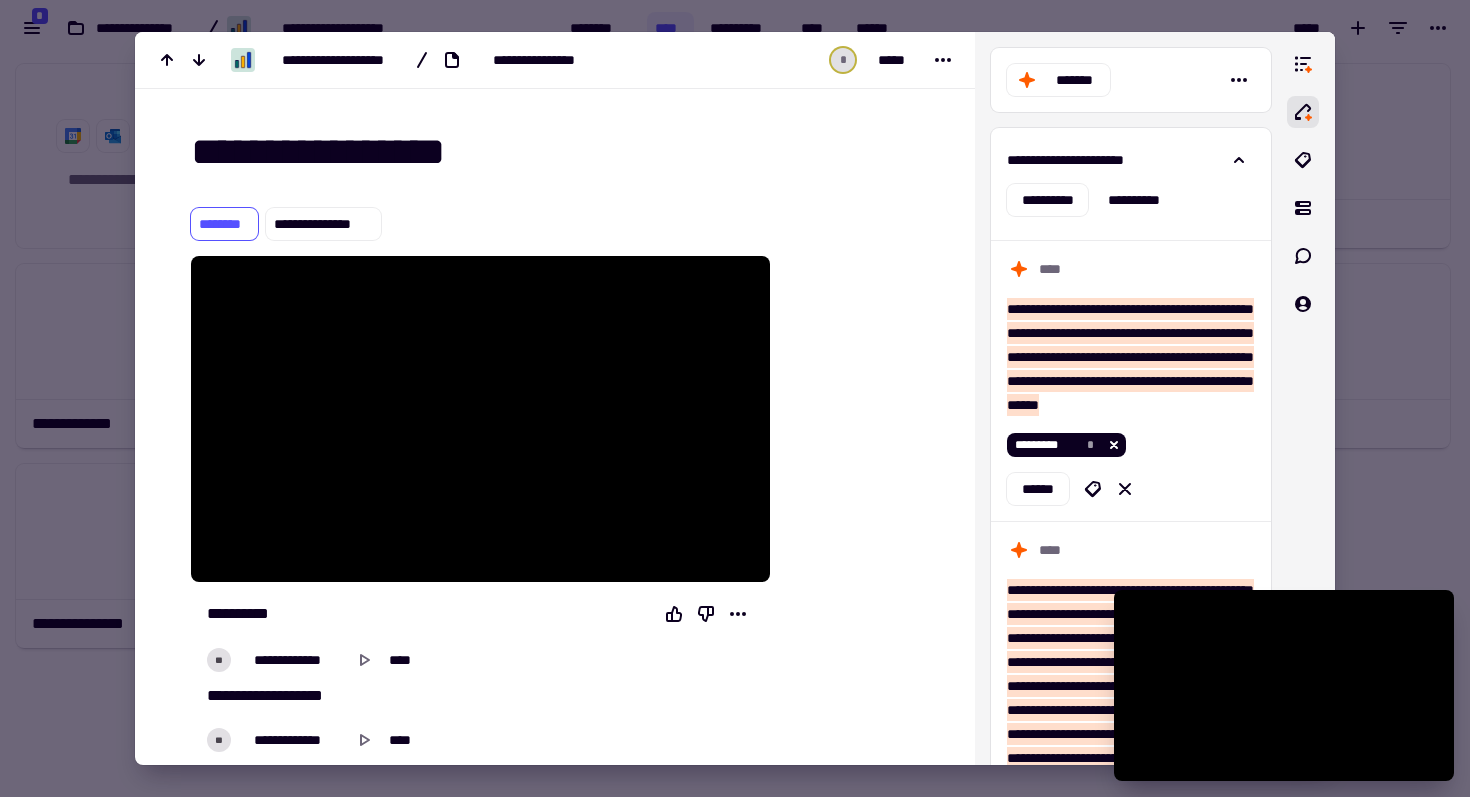 scroll, scrollTop: 0, scrollLeft: 0, axis: both 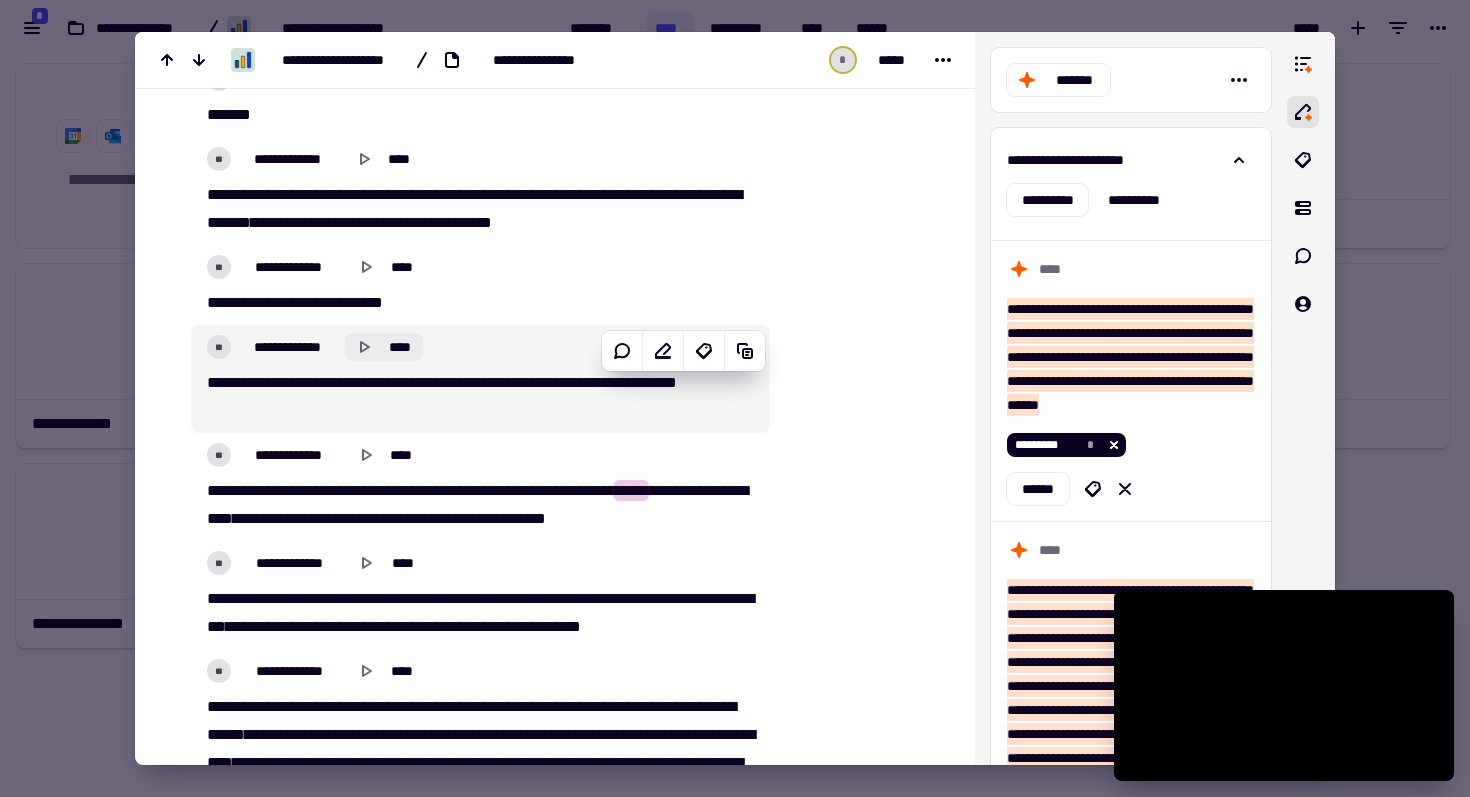 click 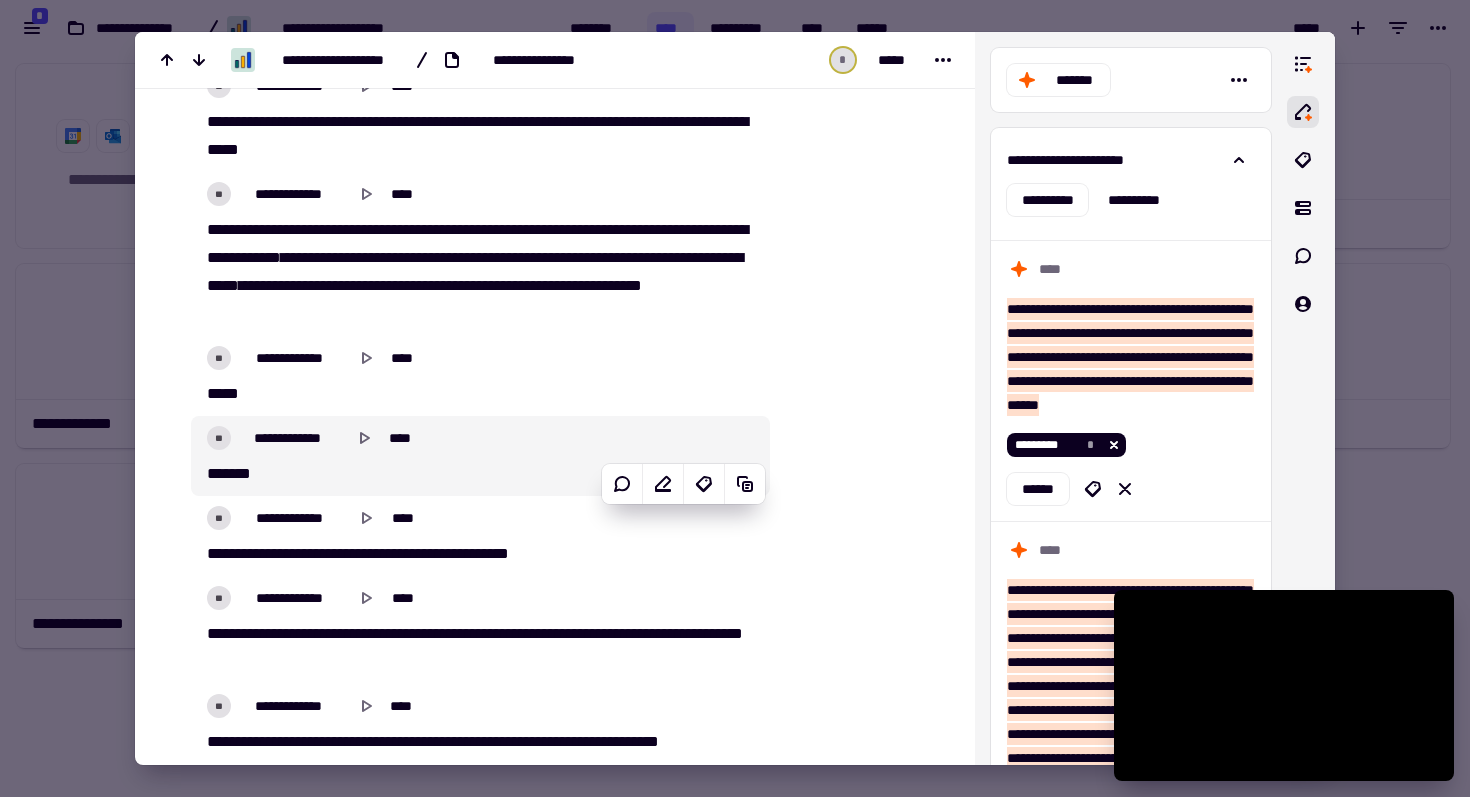 scroll, scrollTop: 3517, scrollLeft: 0, axis: vertical 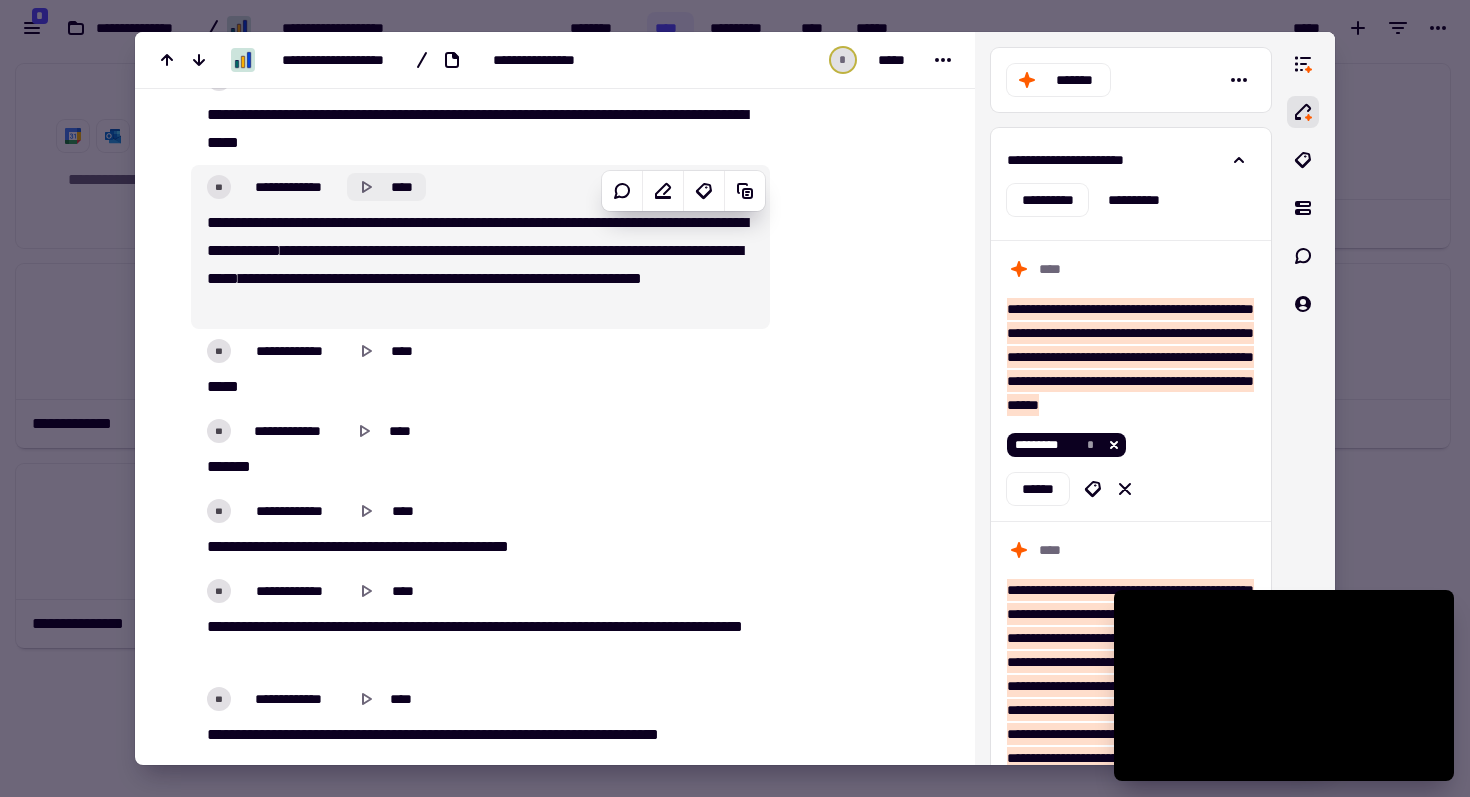 click 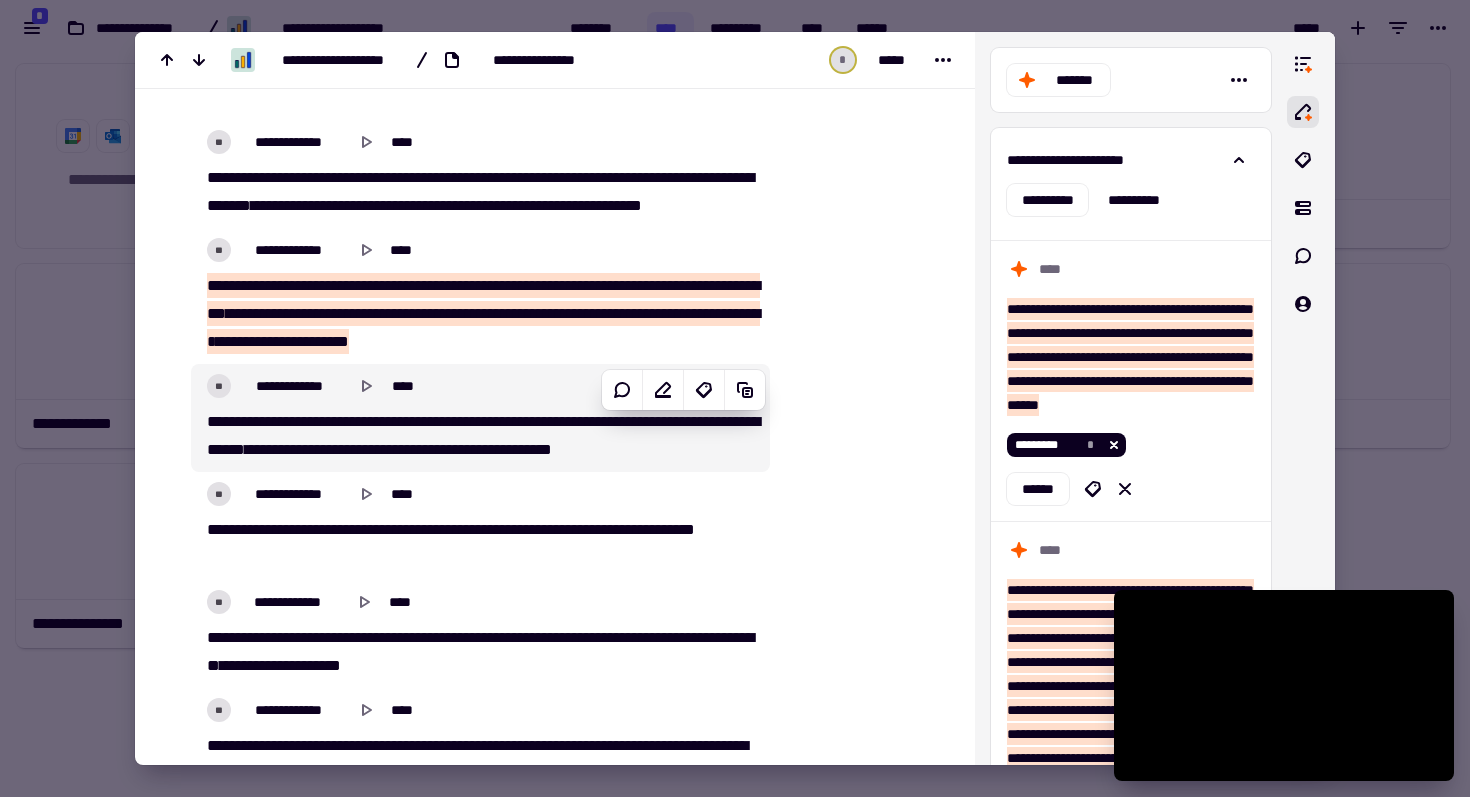 scroll, scrollTop: 4705, scrollLeft: 0, axis: vertical 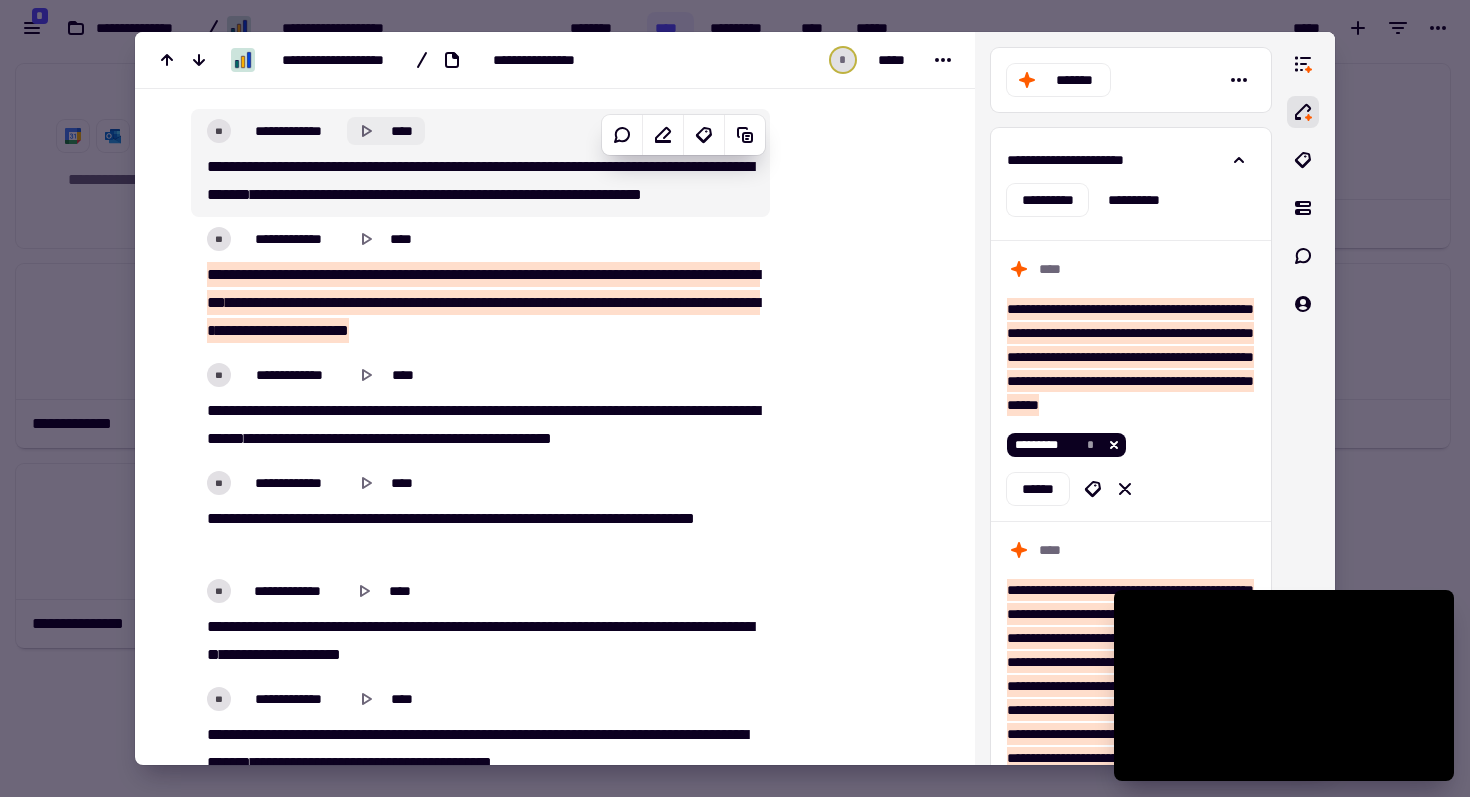 click 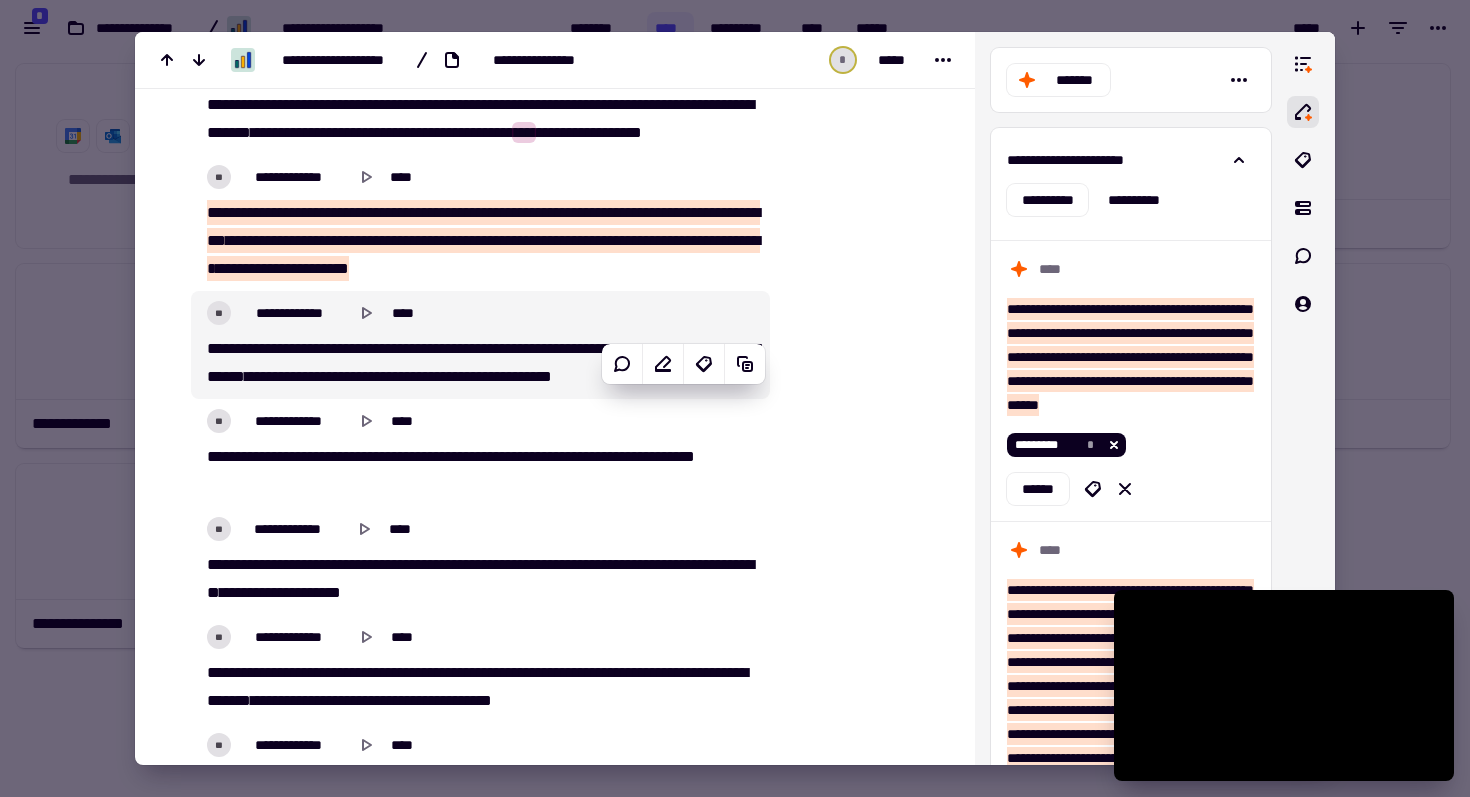 scroll, scrollTop: 4771, scrollLeft: 0, axis: vertical 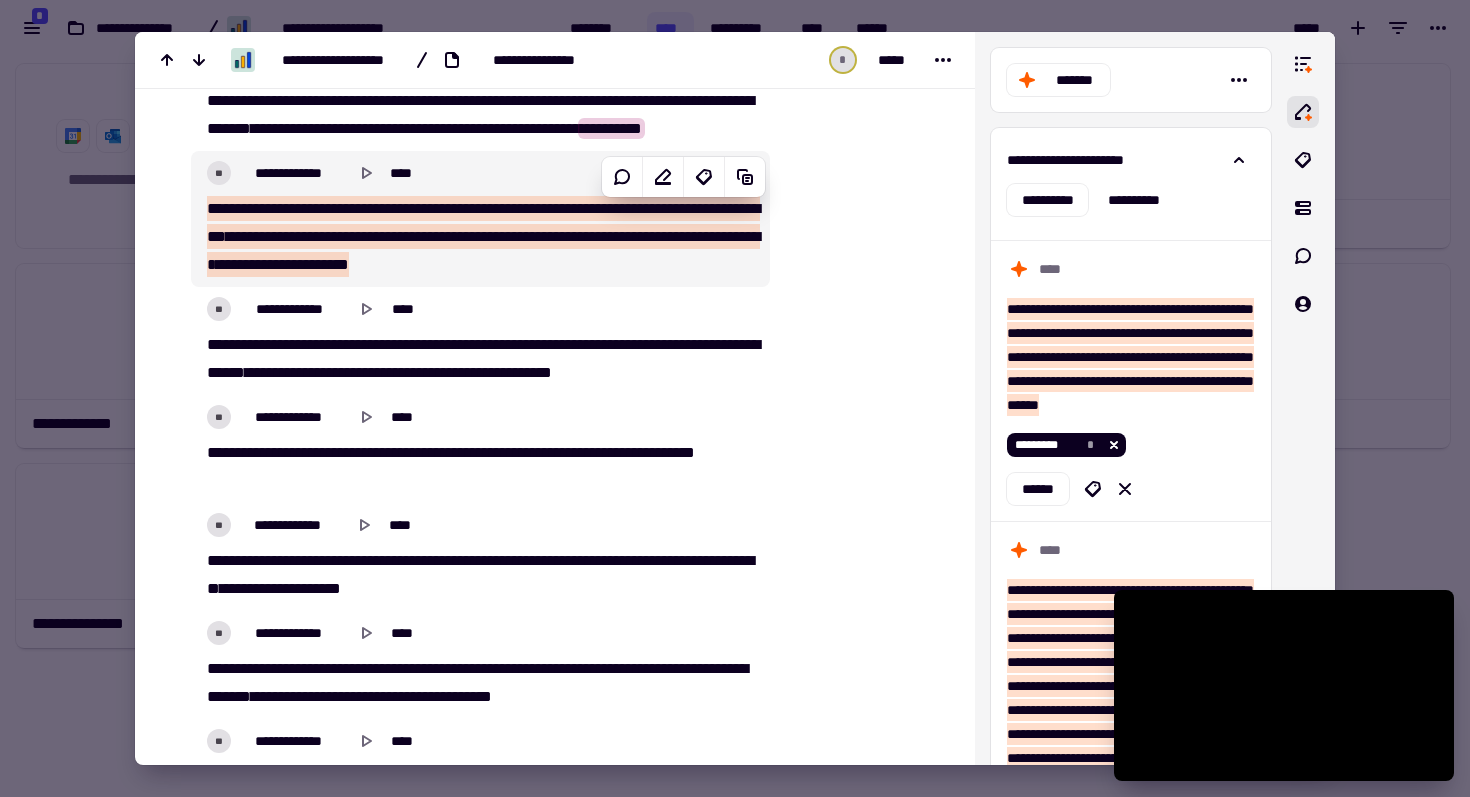 click on "***" at bounding box center (231, 264) 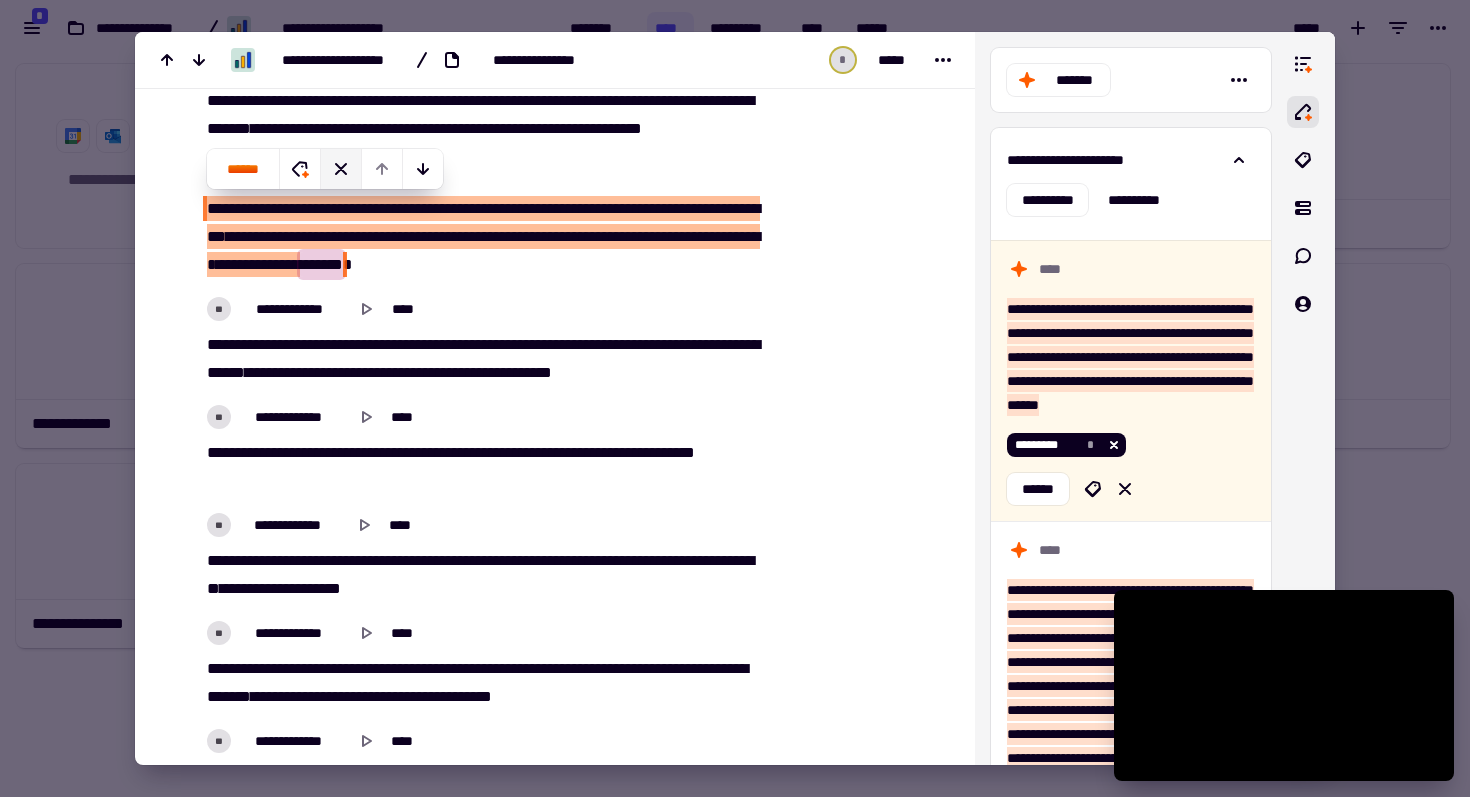 click 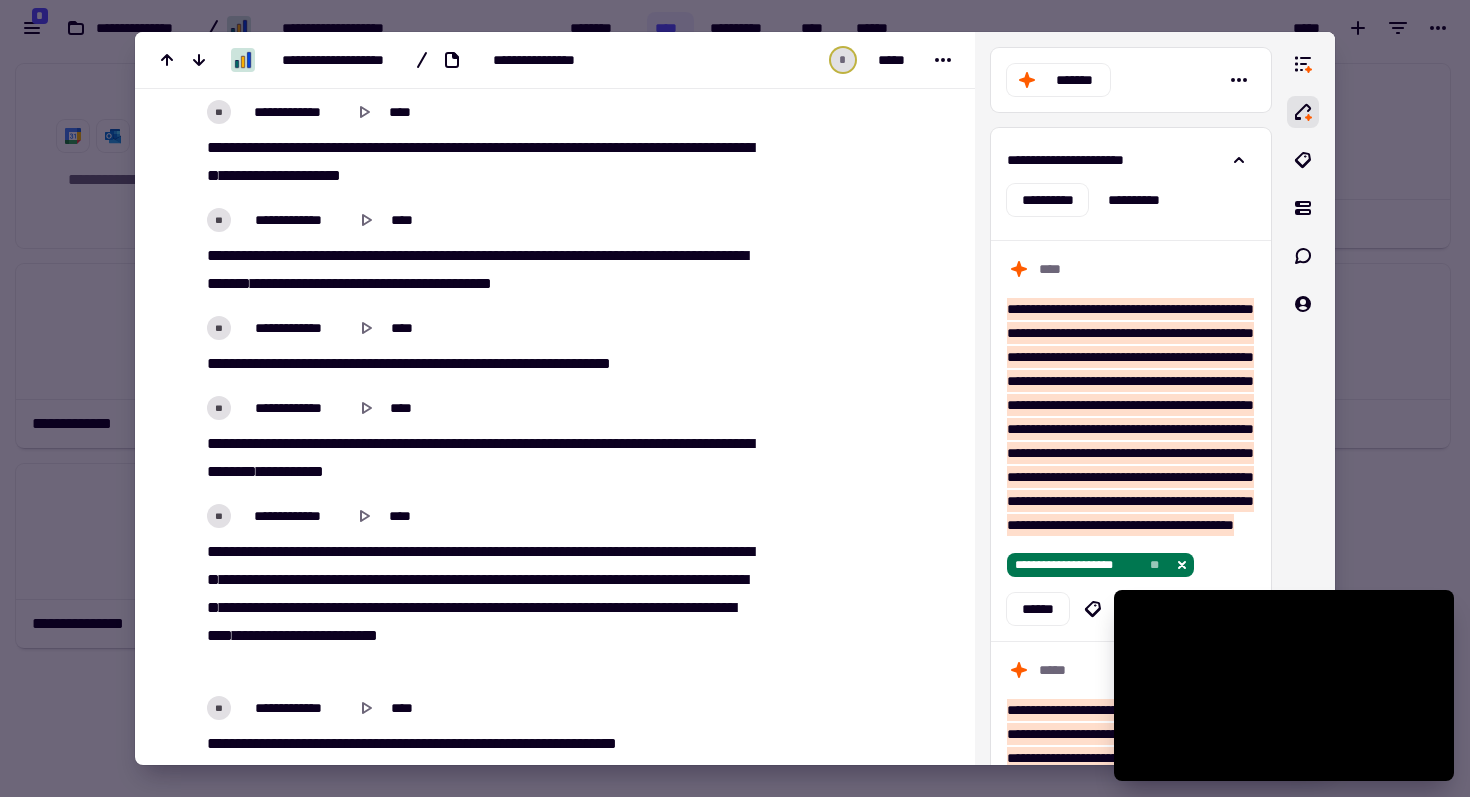 scroll, scrollTop: 5185, scrollLeft: 0, axis: vertical 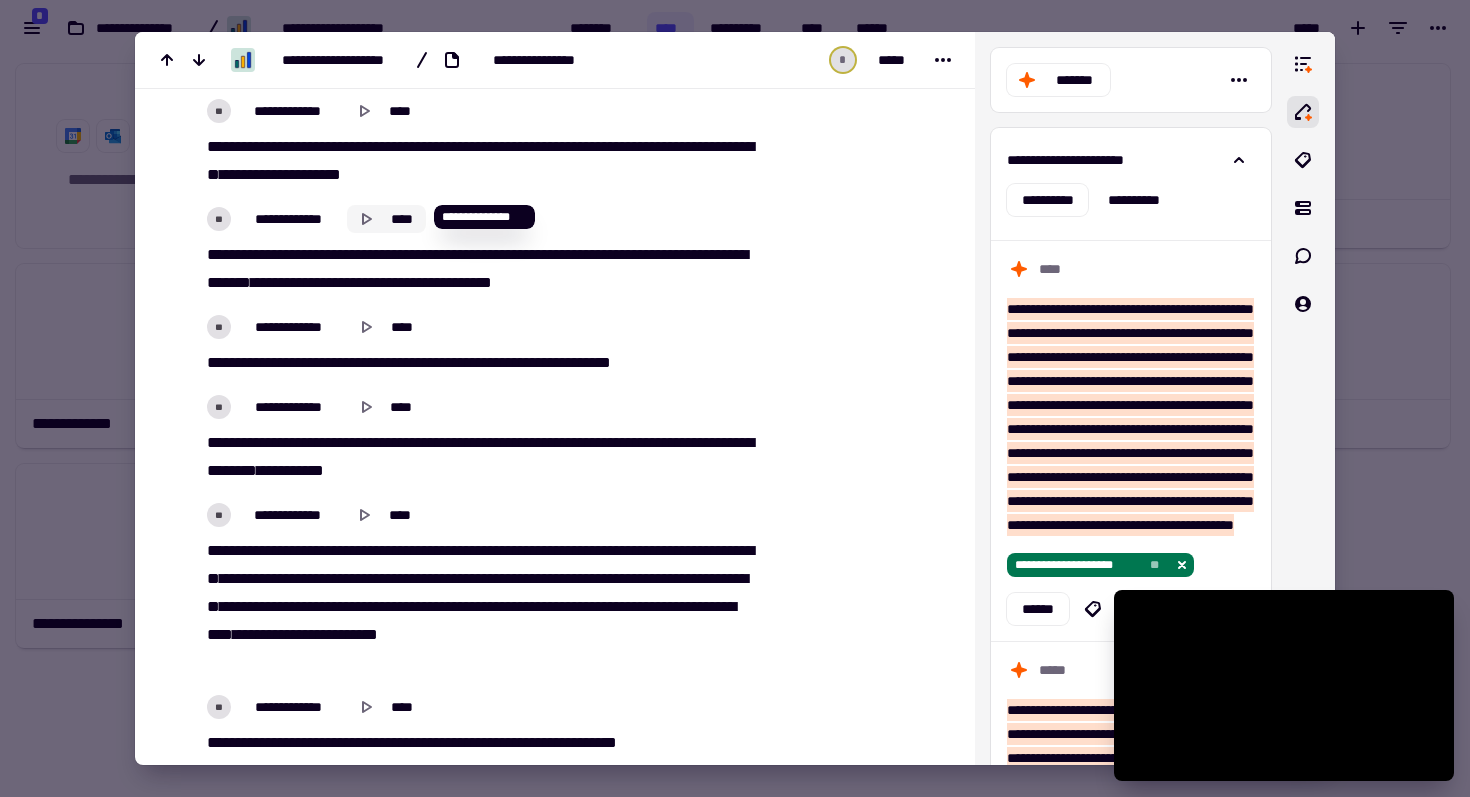 click 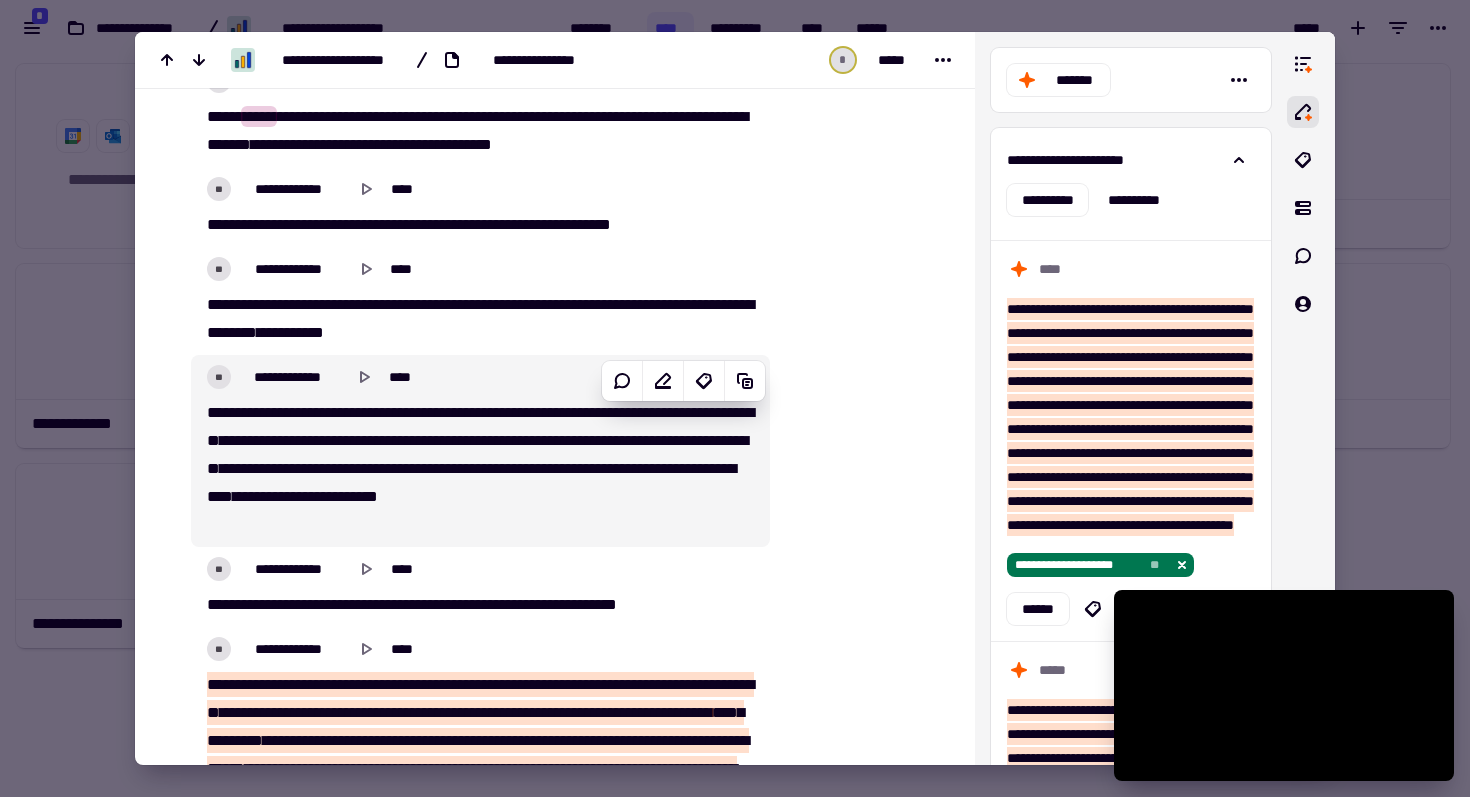 scroll, scrollTop: 5329, scrollLeft: 0, axis: vertical 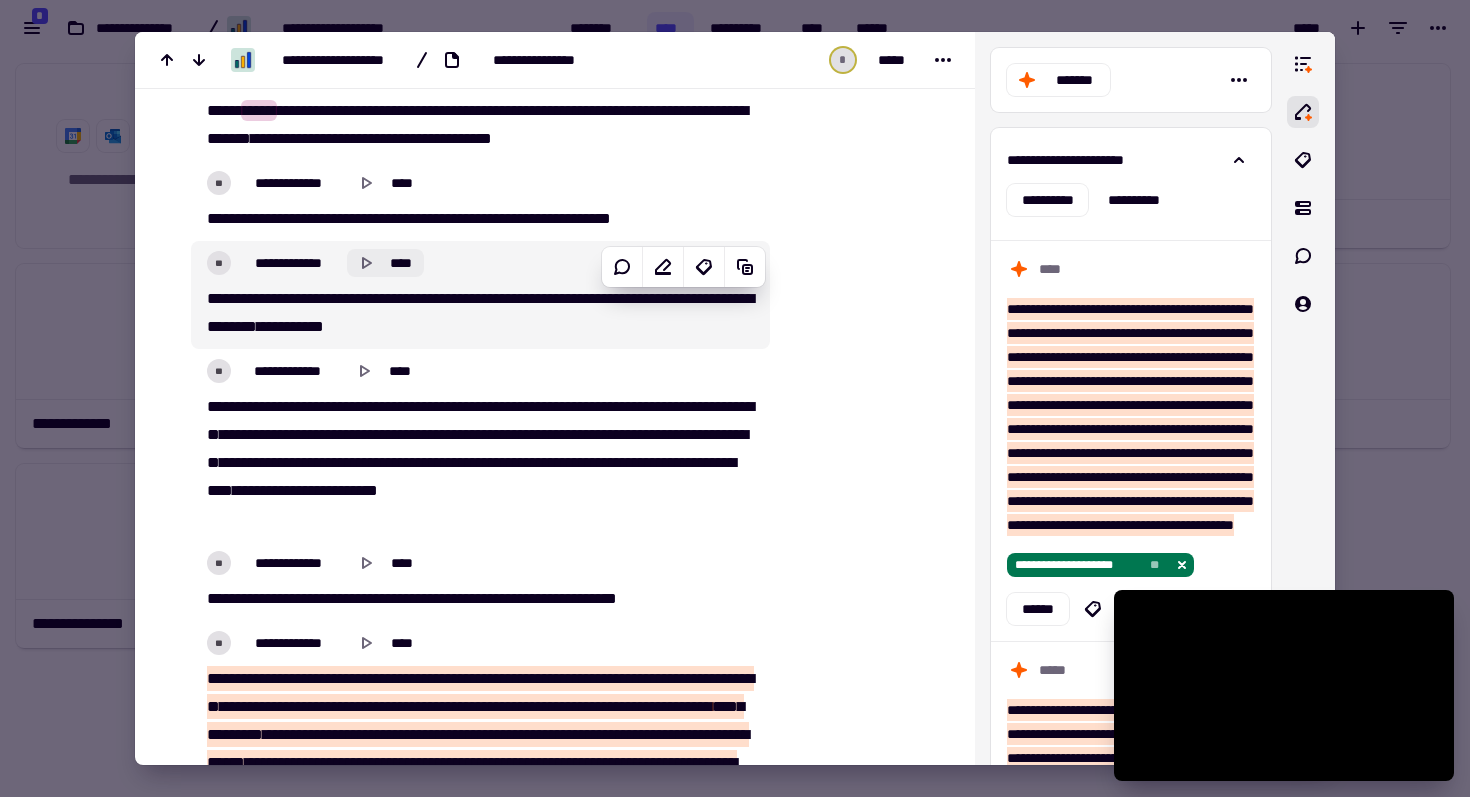click 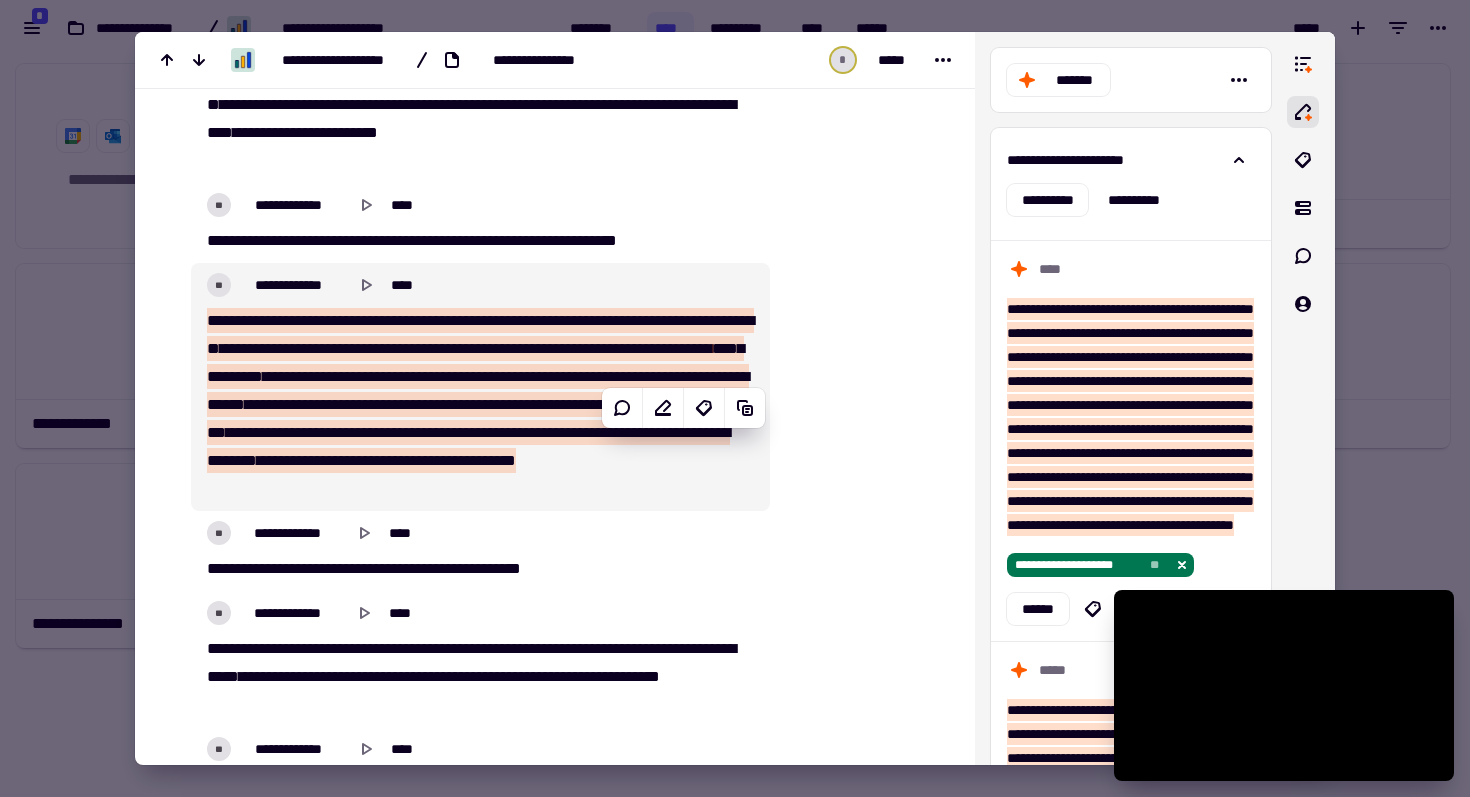 scroll, scrollTop: 5689, scrollLeft: 0, axis: vertical 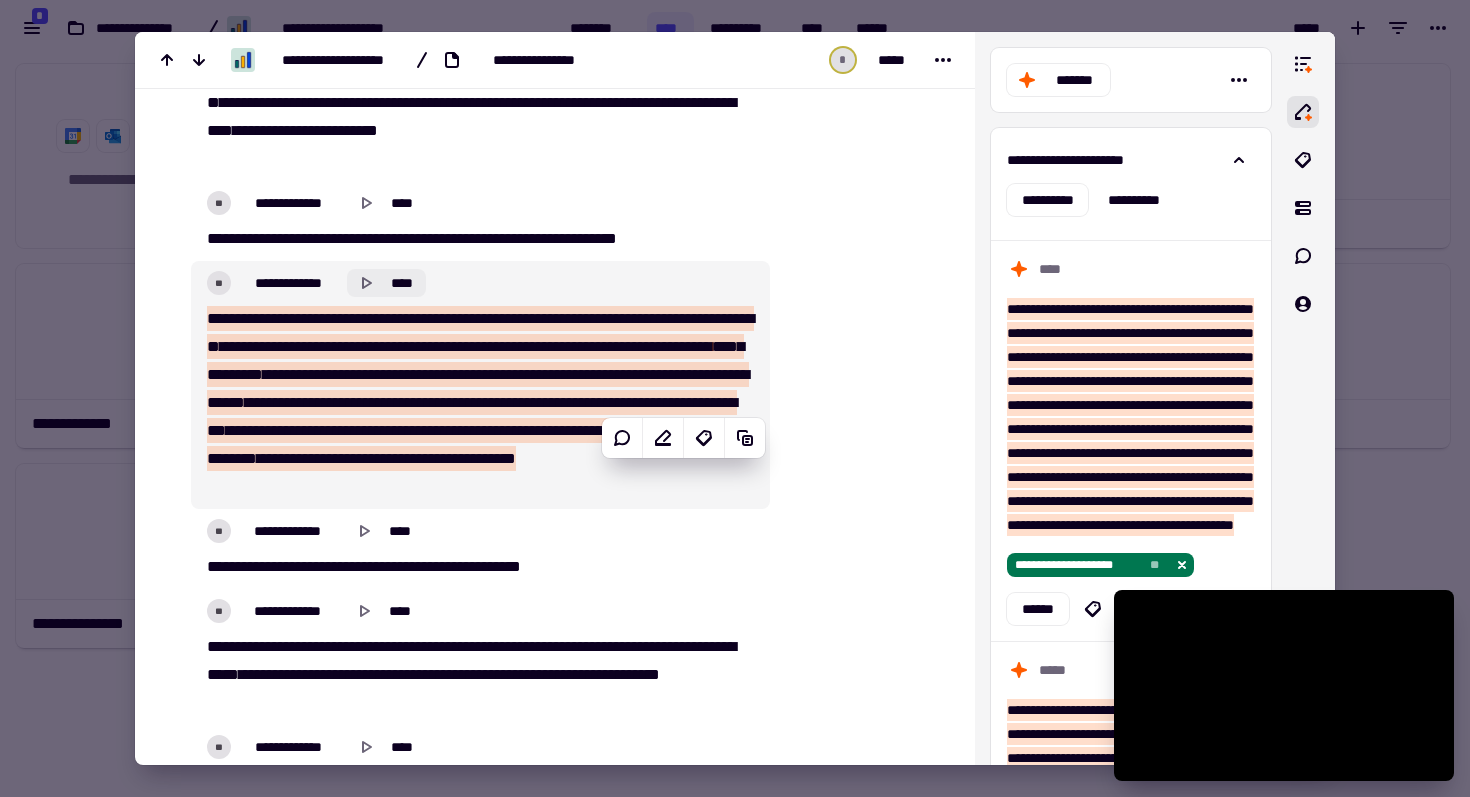 click 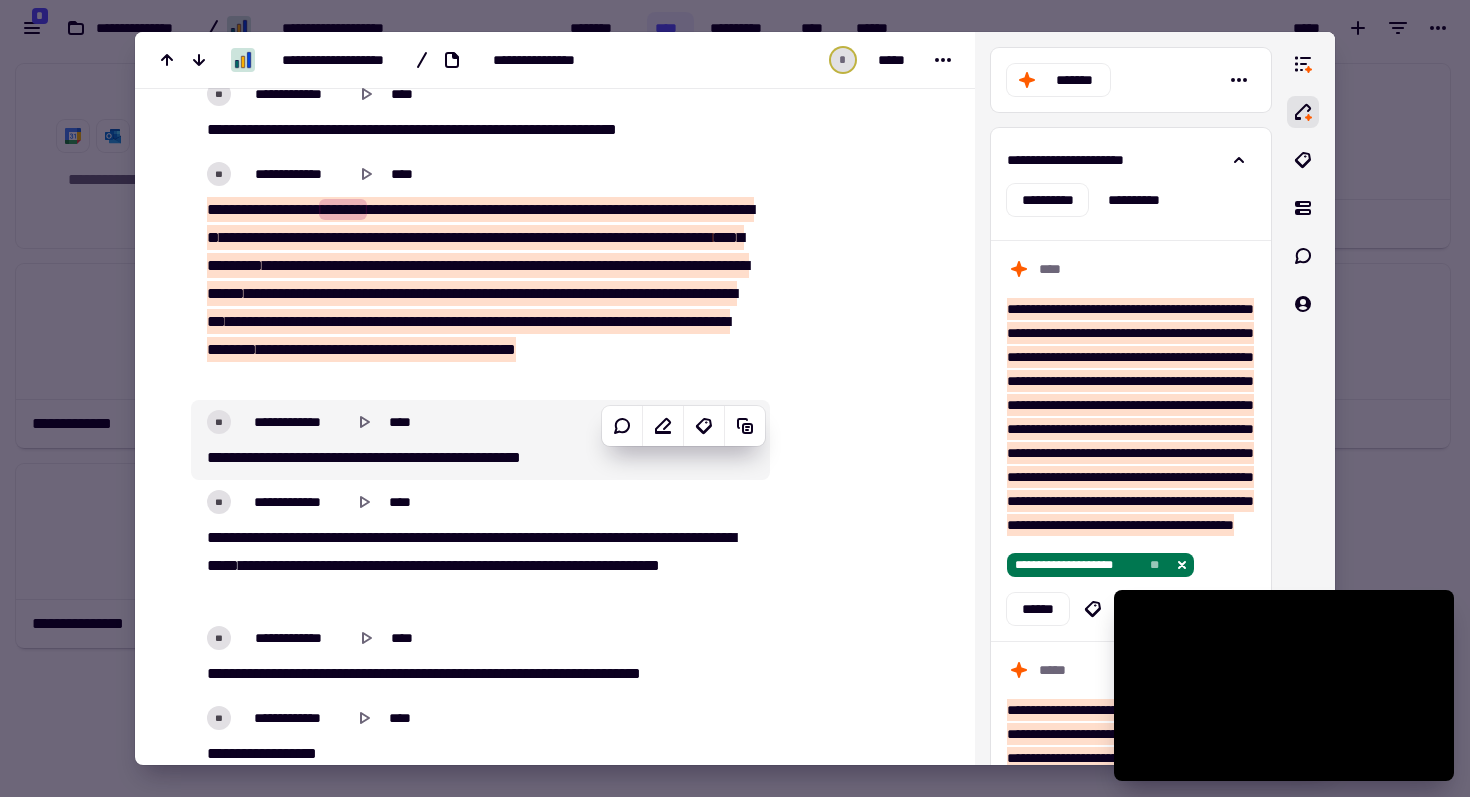 scroll, scrollTop: 5801, scrollLeft: 0, axis: vertical 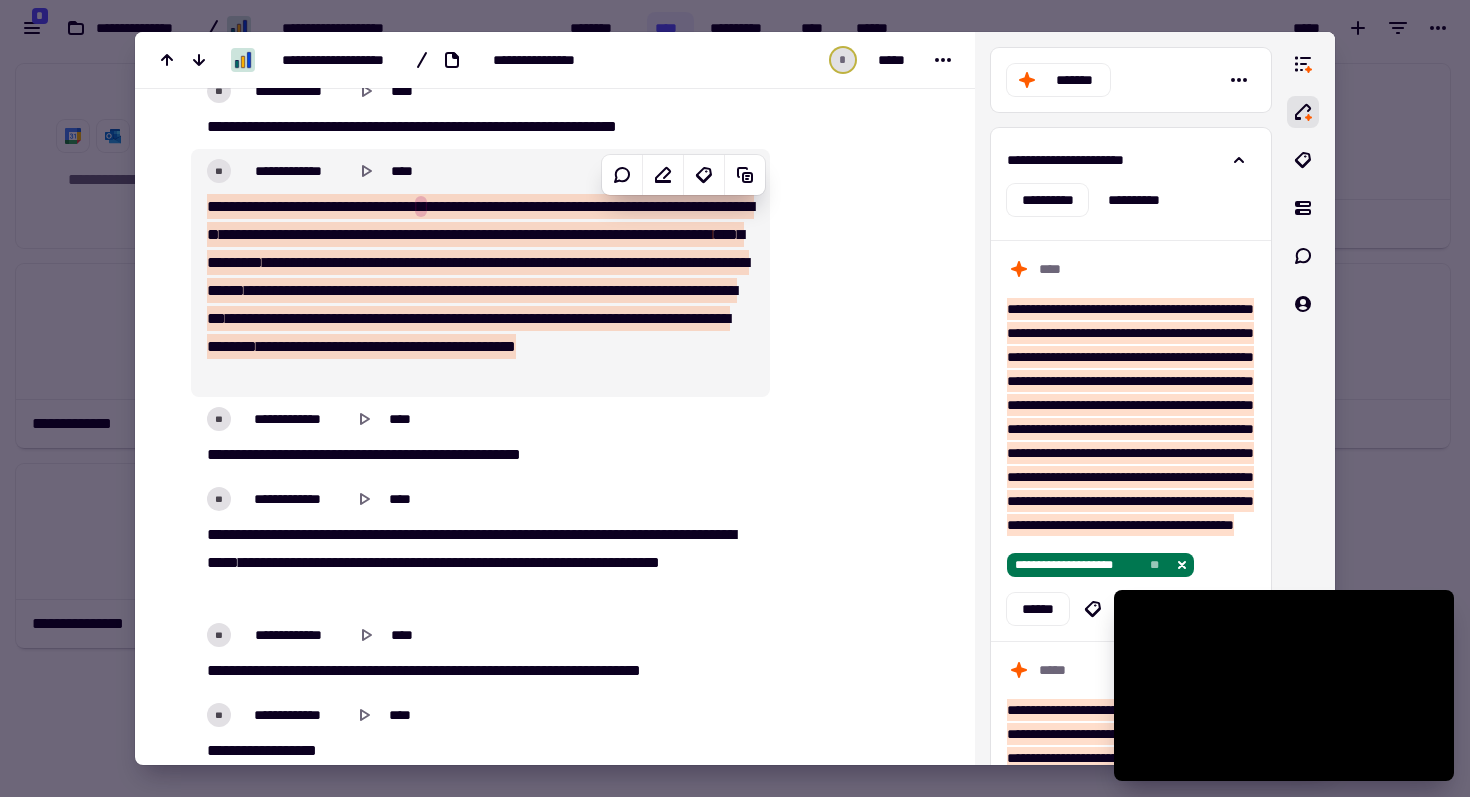 click on "**********" at bounding box center [560, 290] 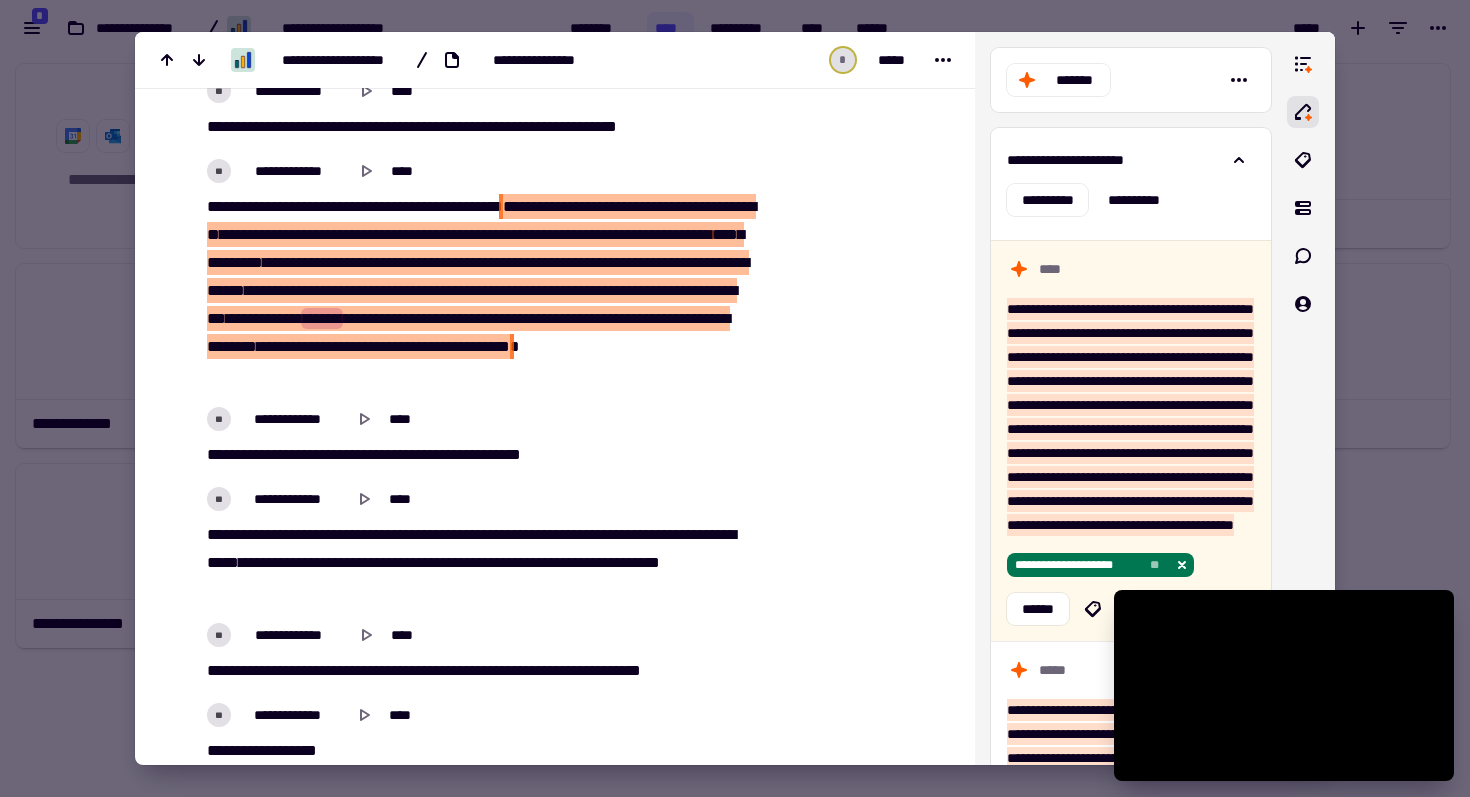 drag, startPoint x: 207, startPoint y: 201, endPoint x: 567, endPoint y: 192, distance: 360.1125 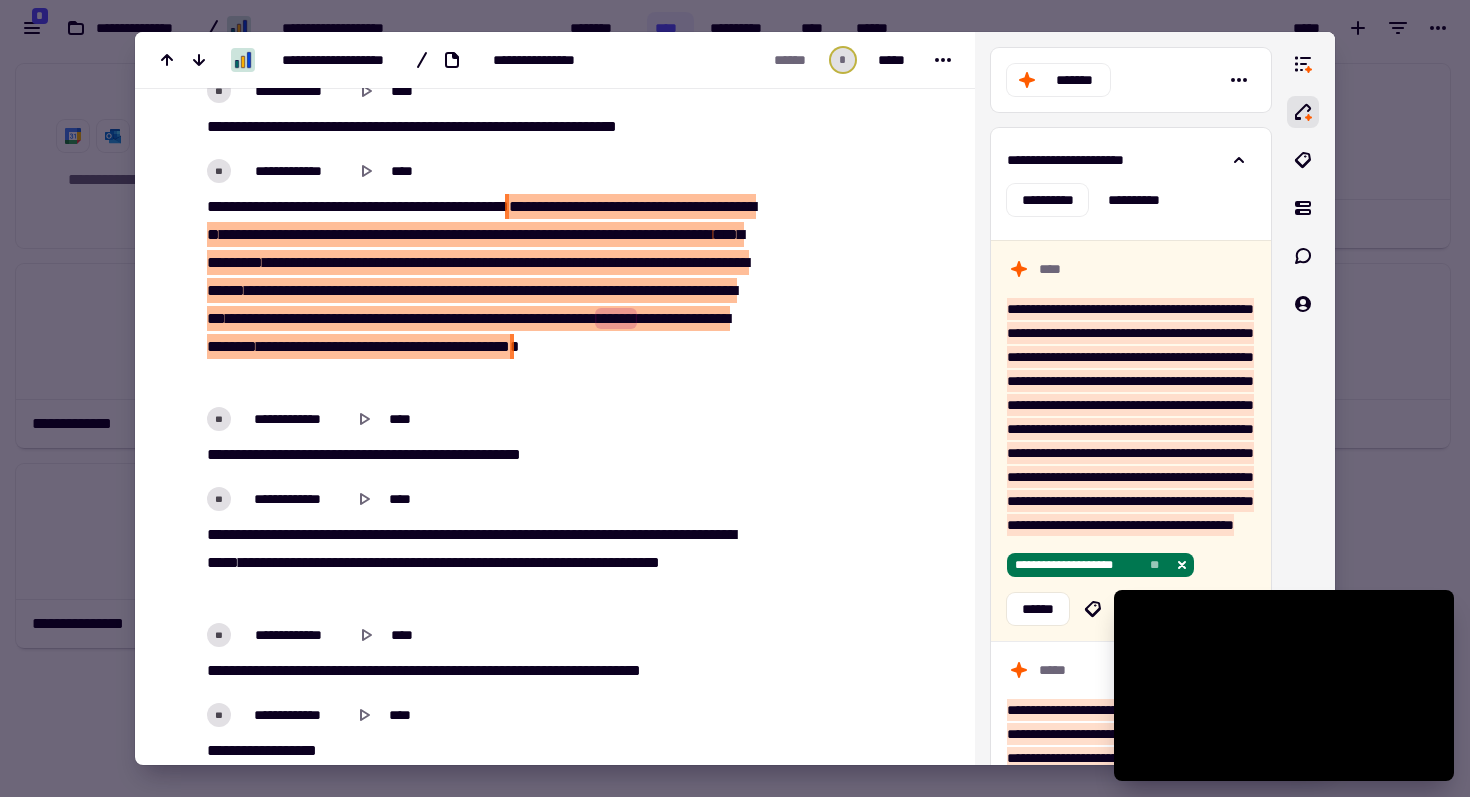 click on "**********" at bounding box center (475, 248) 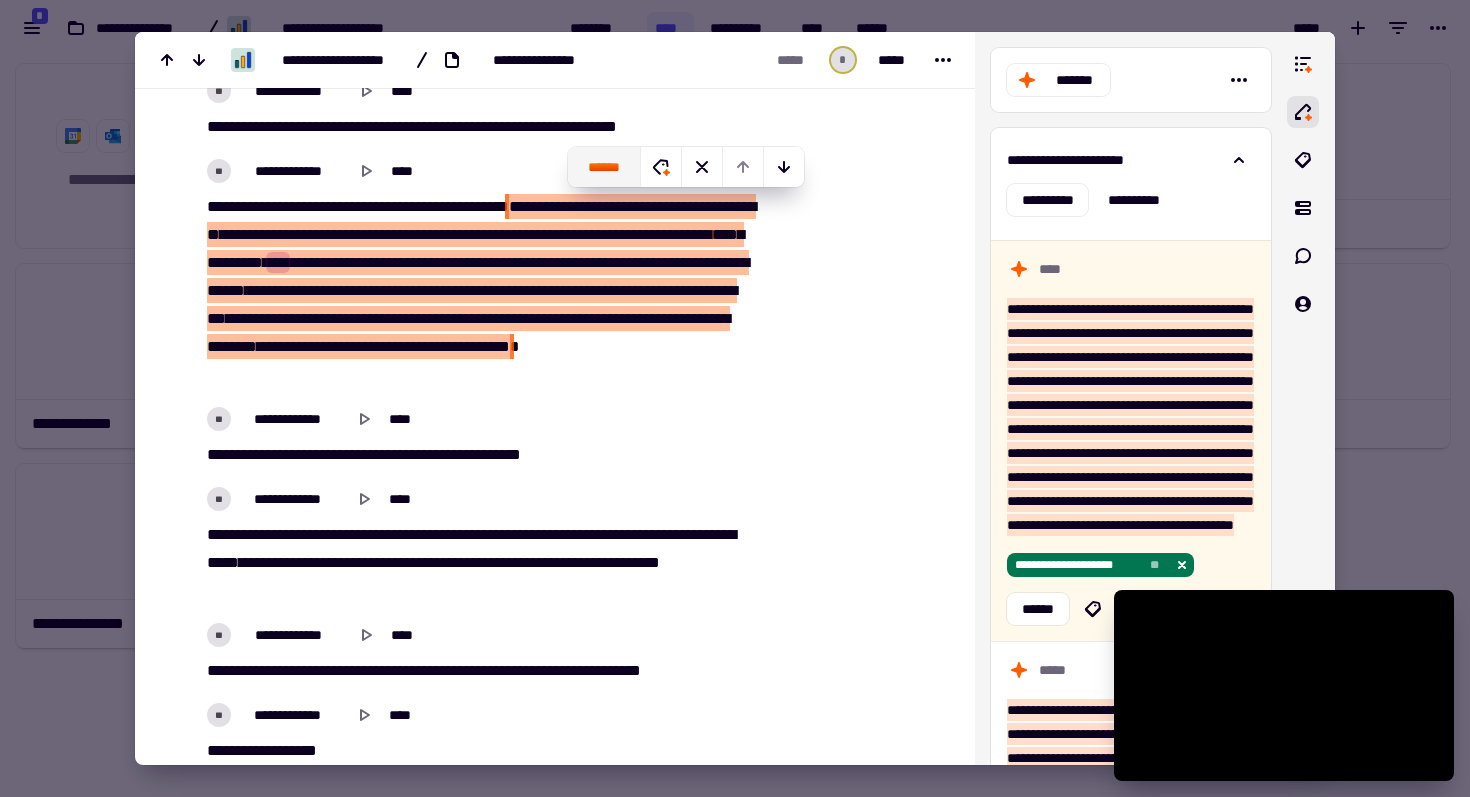click on "******" 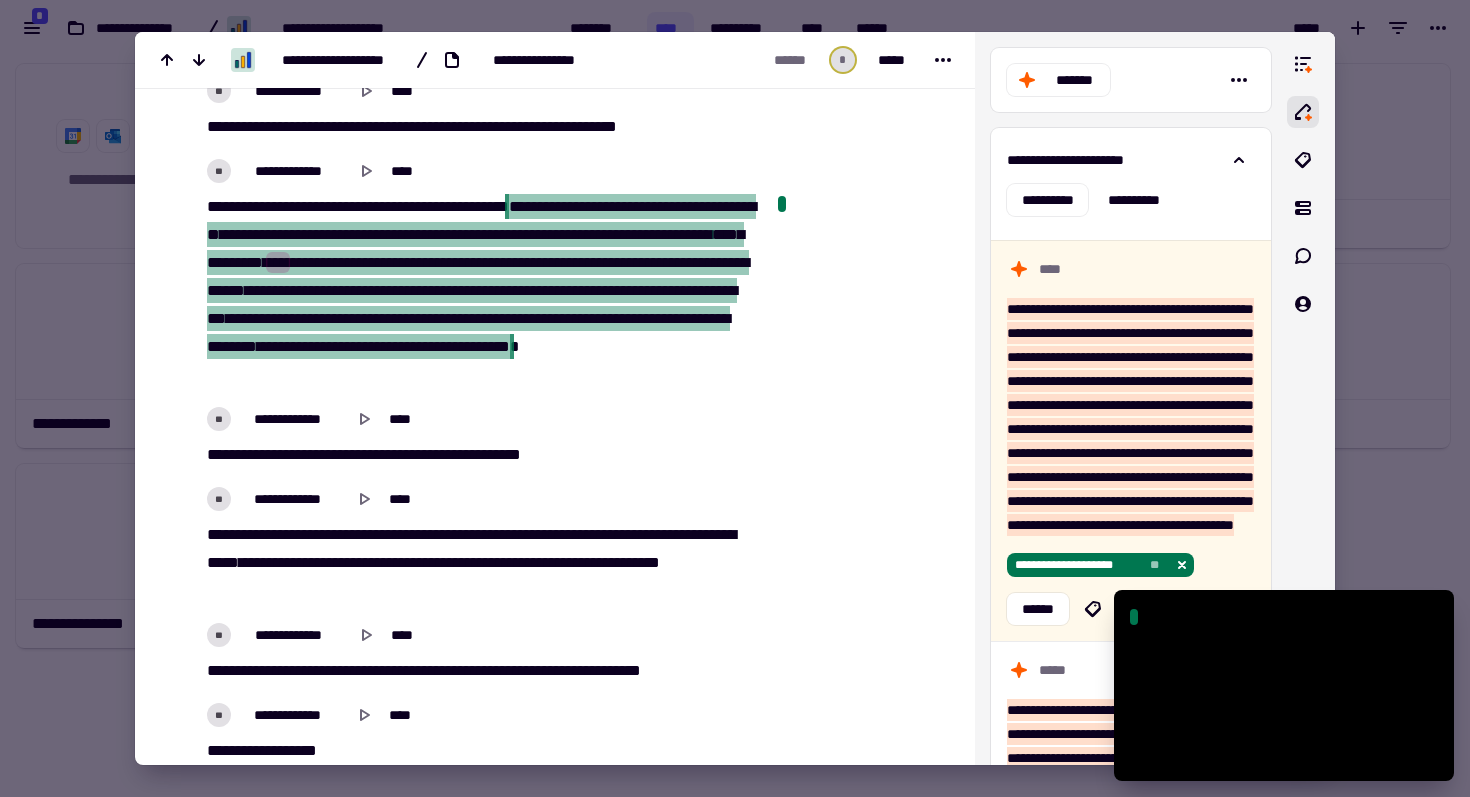 click on "*****" at bounding box center [343, 234] 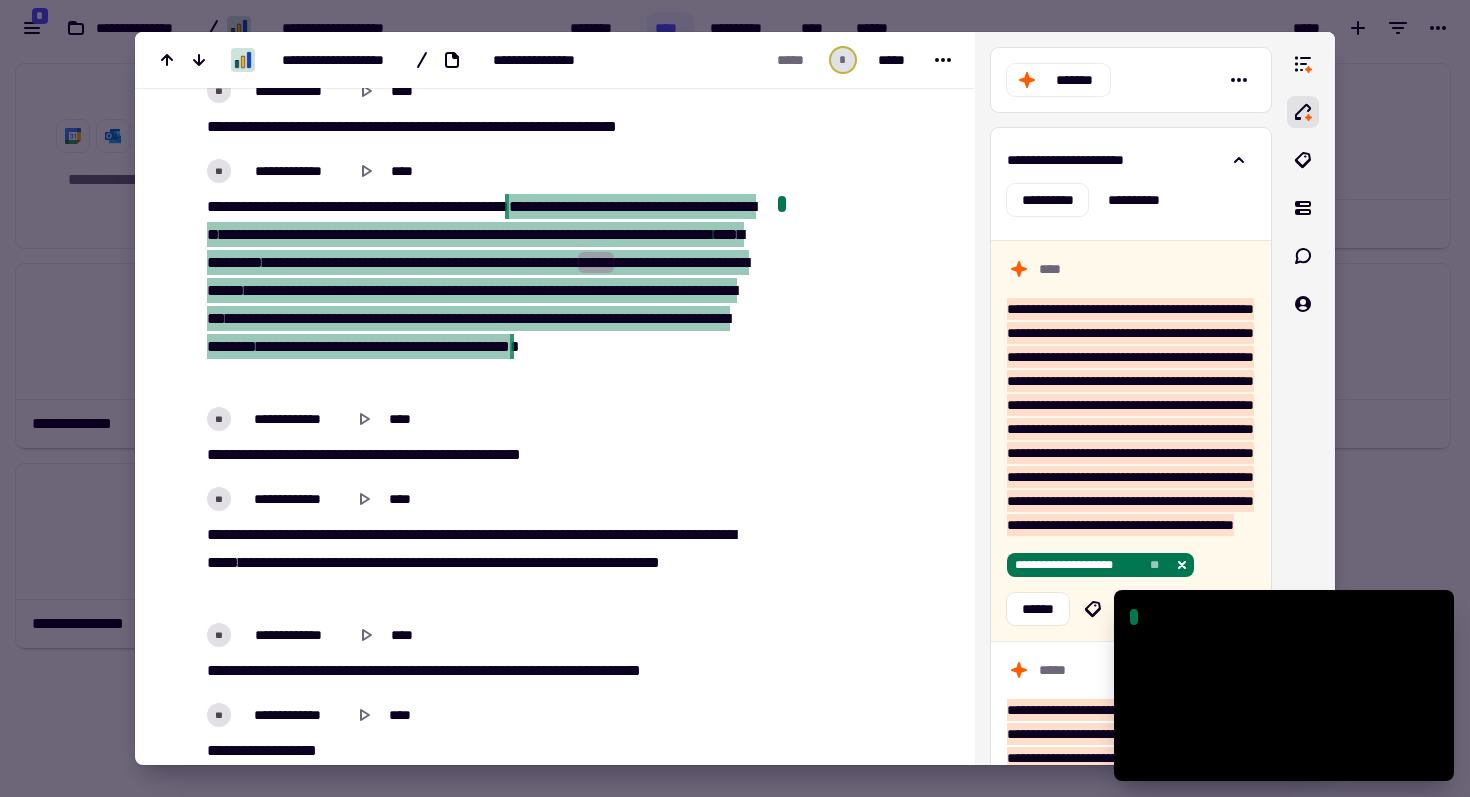 click on "******" at bounding box center [478, 206] 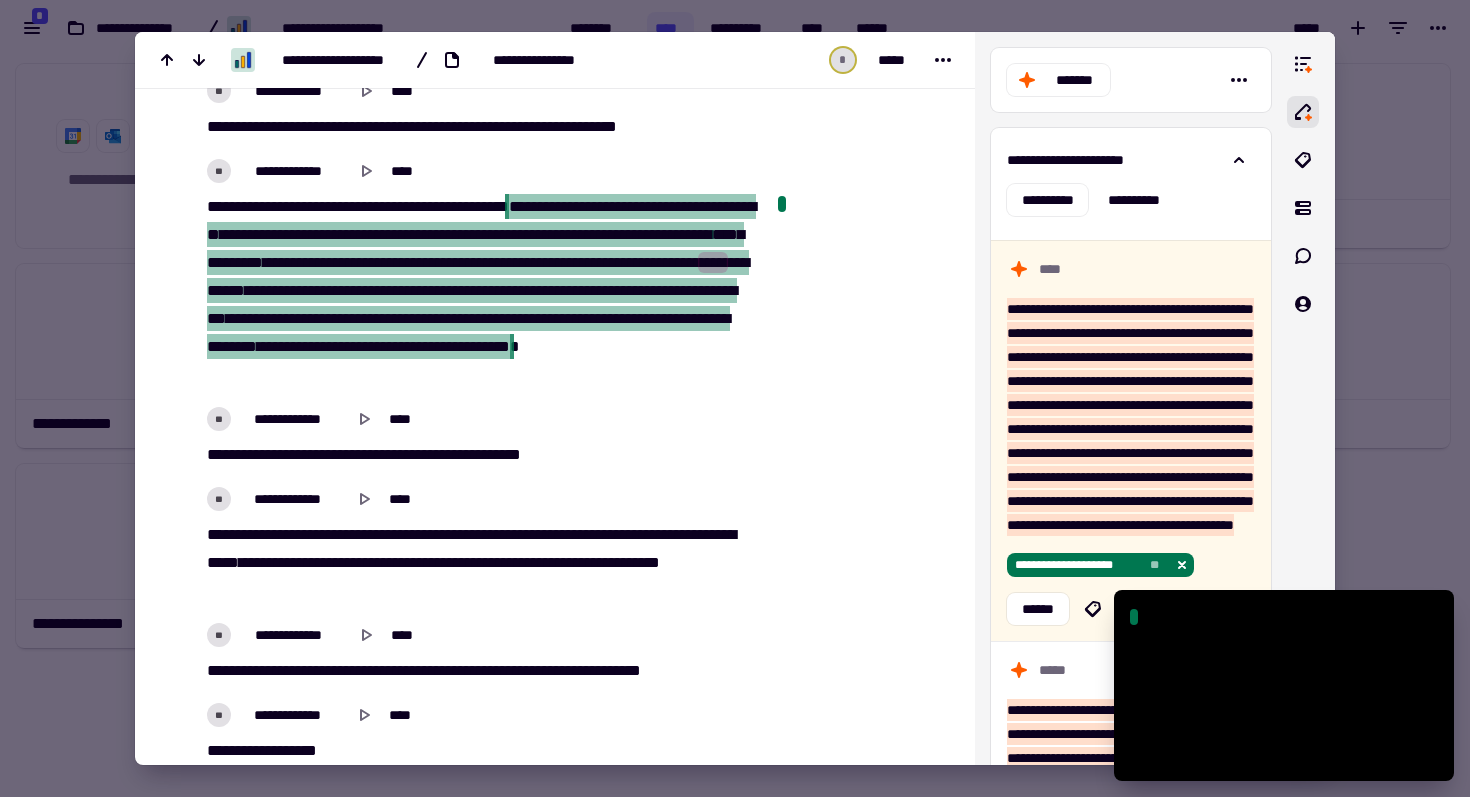 click on "*****" at bounding box center (680, 262) 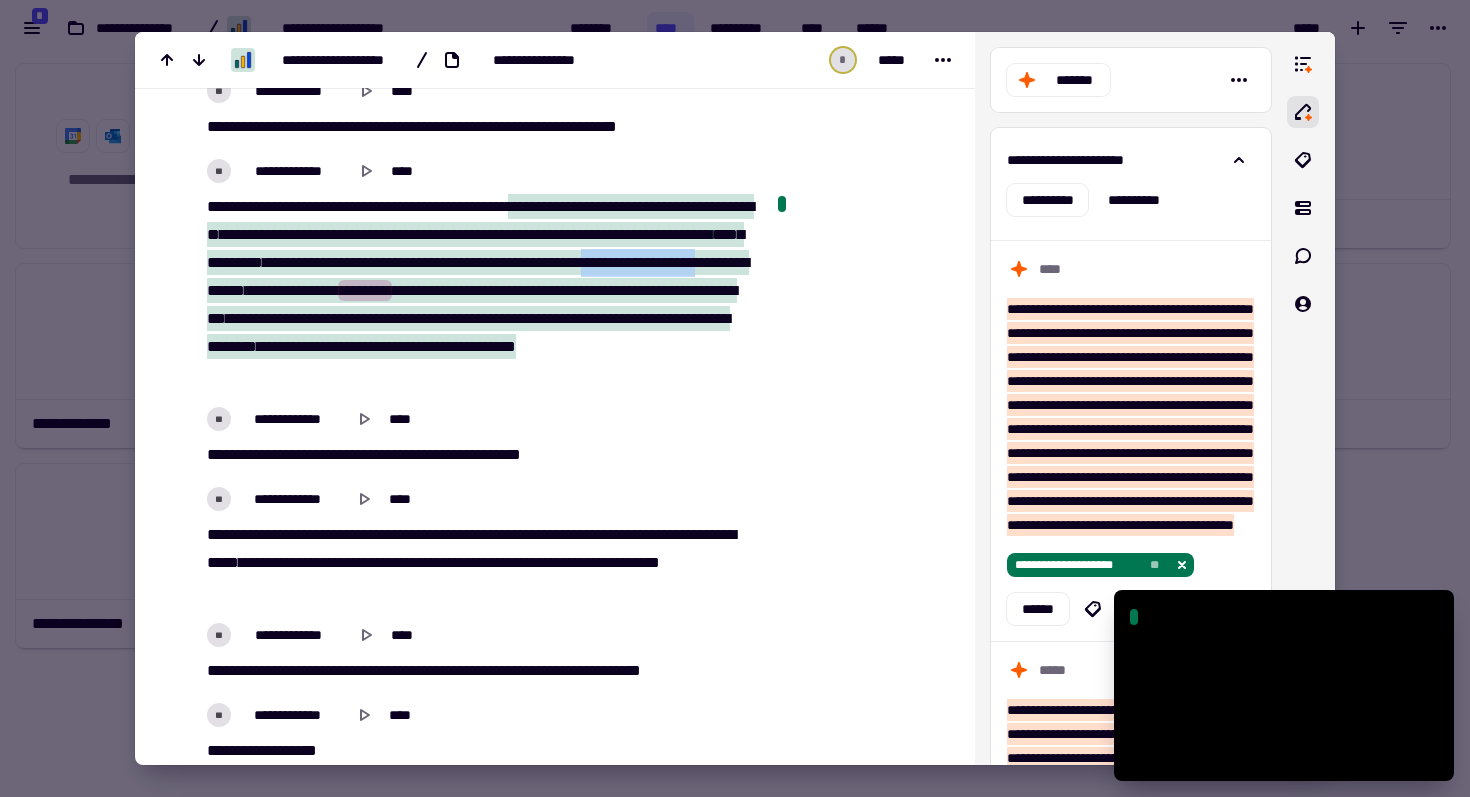 drag, startPoint x: 592, startPoint y: 291, endPoint x: 468, endPoint y: 296, distance: 124.10077 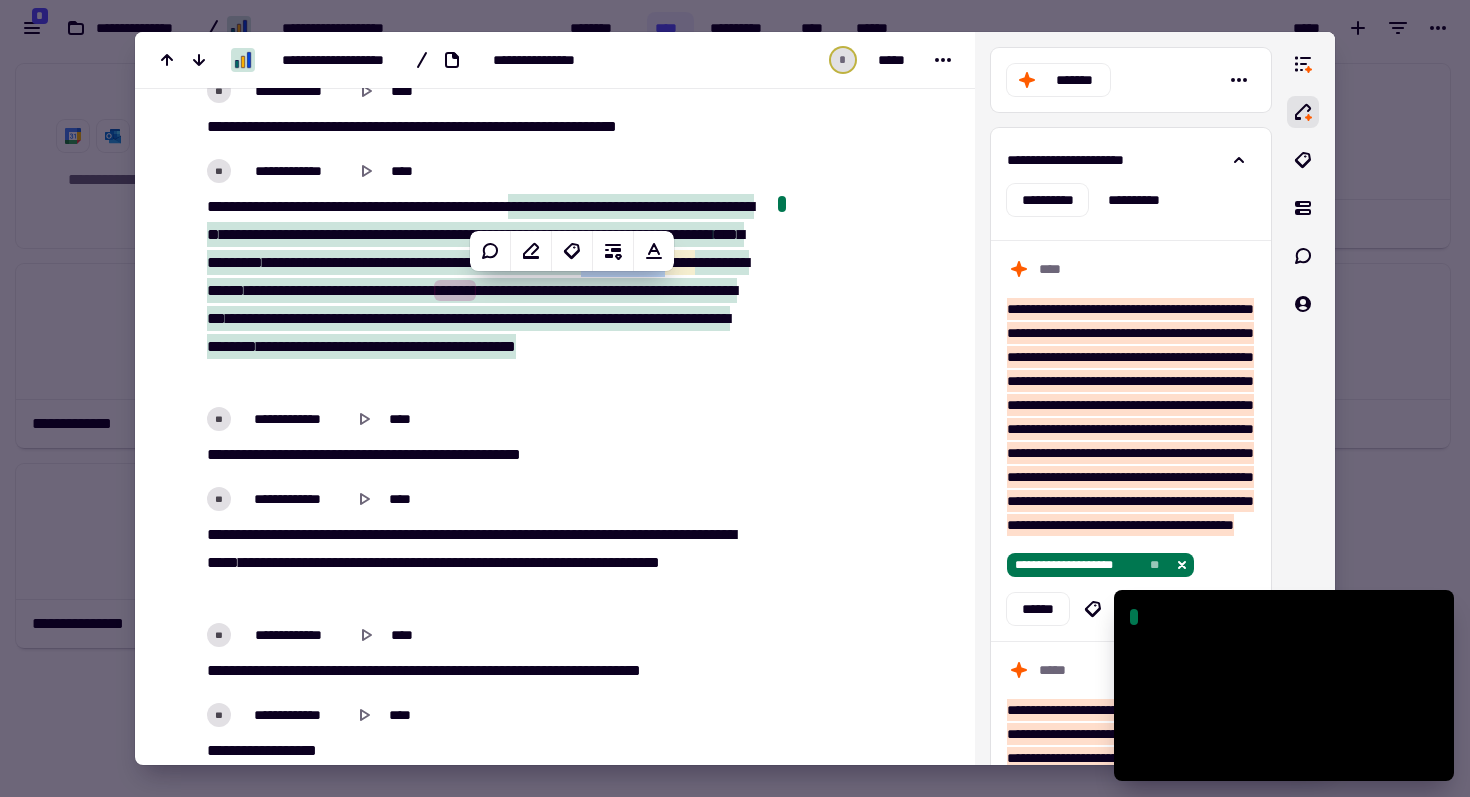 type on "******" 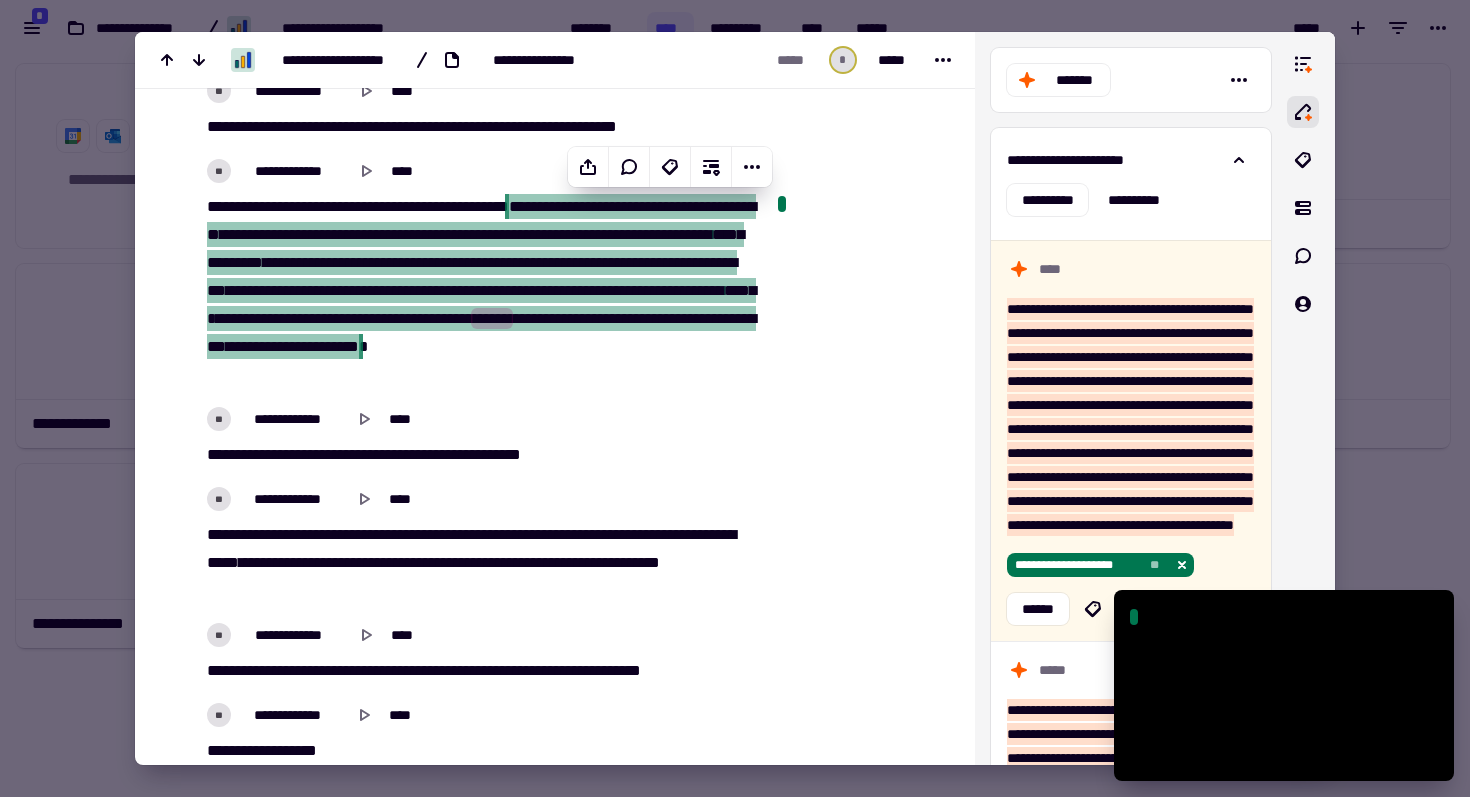 click on "***" at bounding box center (417, 318) 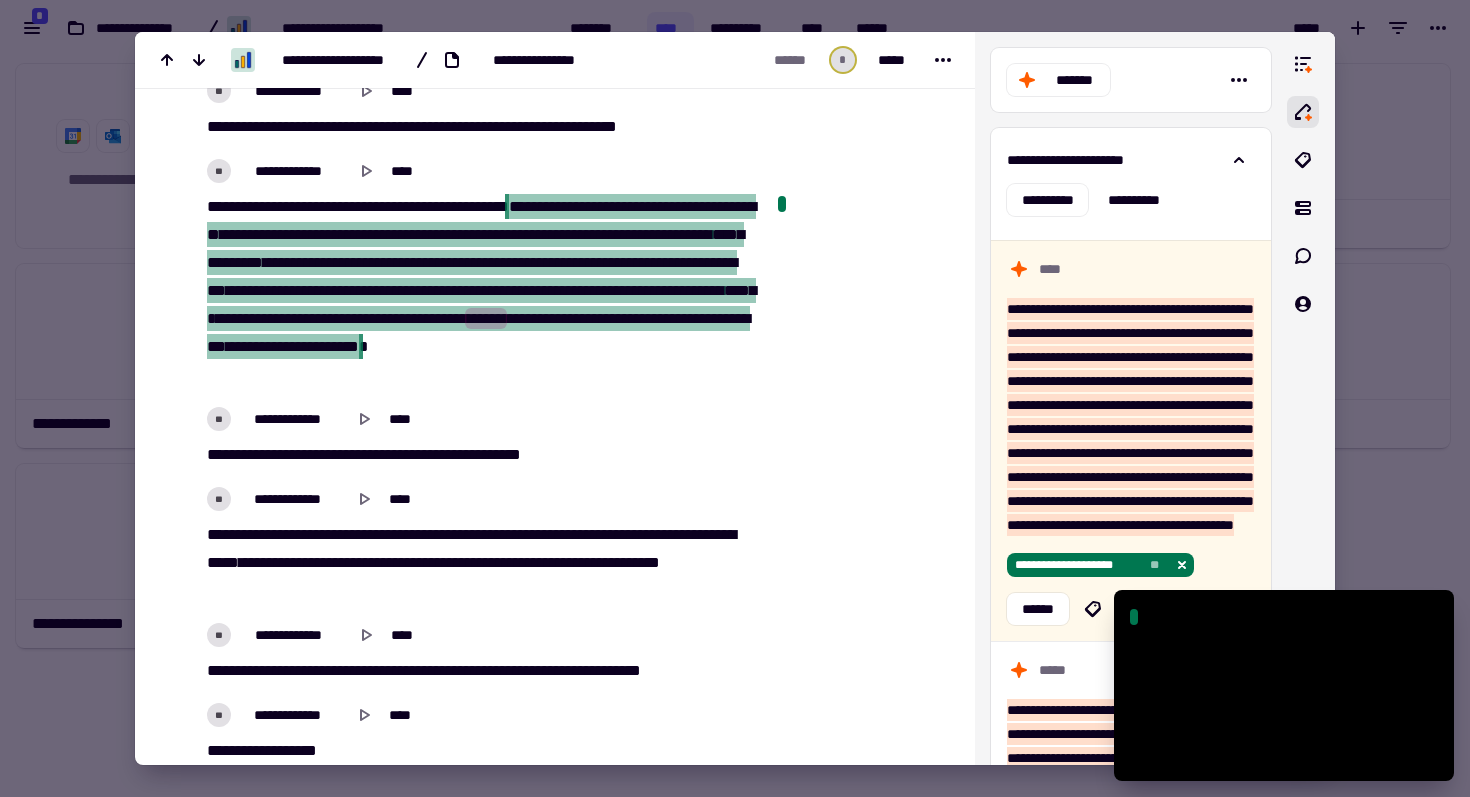 click on "******" at bounding box center (486, 318) 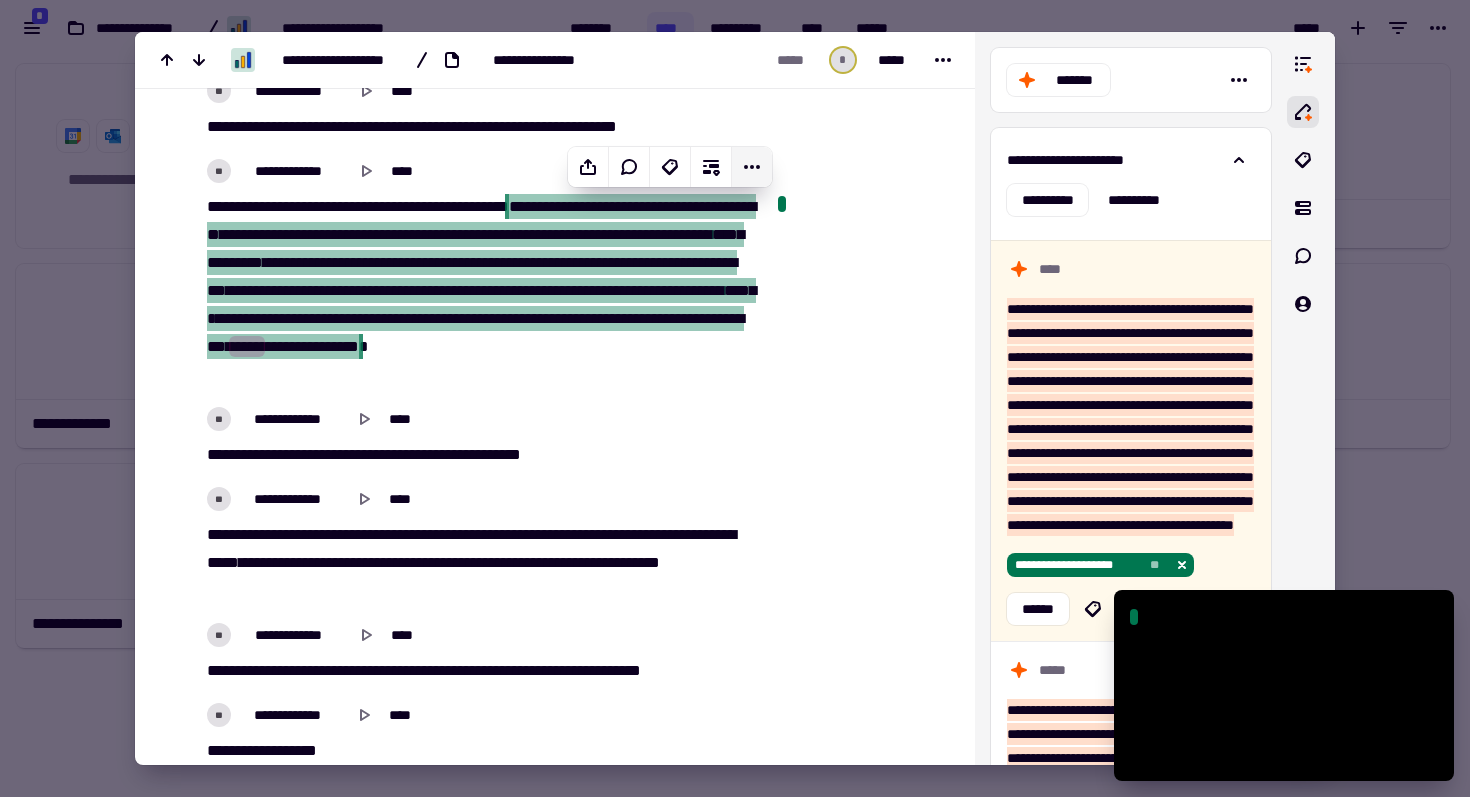 click 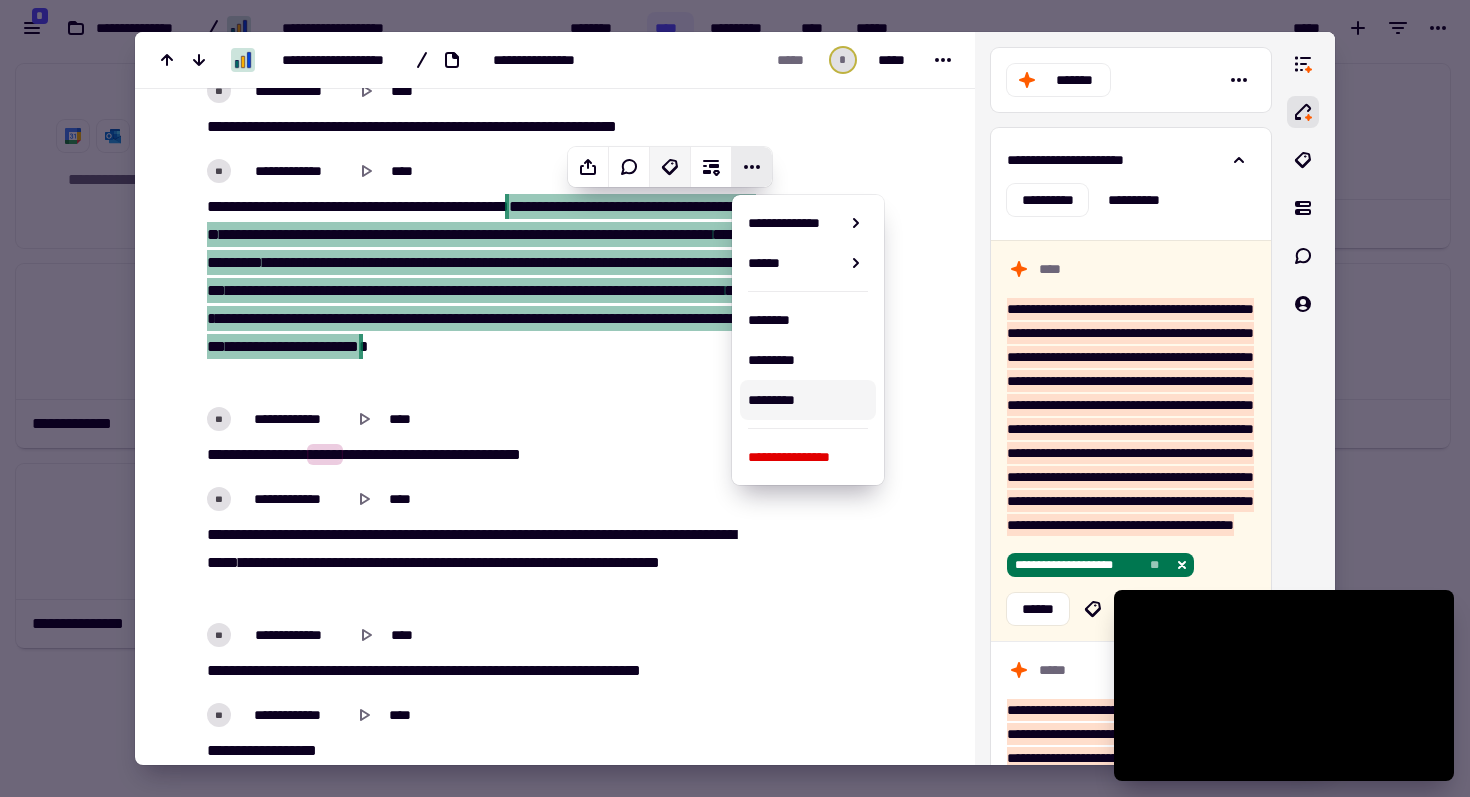 click 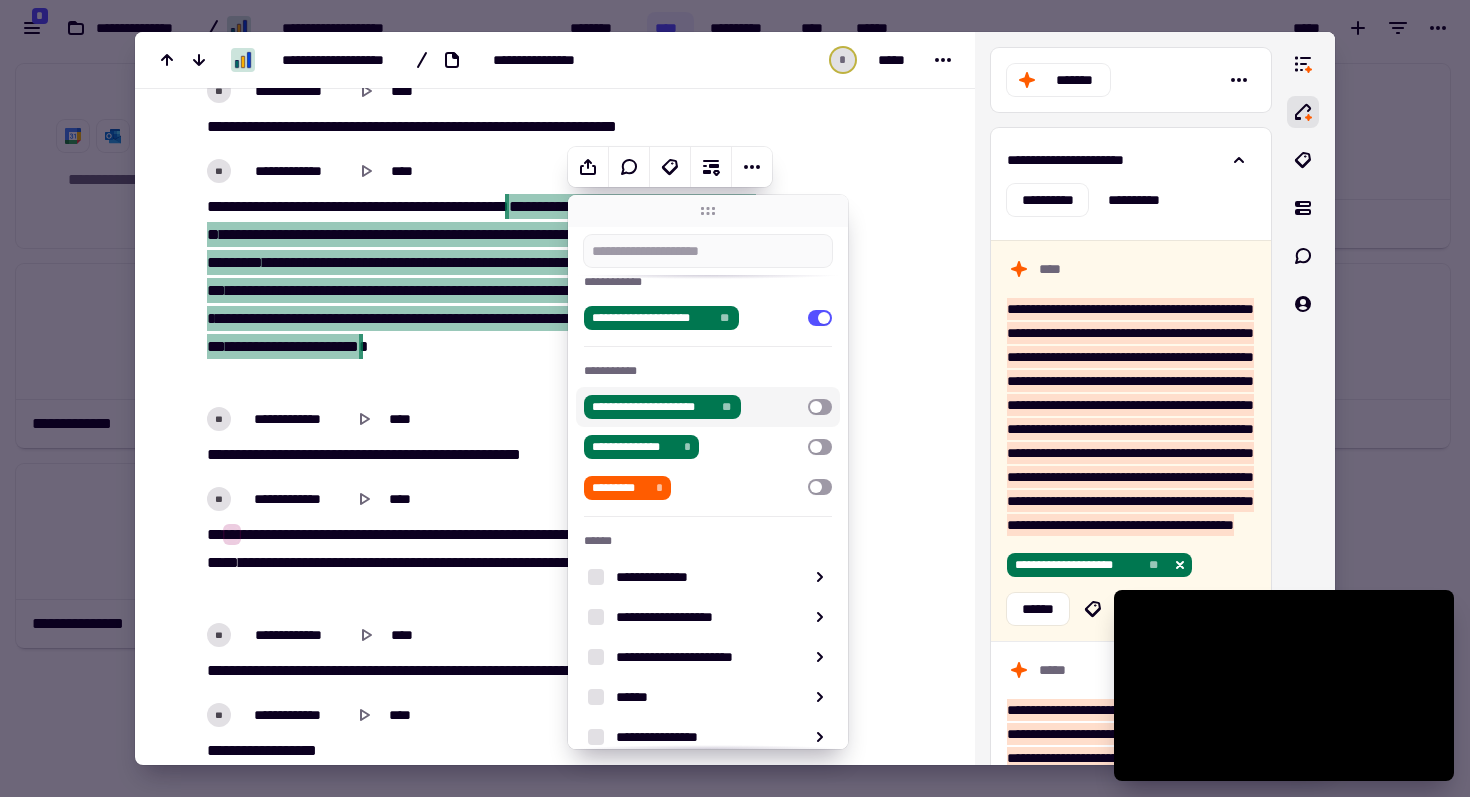 scroll, scrollTop: 19, scrollLeft: 0, axis: vertical 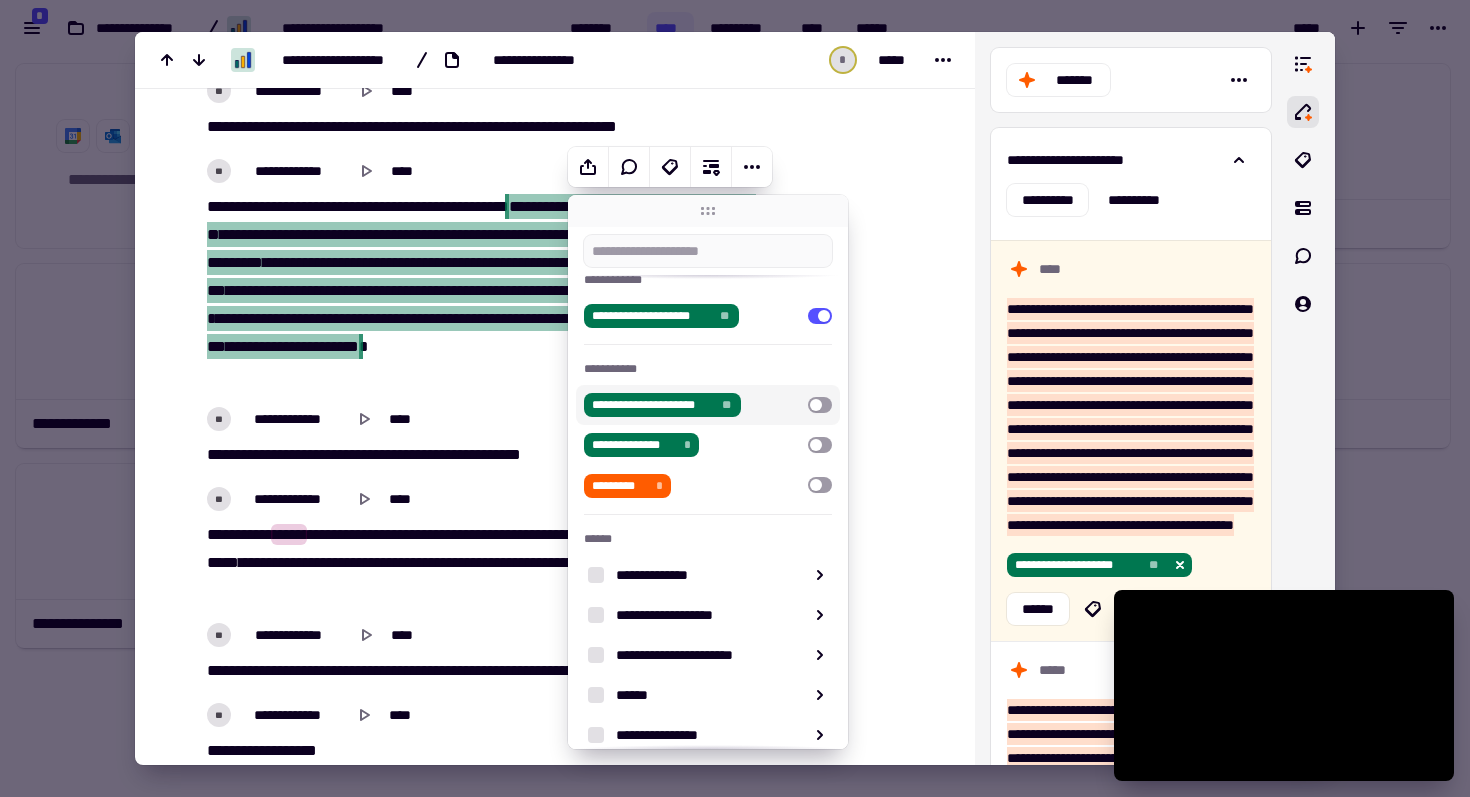 click at bounding box center (858, 5239) 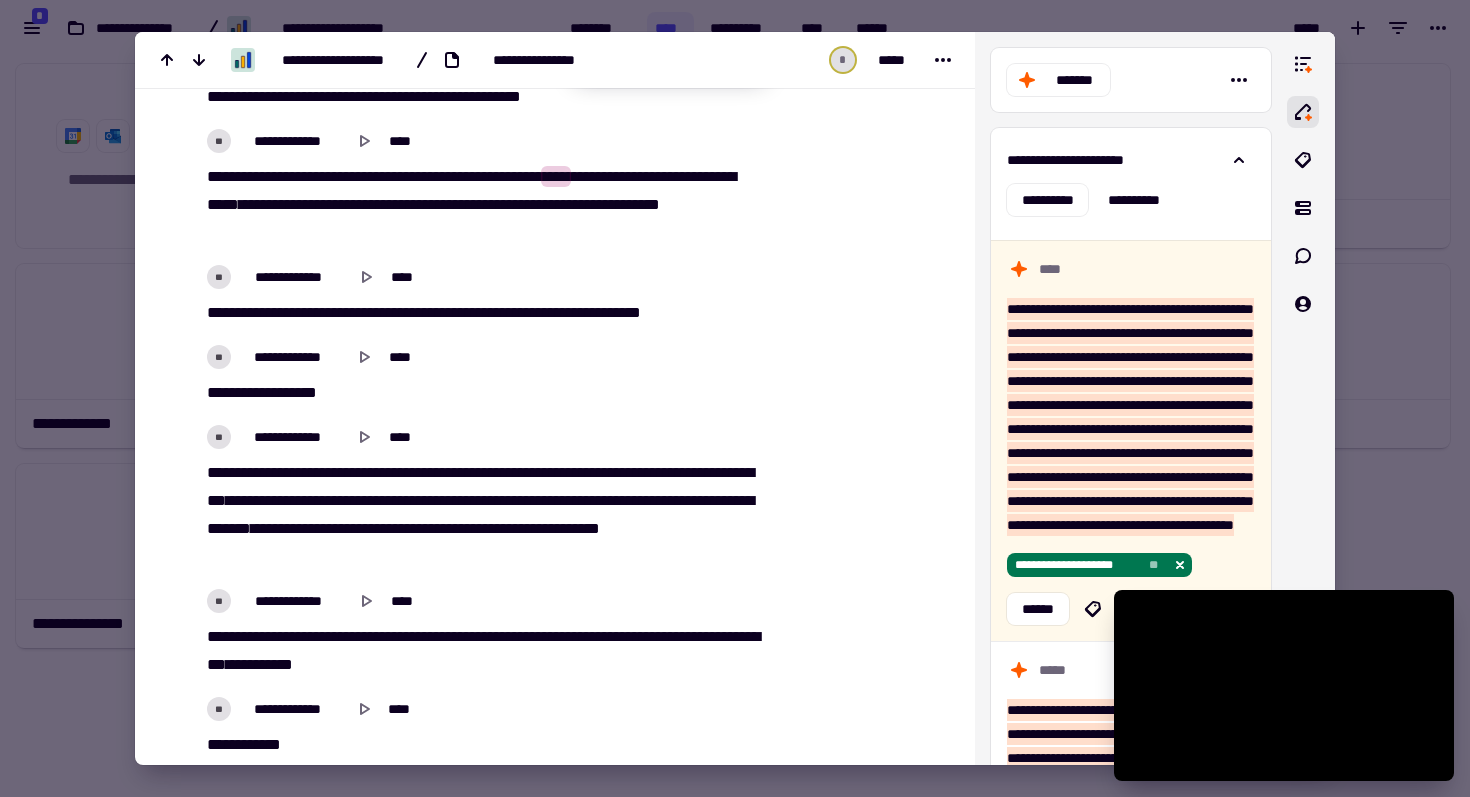 scroll, scrollTop: 6164, scrollLeft: 0, axis: vertical 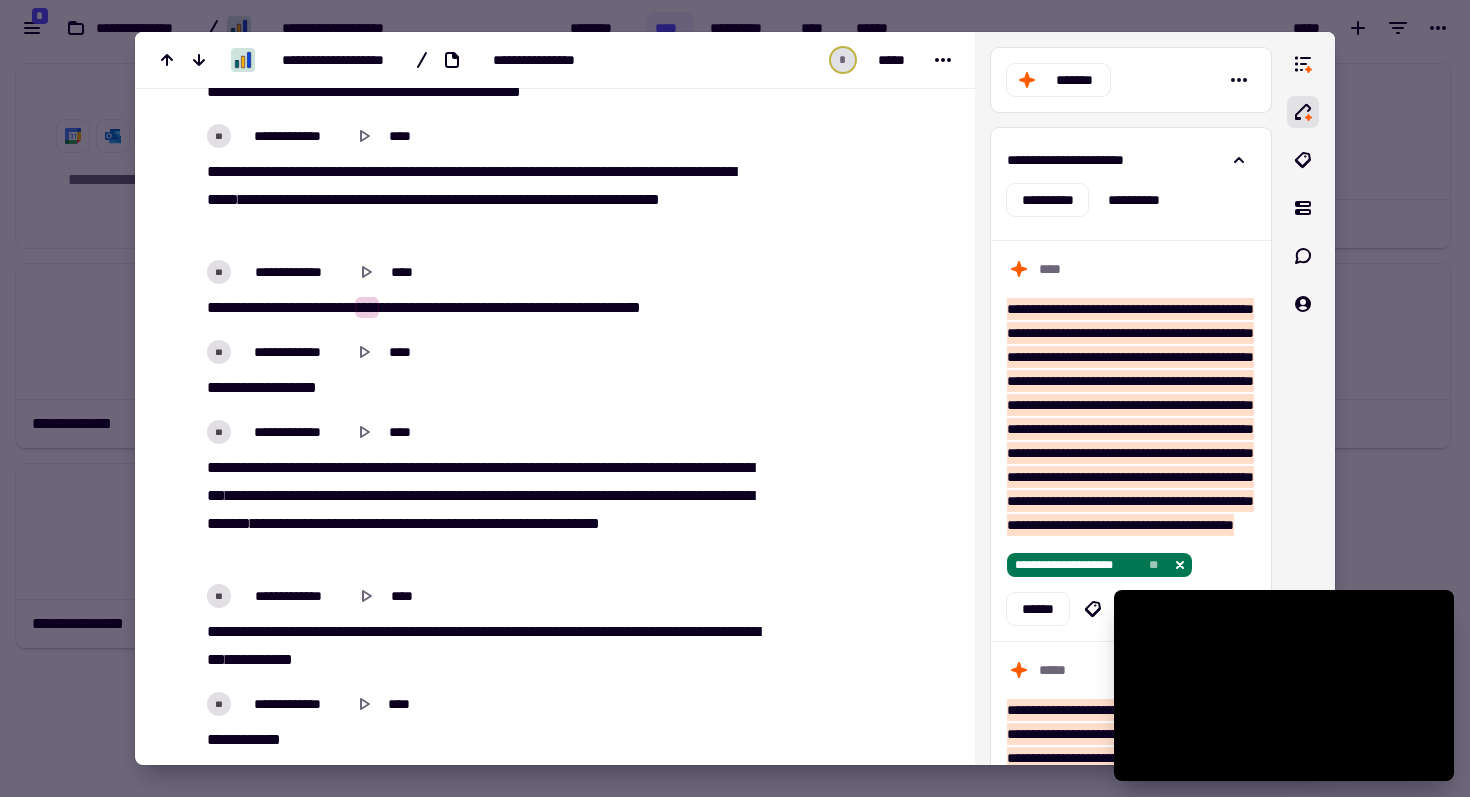 click on "***" at bounding box center [216, 307] 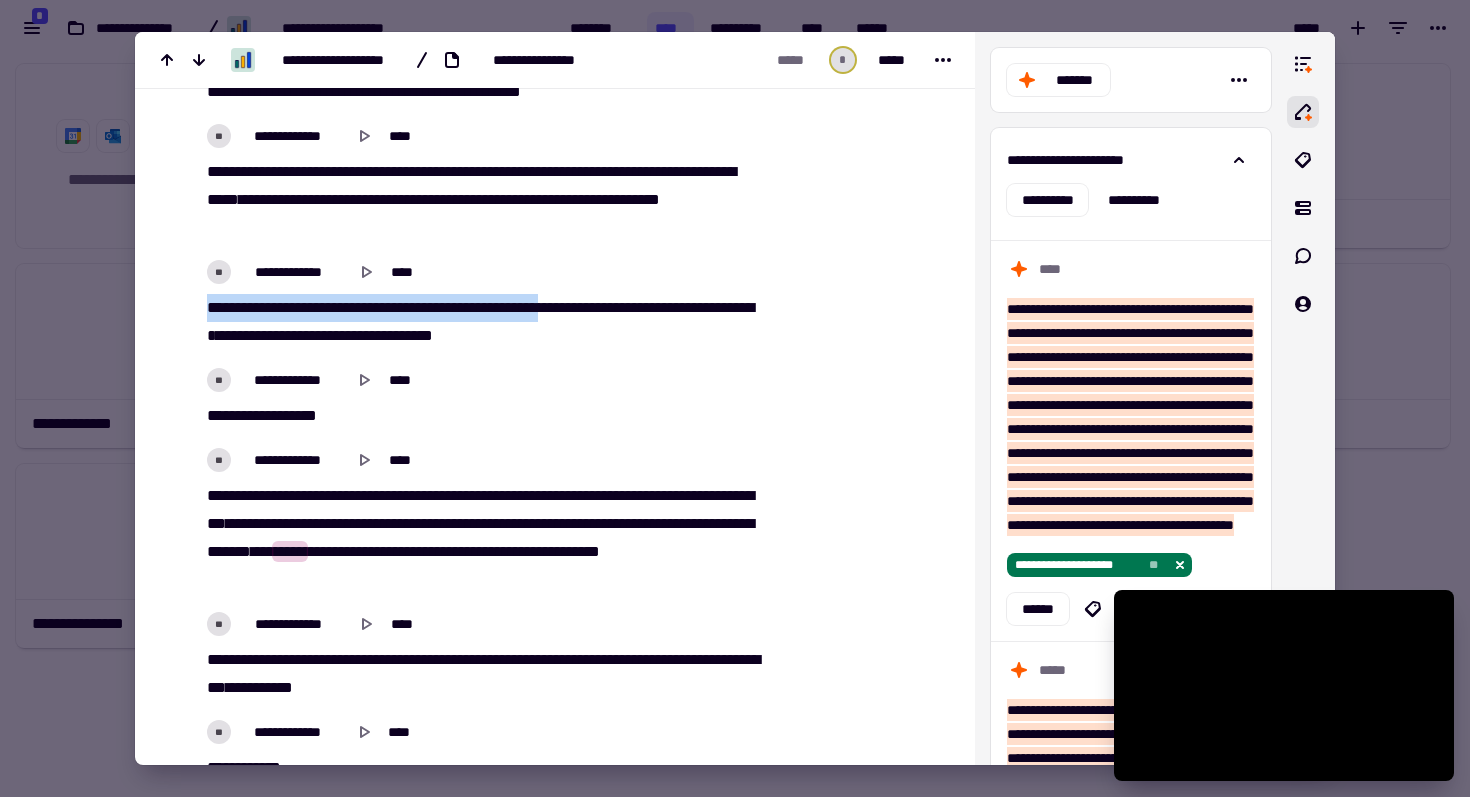 drag, startPoint x: 193, startPoint y: 308, endPoint x: 593, endPoint y: 308, distance: 400 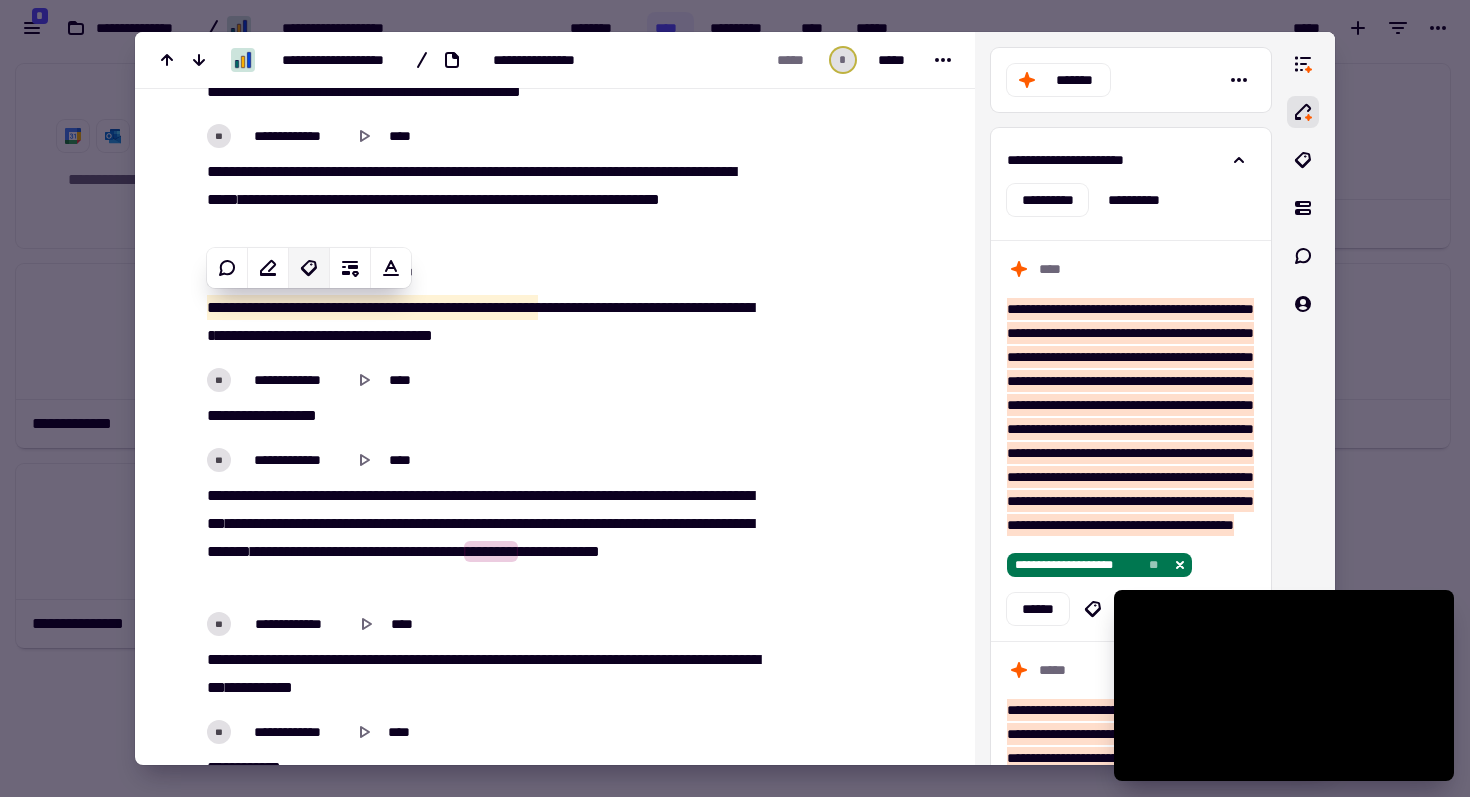 click 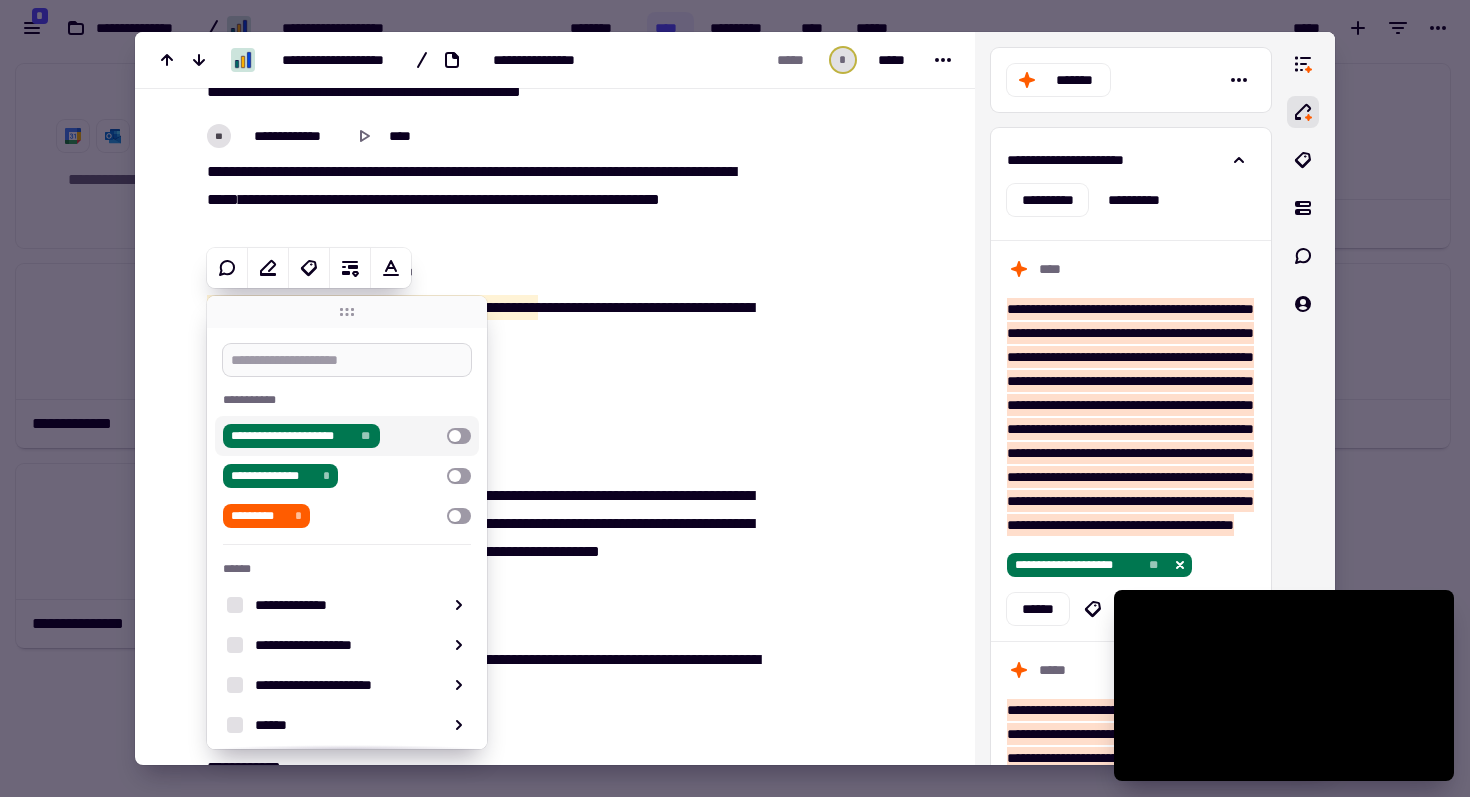 type on "******" 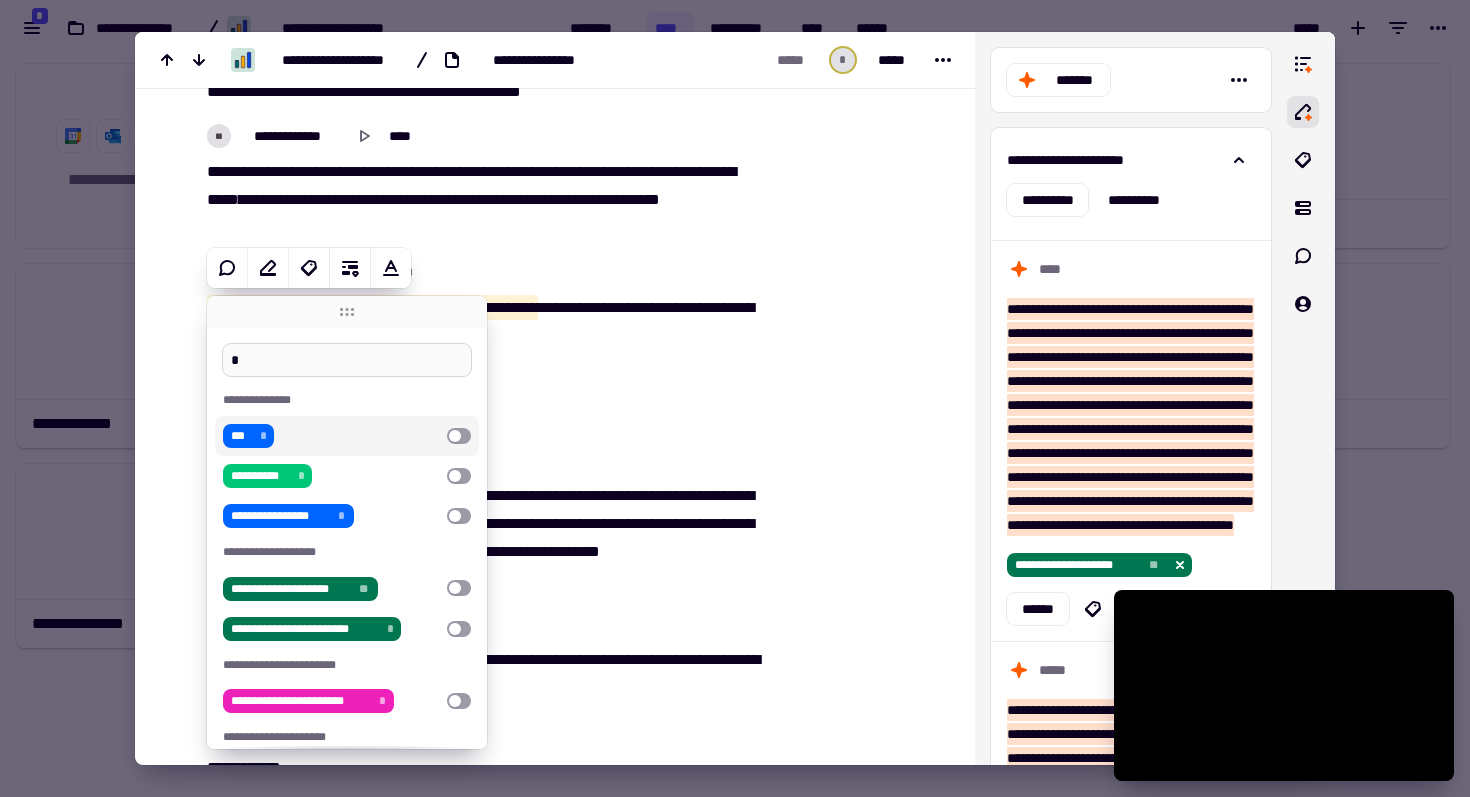 type on "**" 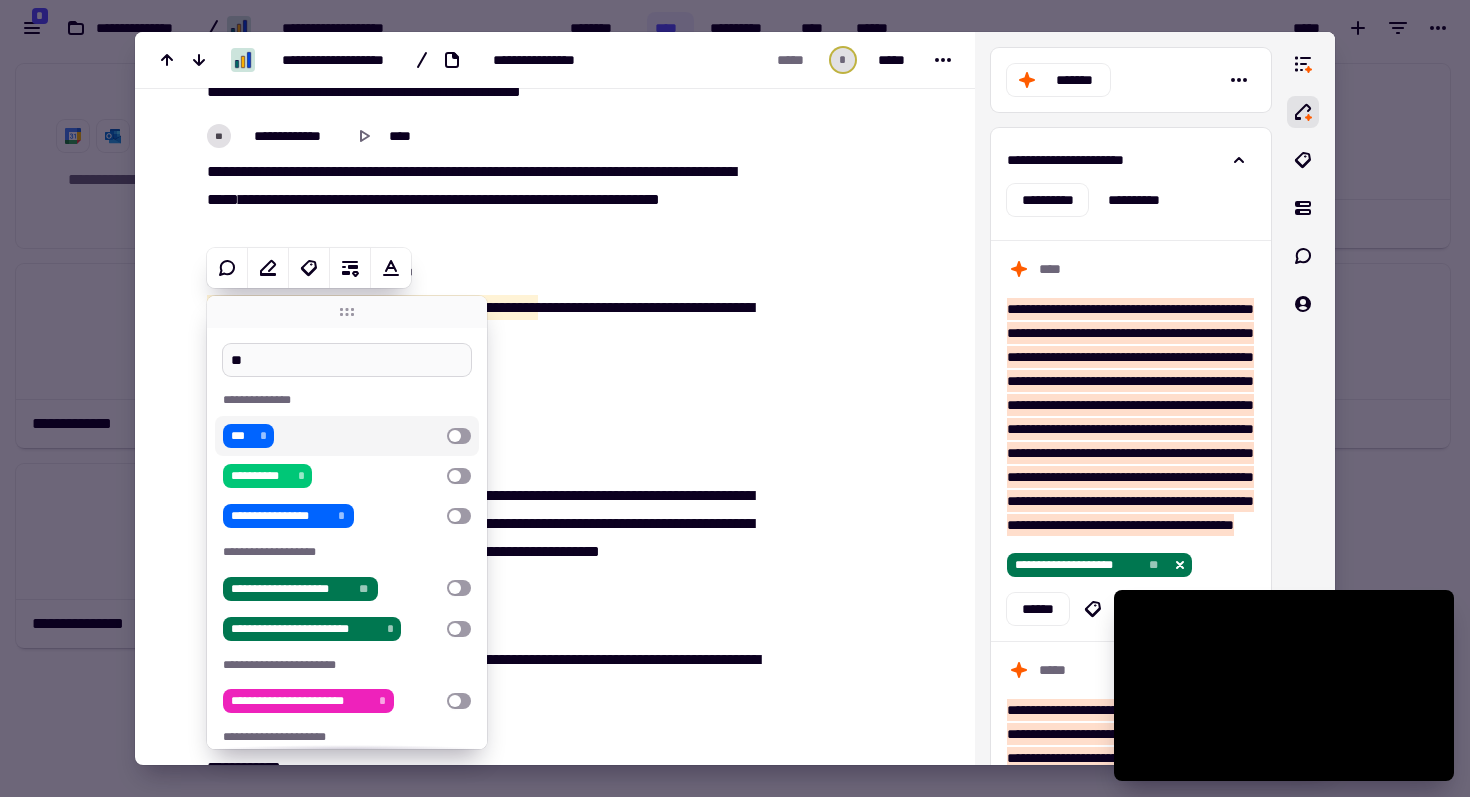 type on "******" 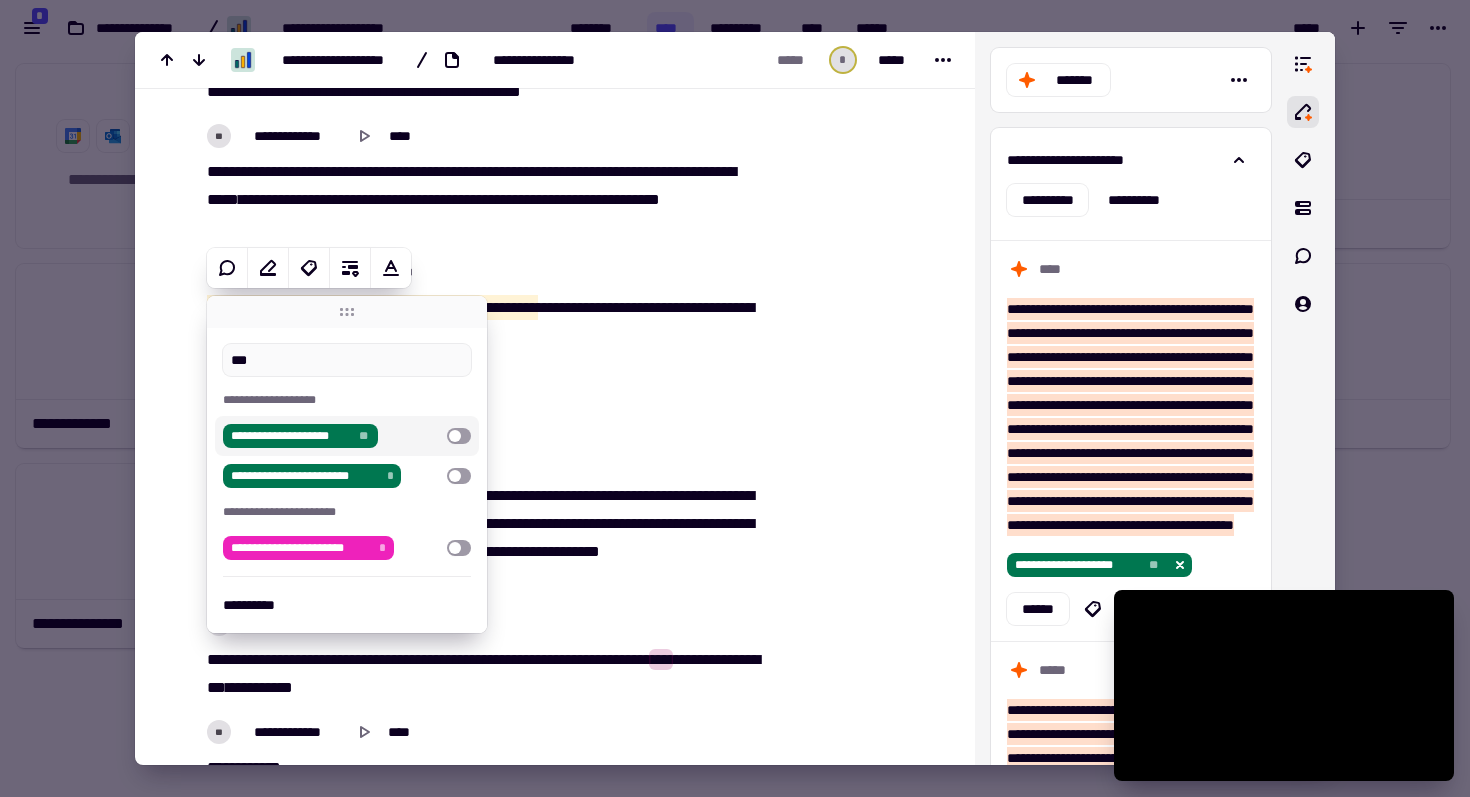 type on "******" 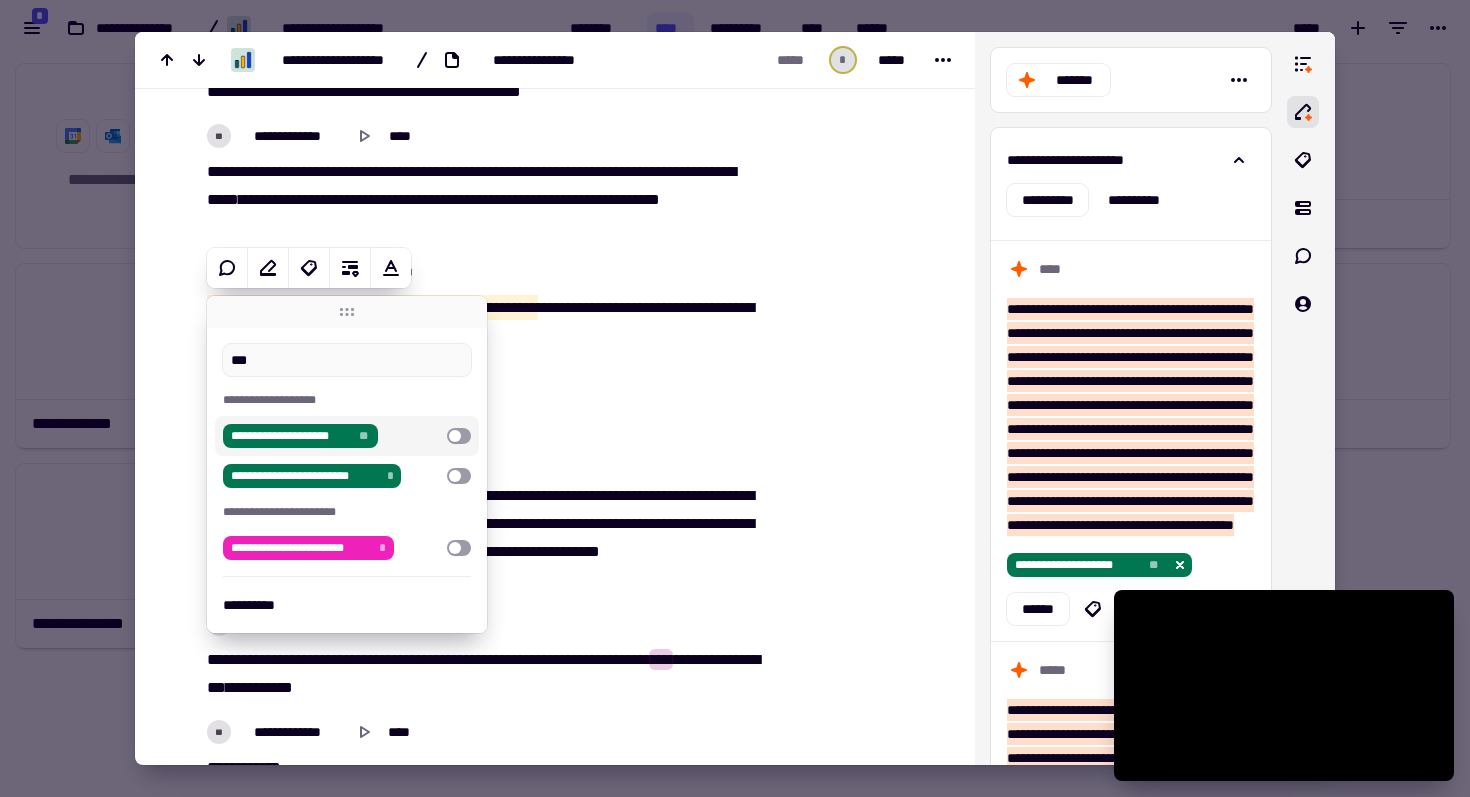 type on "***" 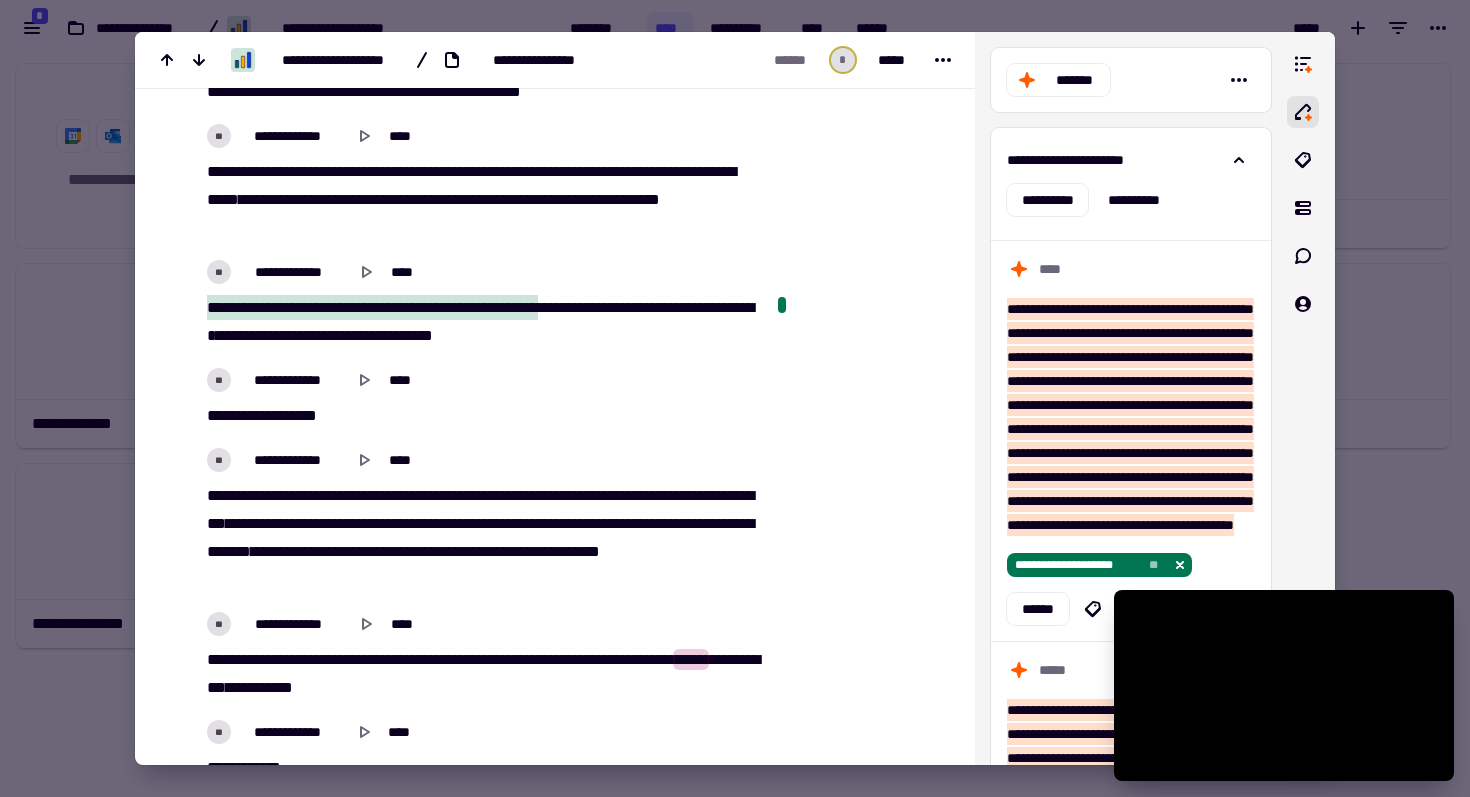 click on "***   ***   ***   *****" at bounding box center [480, 416] 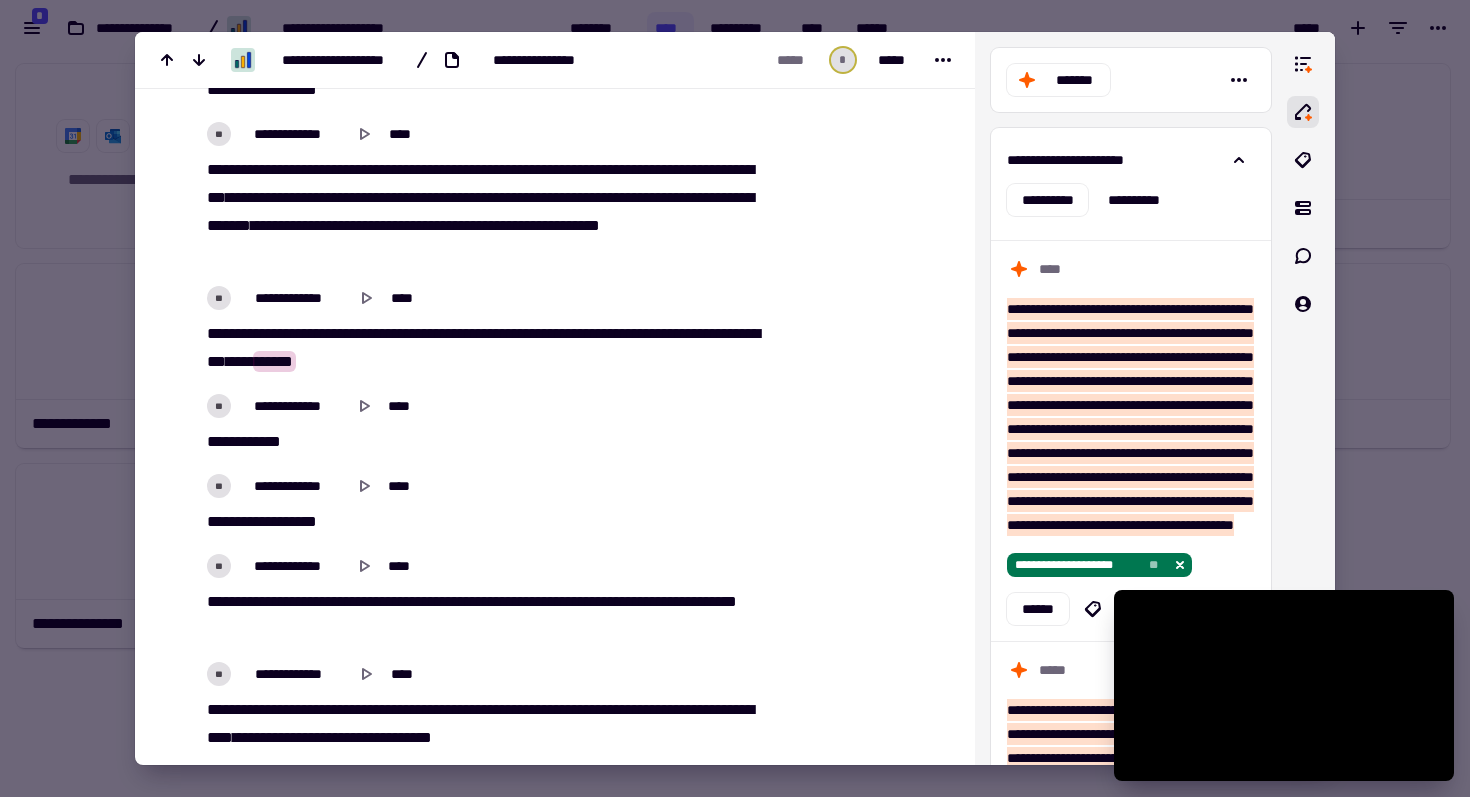 scroll, scrollTop: 6496, scrollLeft: 0, axis: vertical 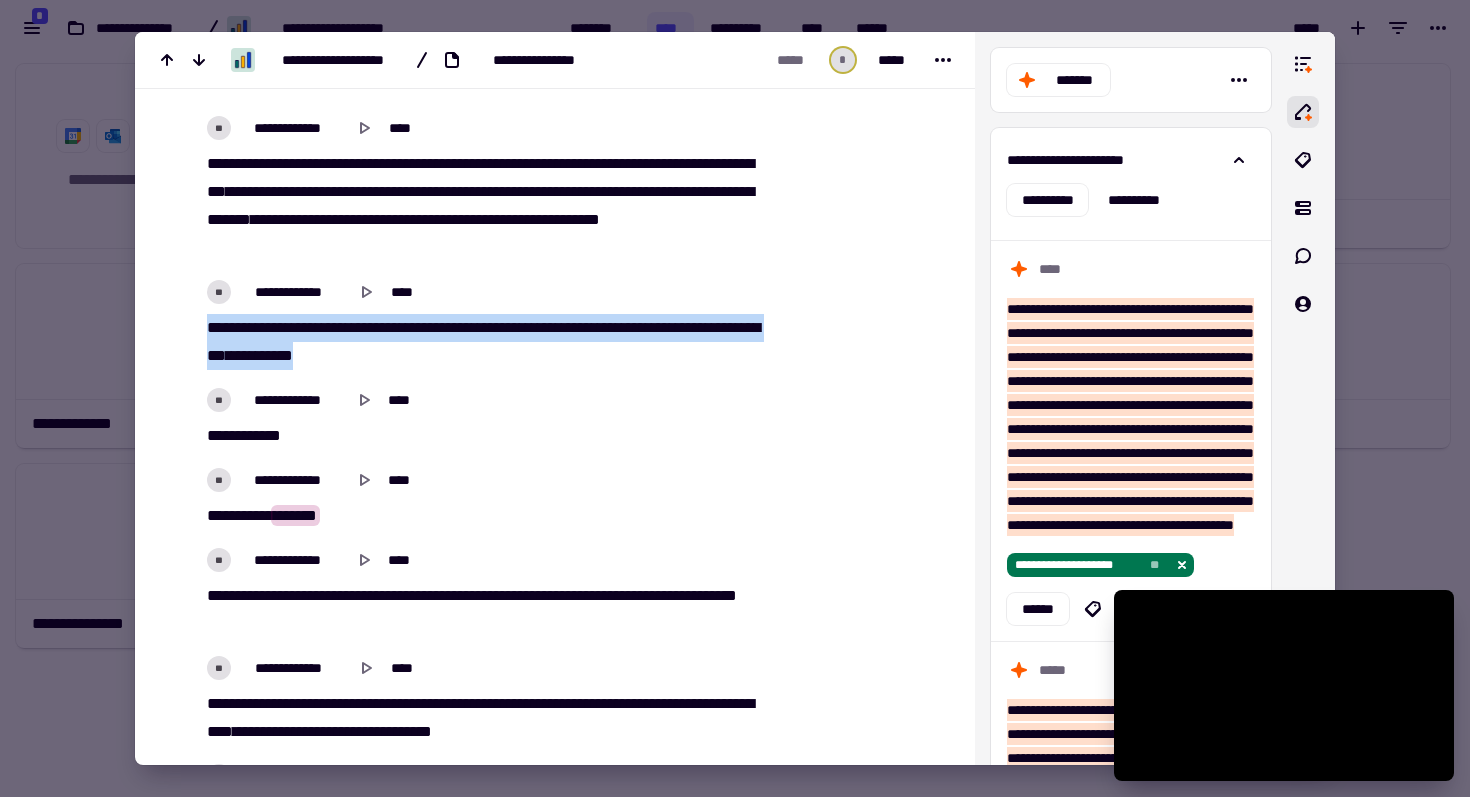 drag, startPoint x: 204, startPoint y: 324, endPoint x: 415, endPoint y: 356, distance: 213.41275 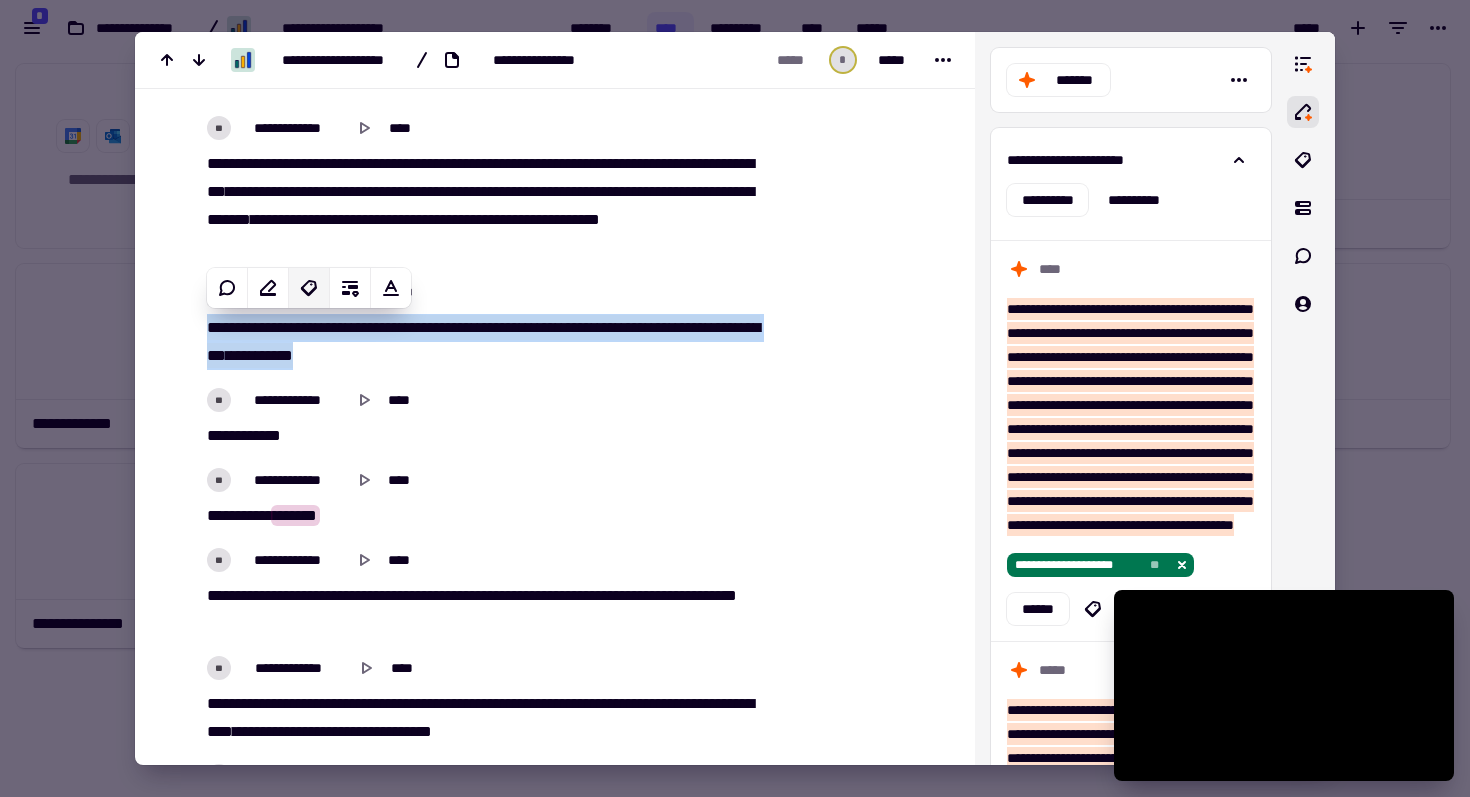 click 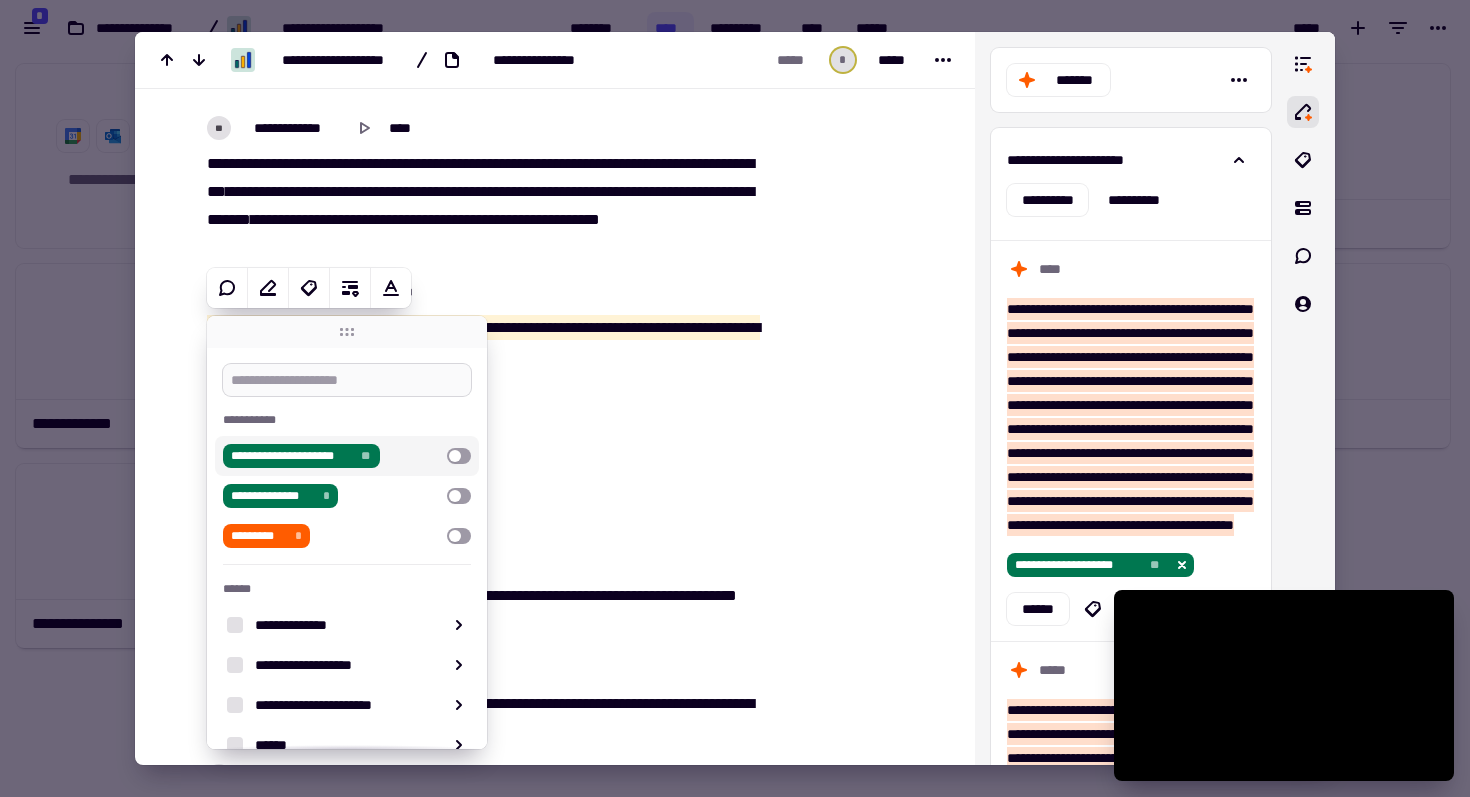 type on "******" 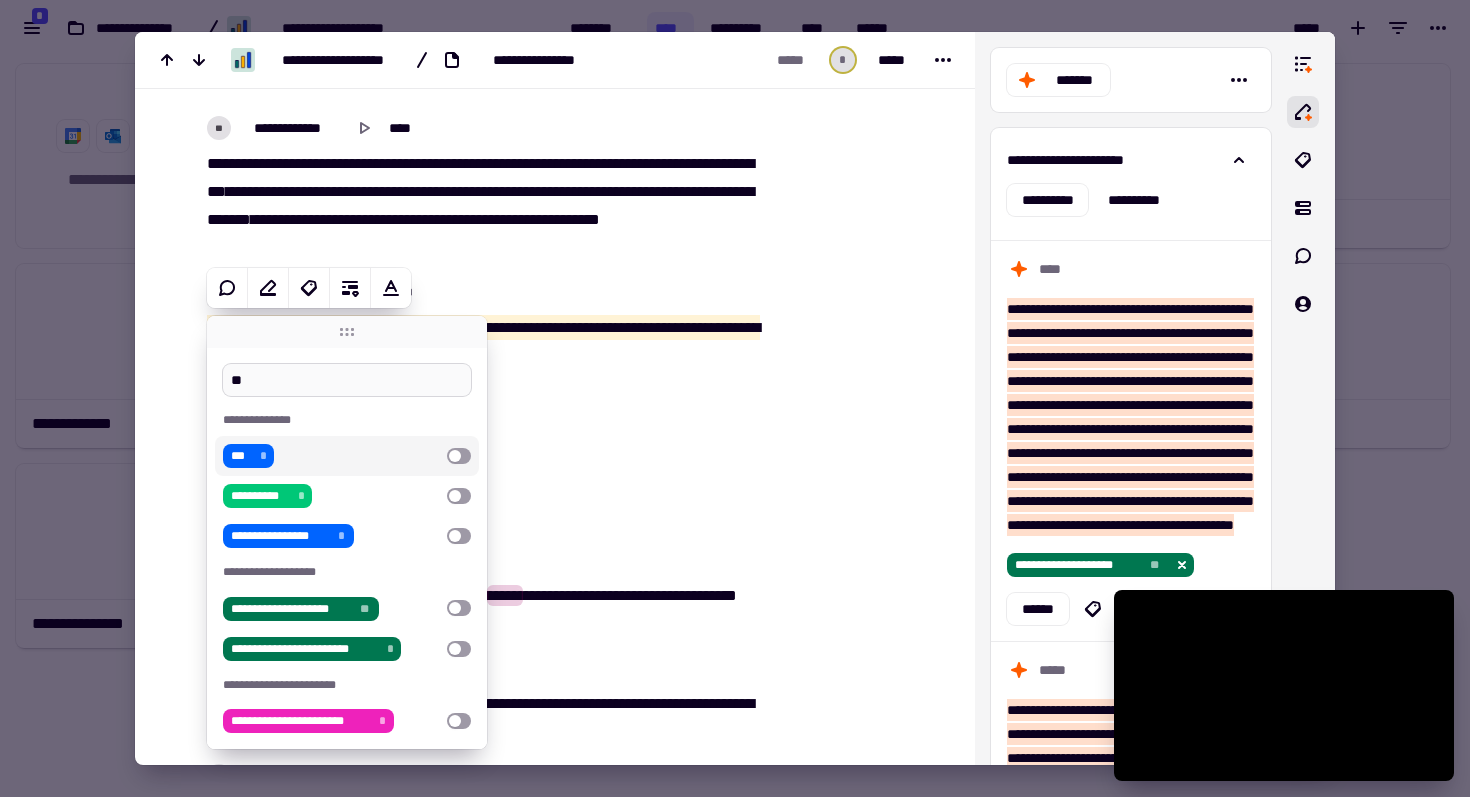 type on "***" 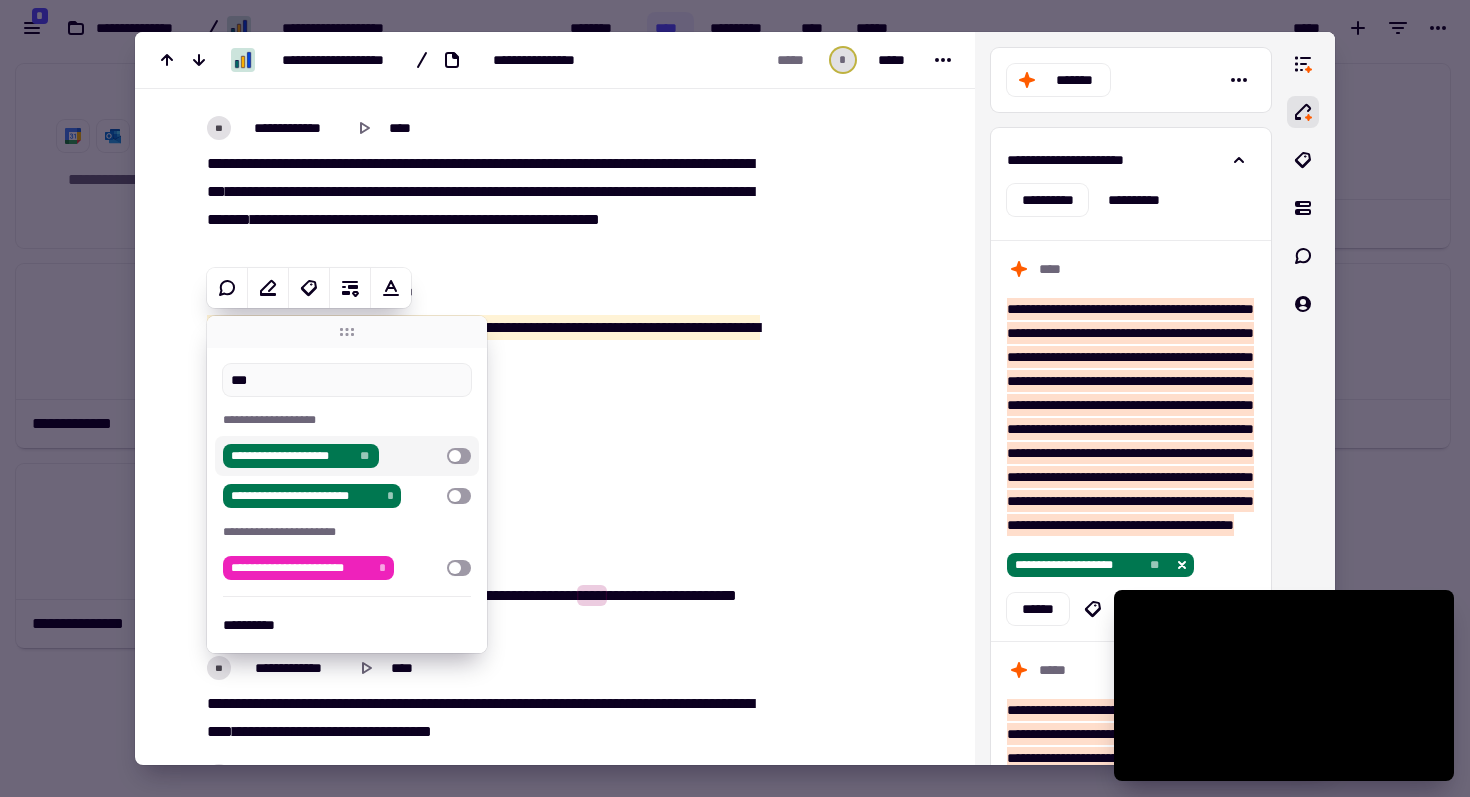 type on "******" 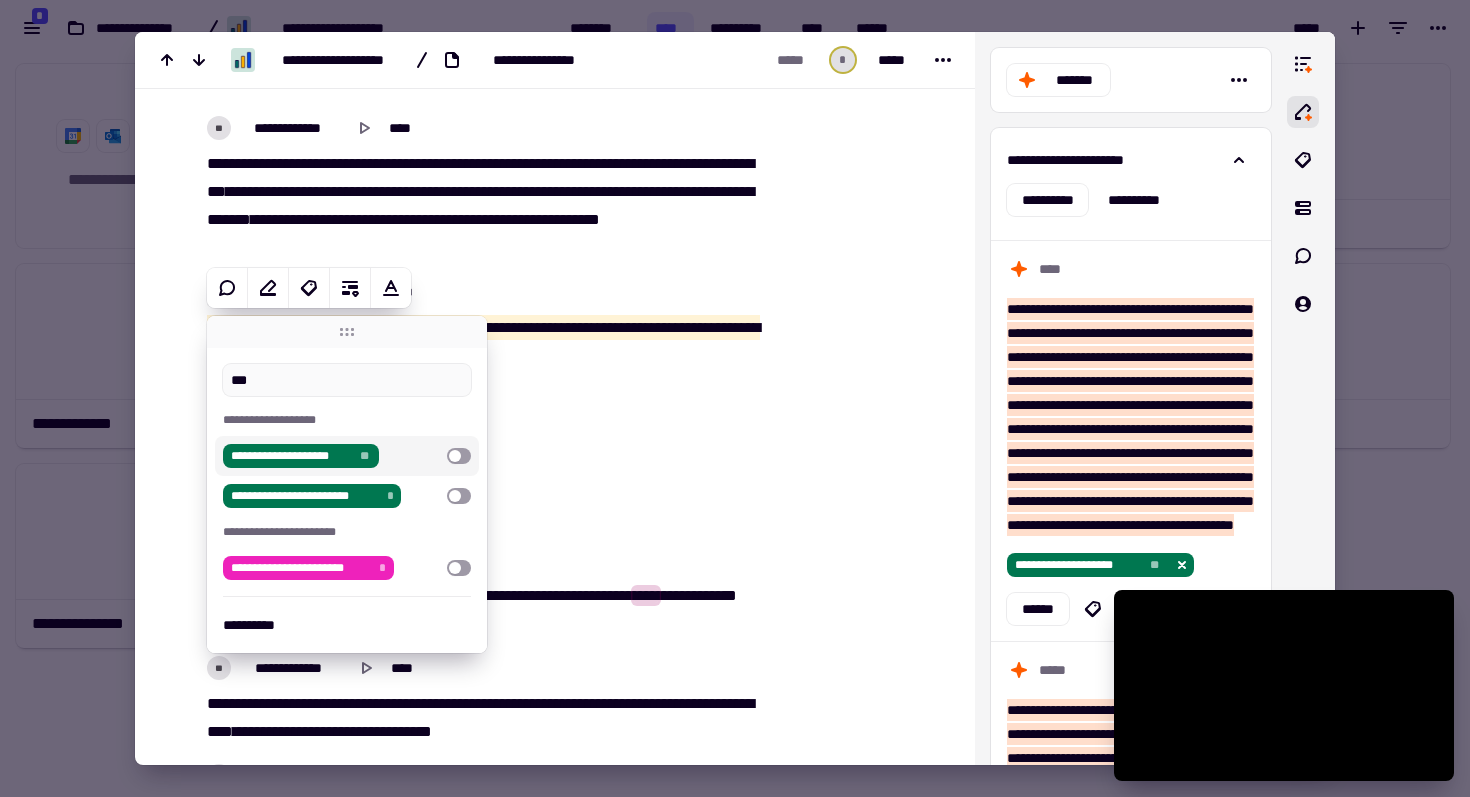 type on "***" 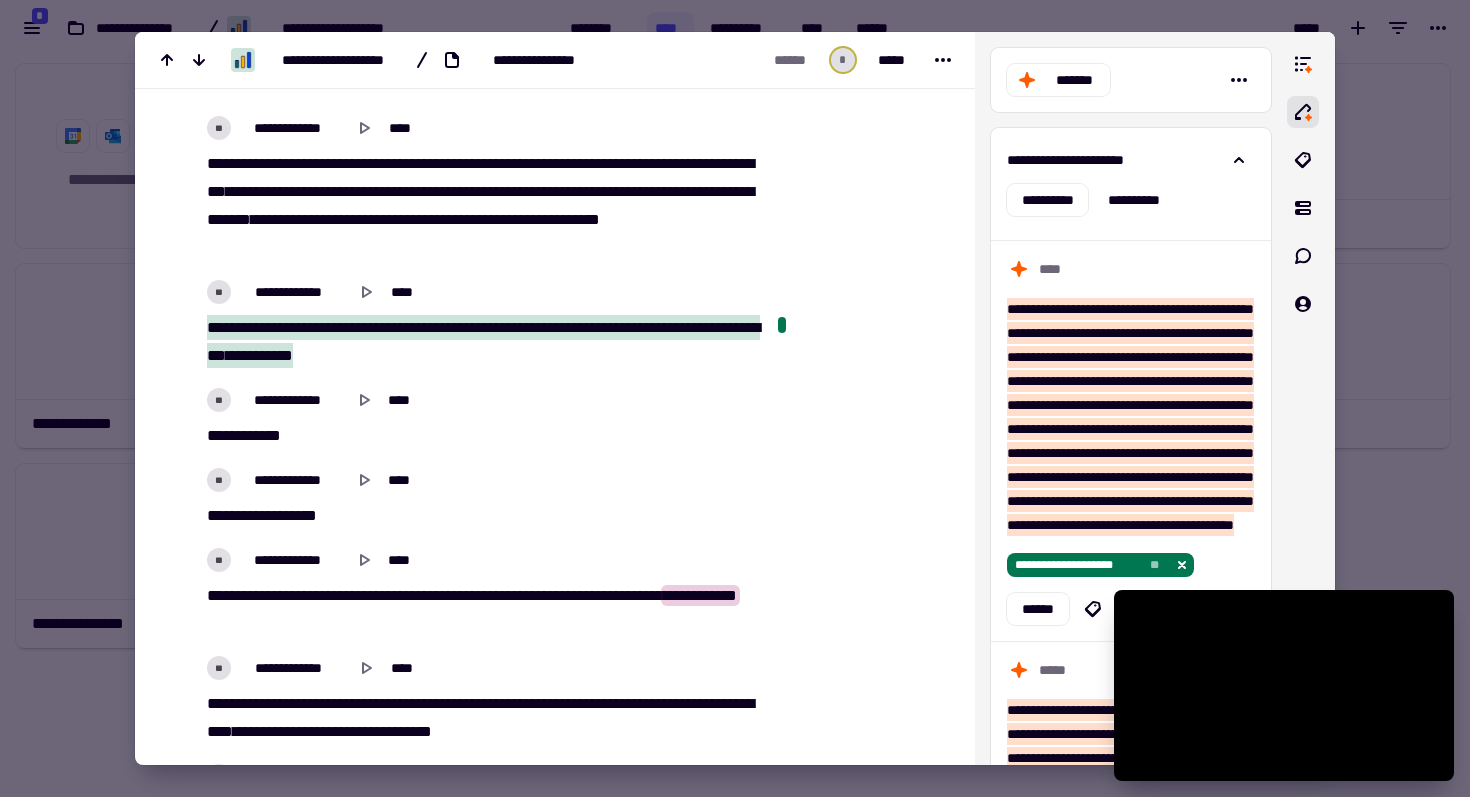 click on "**********" at bounding box center [480, 436] 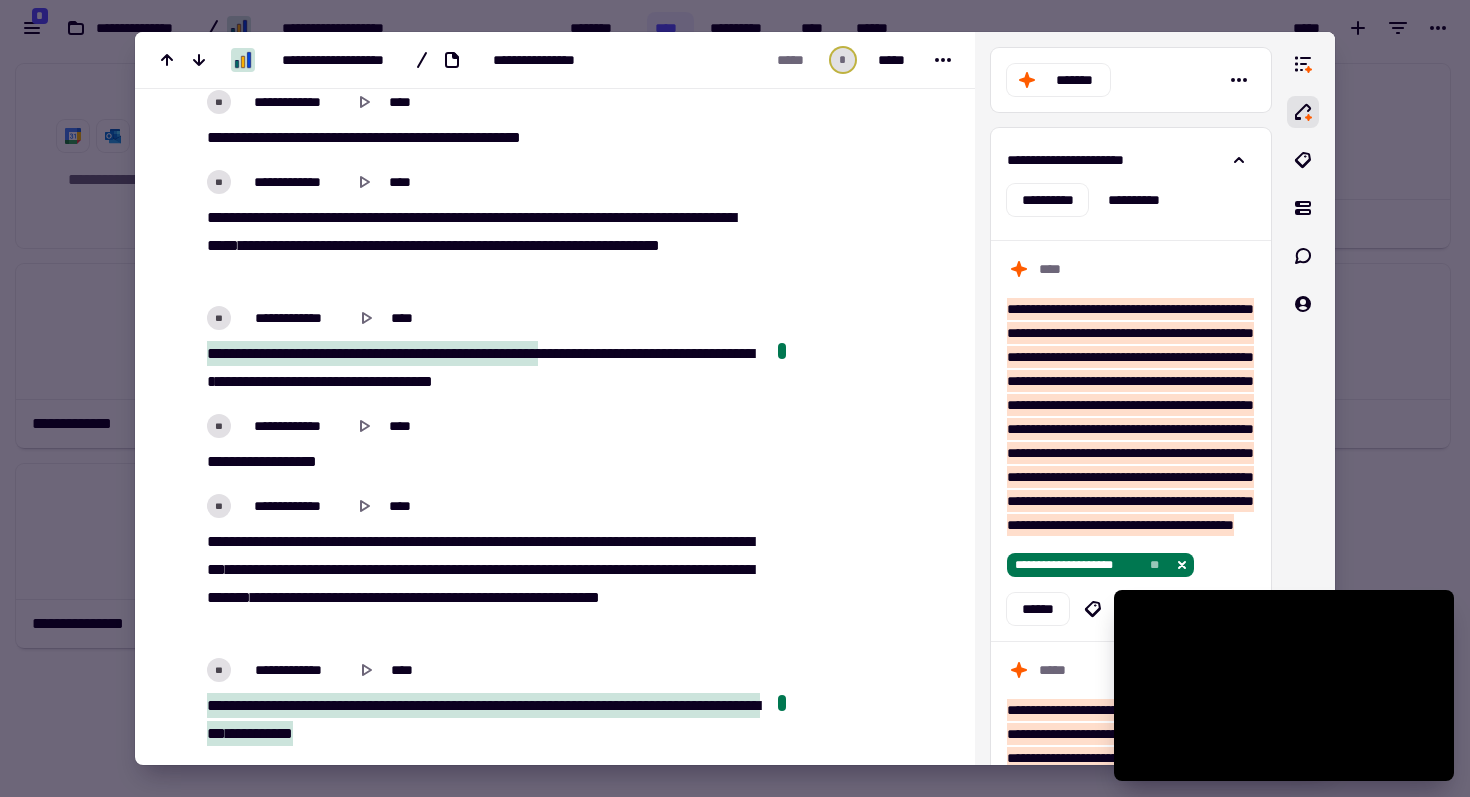 scroll, scrollTop: 6088, scrollLeft: 0, axis: vertical 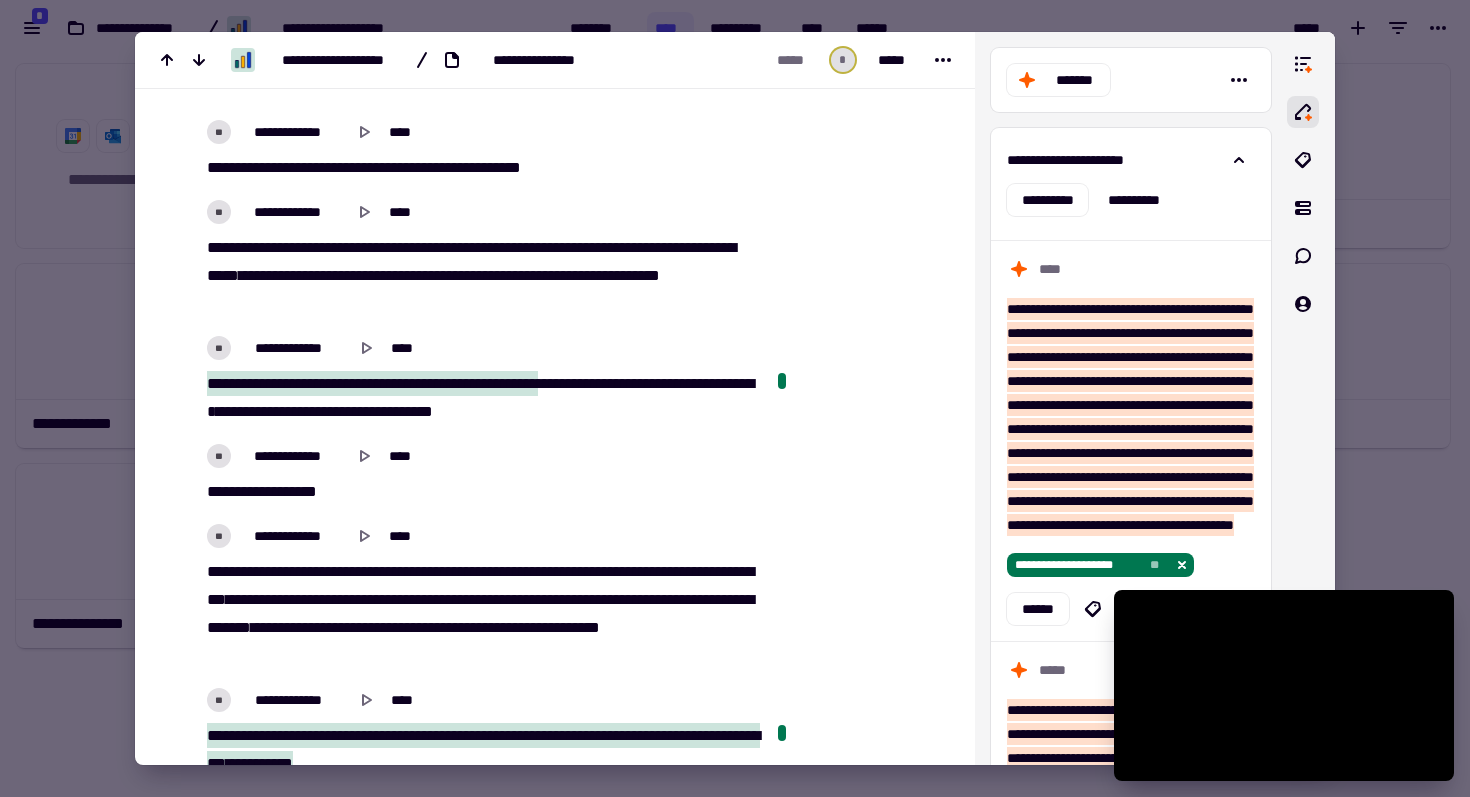 click on "**********" at bounding box center (372, 383) 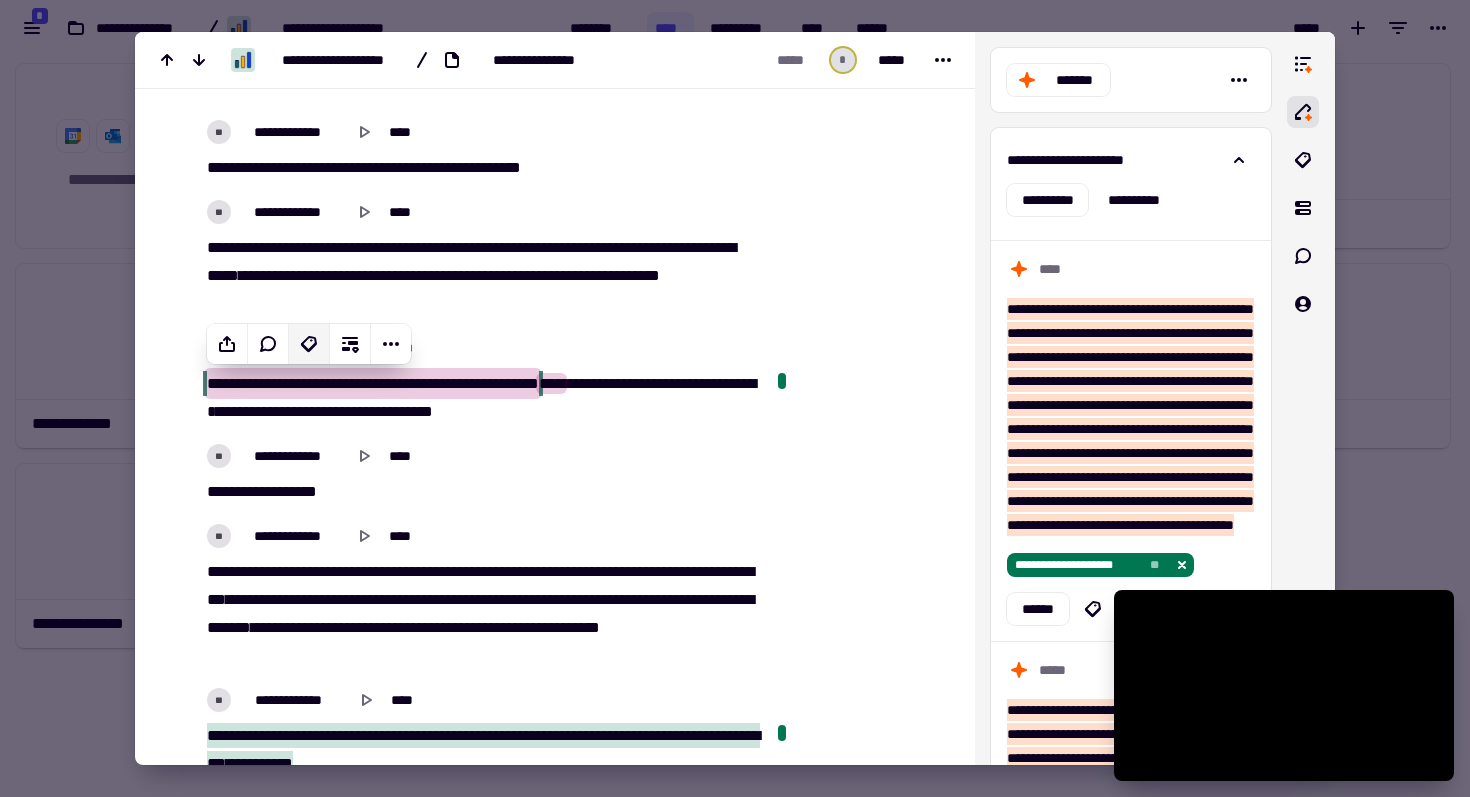 click 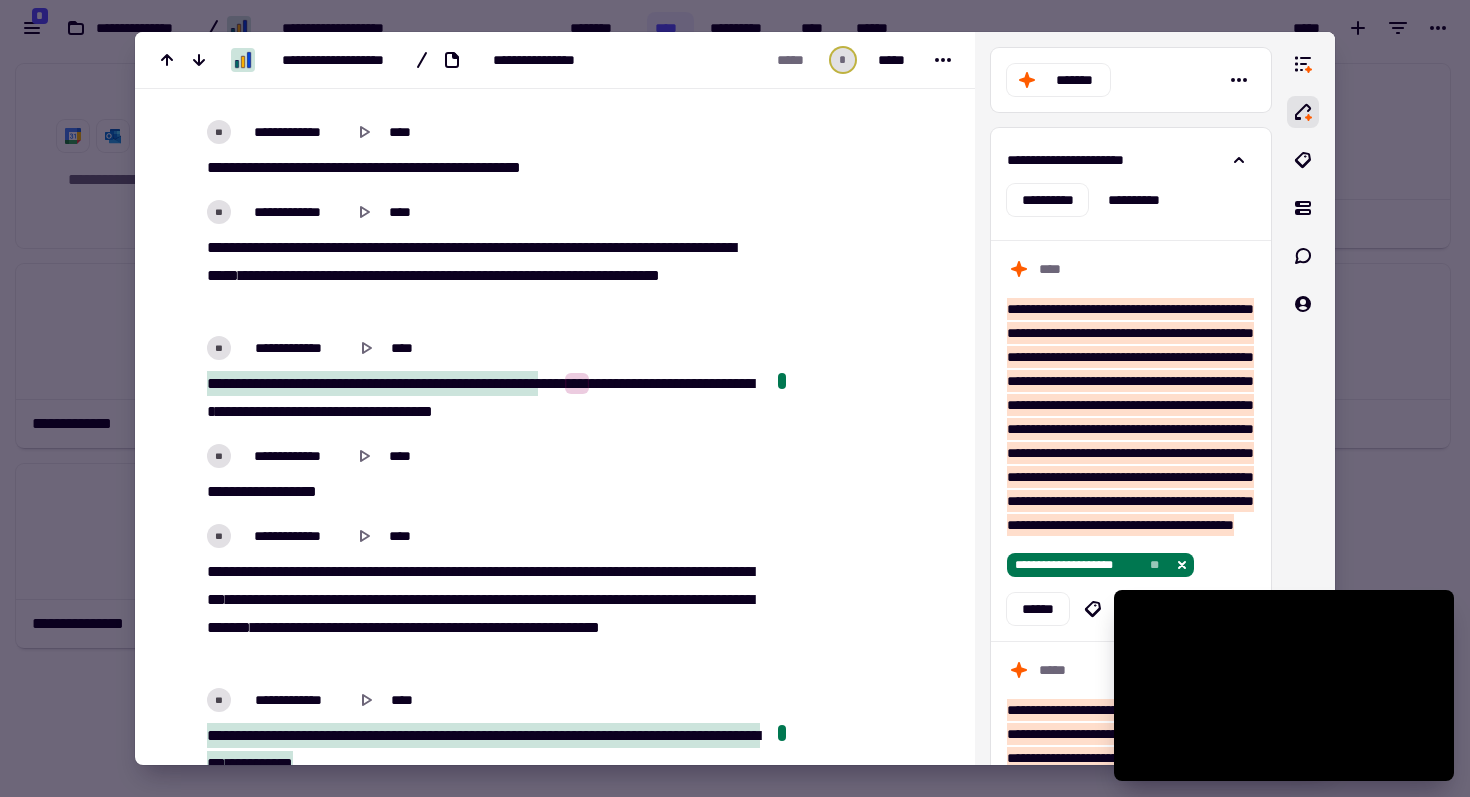 click on "****" at bounding box center (616, 571) 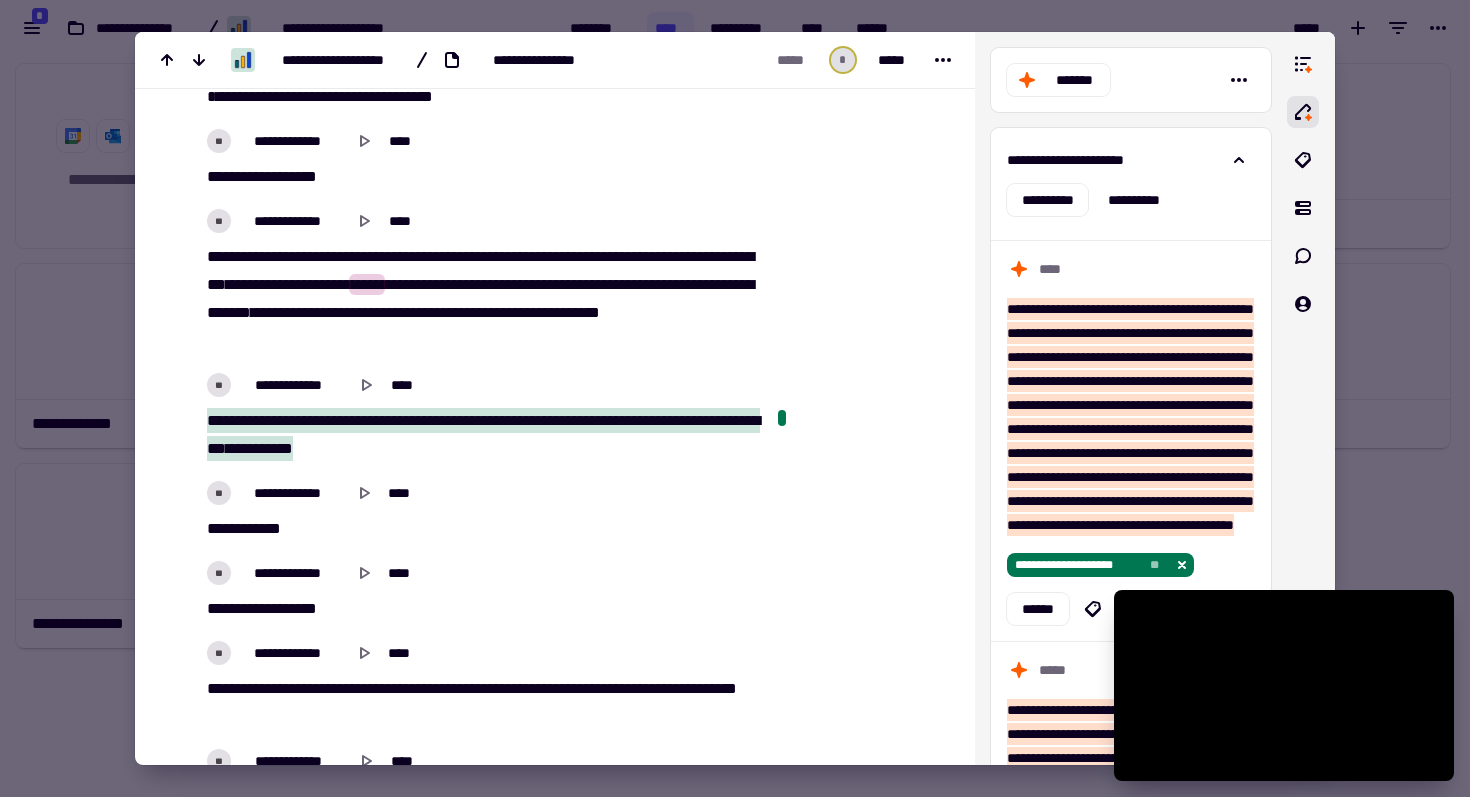 scroll, scrollTop: 6407, scrollLeft: 0, axis: vertical 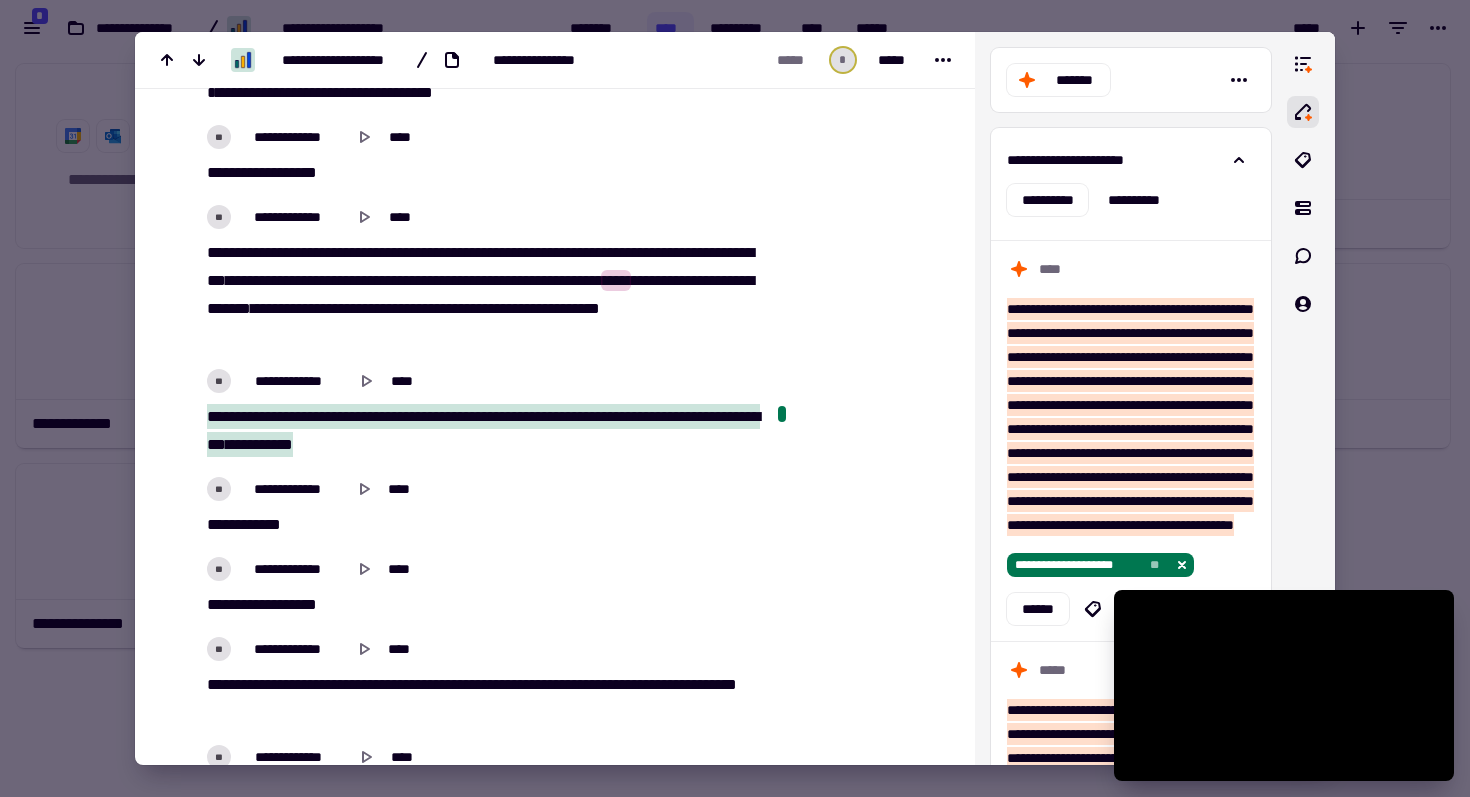 click on "*******" at bounding box center [499, 416] 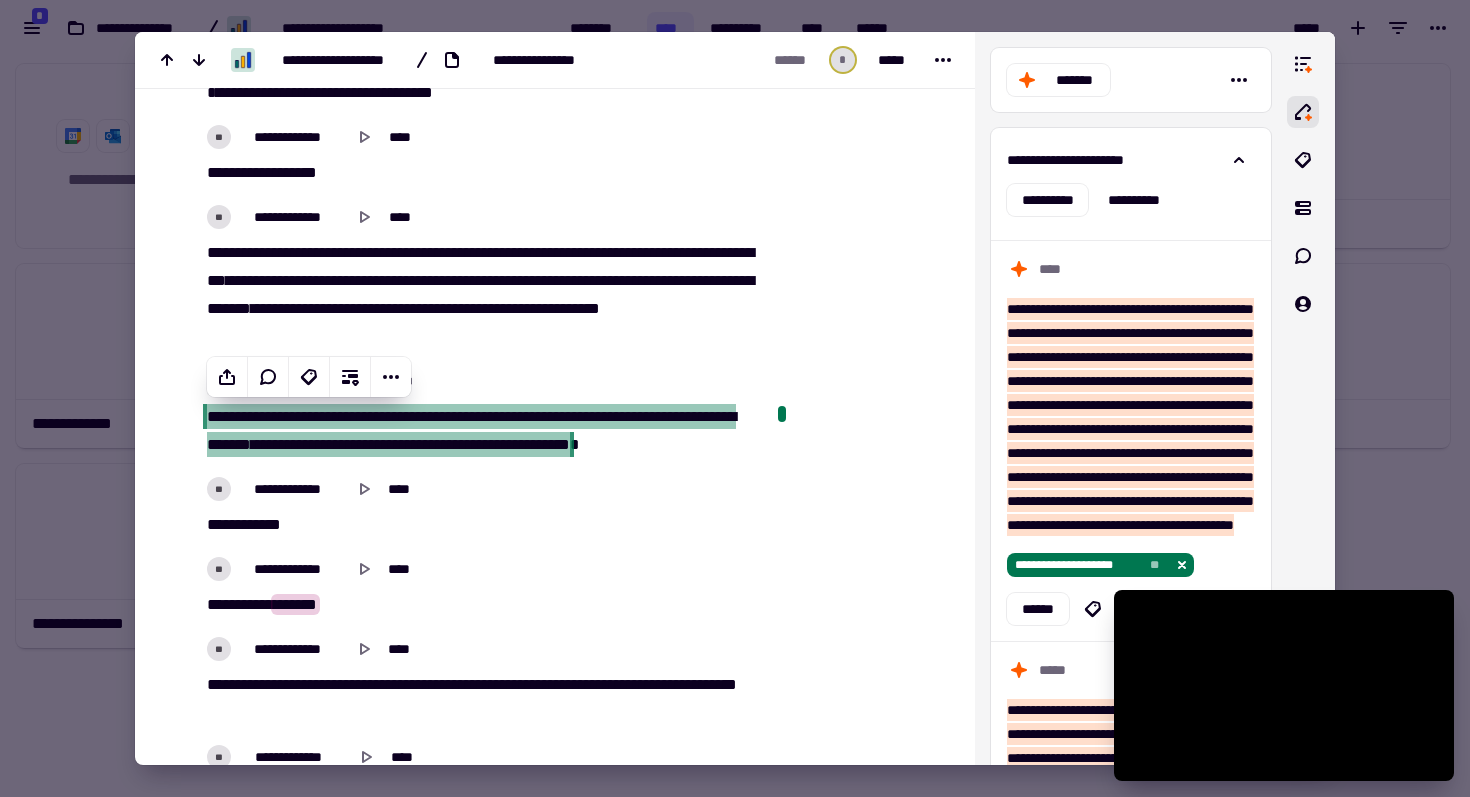 click on "**********" at bounding box center [480, 569] 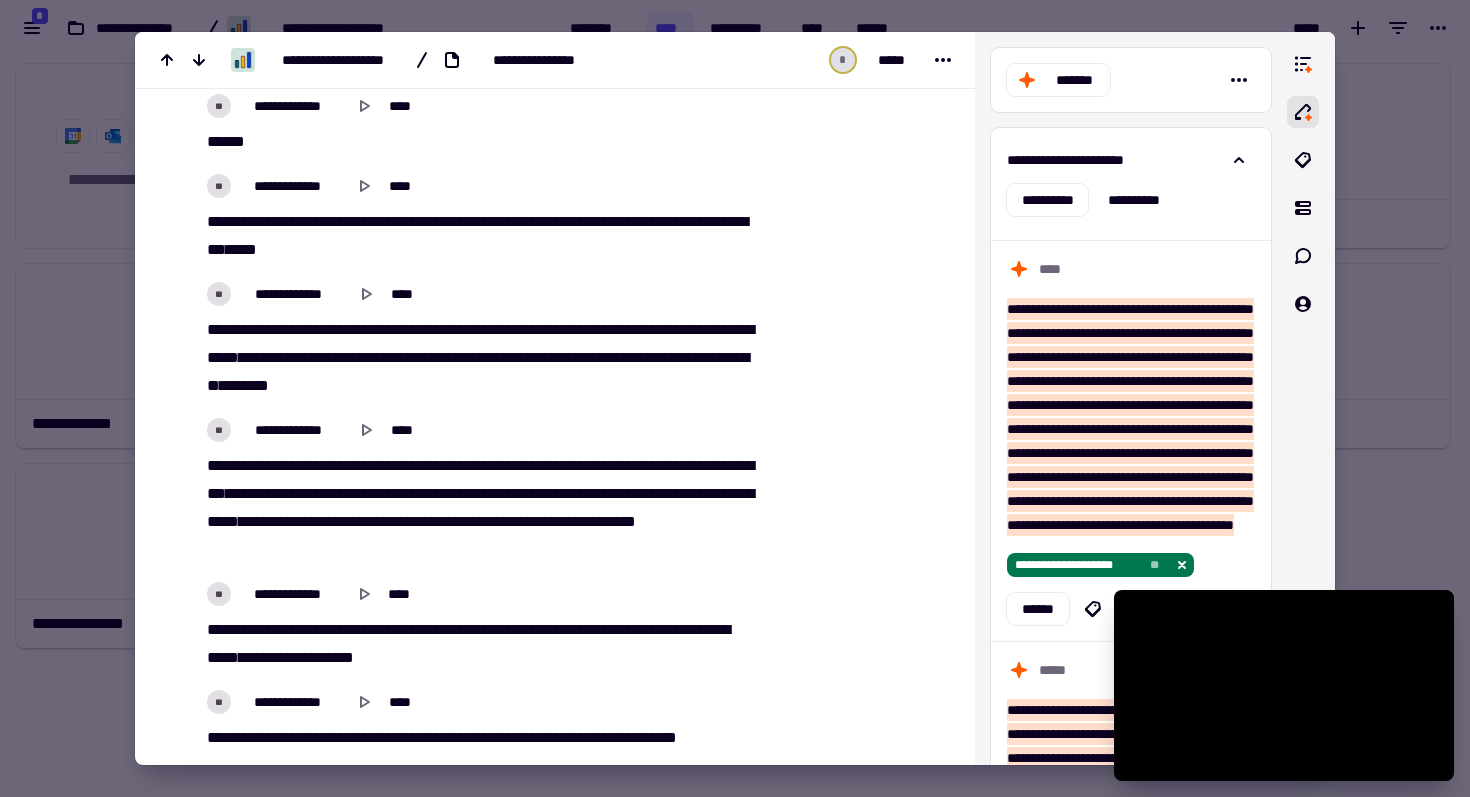 scroll, scrollTop: 7169, scrollLeft: 0, axis: vertical 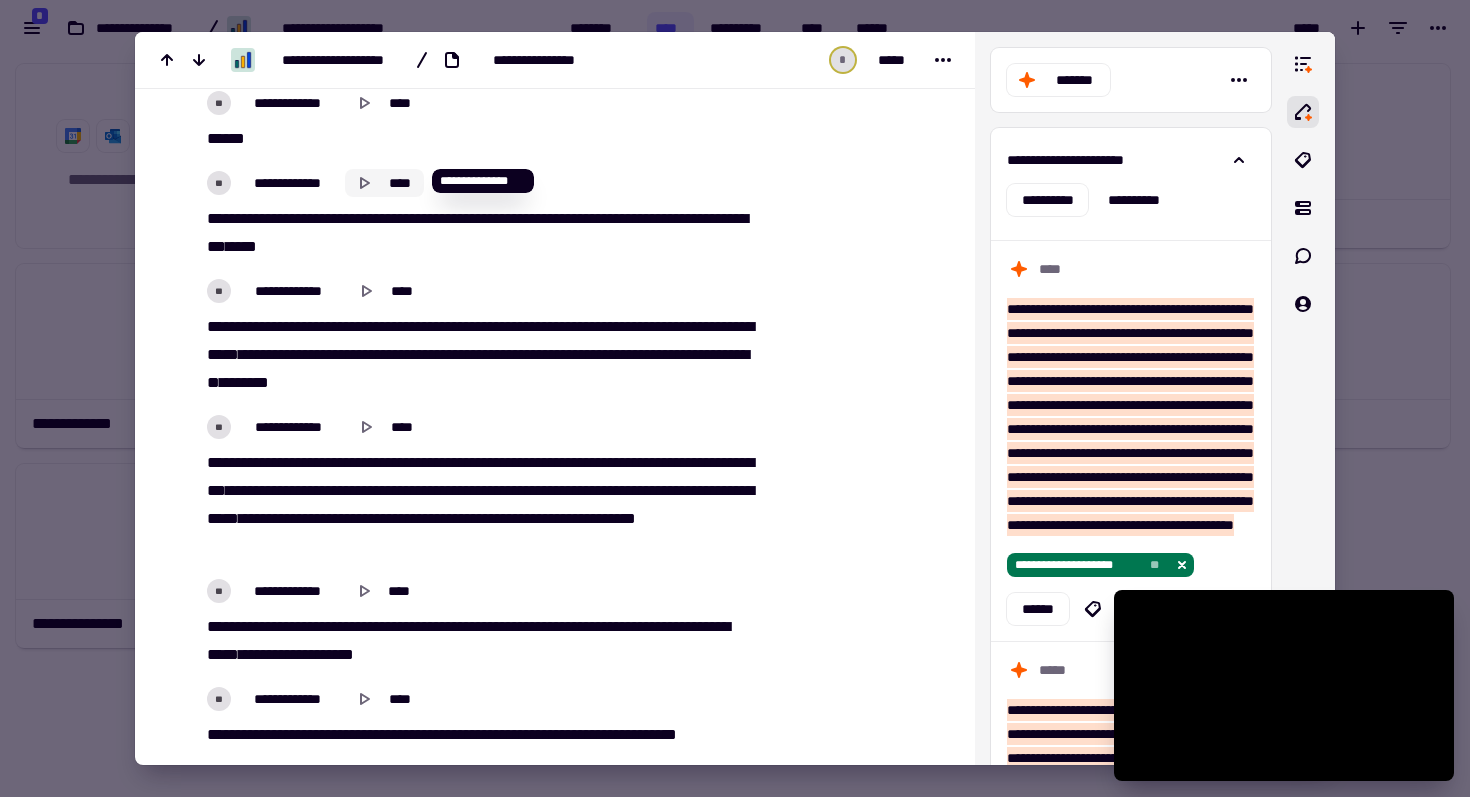click 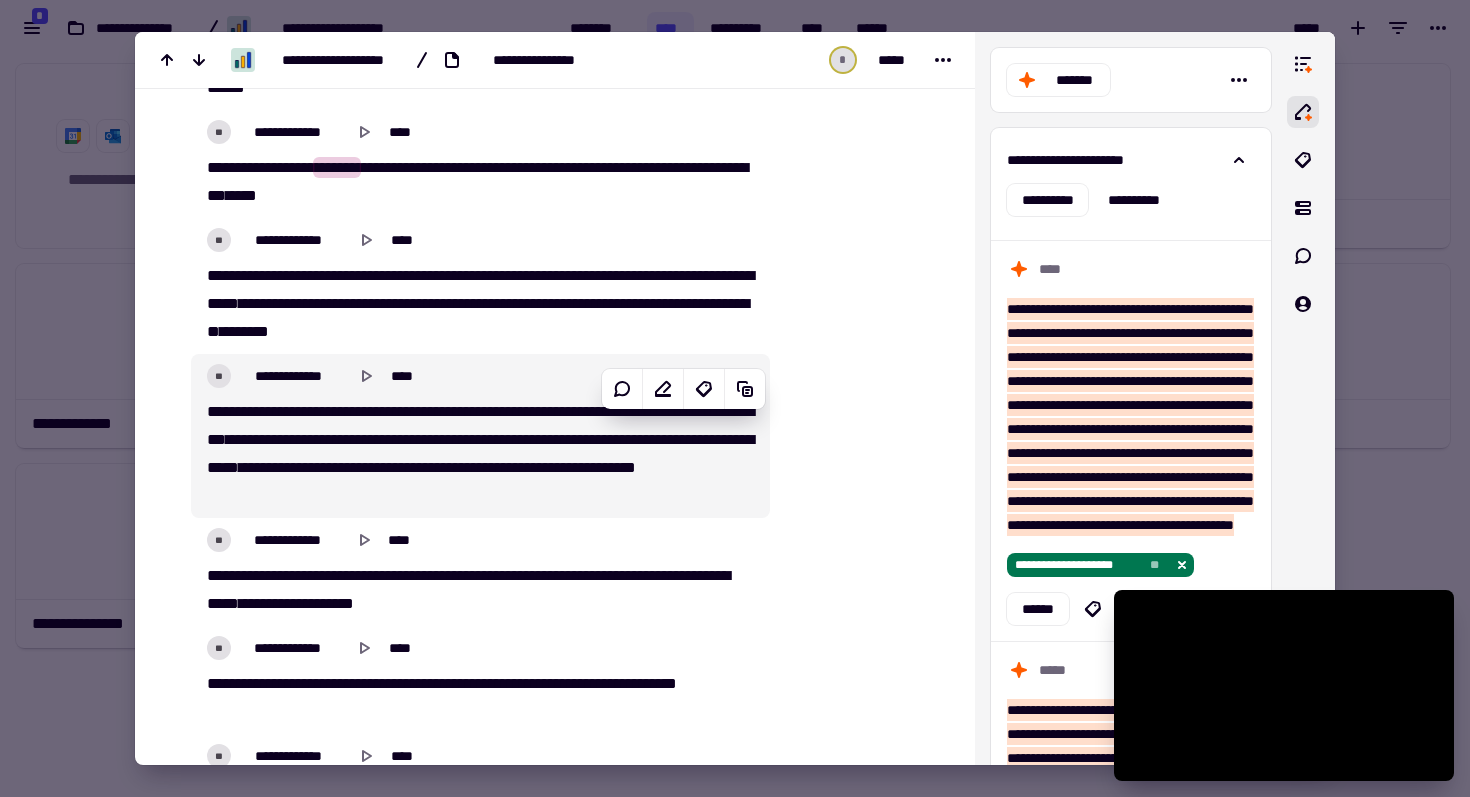 scroll, scrollTop: 7224, scrollLeft: 0, axis: vertical 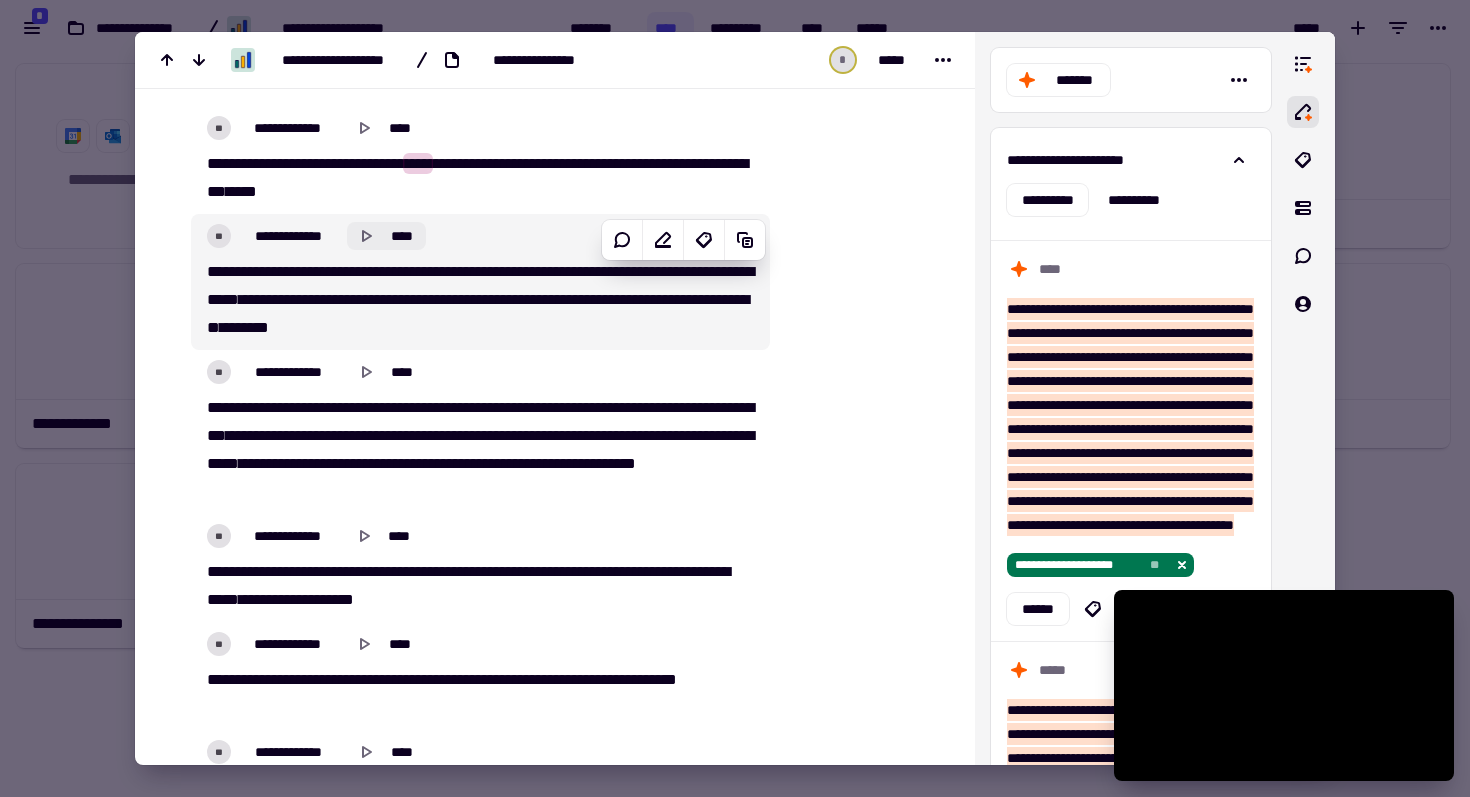 click 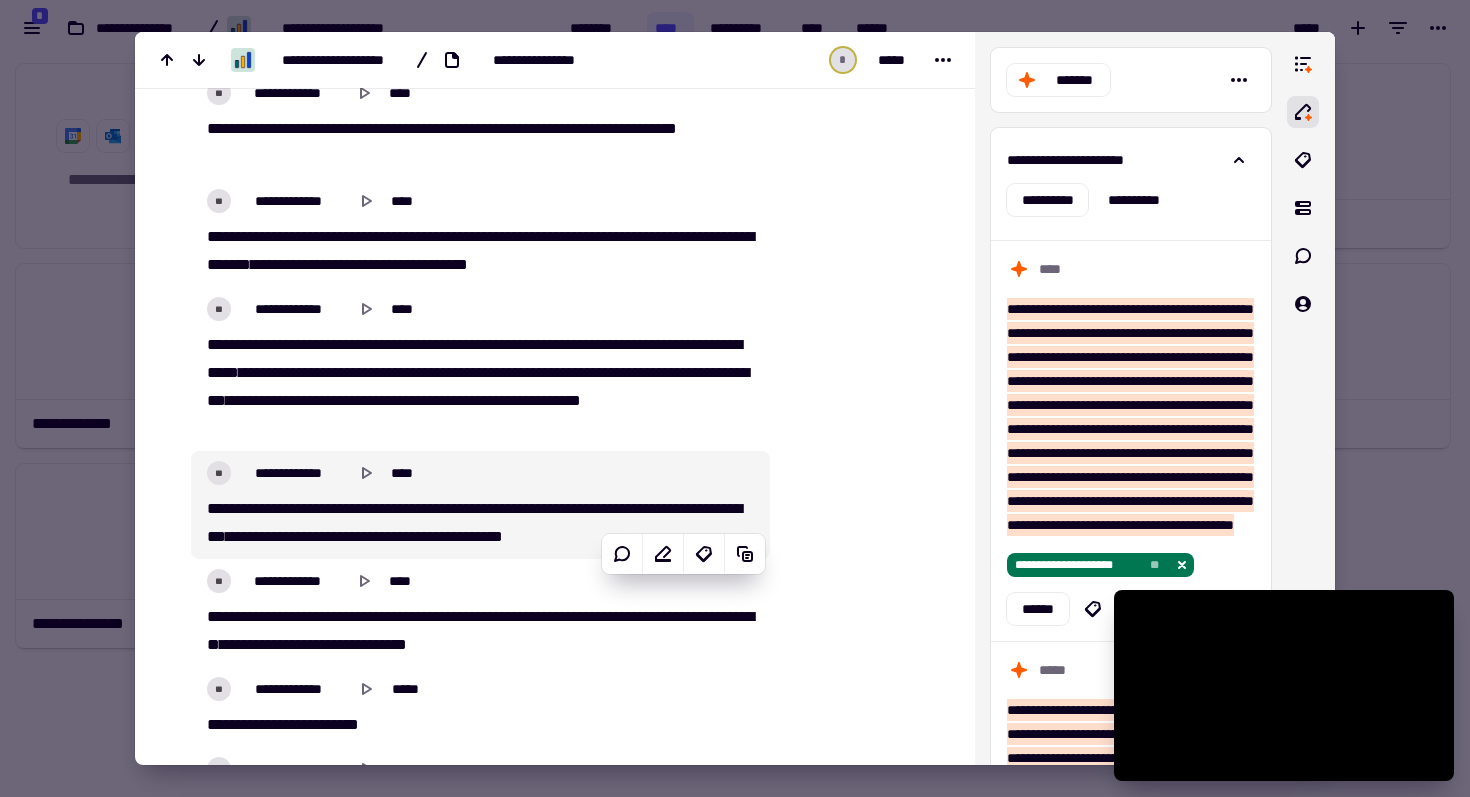 scroll, scrollTop: 7778, scrollLeft: 0, axis: vertical 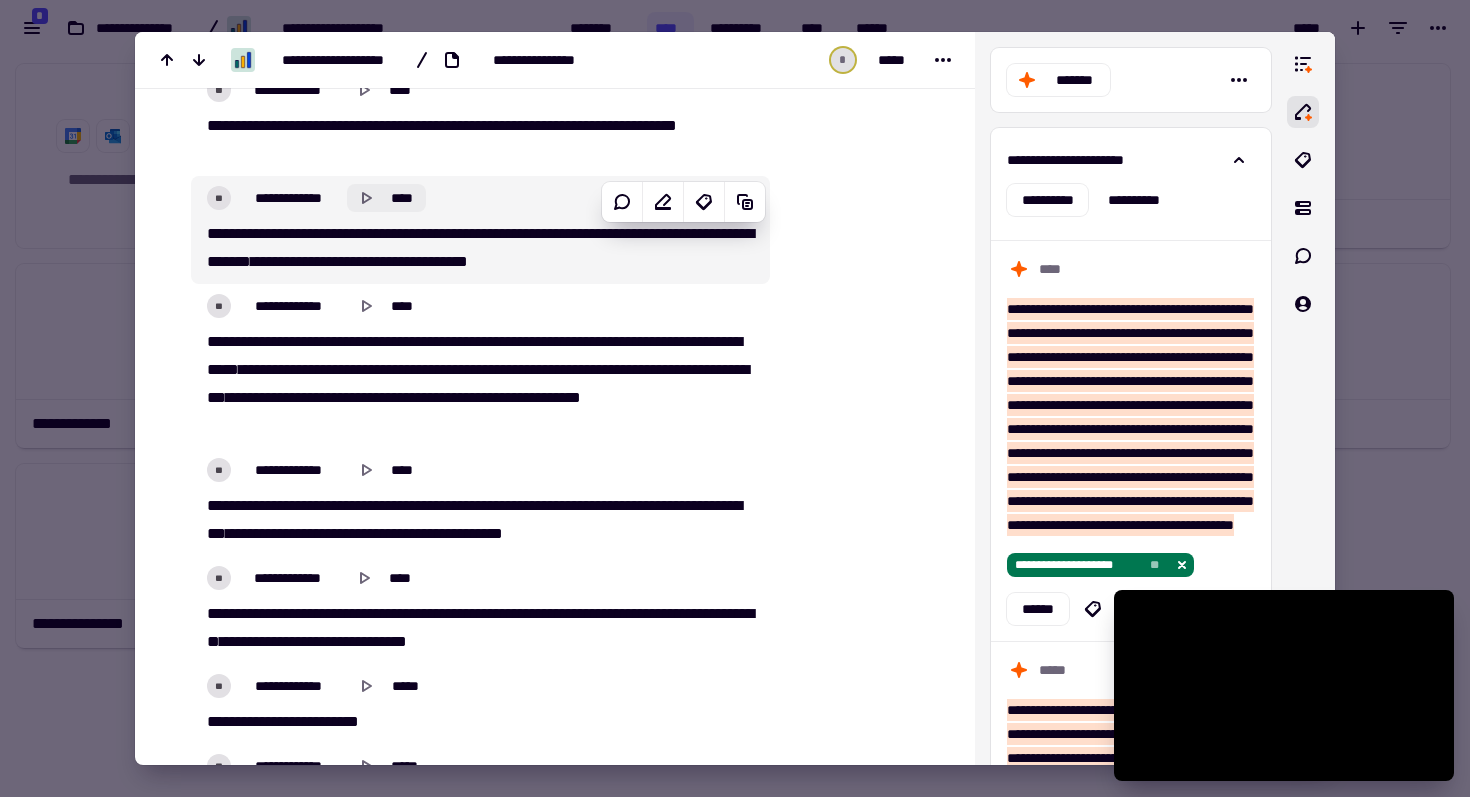 click 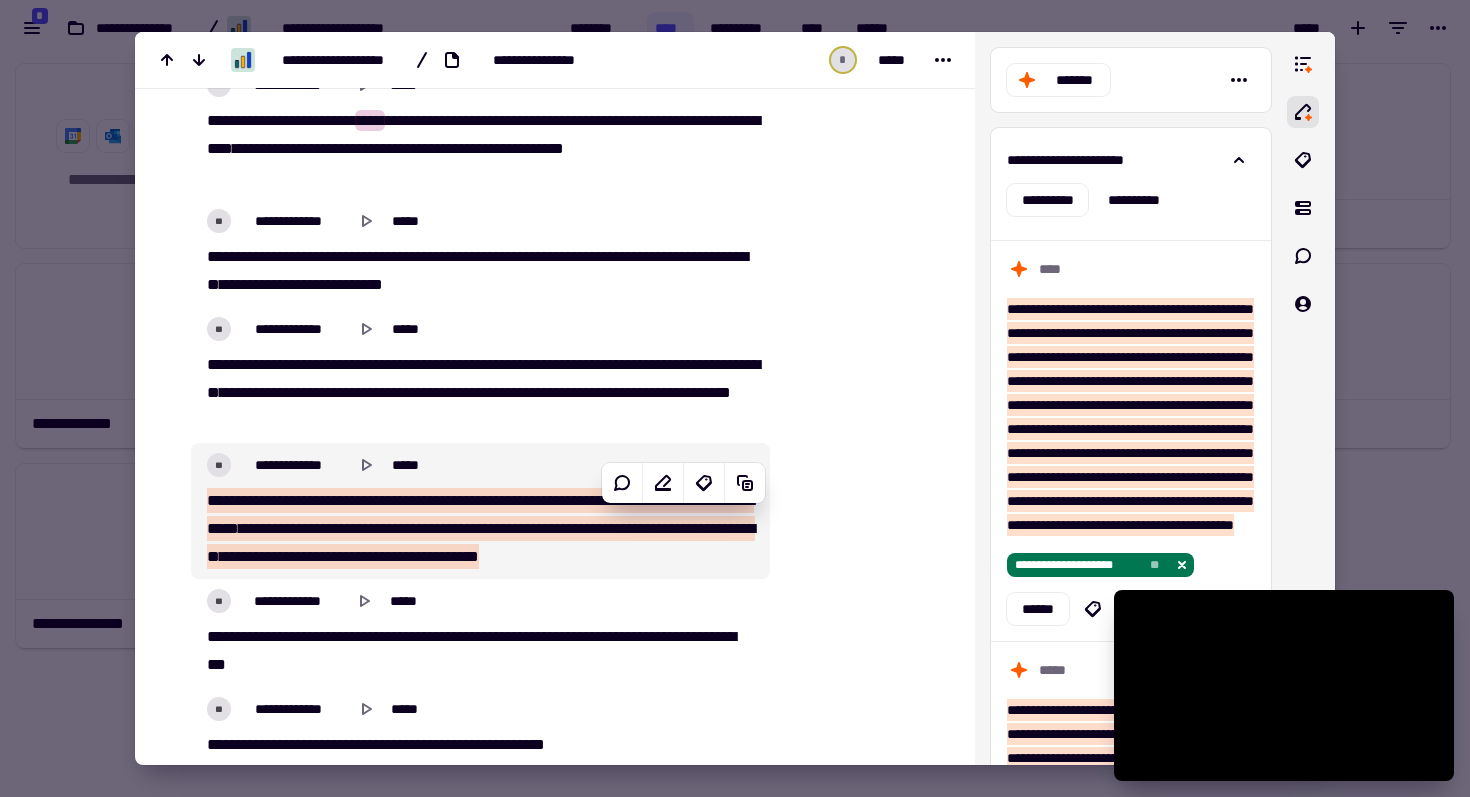 scroll, scrollTop: 8543, scrollLeft: 0, axis: vertical 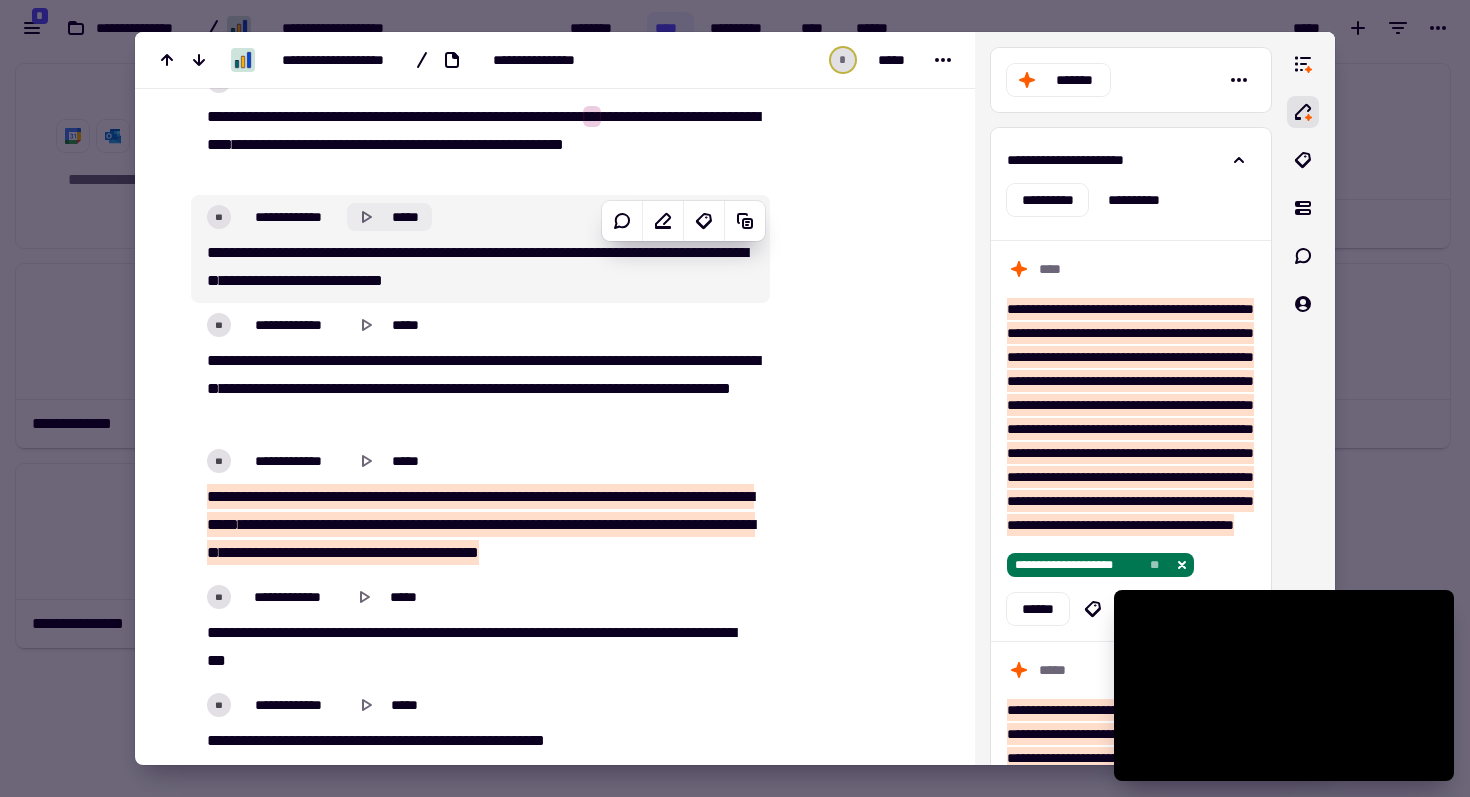 click 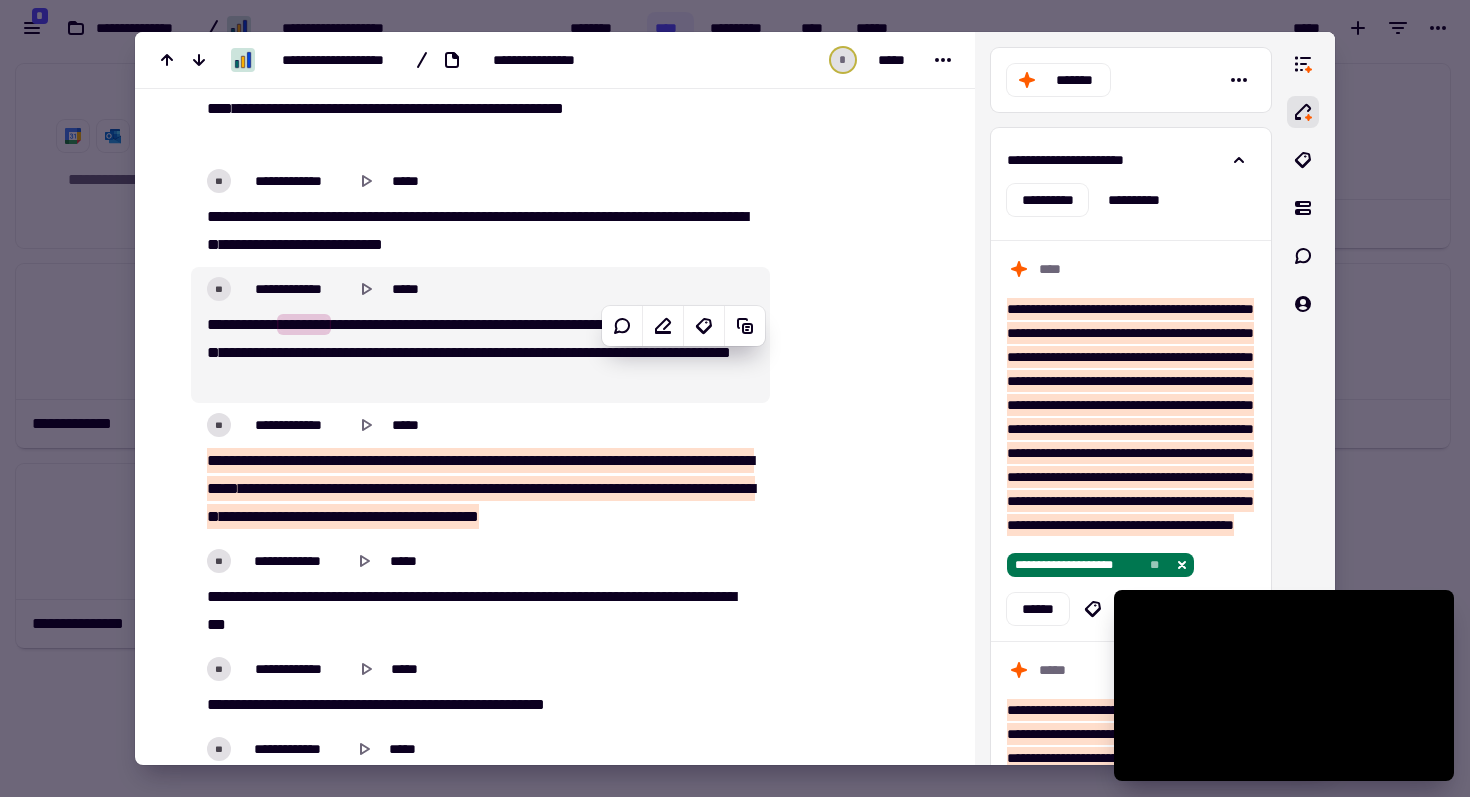 scroll, scrollTop: 8582, scrollLeft: 0, axis: vertical 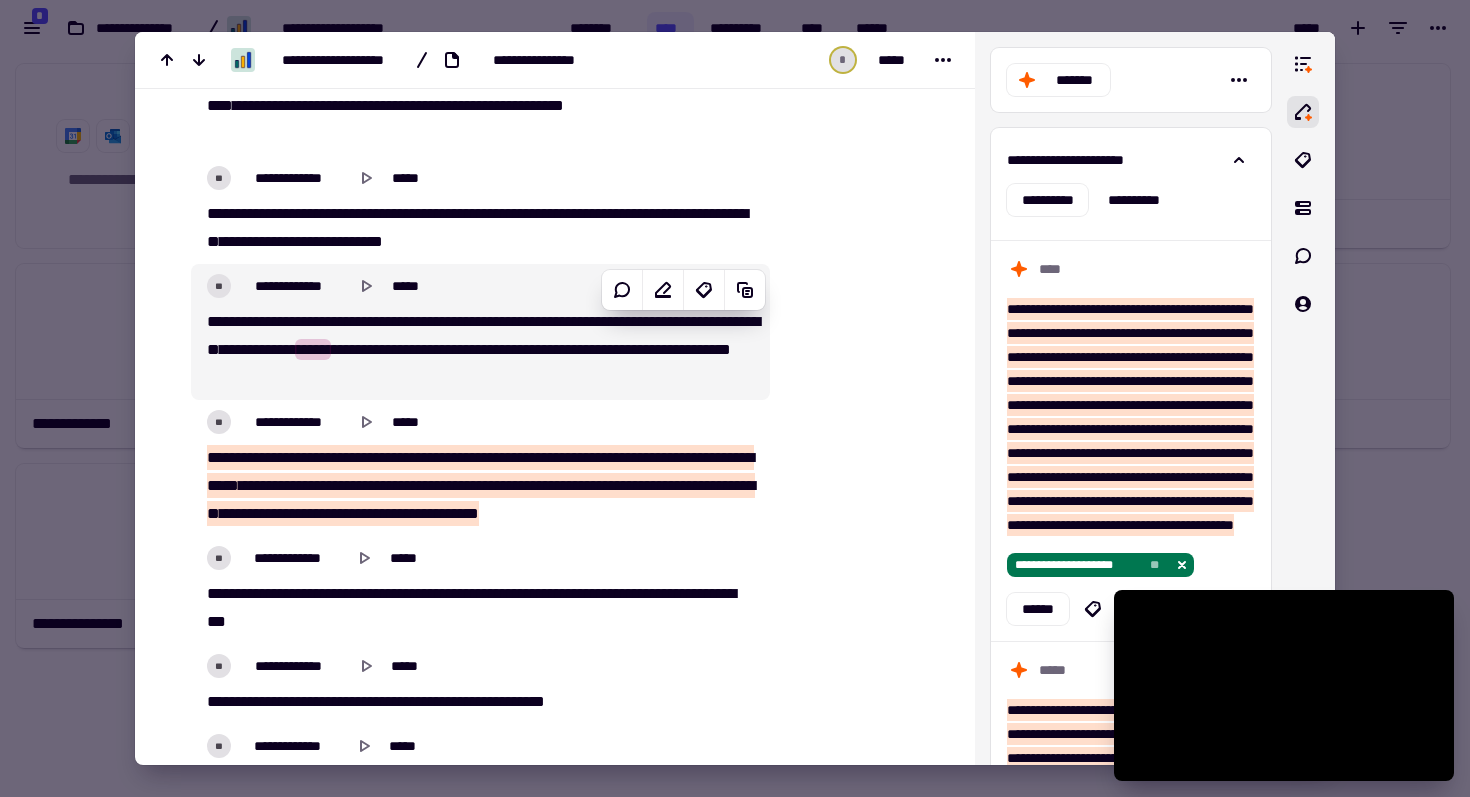 click on "****" at bounding box center (219, 321) 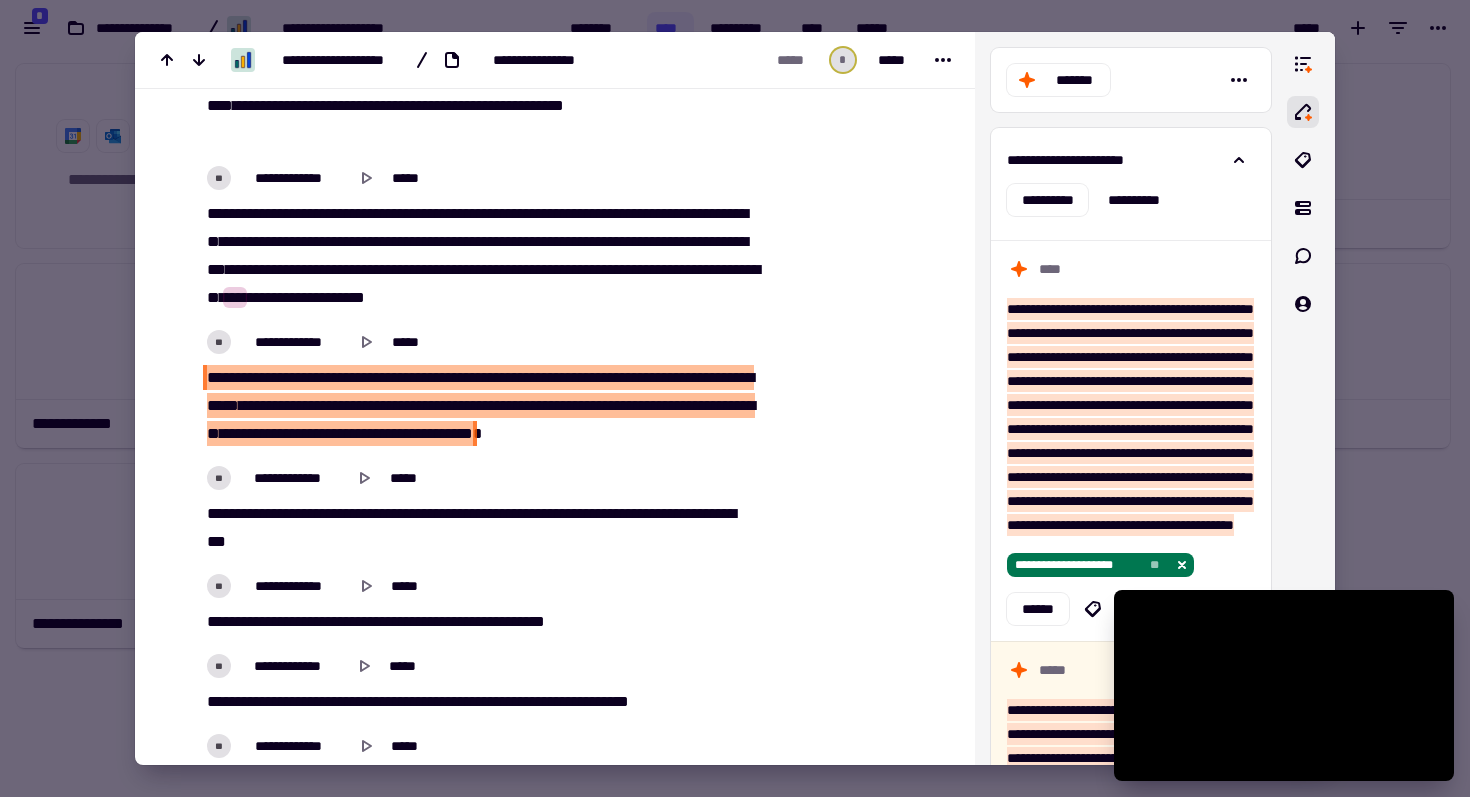 click on "*****" at bounding box center (734, 405) 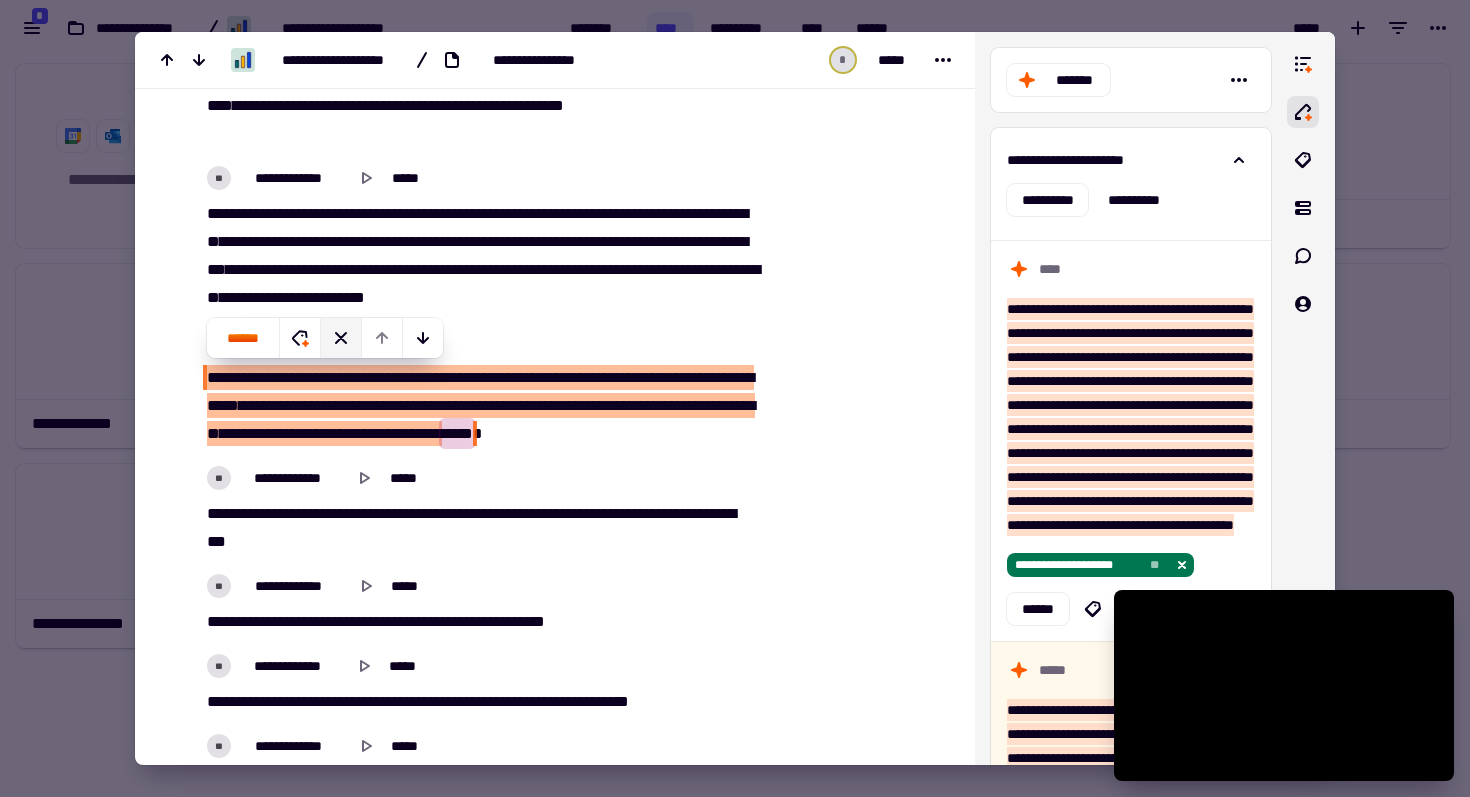 click 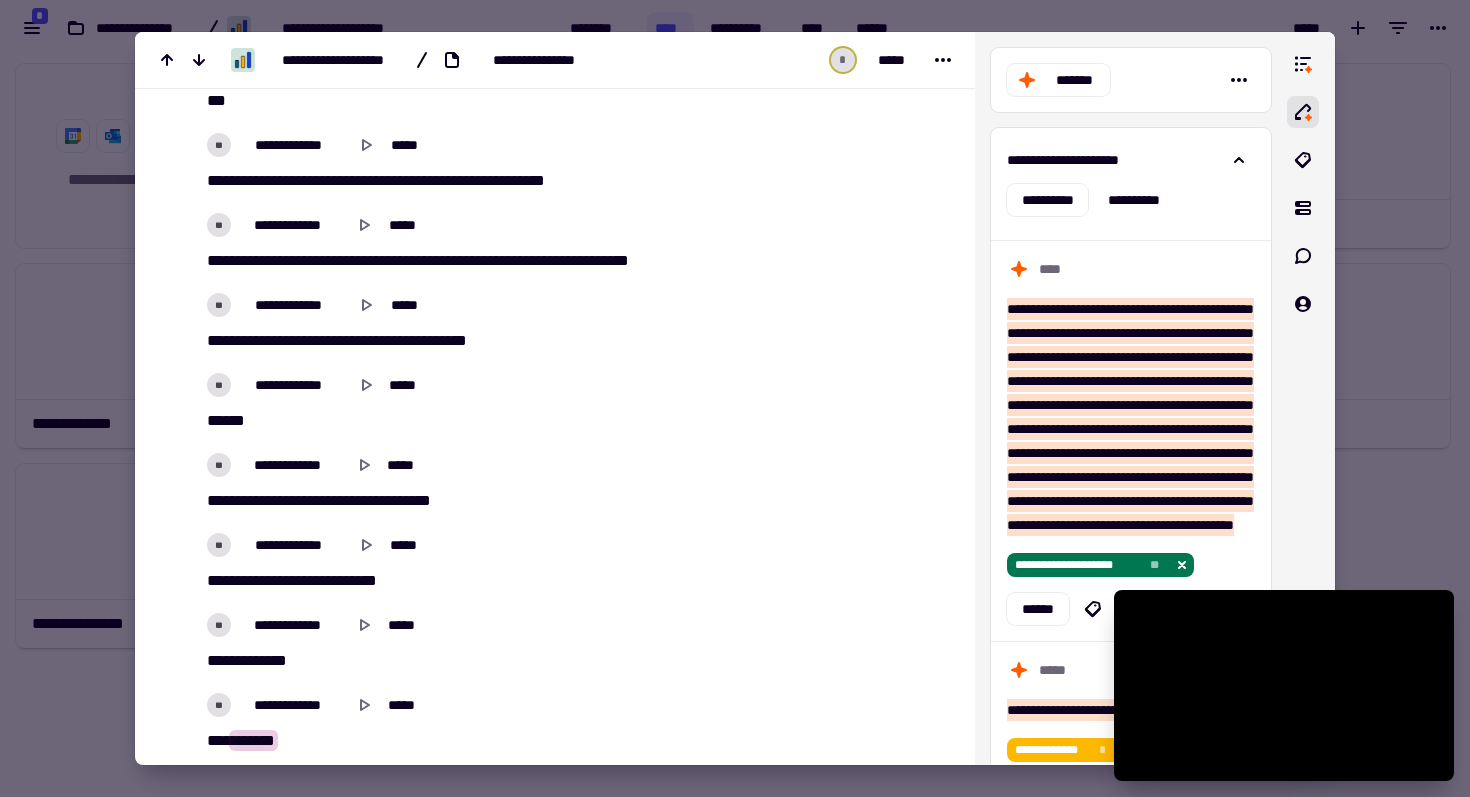 scroll, scrollTop: 9022, scrollLeft: 0, axis: vertical 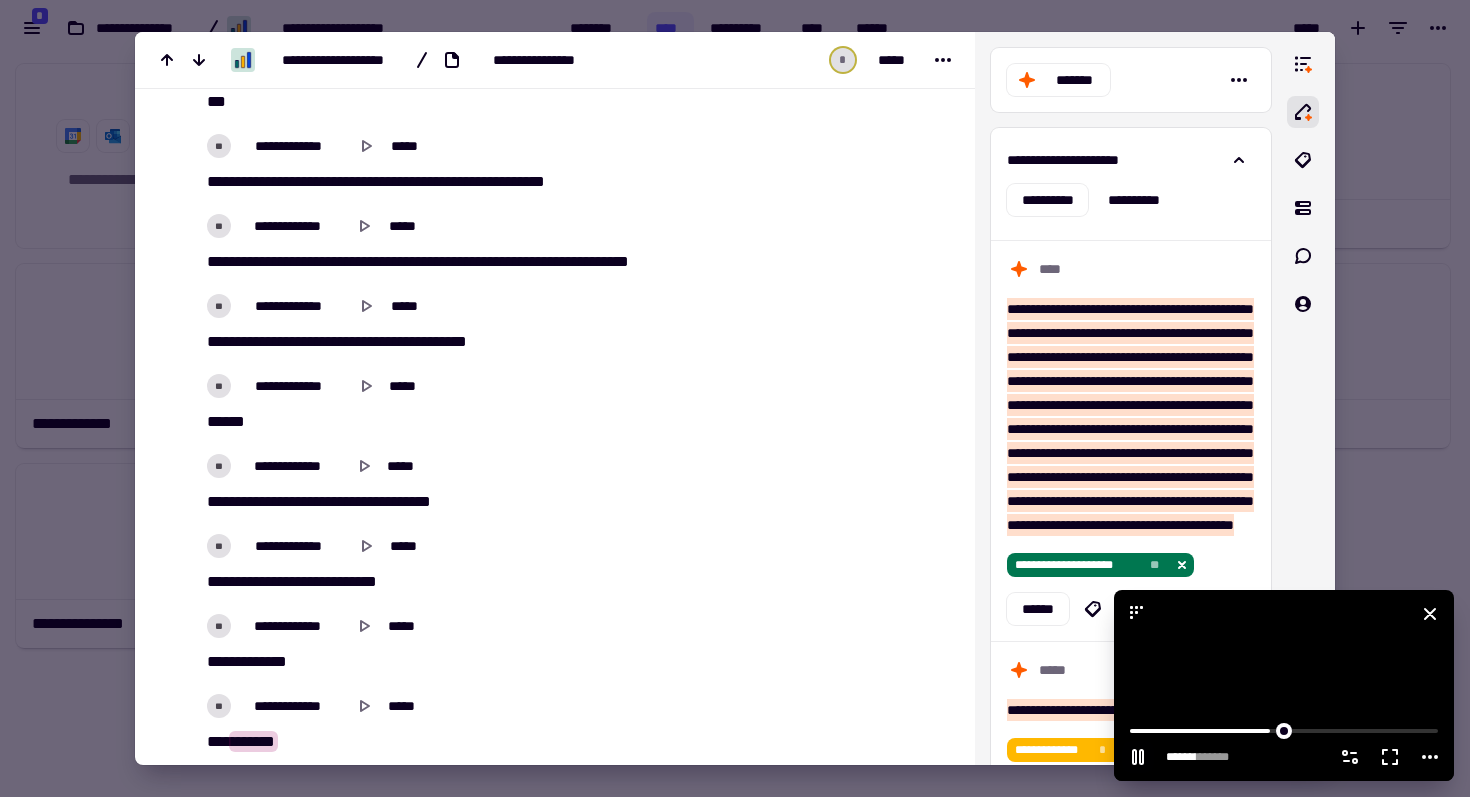 click 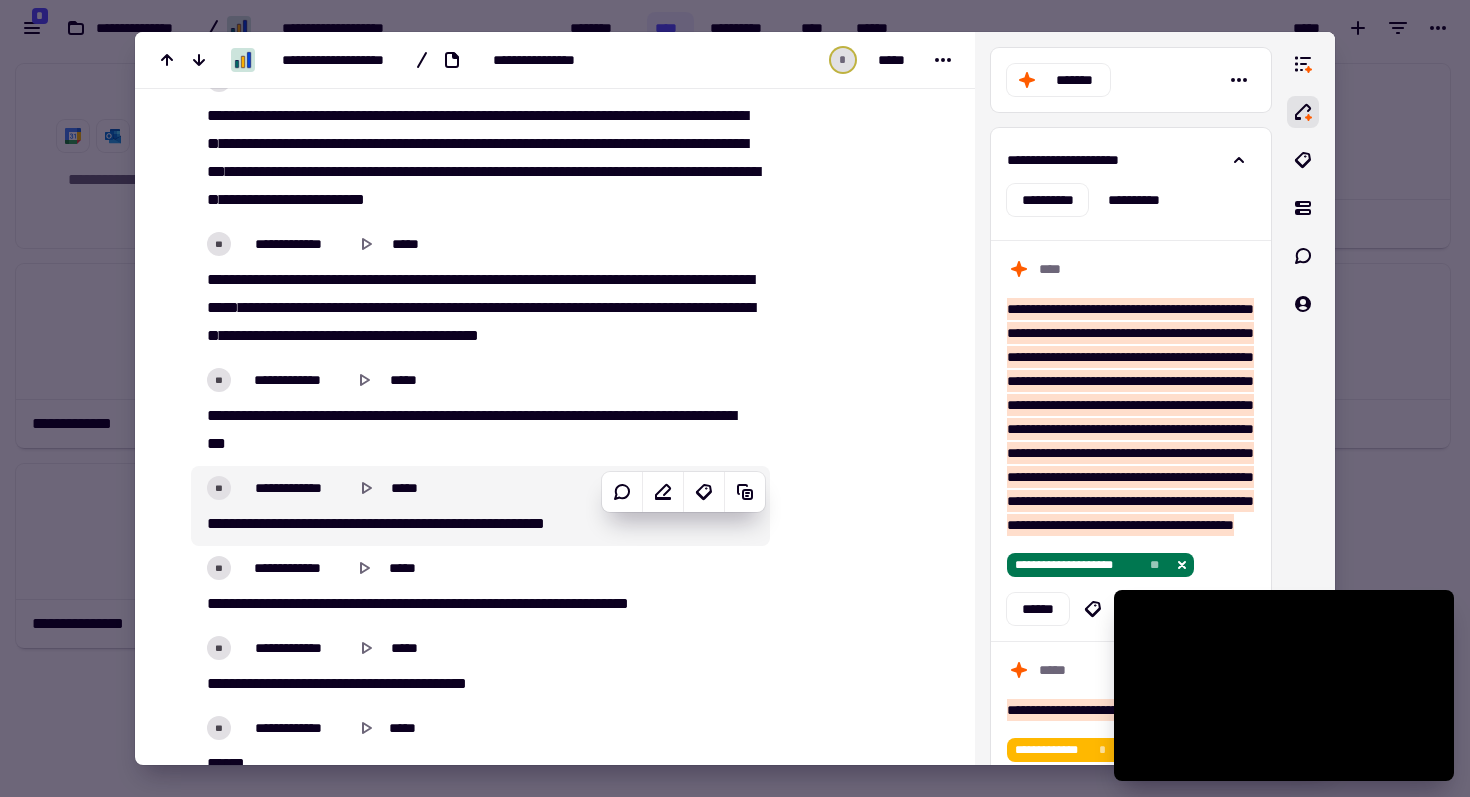 scroll, scrollTop: 8713, scrollLeft: 0, axis: vertical 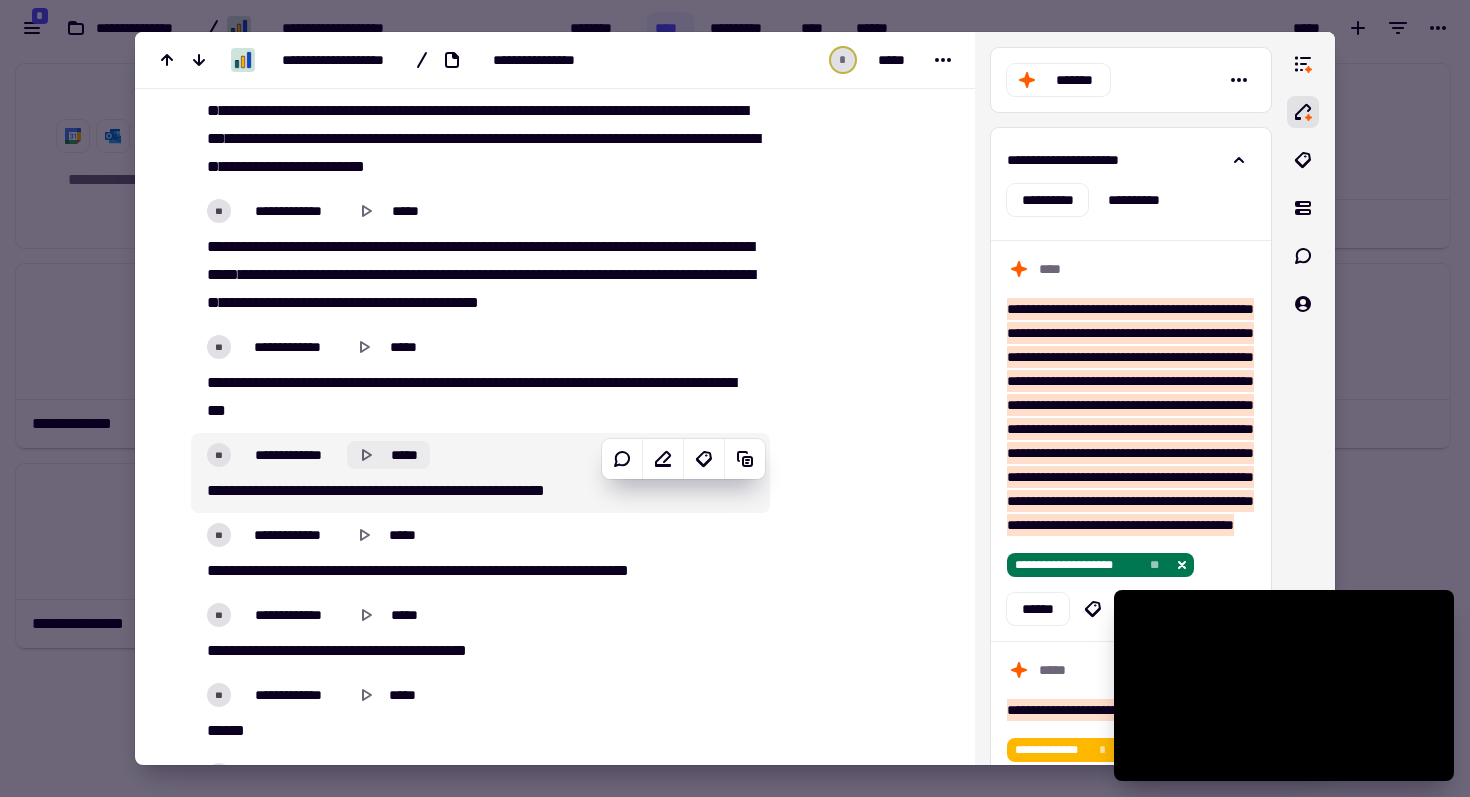 click 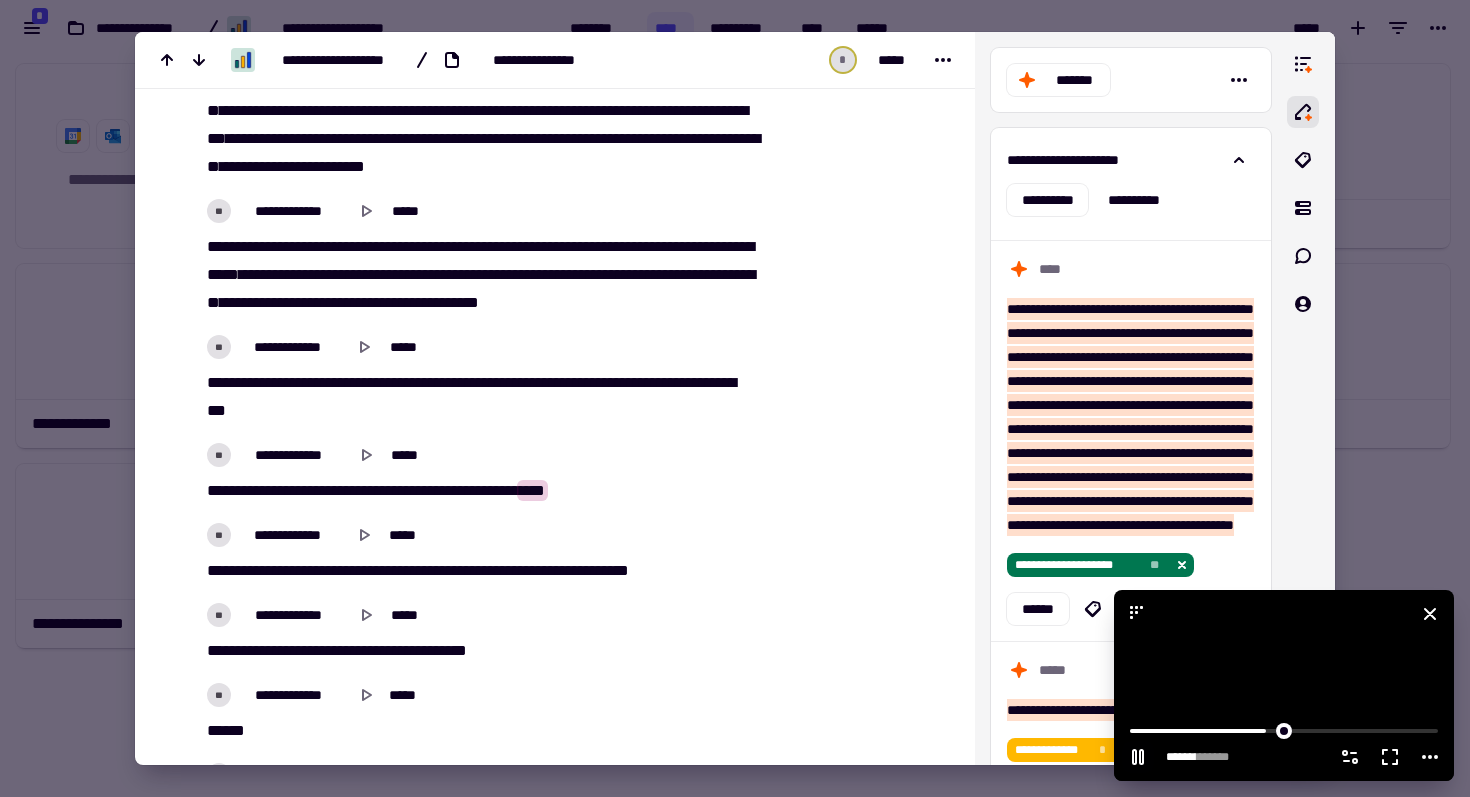 click 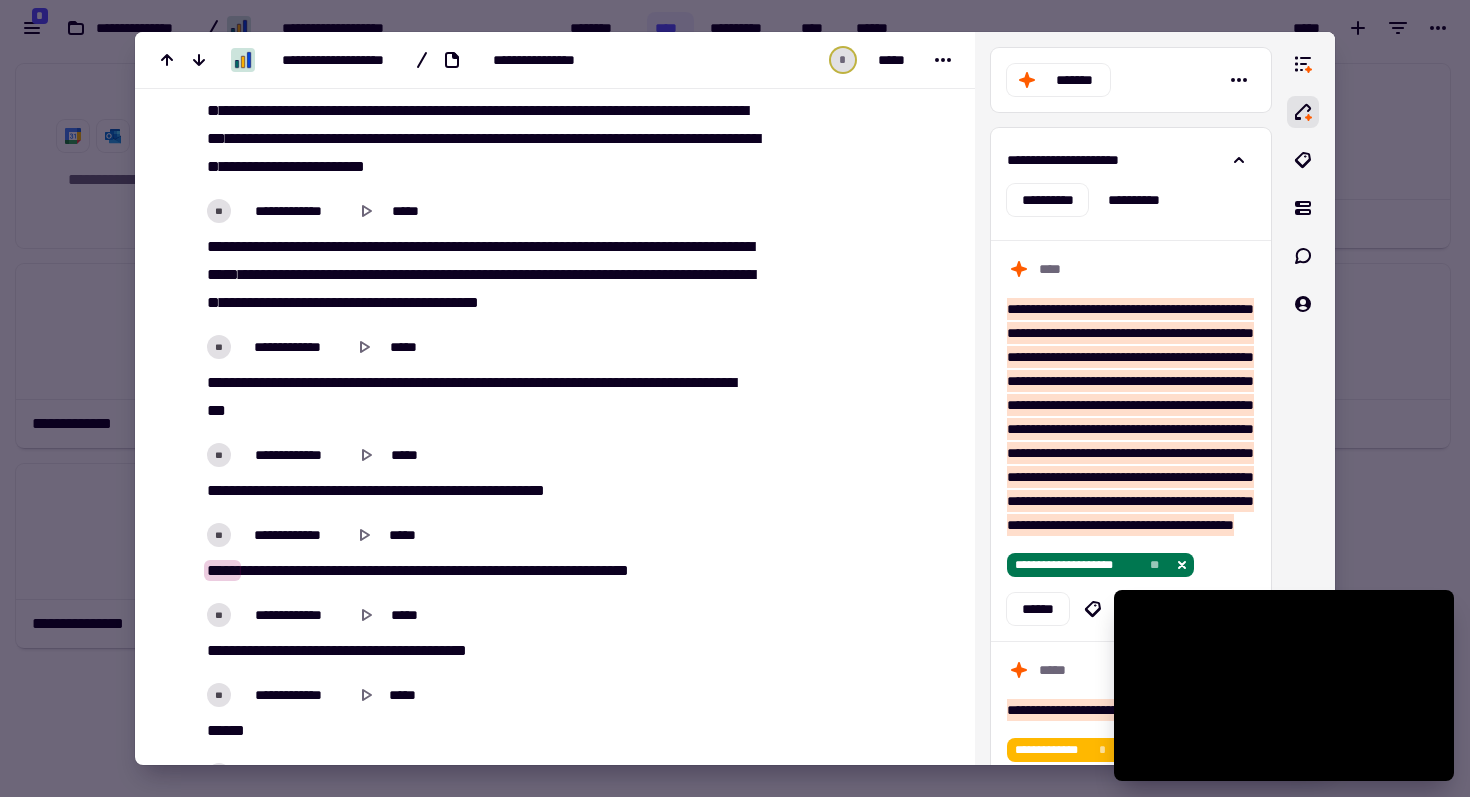 click on "**********" at bounding box center (480, 491) 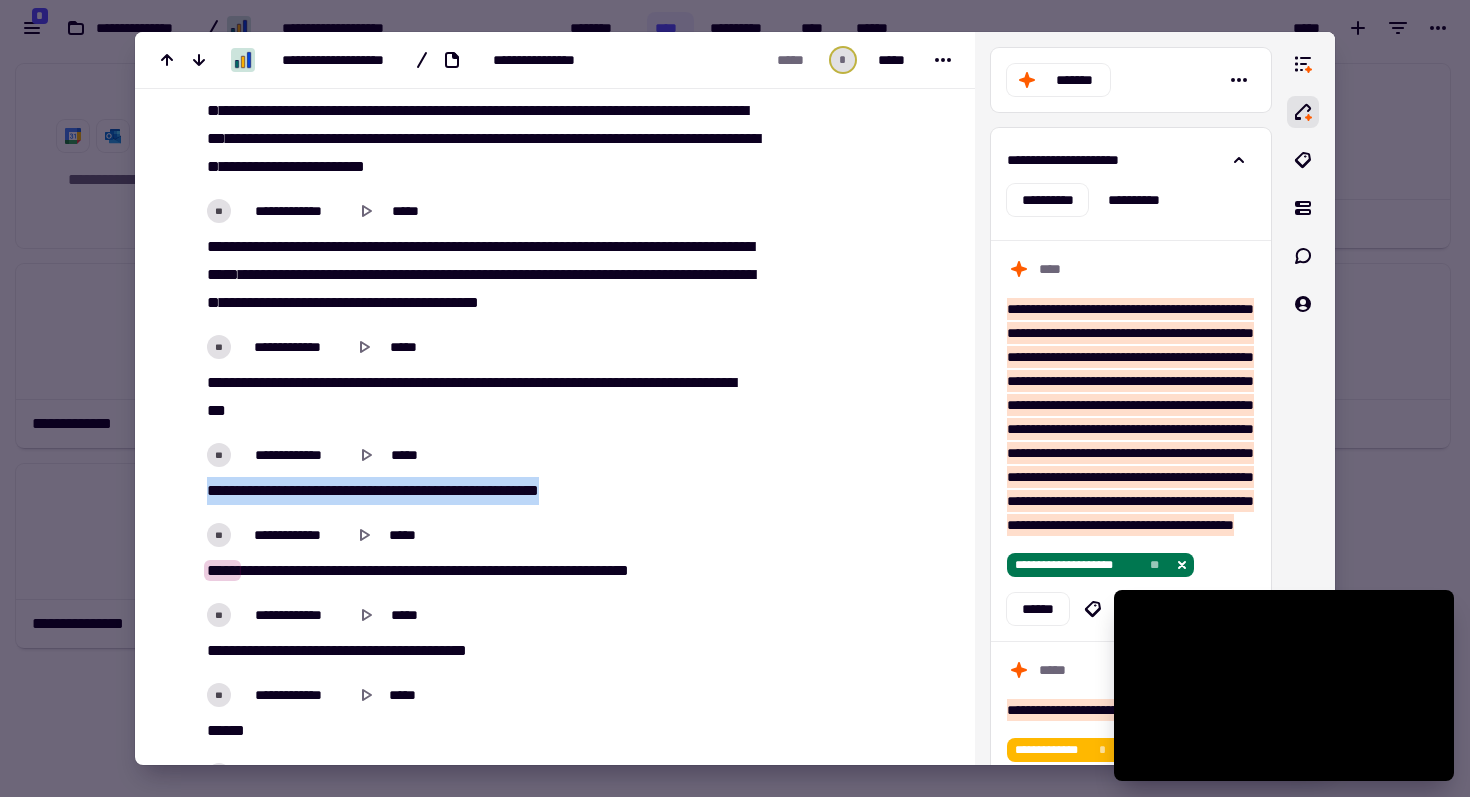 drag, startPoint x: 607, startPoint y: 492, endPoint x: 195, endPoint y: 489, distance: 412.01093 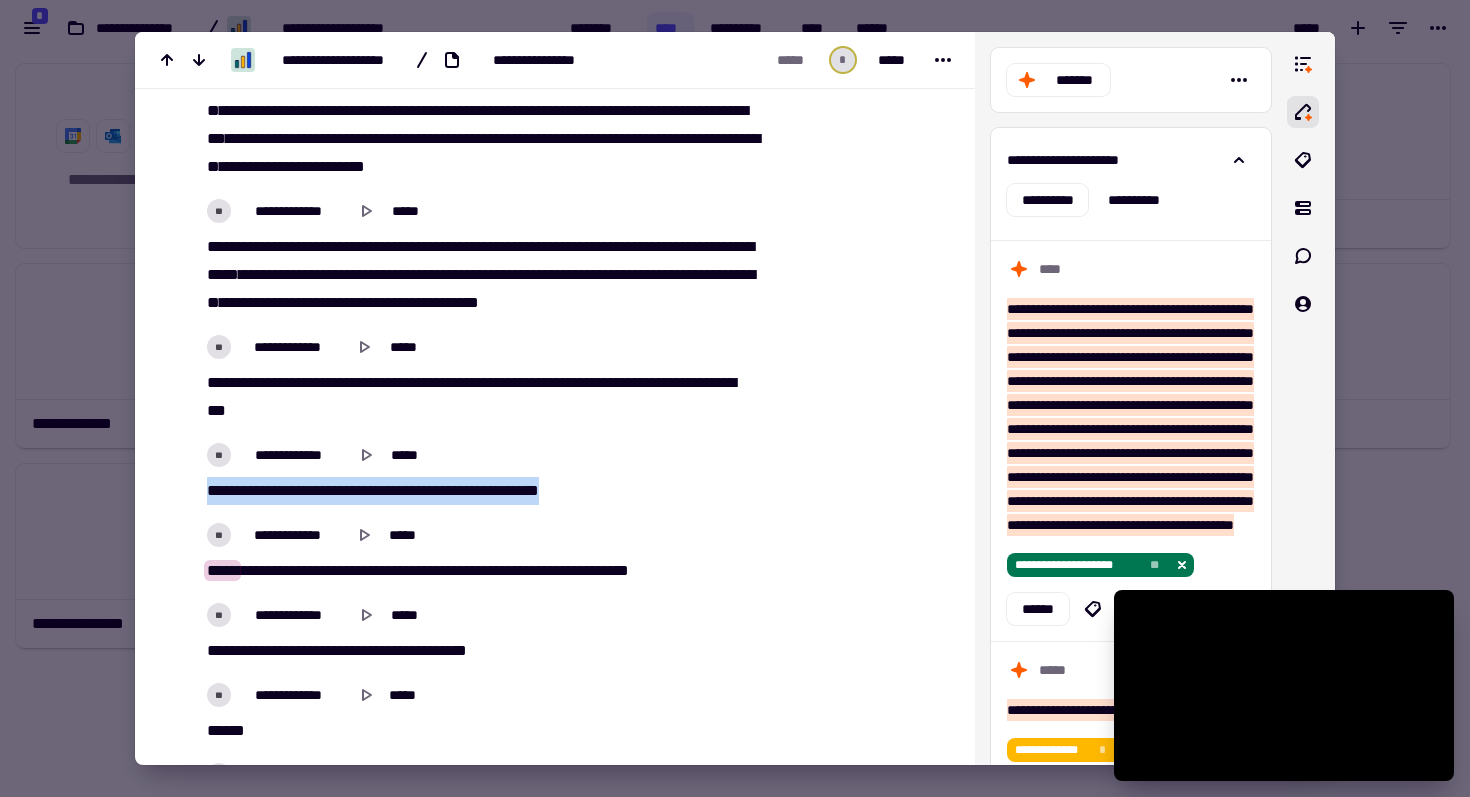 click on "**********" at bounding box center [480, 491] 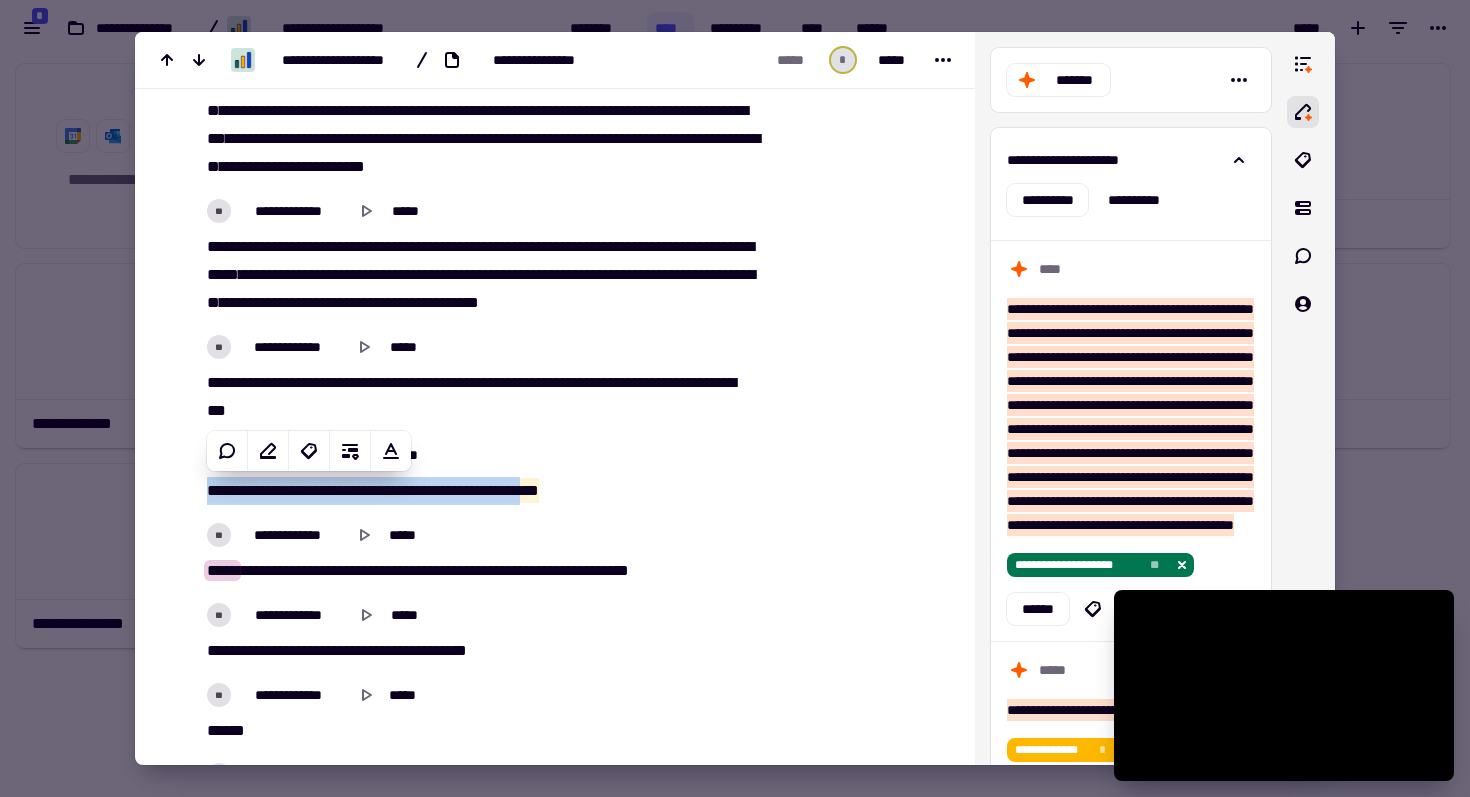 copy on "**********" 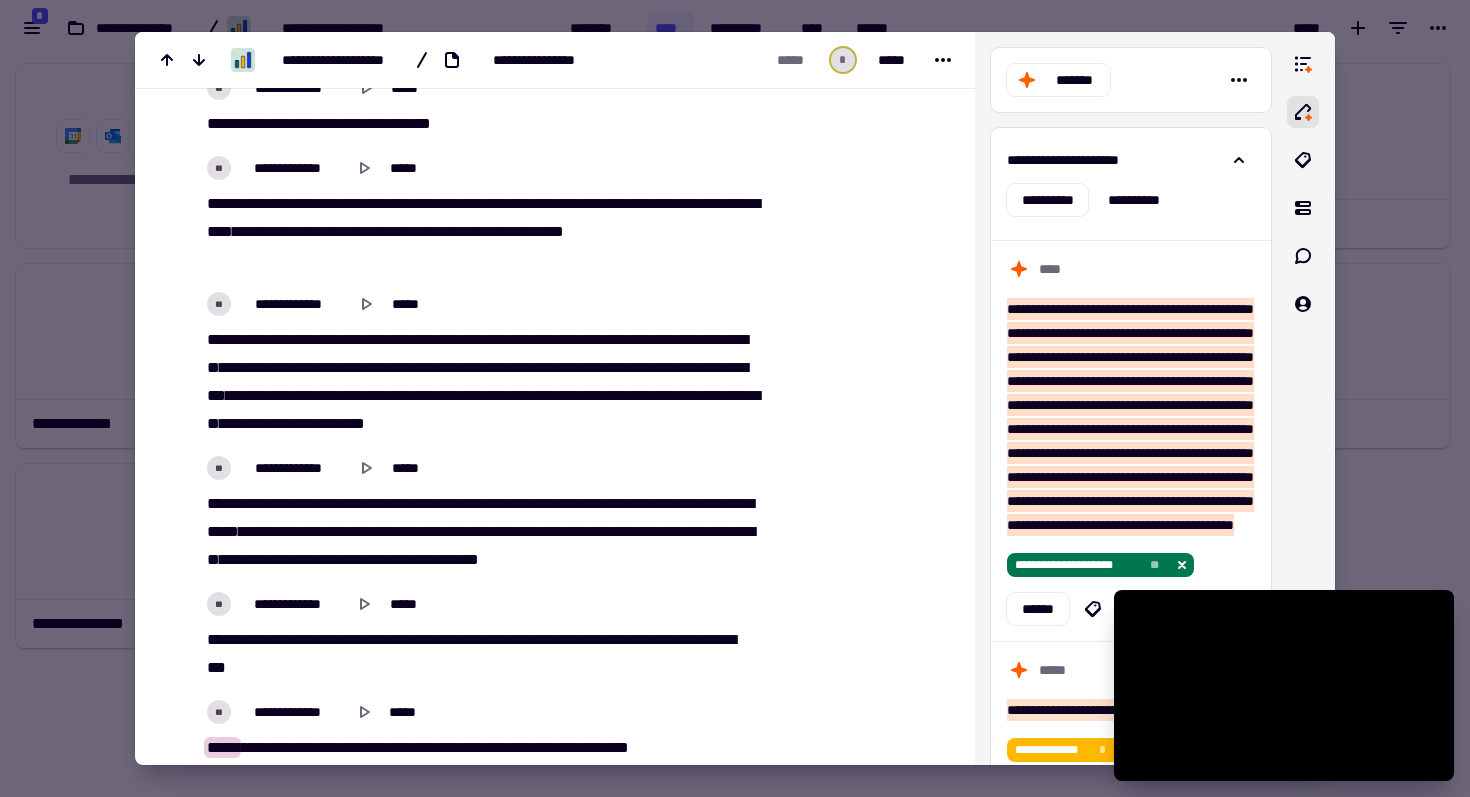 scroll, scrollTop: 8453, scrollLeft: 0, axis: vertical 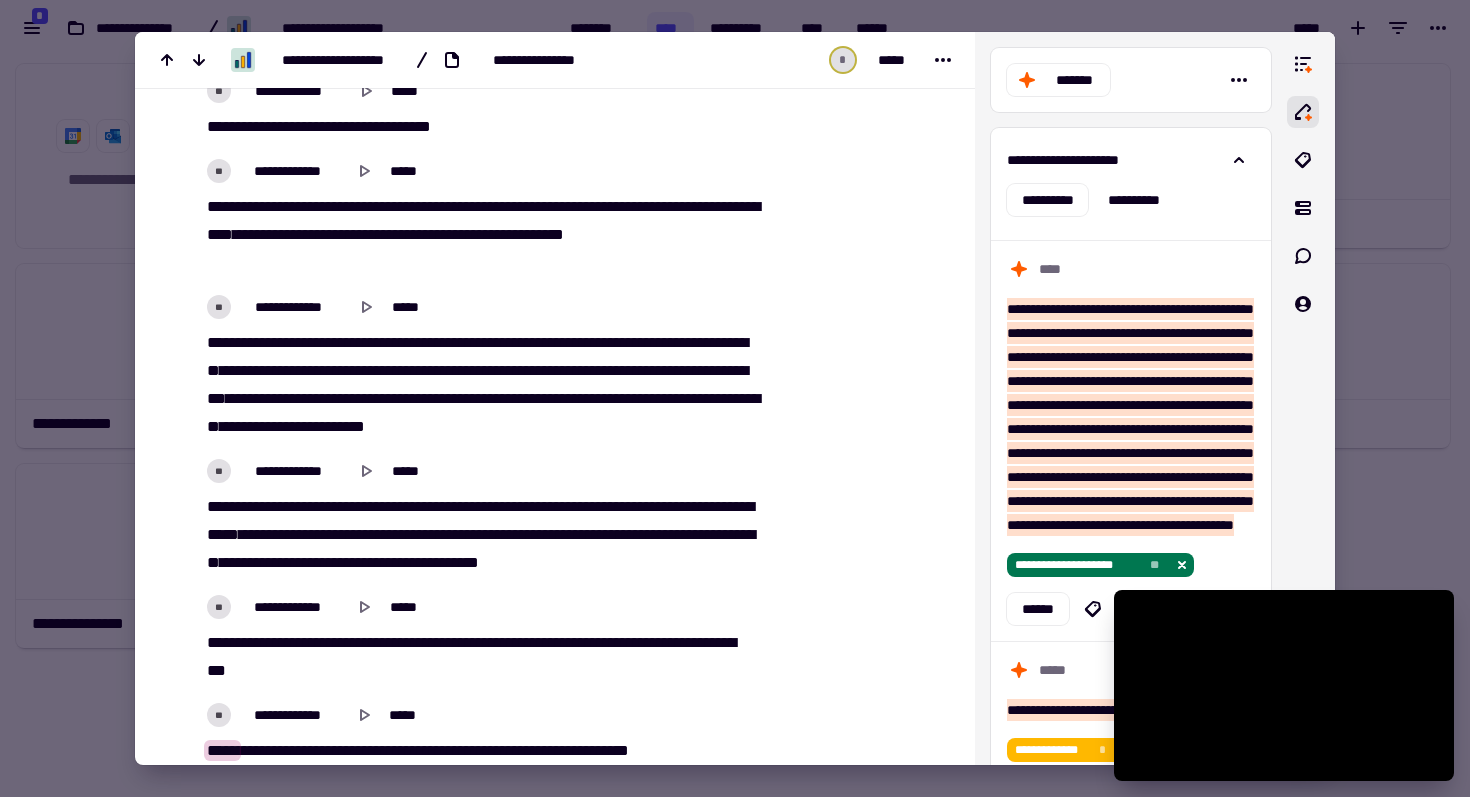 click on "**" at bounding box center [213, 370] 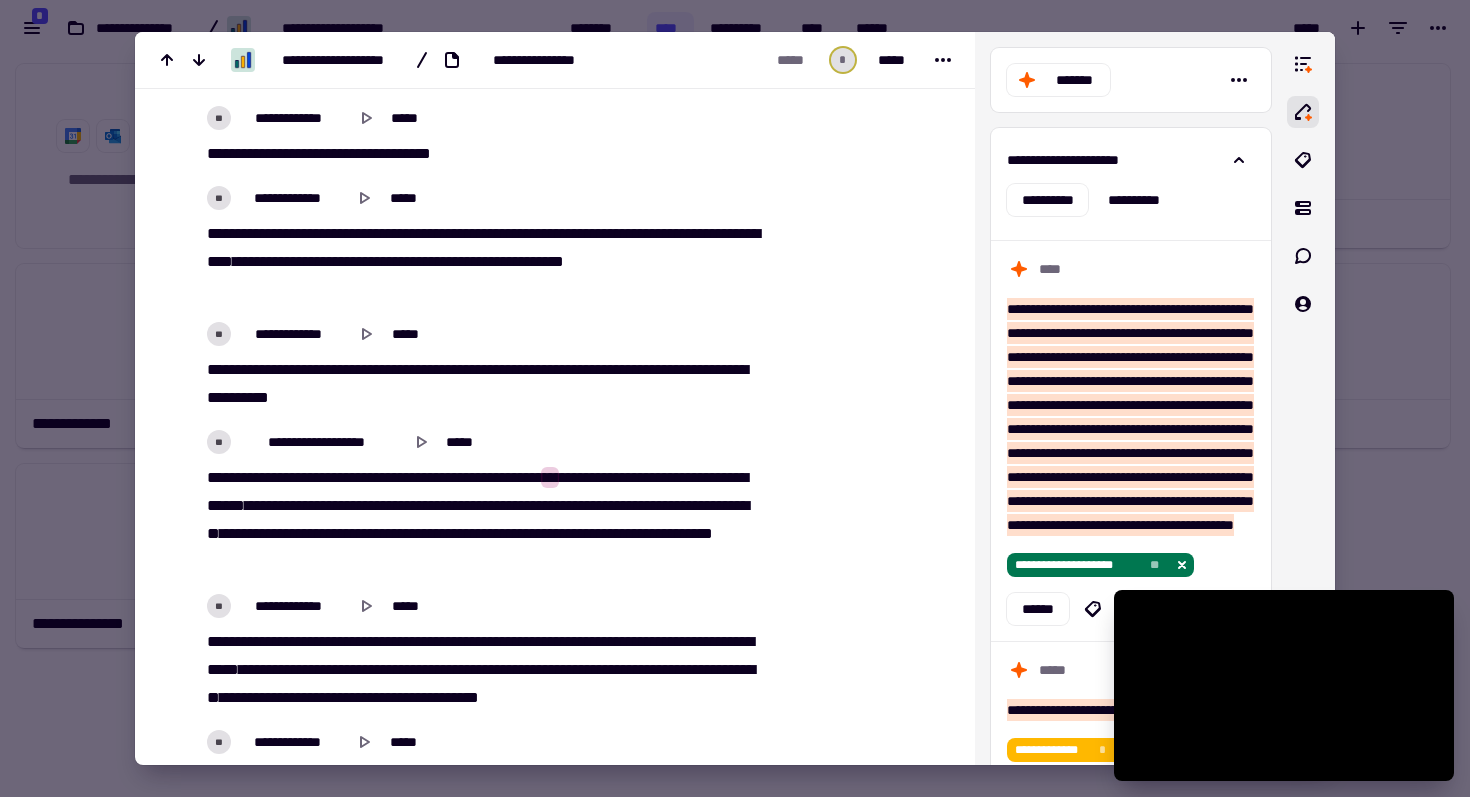 scroll, scrollTop: 8432, scrollLeft: 0, axis: vertical 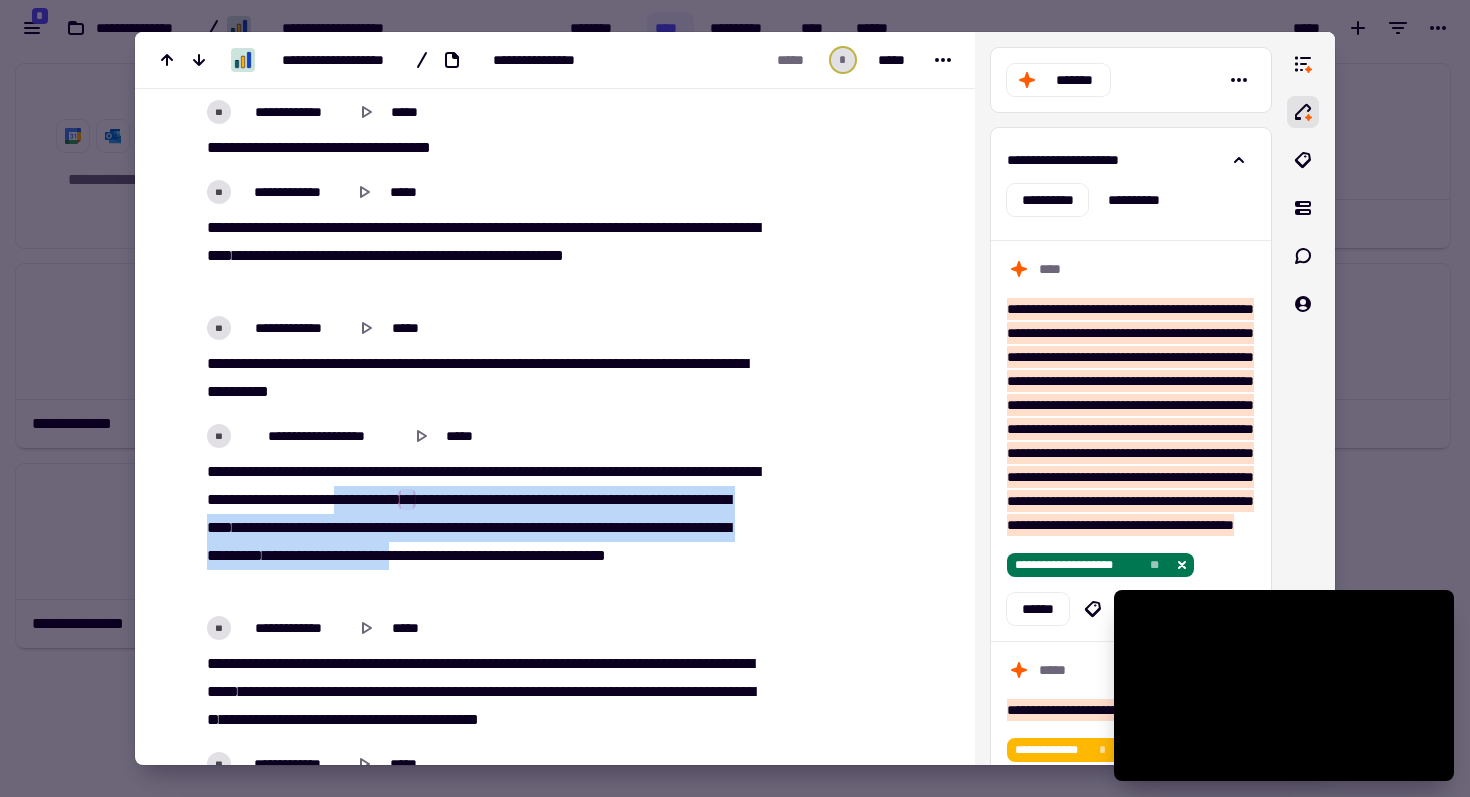 drag, startPoint x: 727, startPoint y: 549, endPoint x: 471, endPoint y: 496, distance: 261.42877 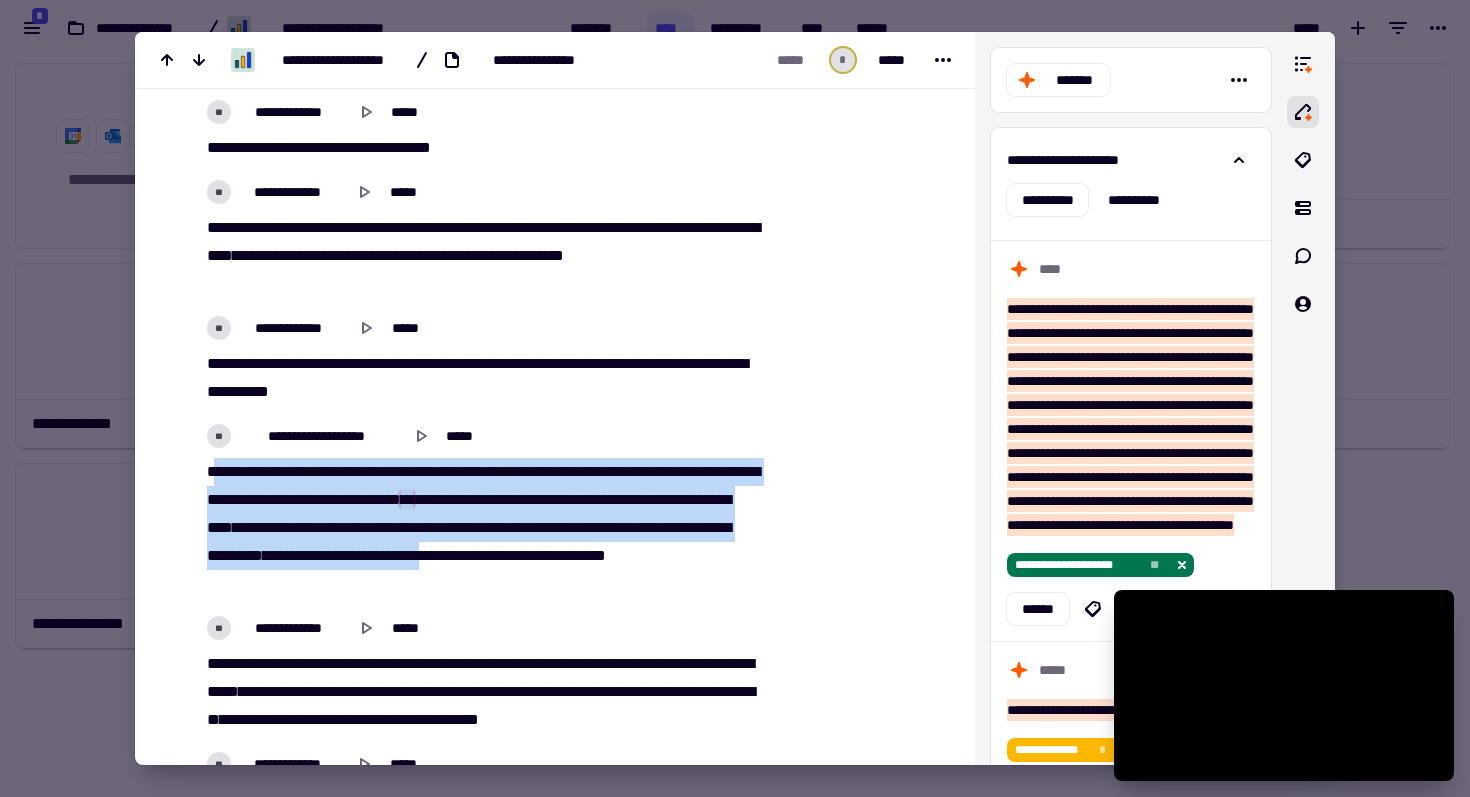 drag, startPoint x: 243, startPoint y: 585, endPoint x: 212, endPoint y: 467, distance: 122.0041 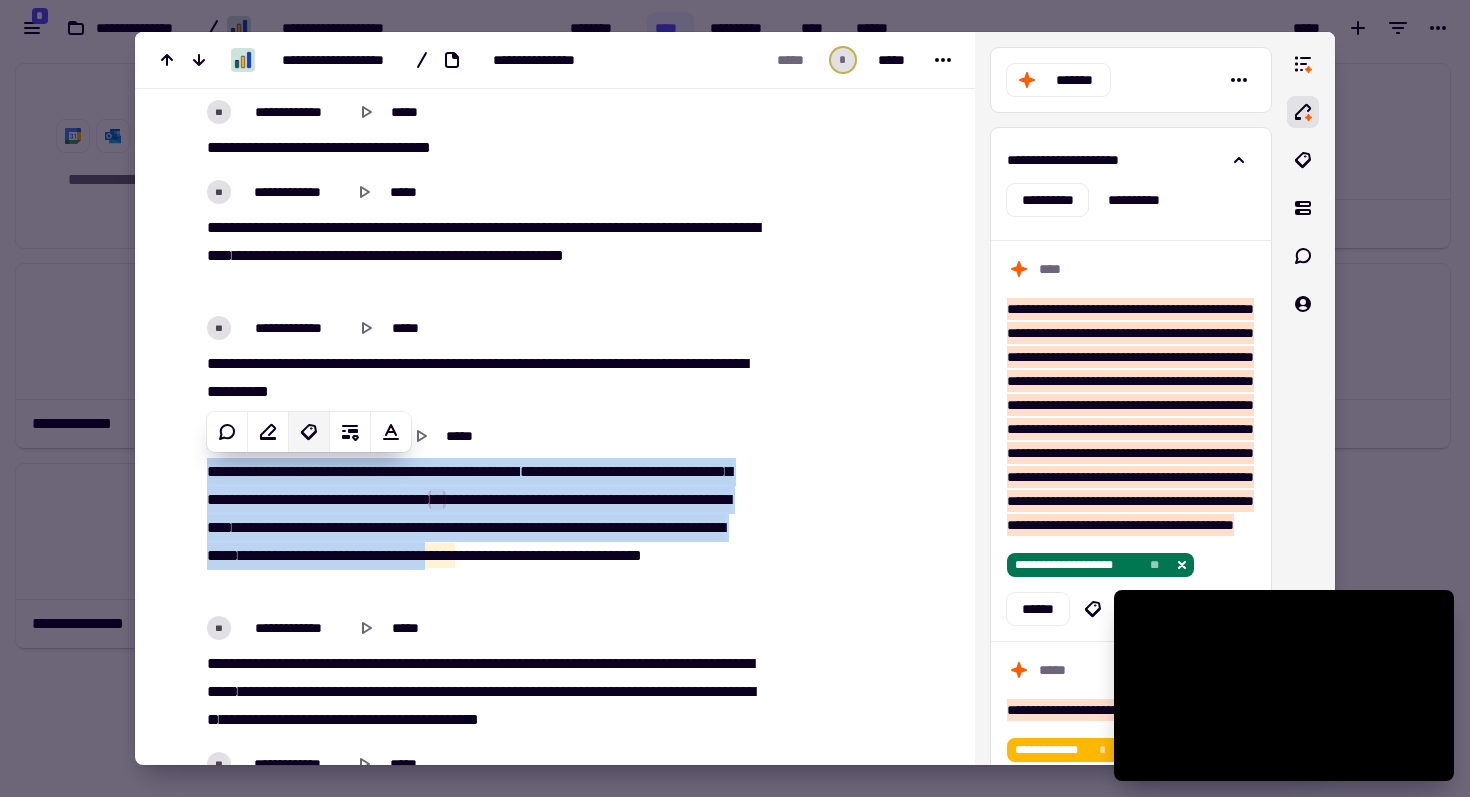 click 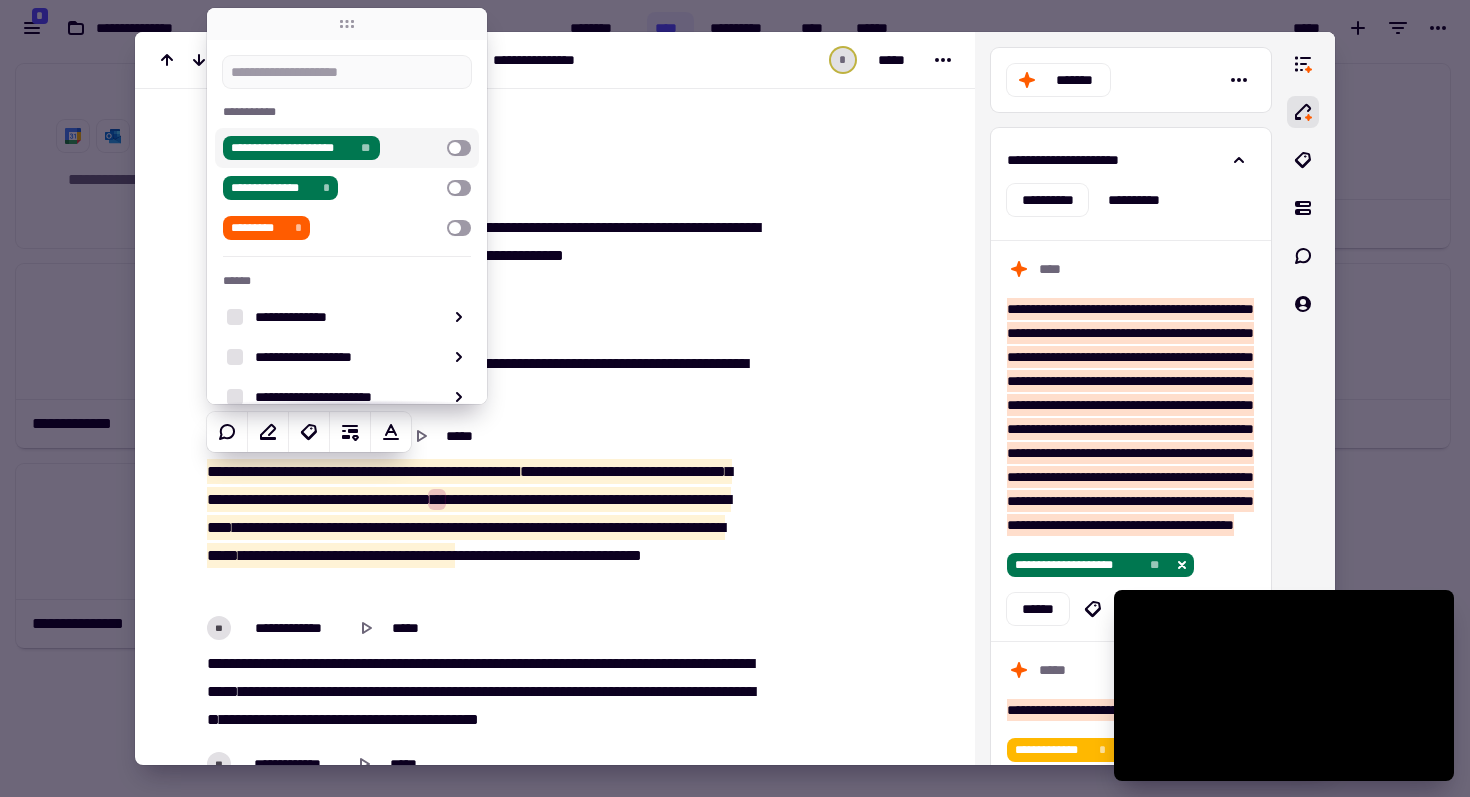 click at bounding box center (459, 148) 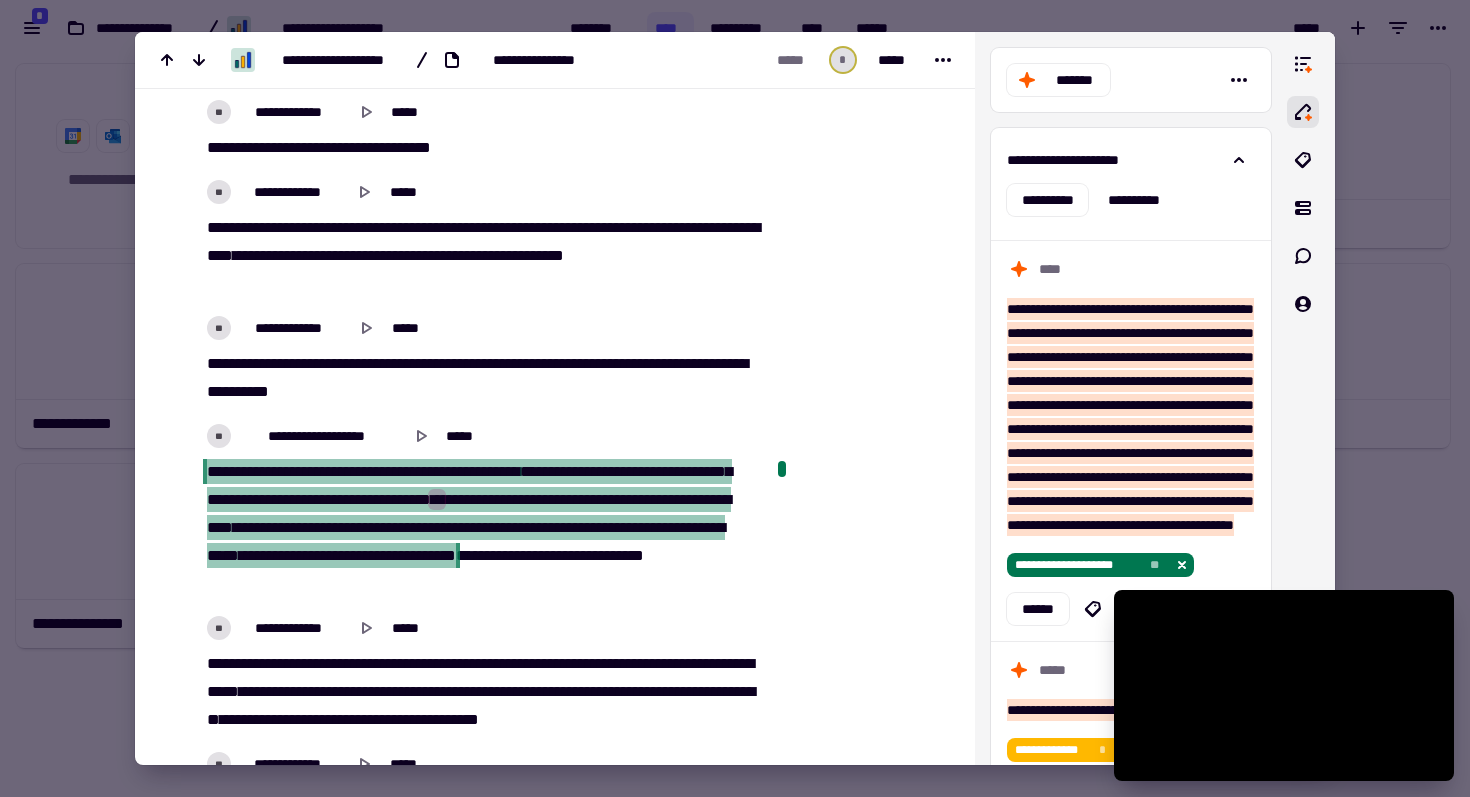 click on "****" at bounding box center (533, 499) 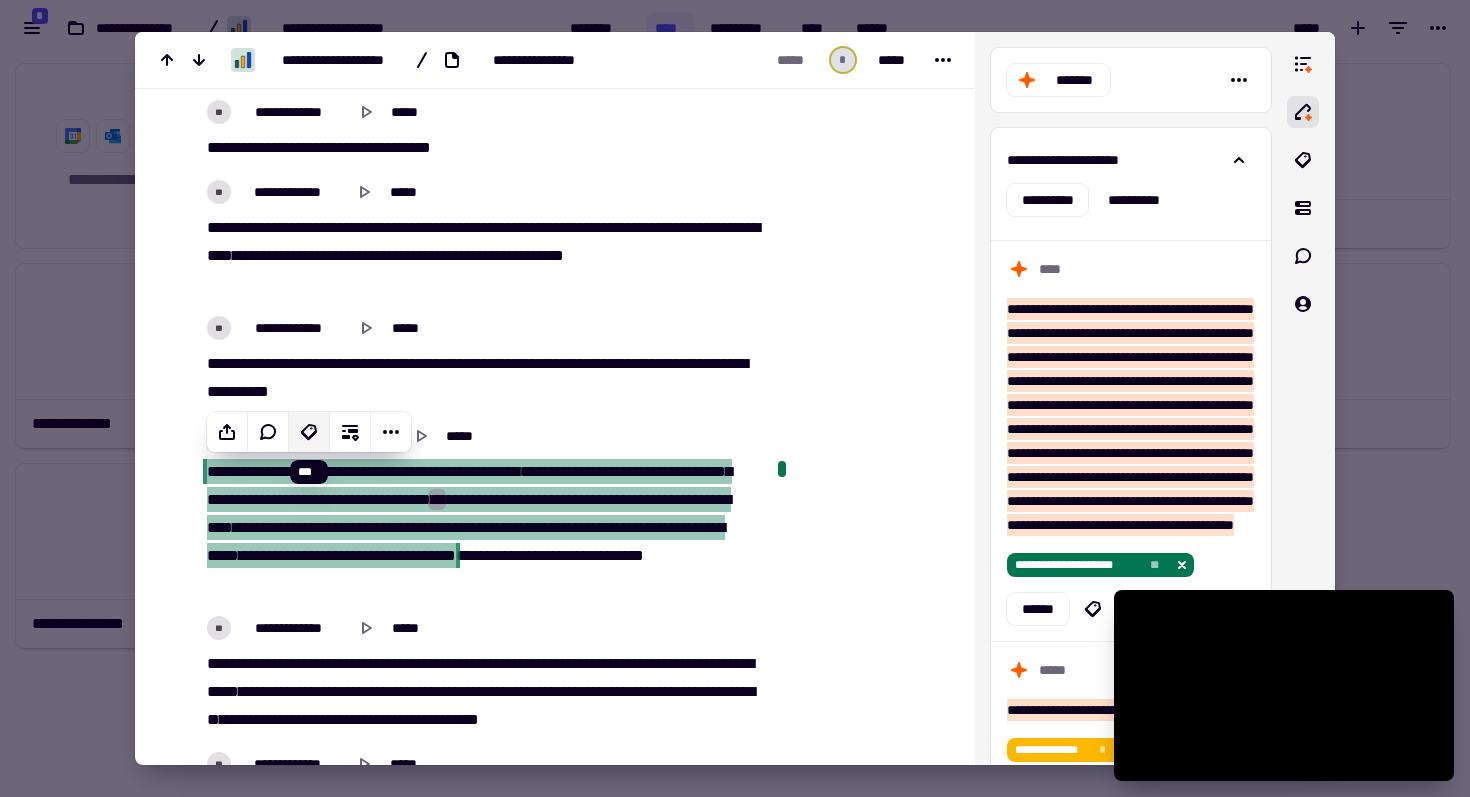 click 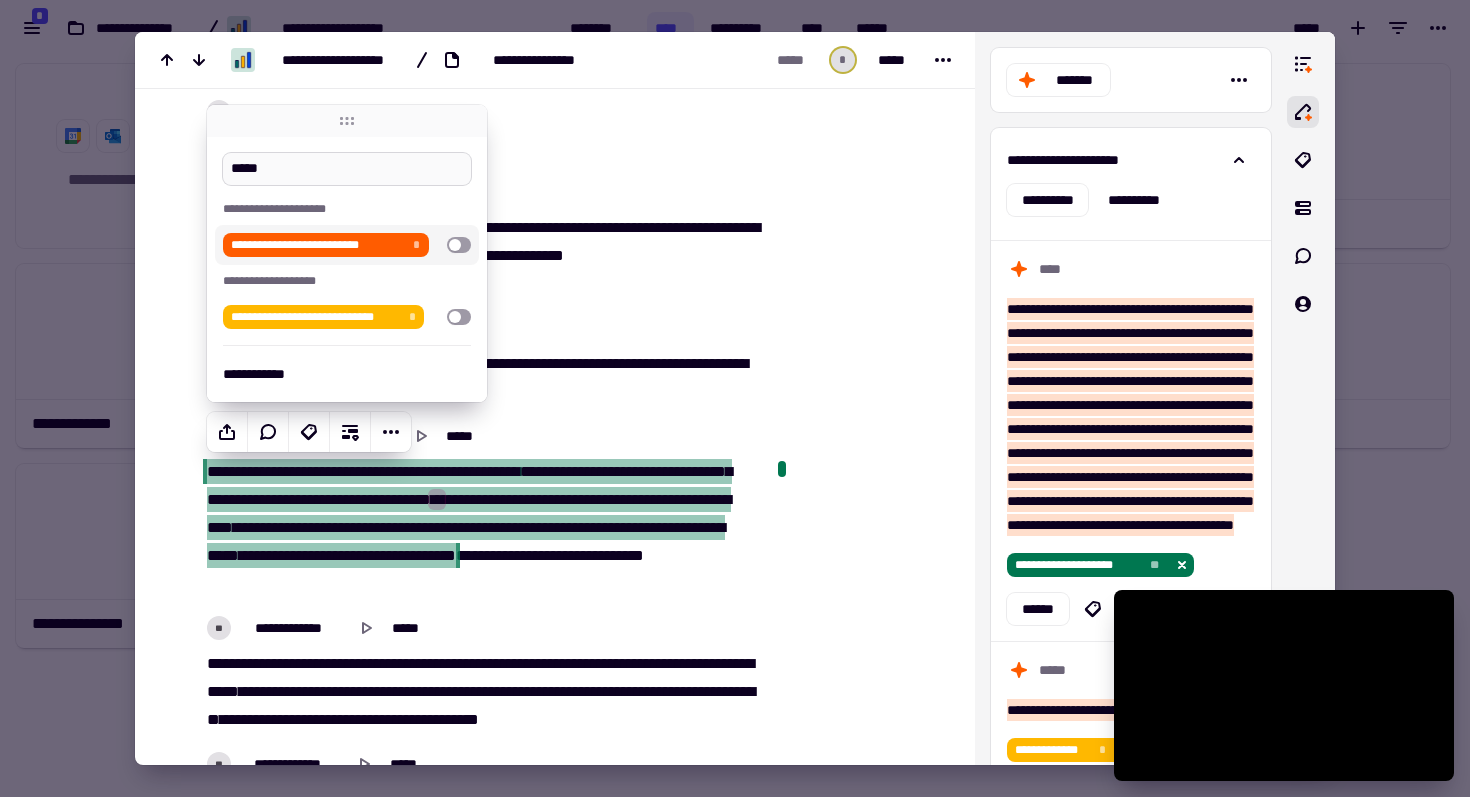 type on "******" 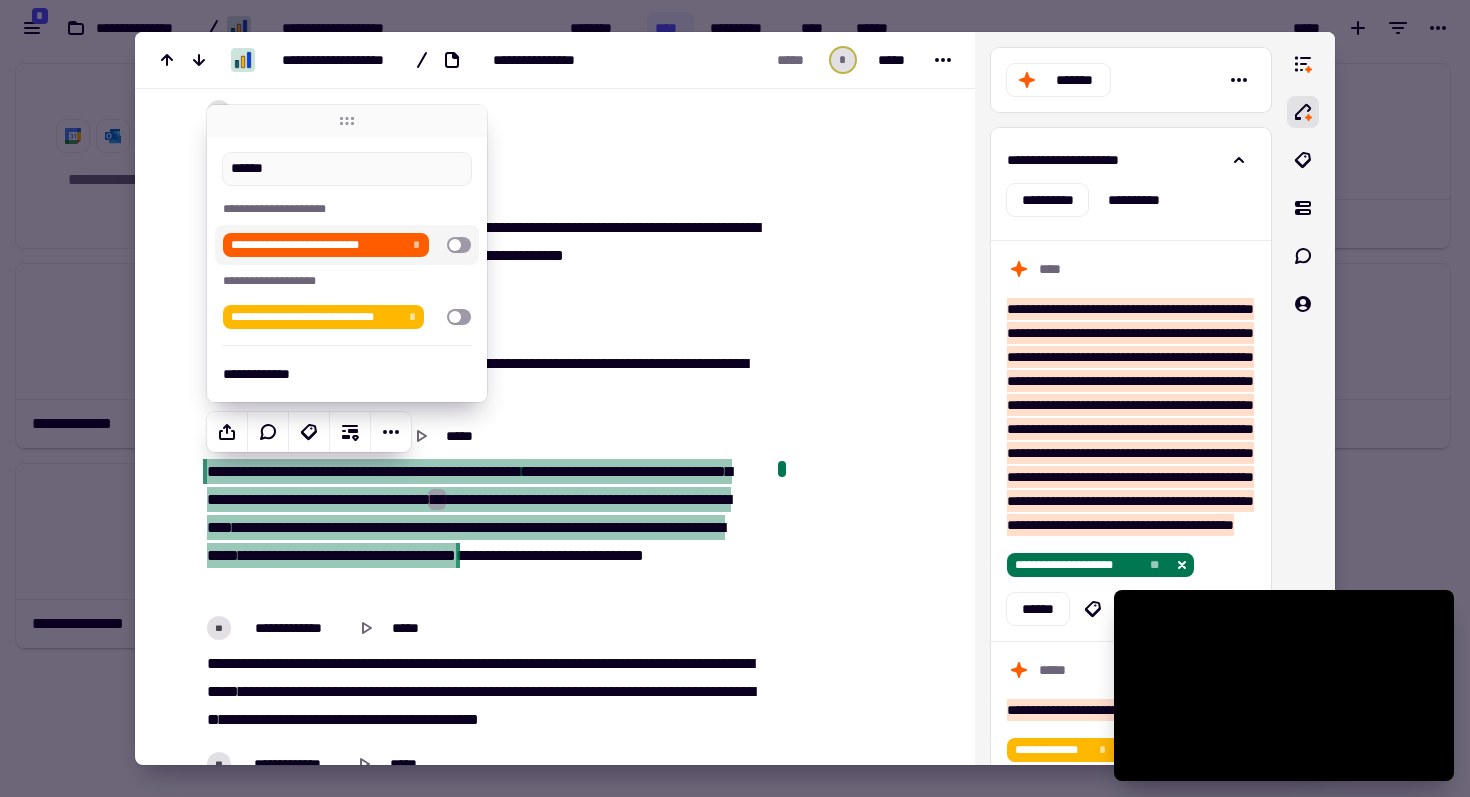 click on "**********" at bounding box center (480, 378) 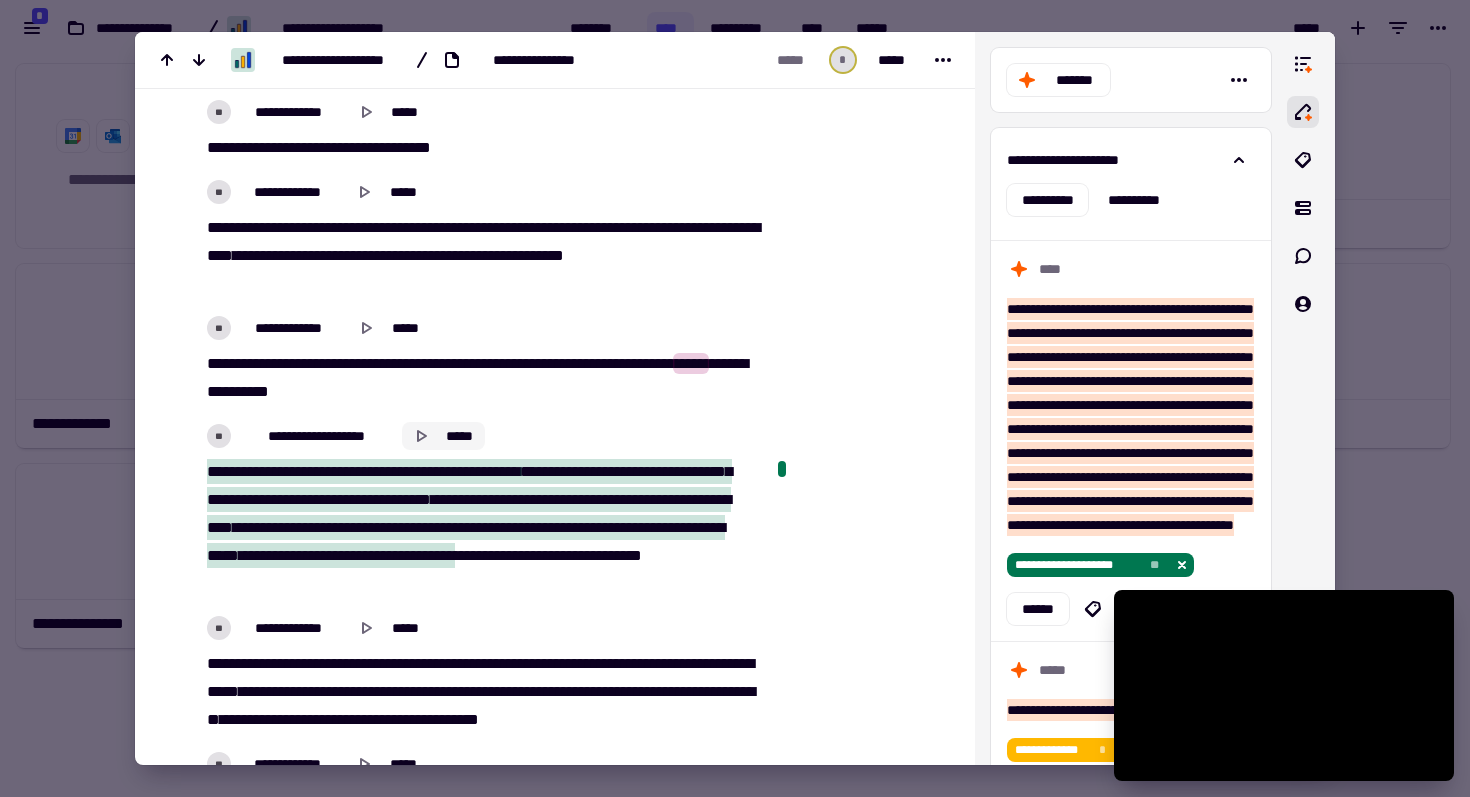 click 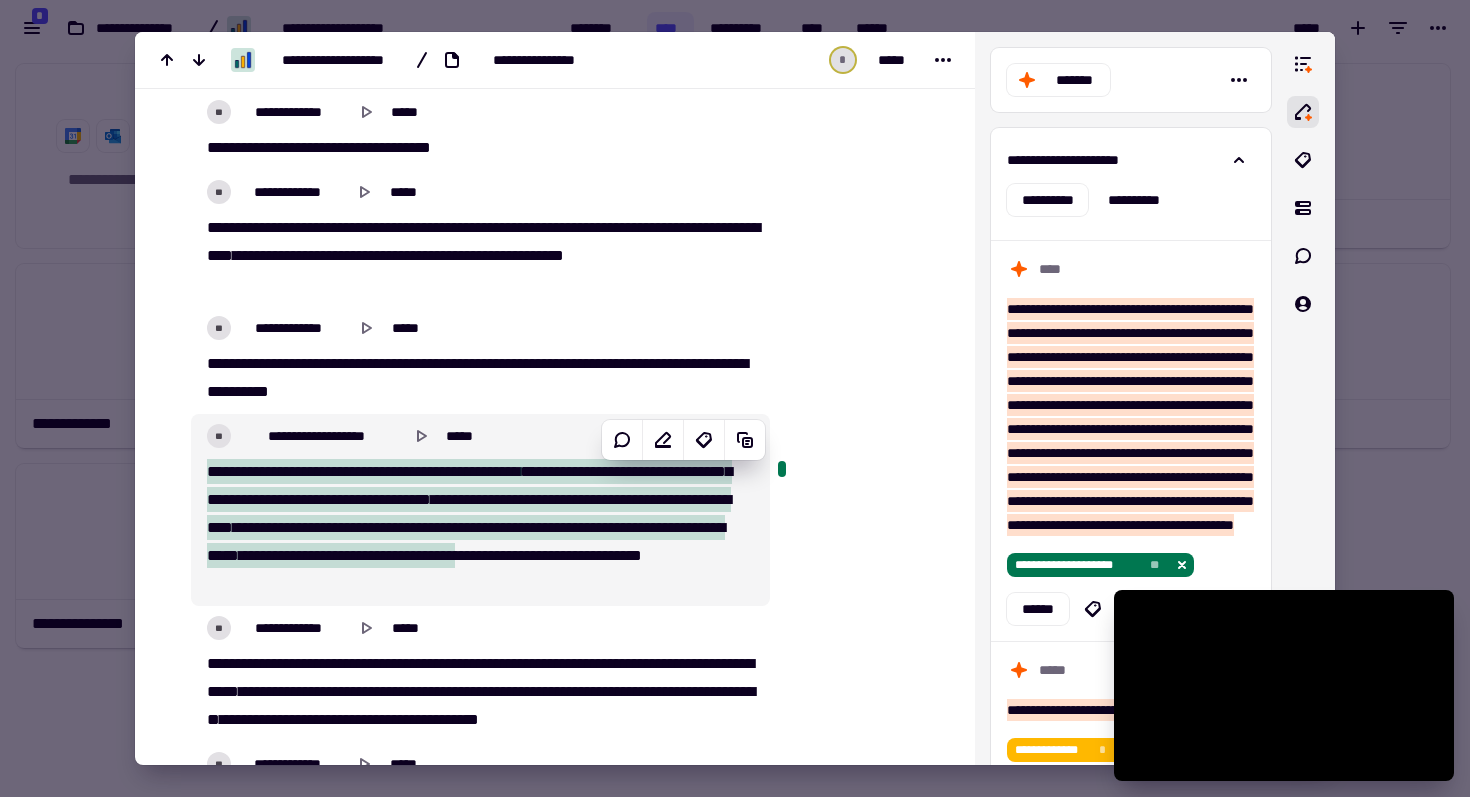 click on "**********" at bounding box center [469, 485] 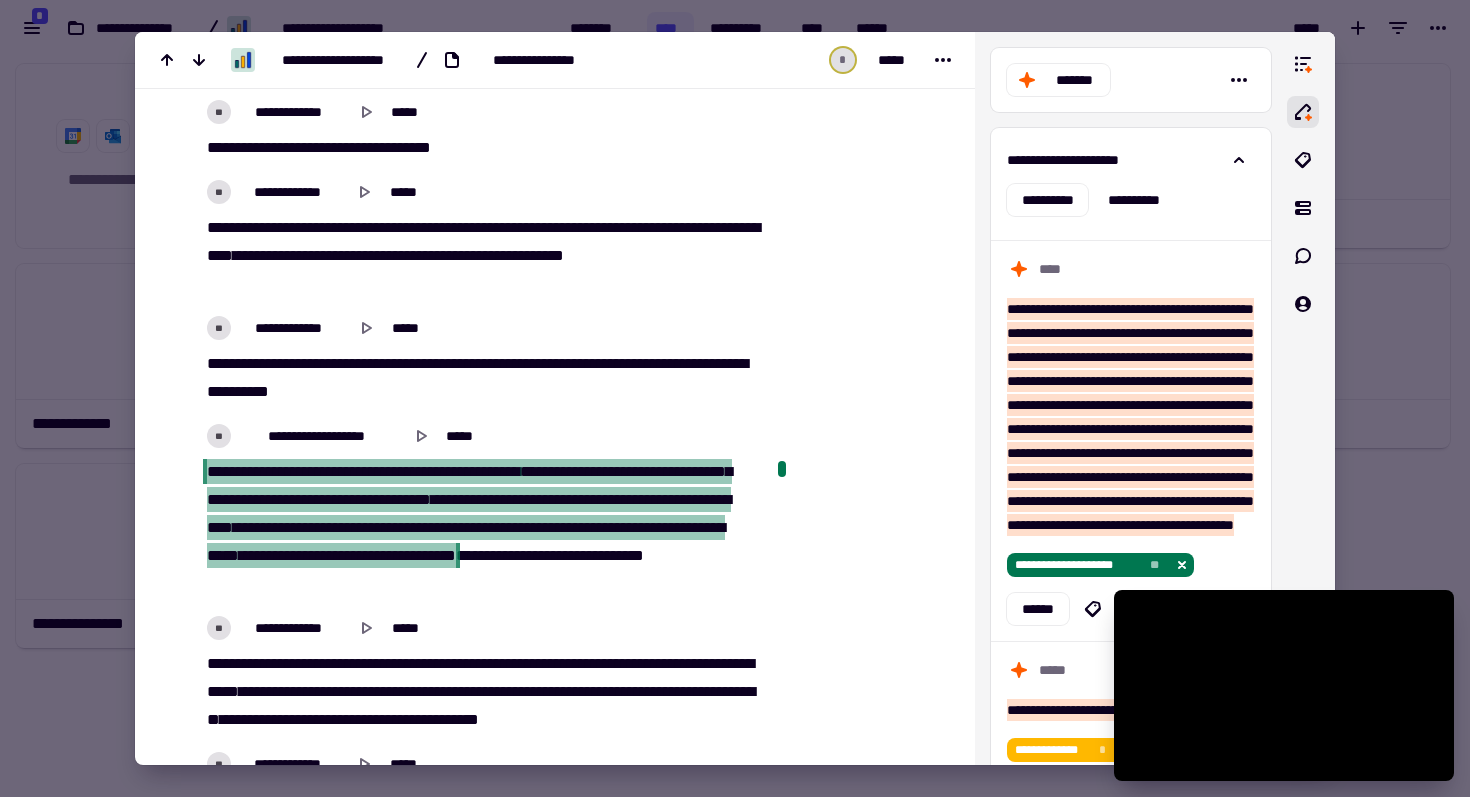 click on "**********" at bounding box center (469, 485) 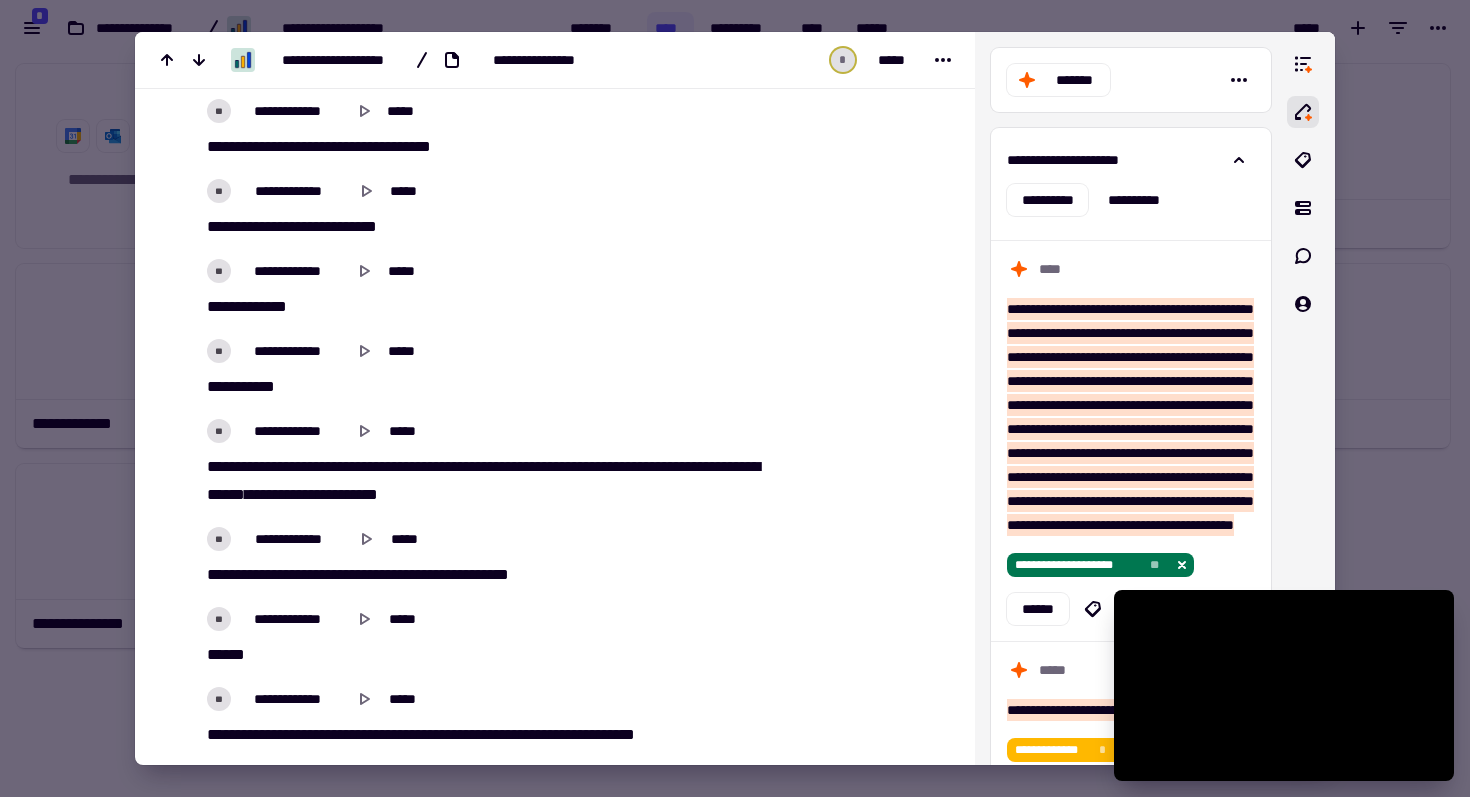 scroll, scrollTop: 9454, scrollLeft: 0, axis: vertical 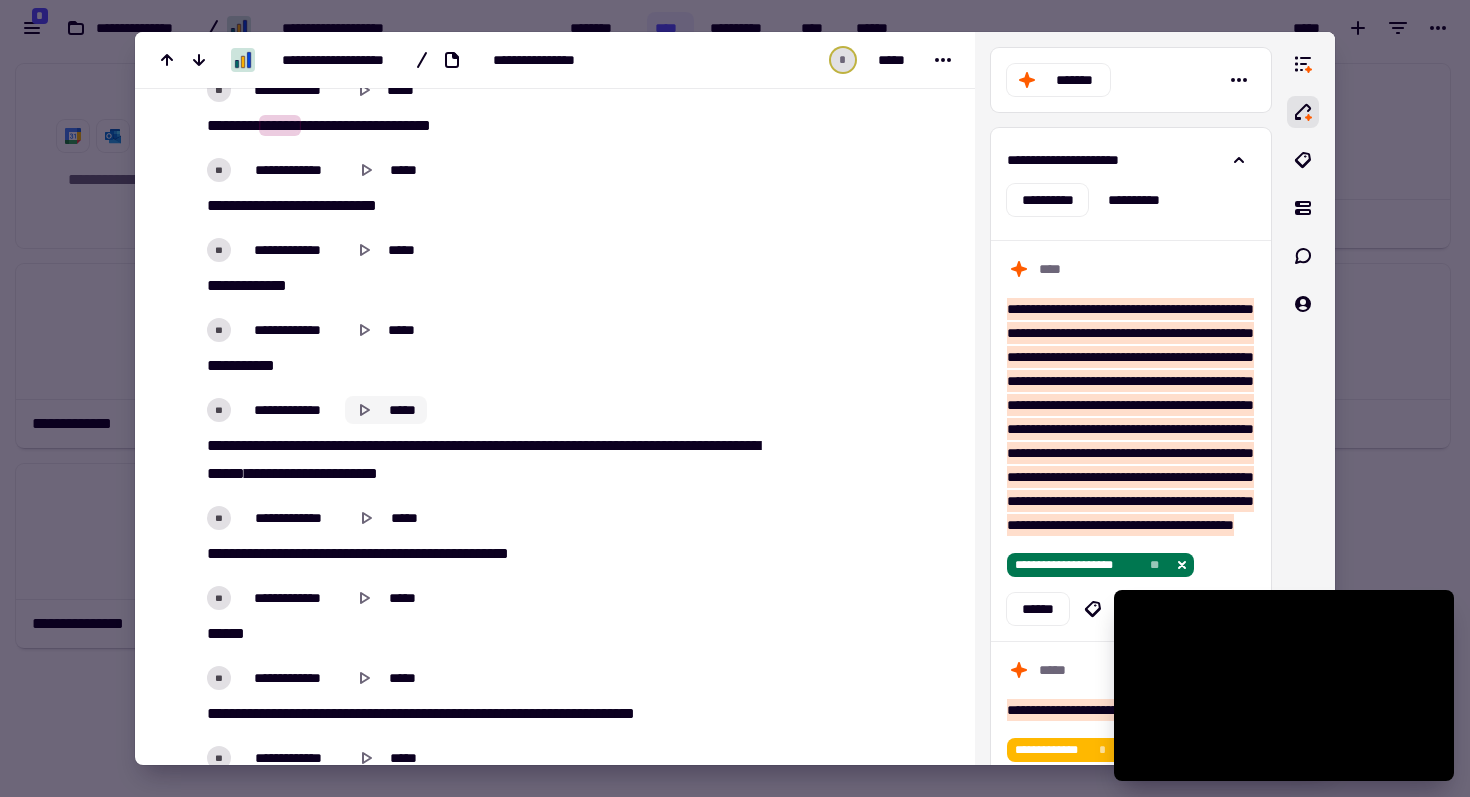click 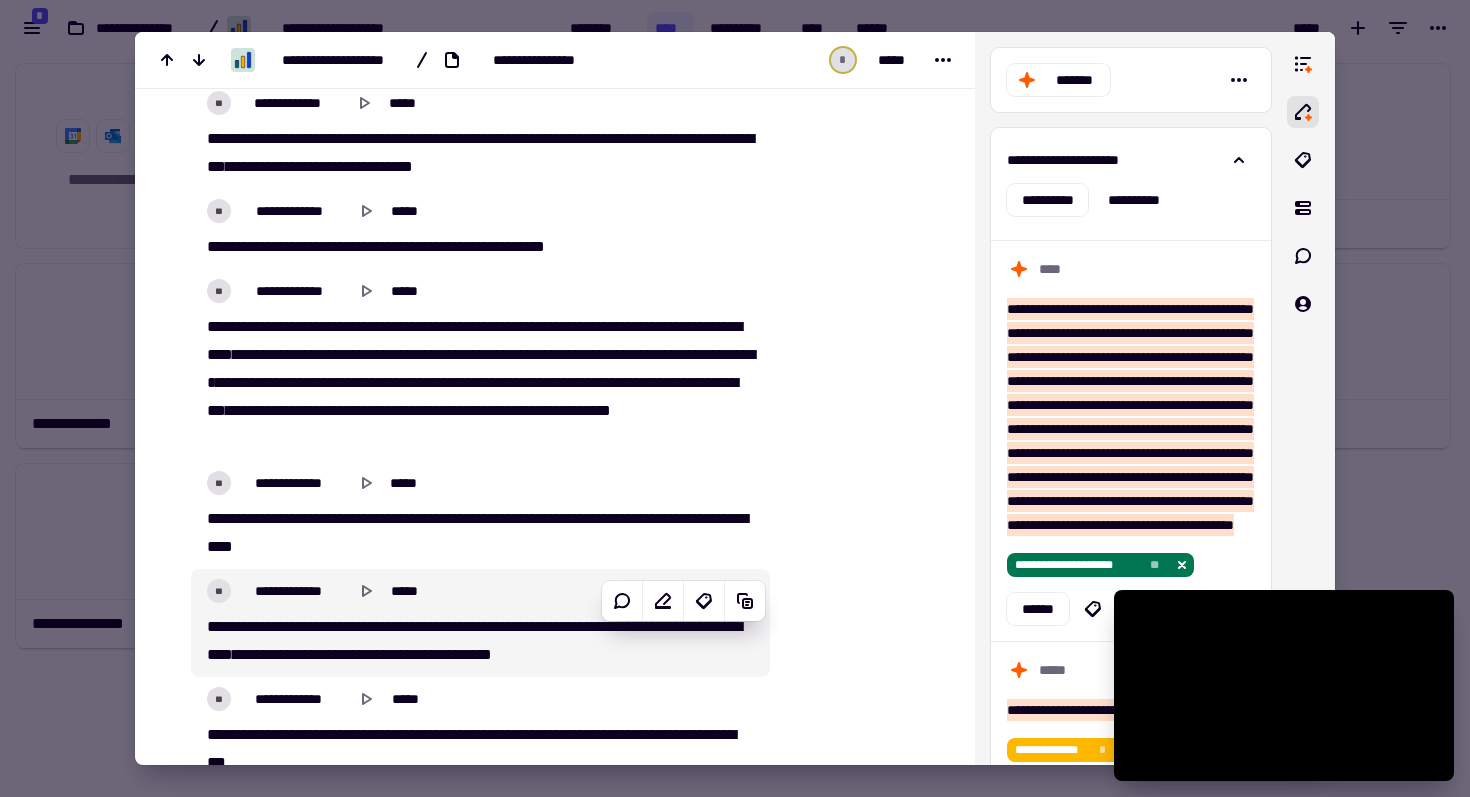 scroll, scrollTop: 10276, scrollLeft: 0, axis: vertical 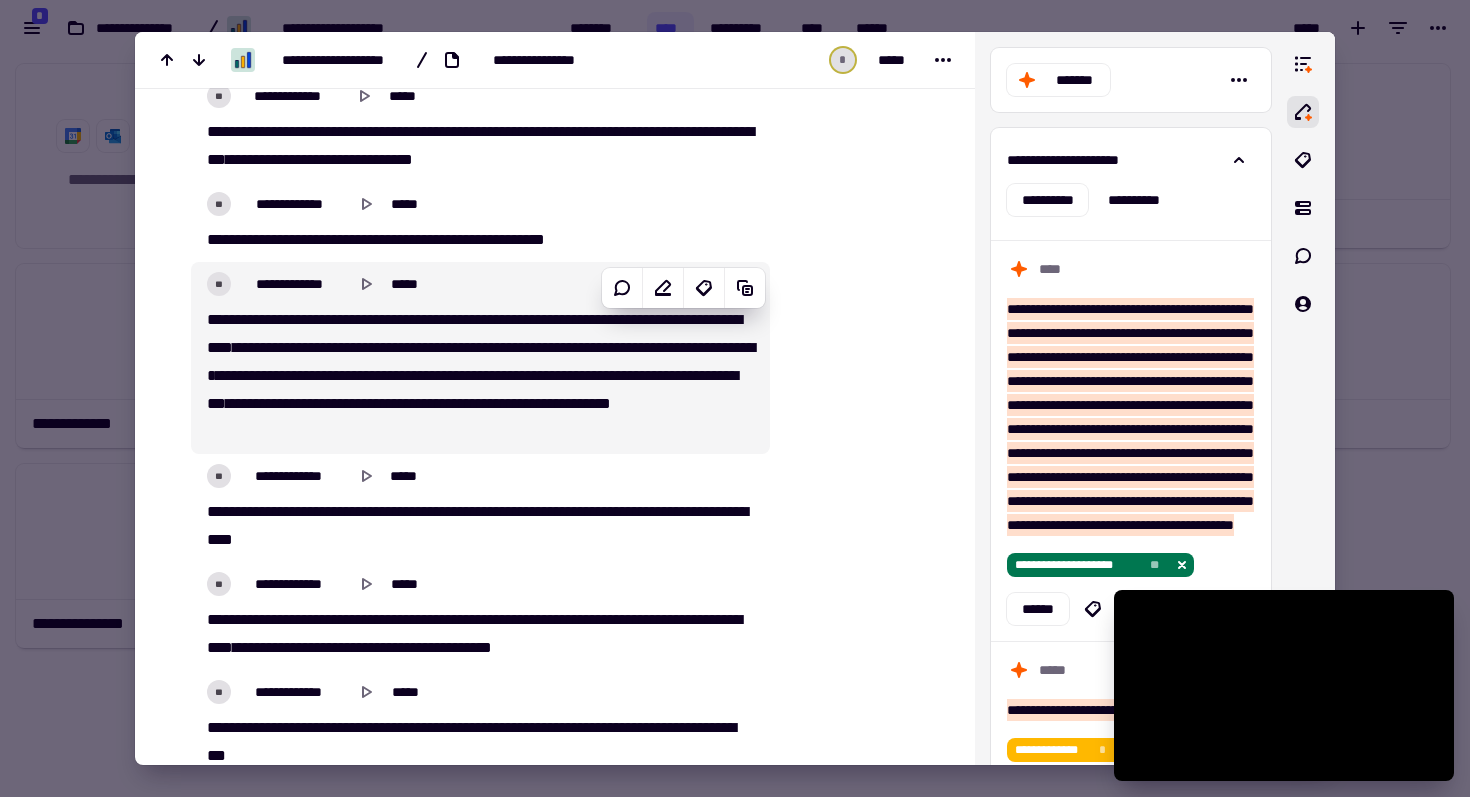 click on "**********" at bounding box center (480, 358) 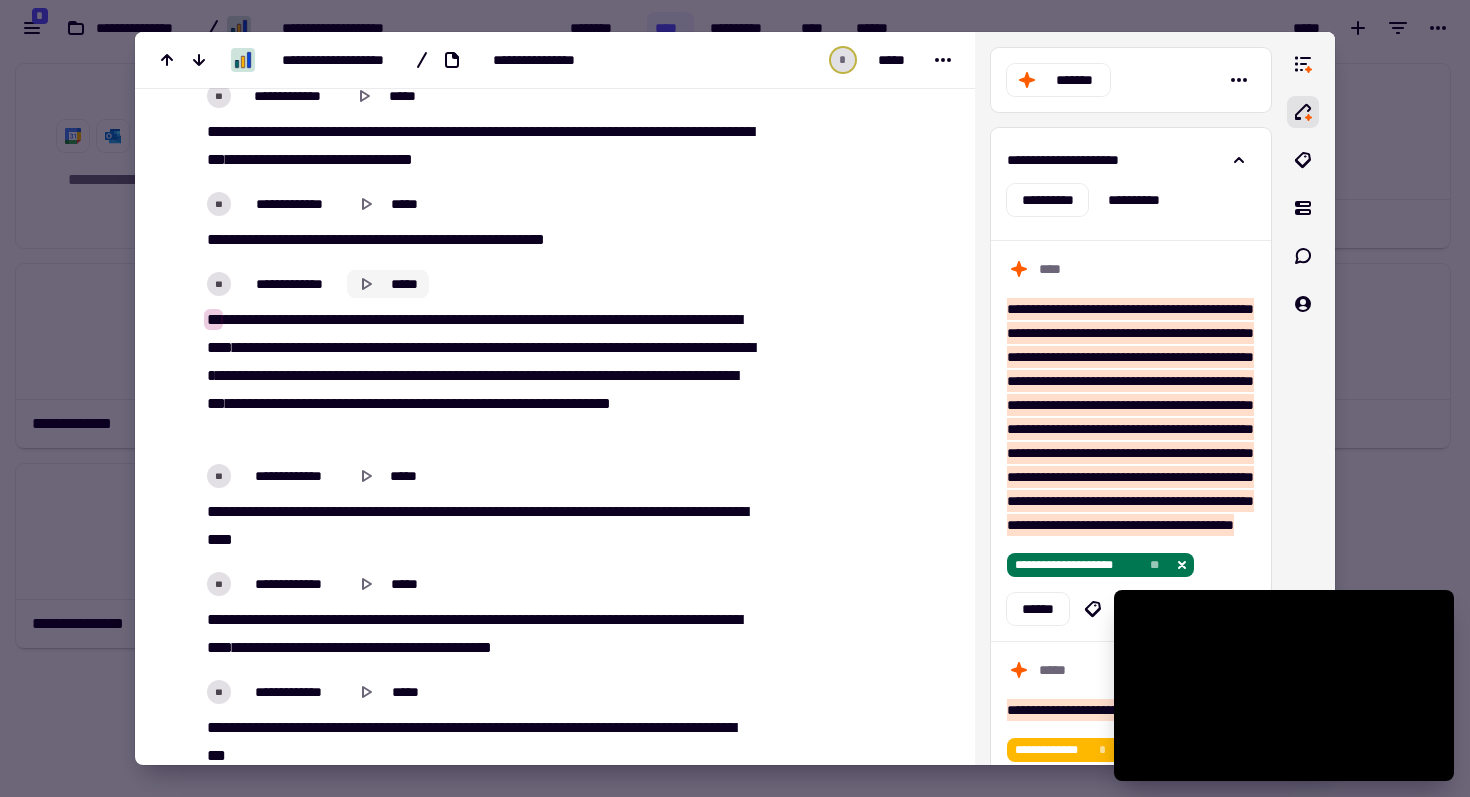 click 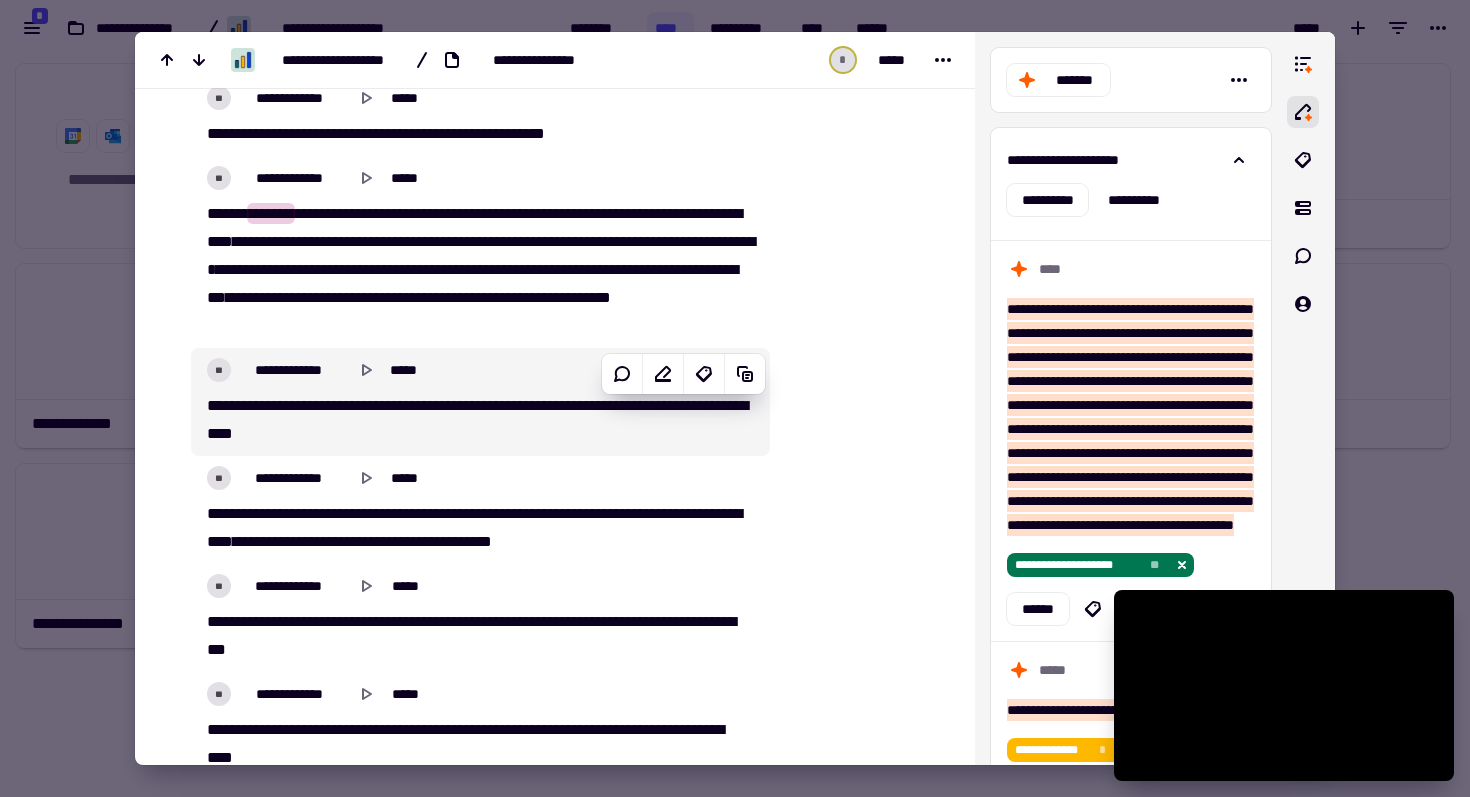 scroll, scrollTop: 10392, scrollLeft: 0, axis: vertical 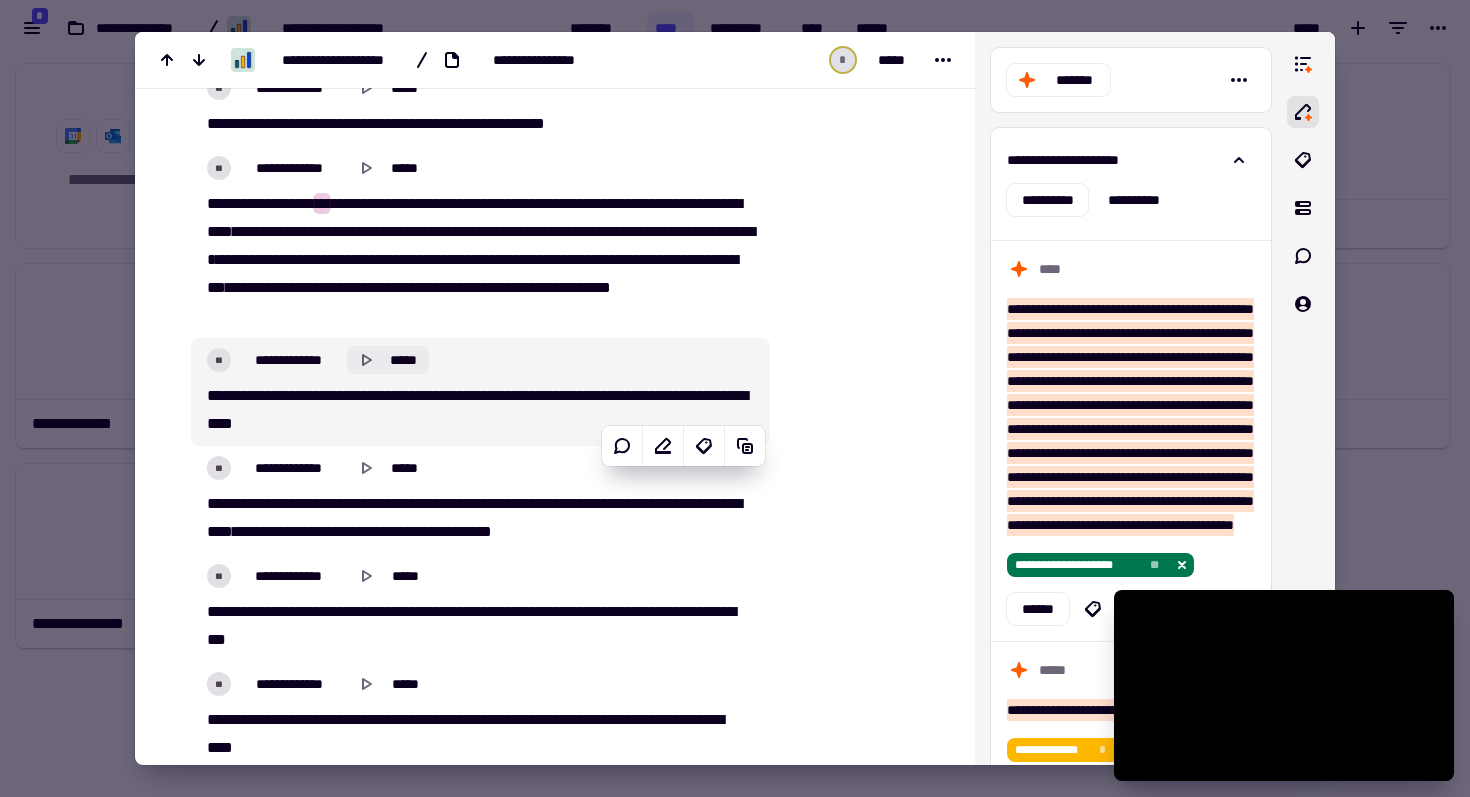 click 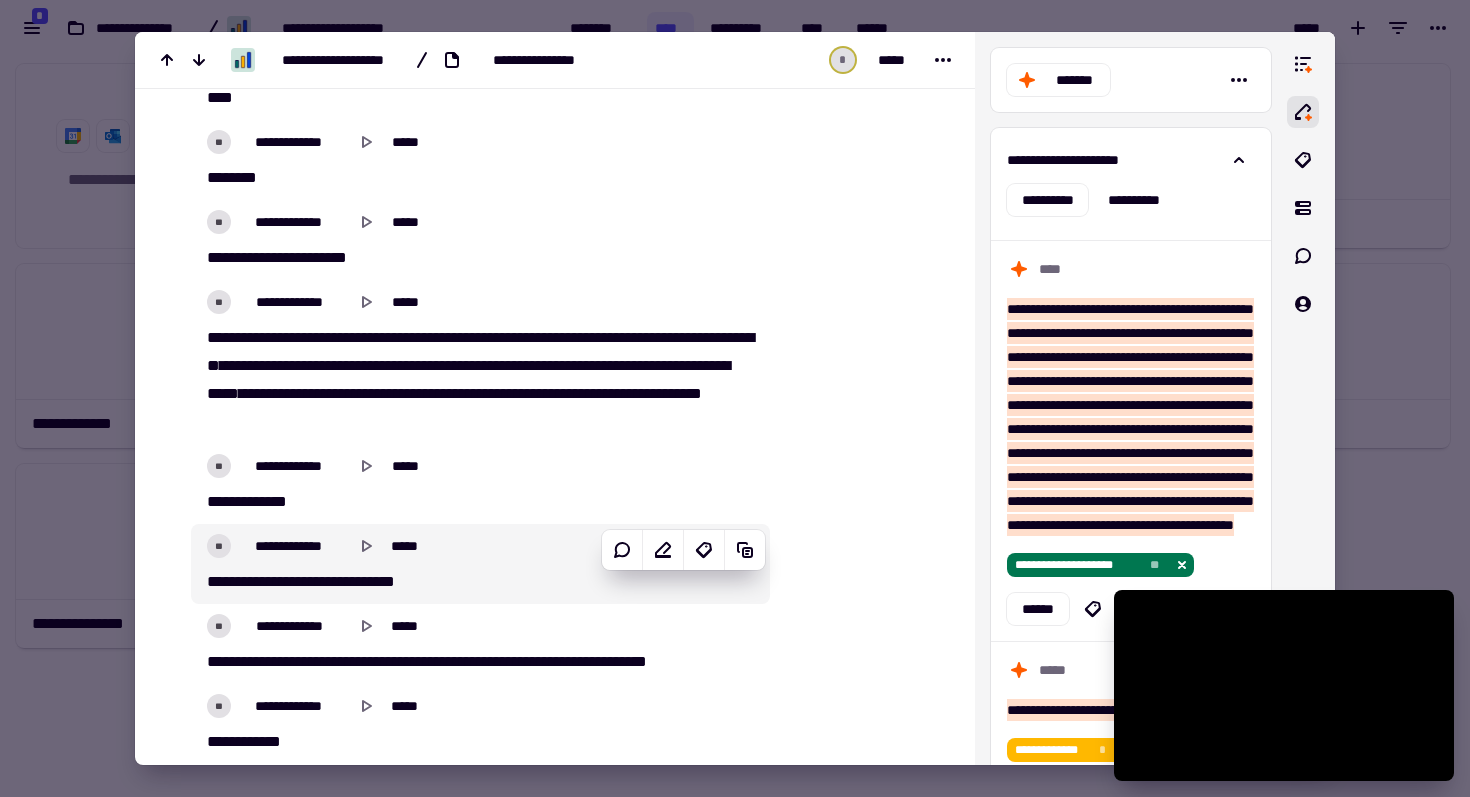 scroll, scrollTop: 11089, scrollLeft: 0, axis: vertical 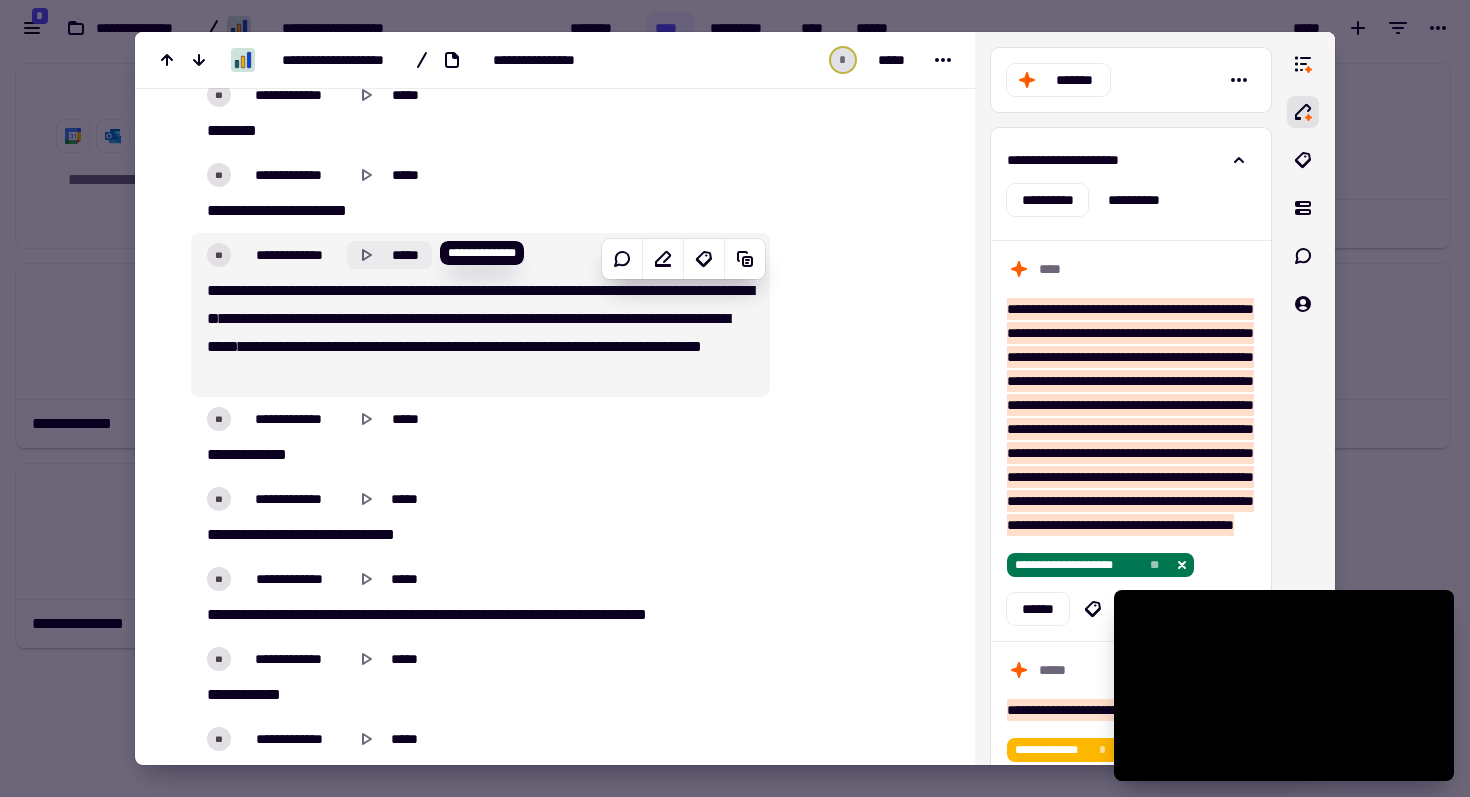 click 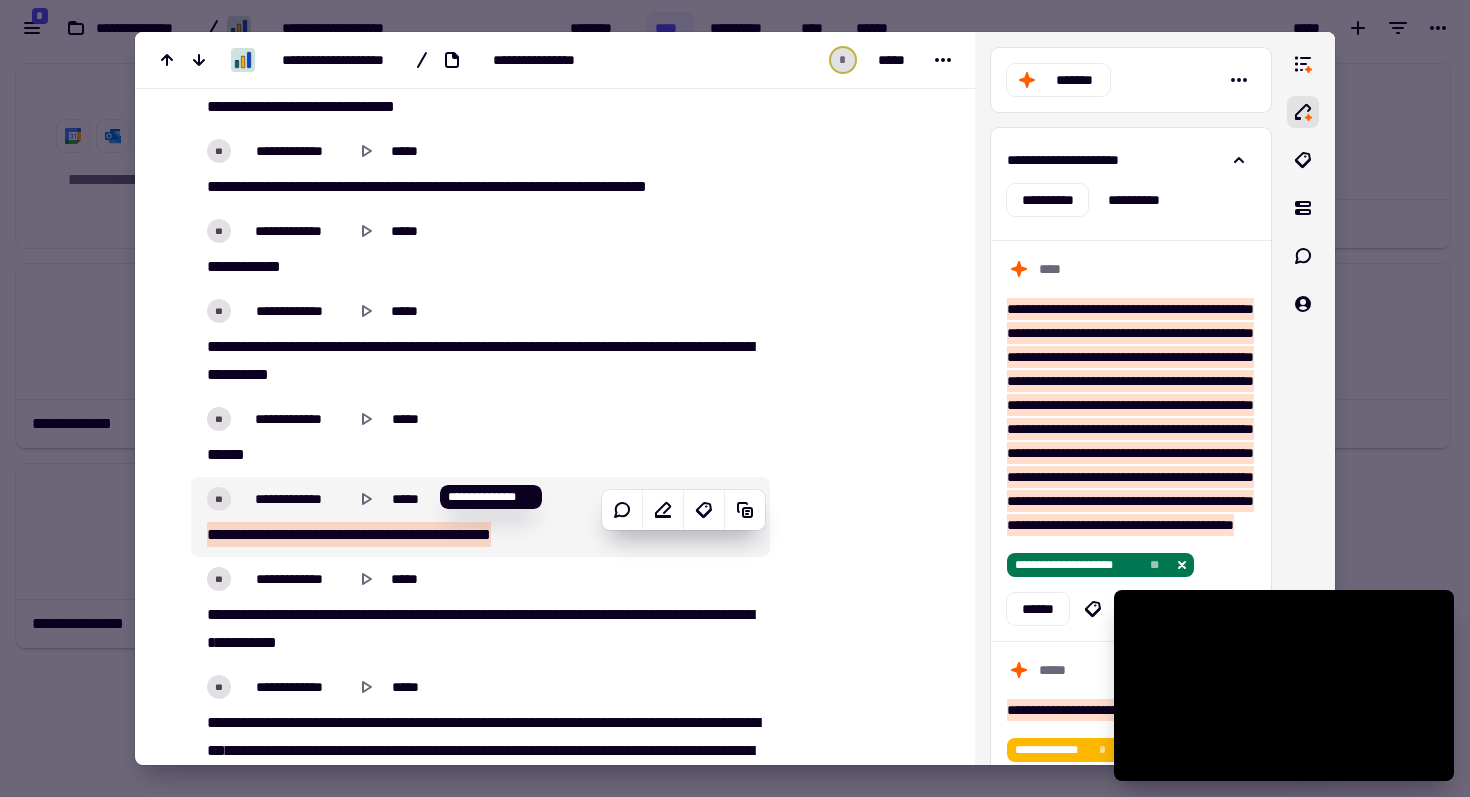 scroll, scrollTop: 11542, scrollLeft: 0, axis: vertical 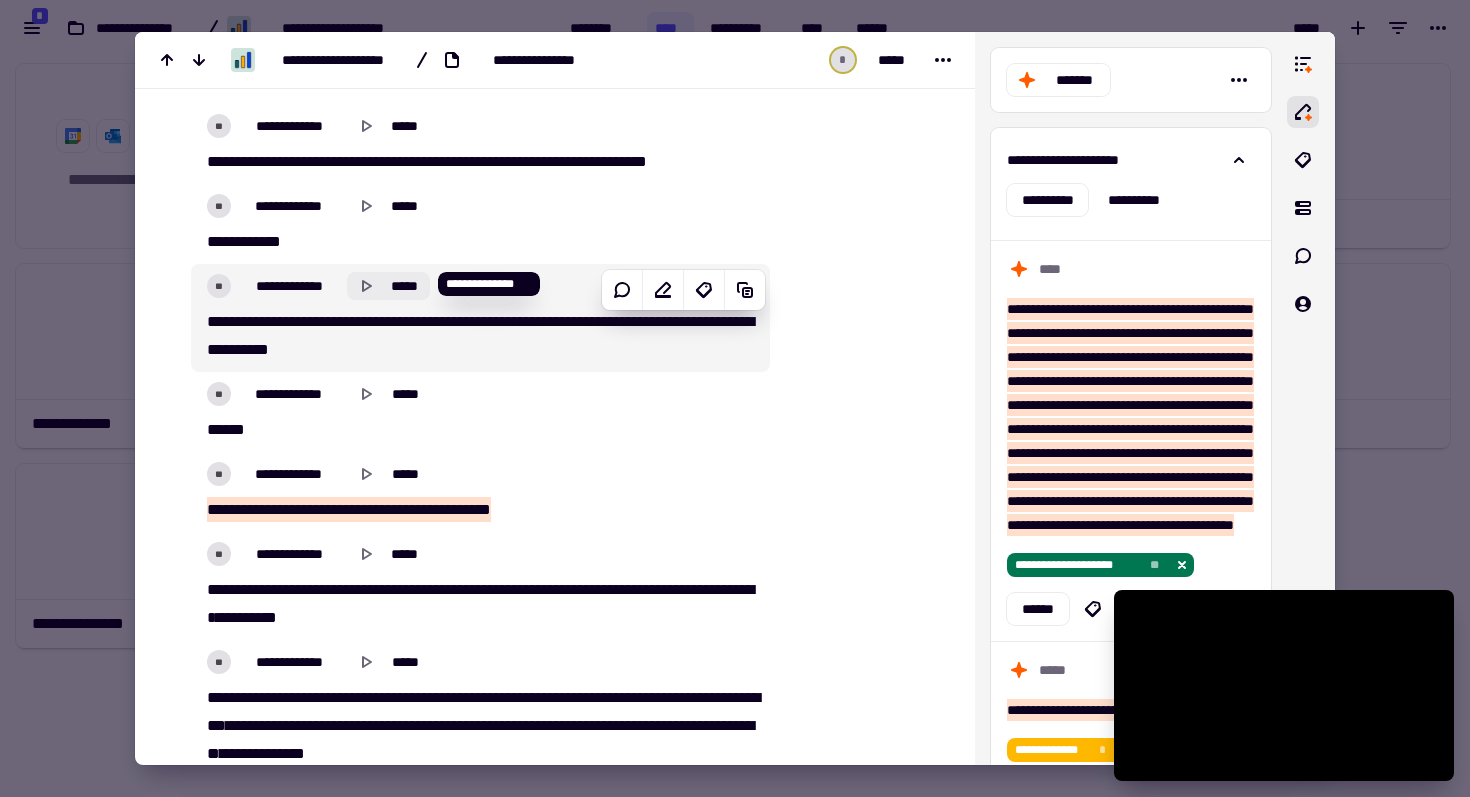 click 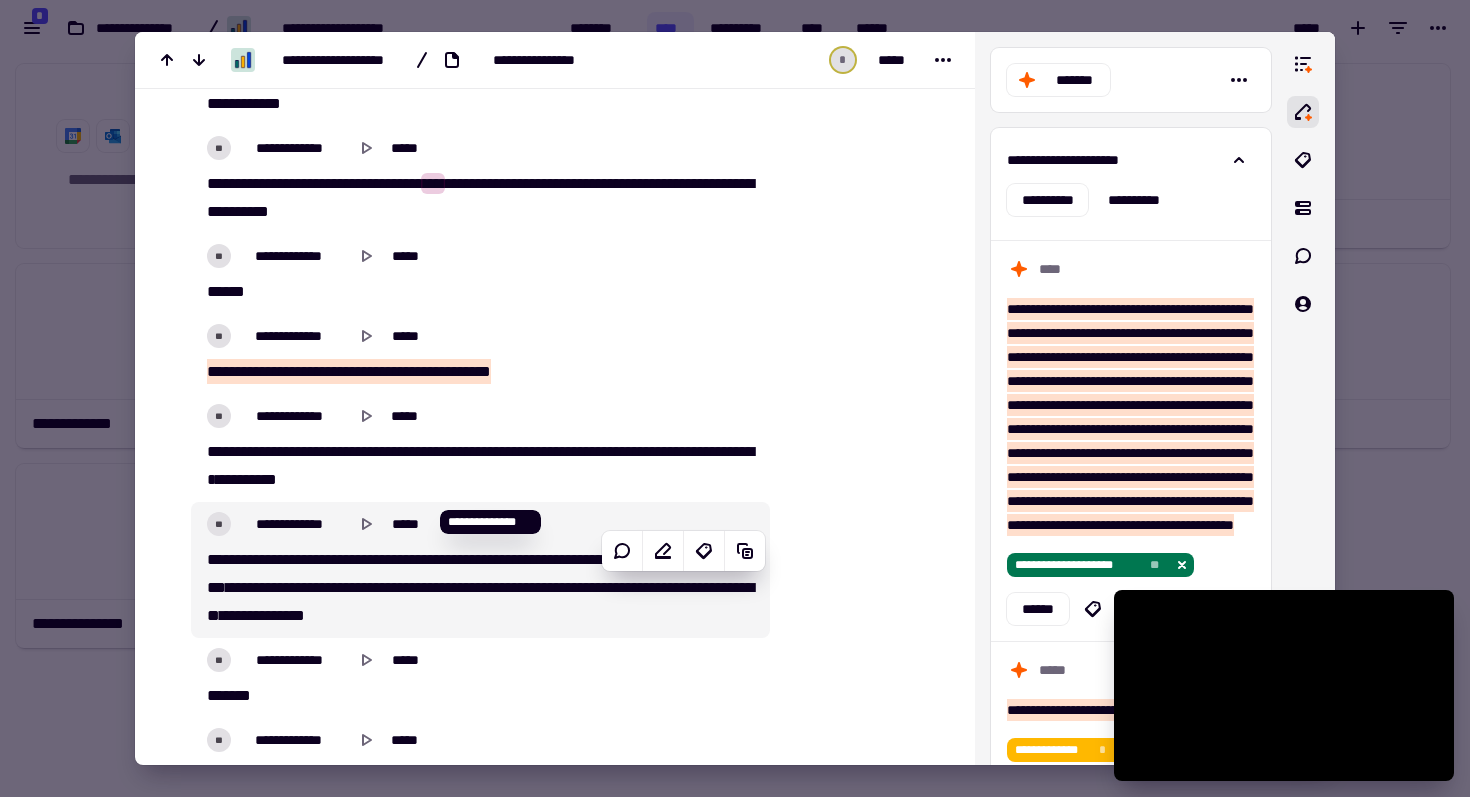 scroll, scrollTop: 11688, scrollLeft: 0, axis: vertical 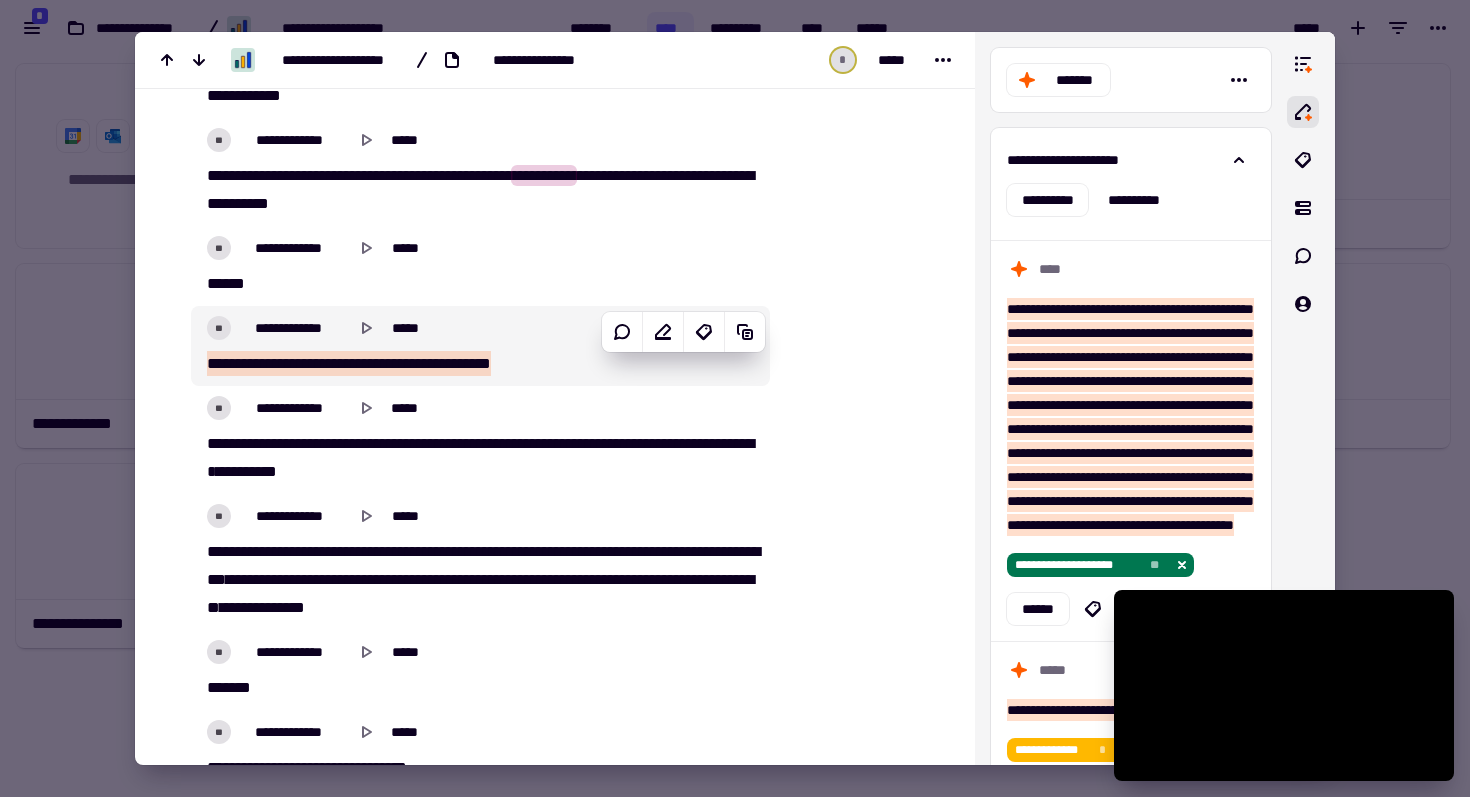 click on "***" at bounding box center [355, 363] 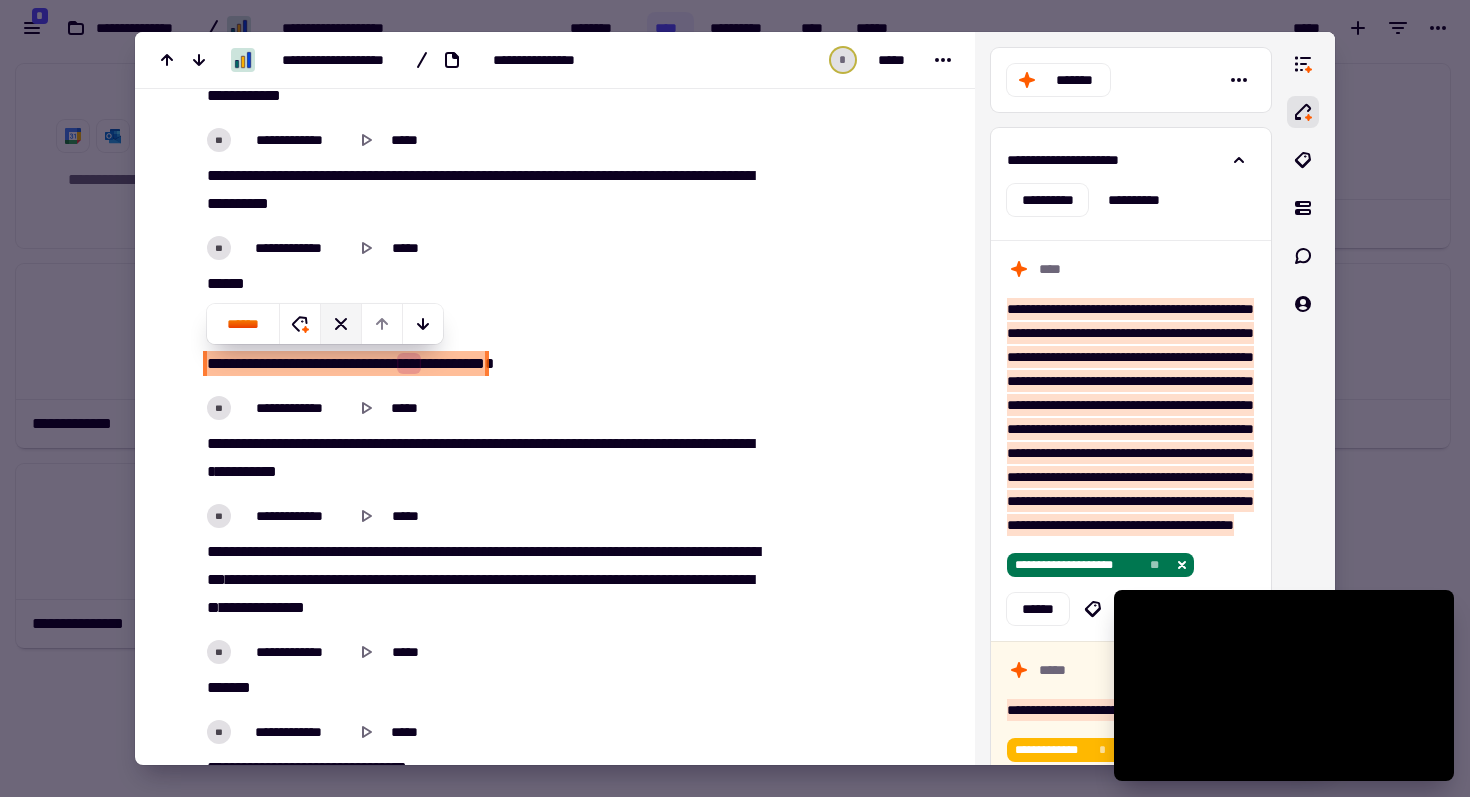 click 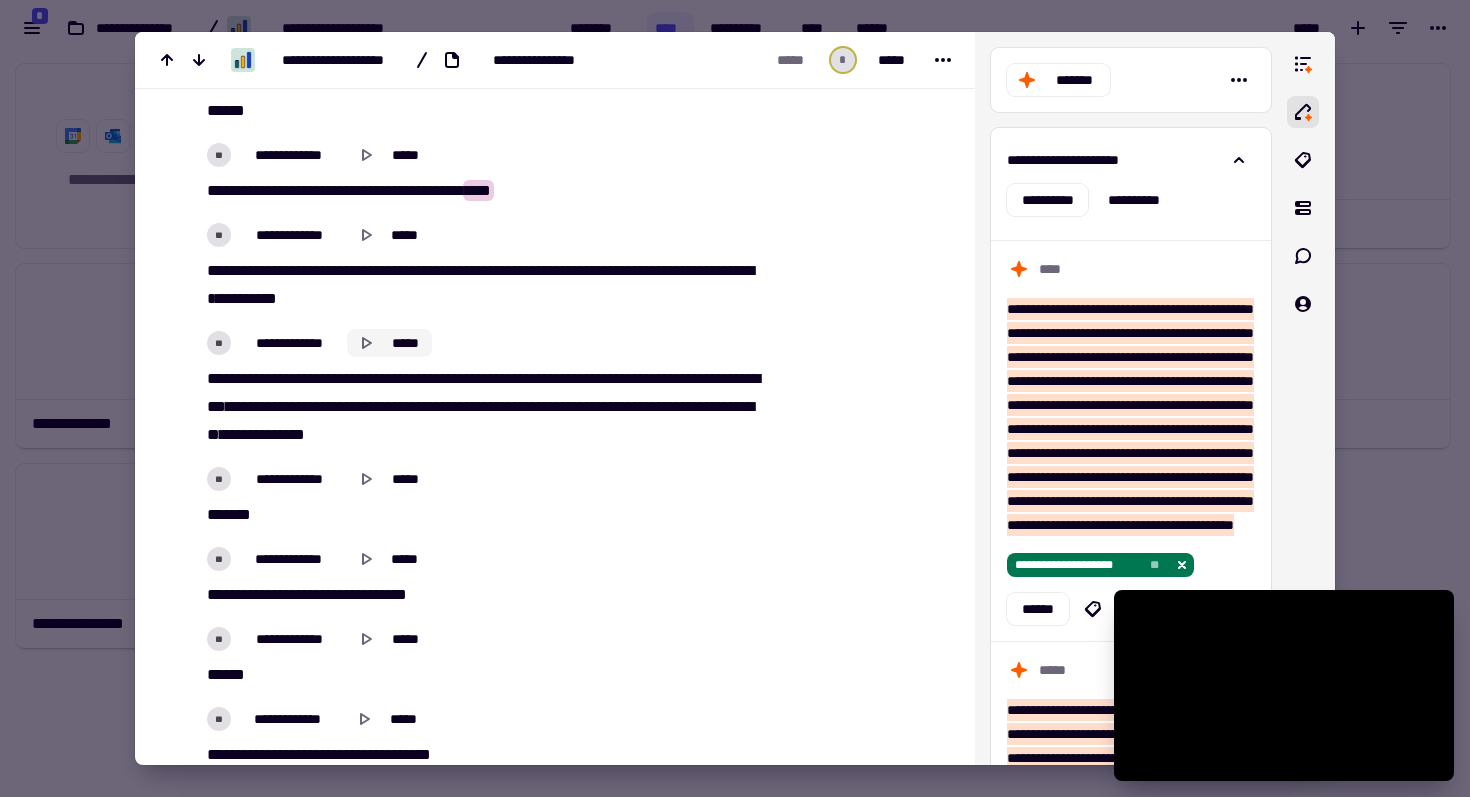 scroll, scrollTop: 11864, scrollLeft: 0, axis: vertical 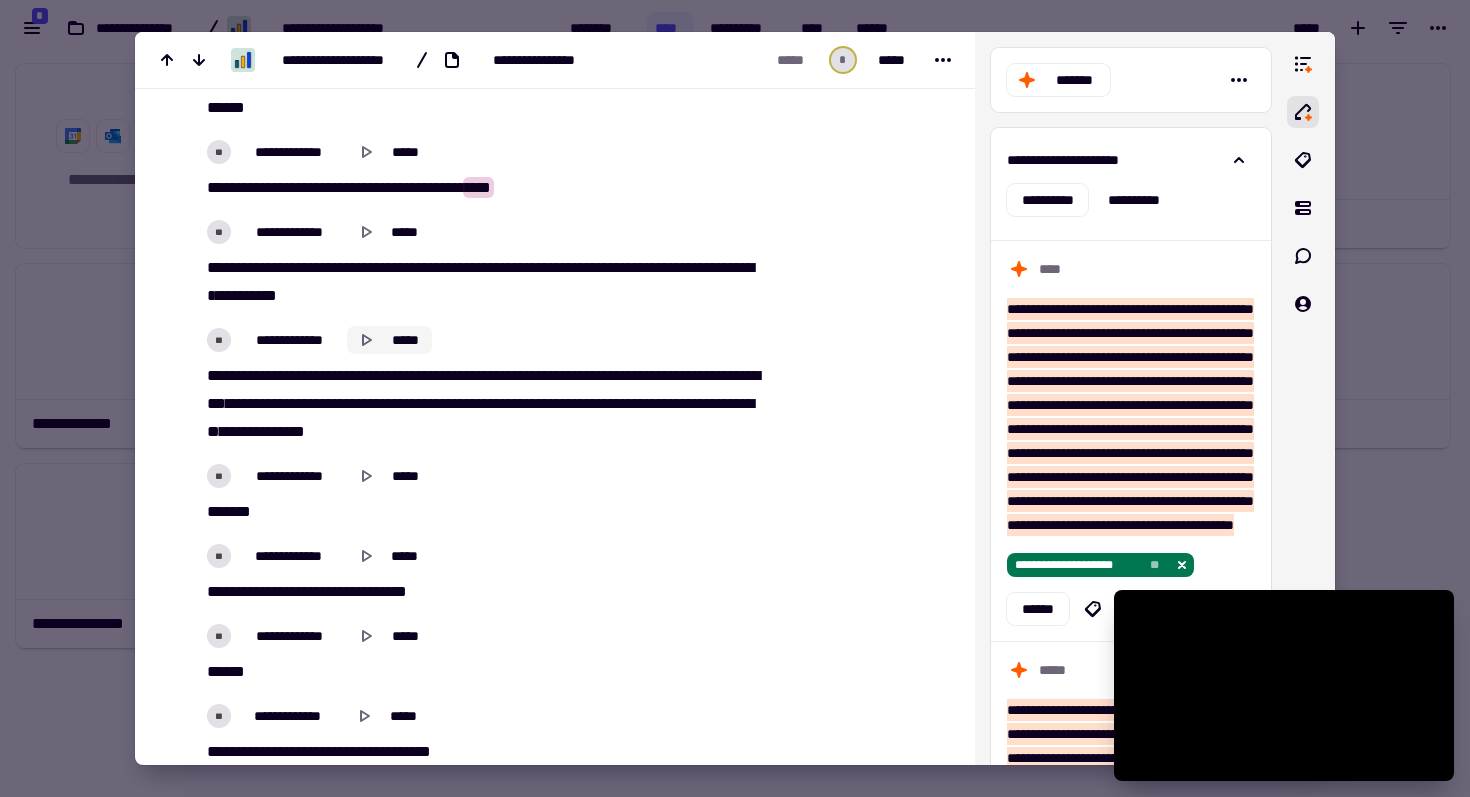 click 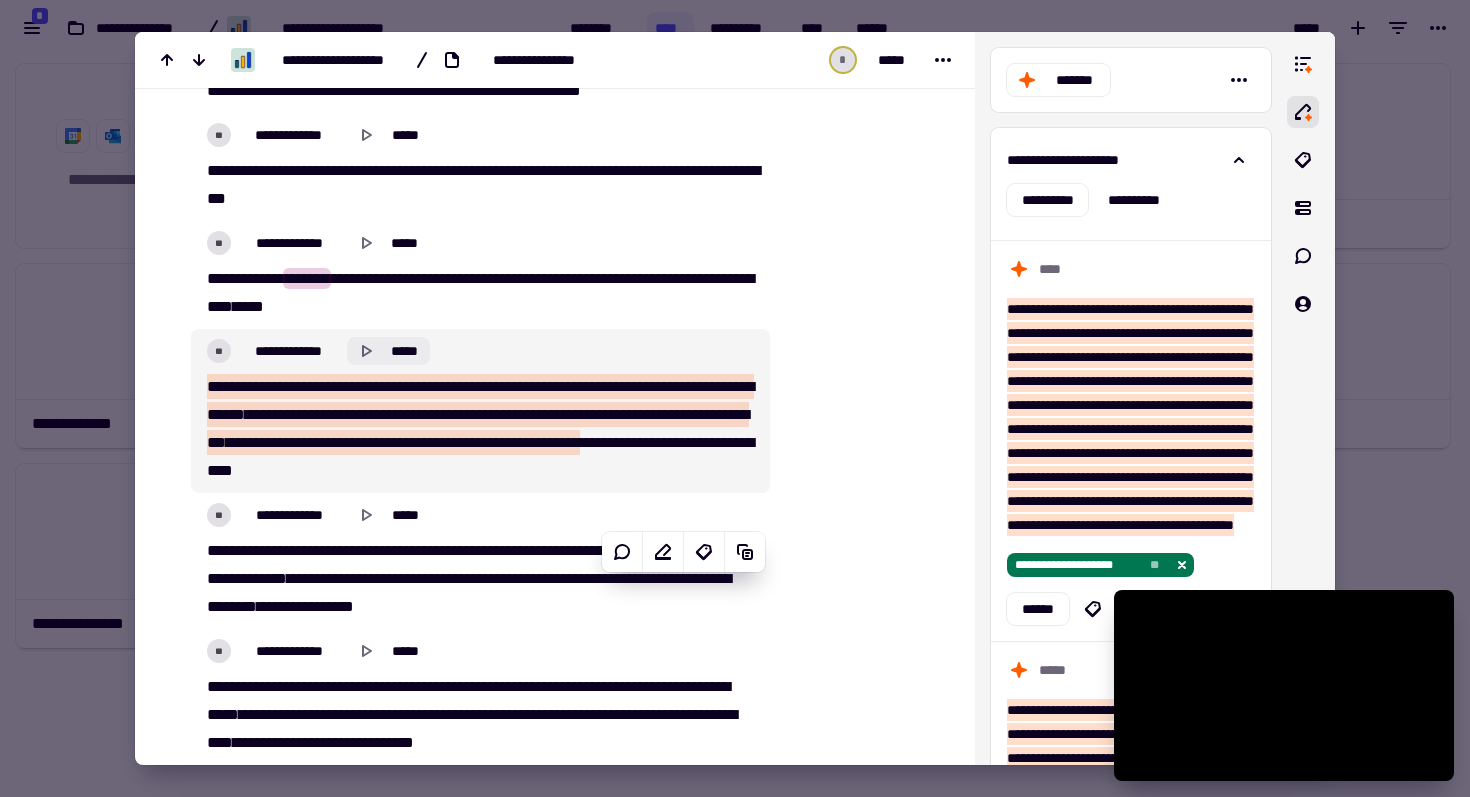 scroll, scrollTop: 12615, scrollLeft: 0, axis: vertical 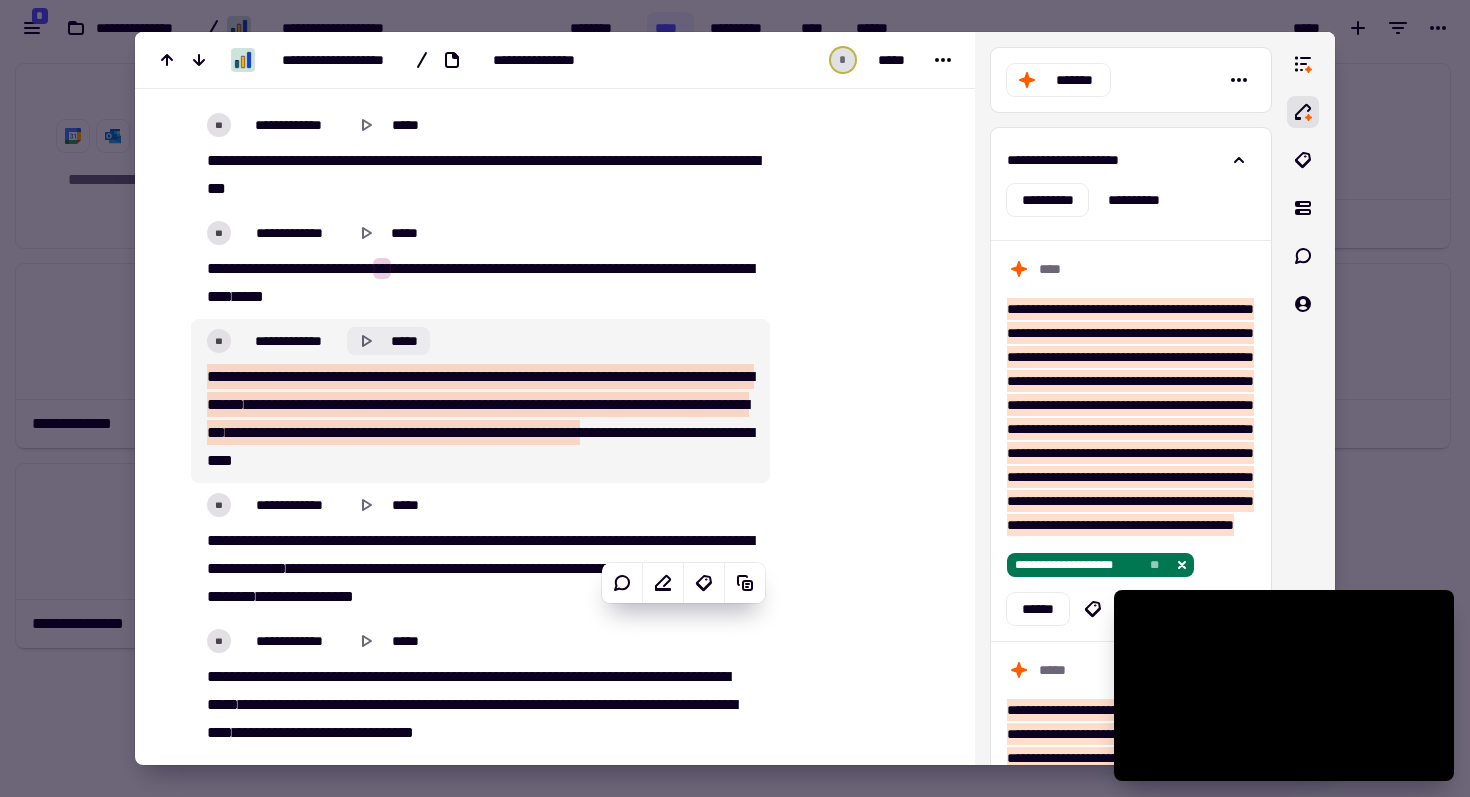 click 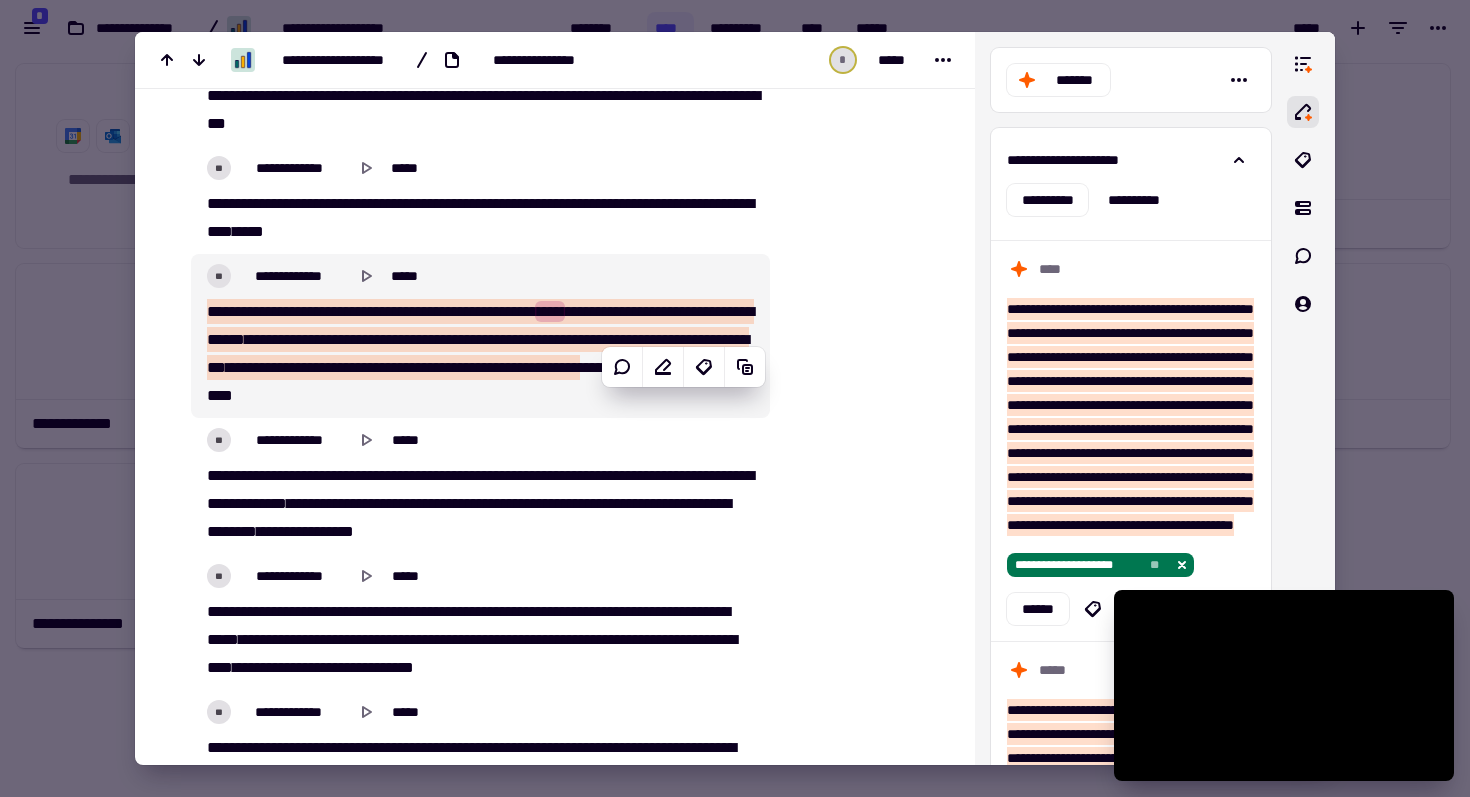 scroll, scrollTop: 12694, scrollLeft: 0, axis: vertical 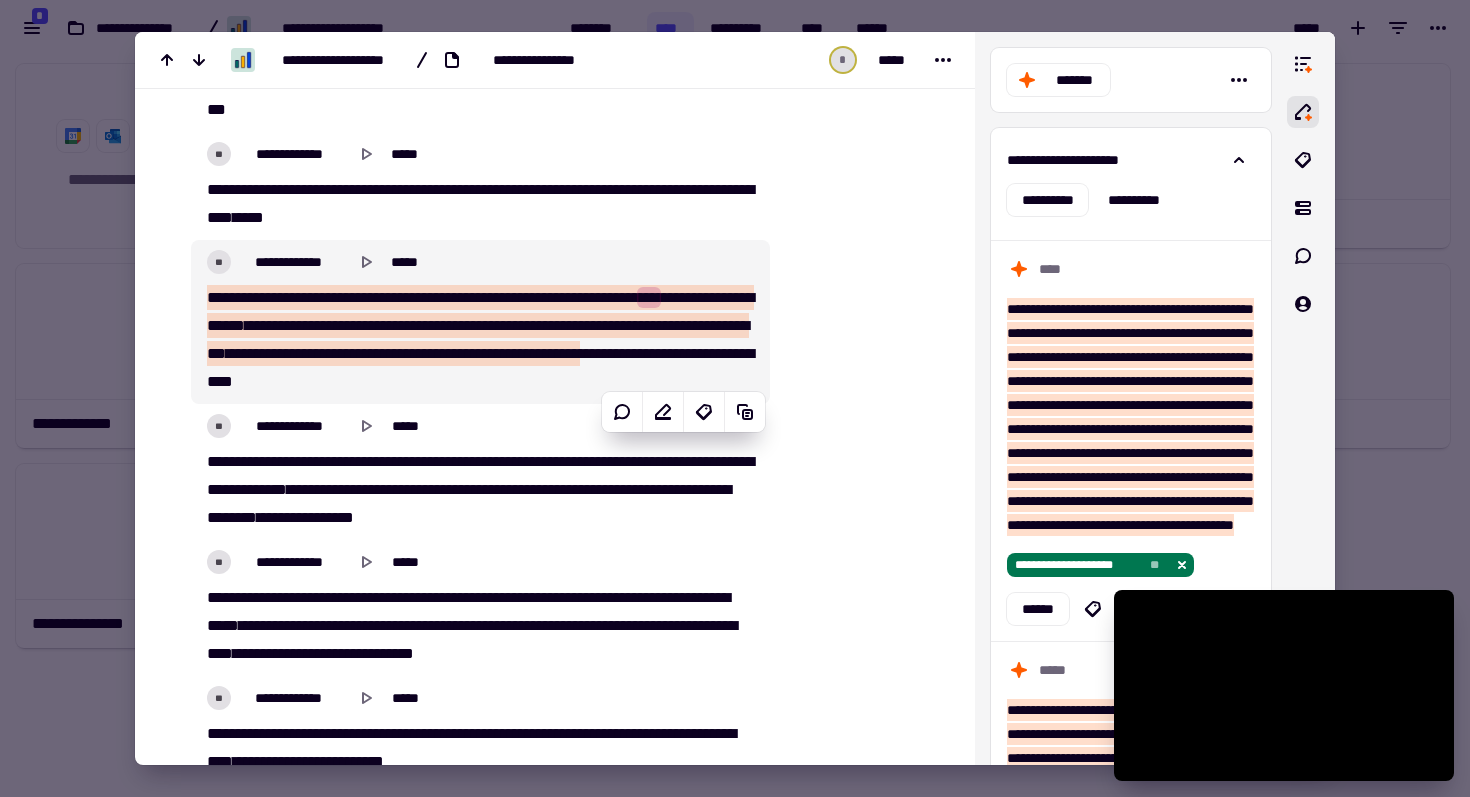 click on "****" at bounding box center [263, 325] 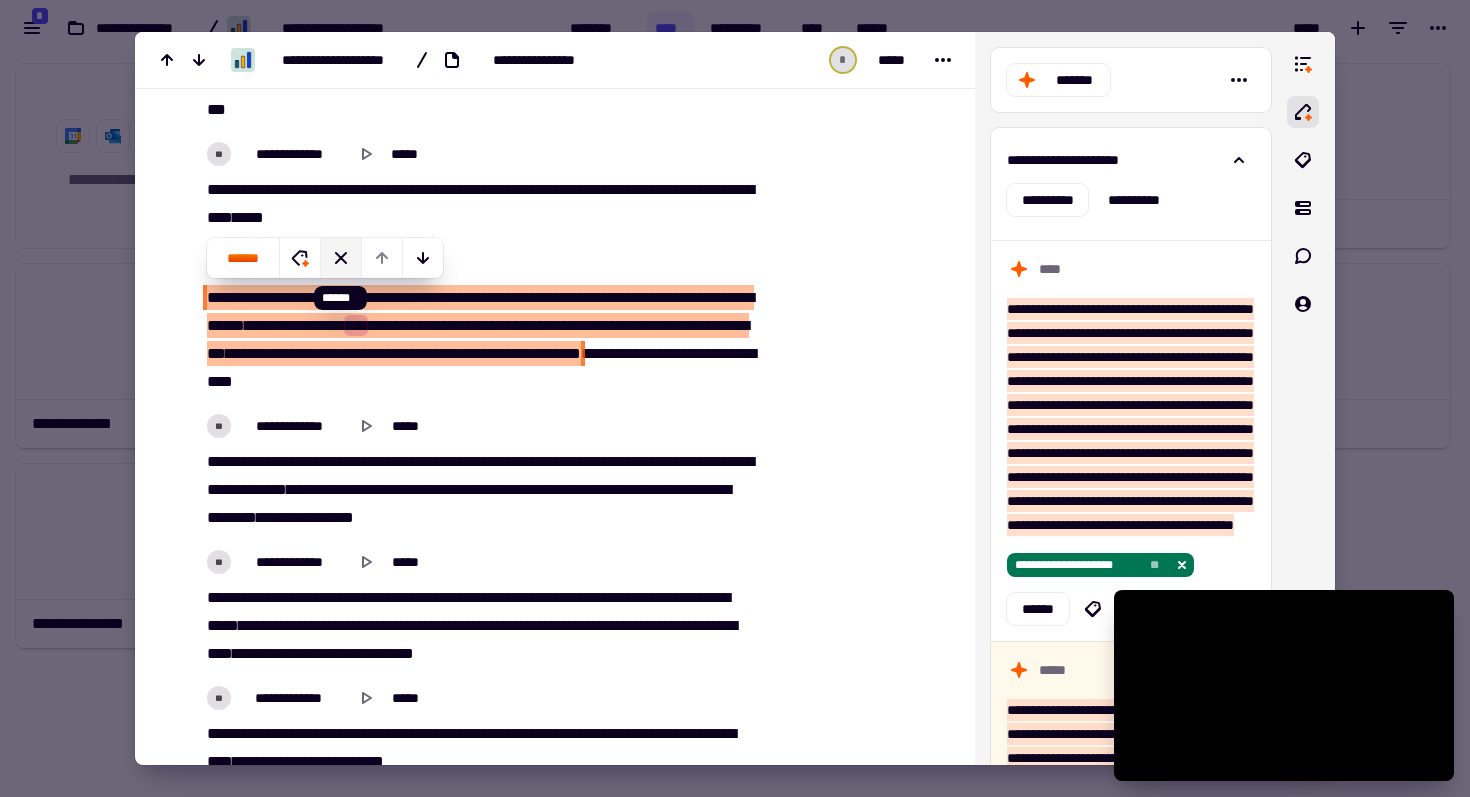 click 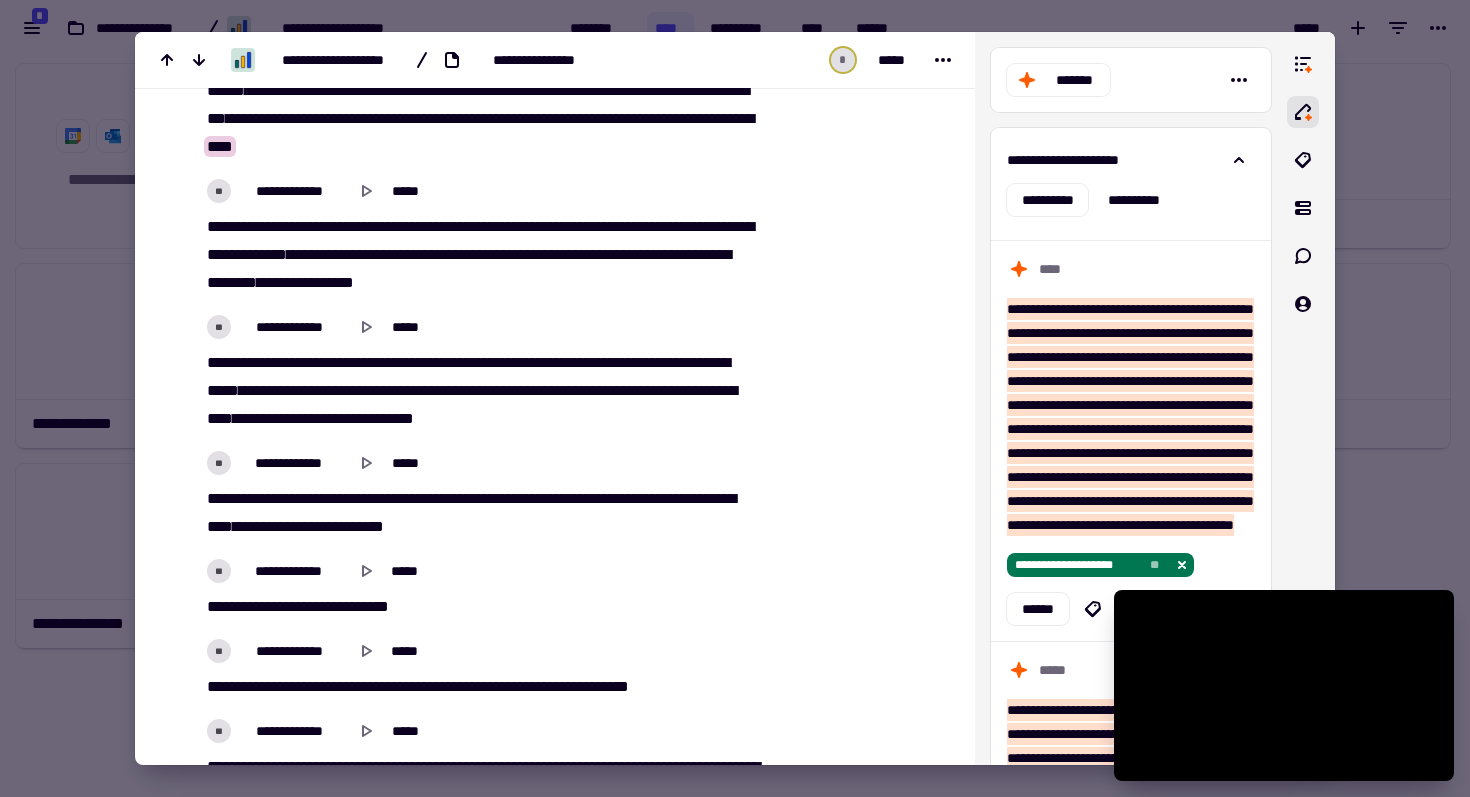 scroll, scrollTop: 12930, scrollLeft: 0, axis: vertical 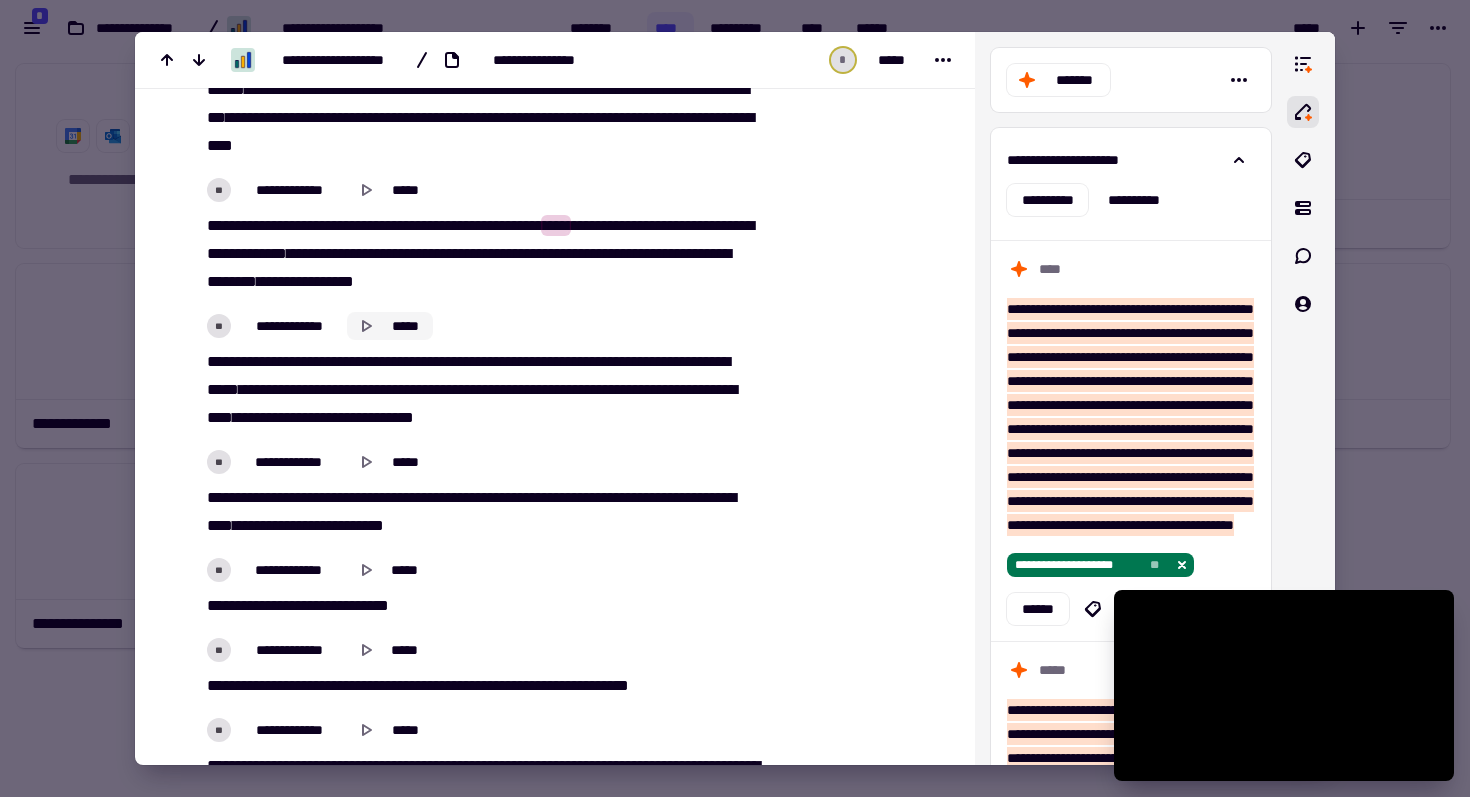 click 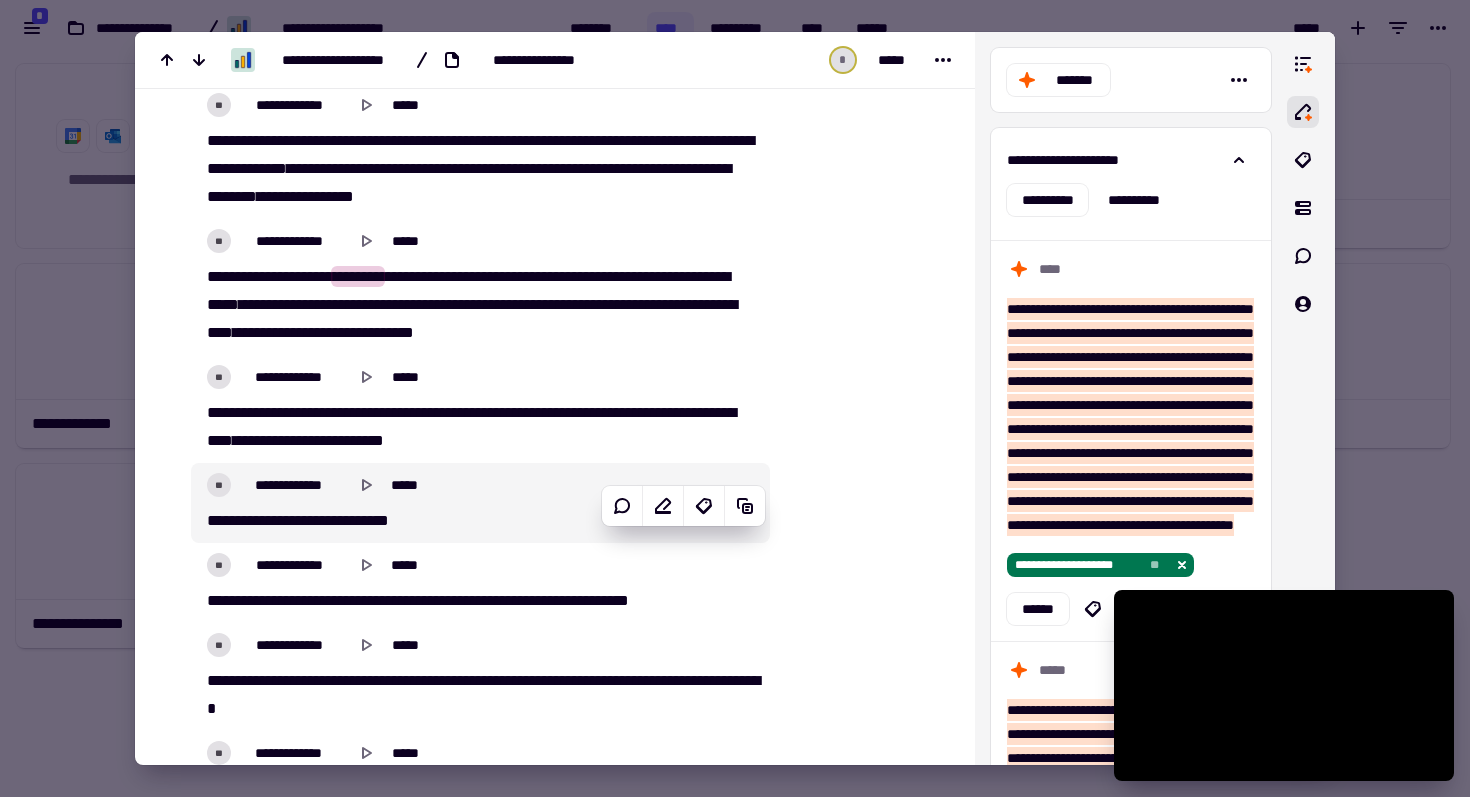 scroll, scrollTop: 13016, scrollLeft: 0, axis: vertical 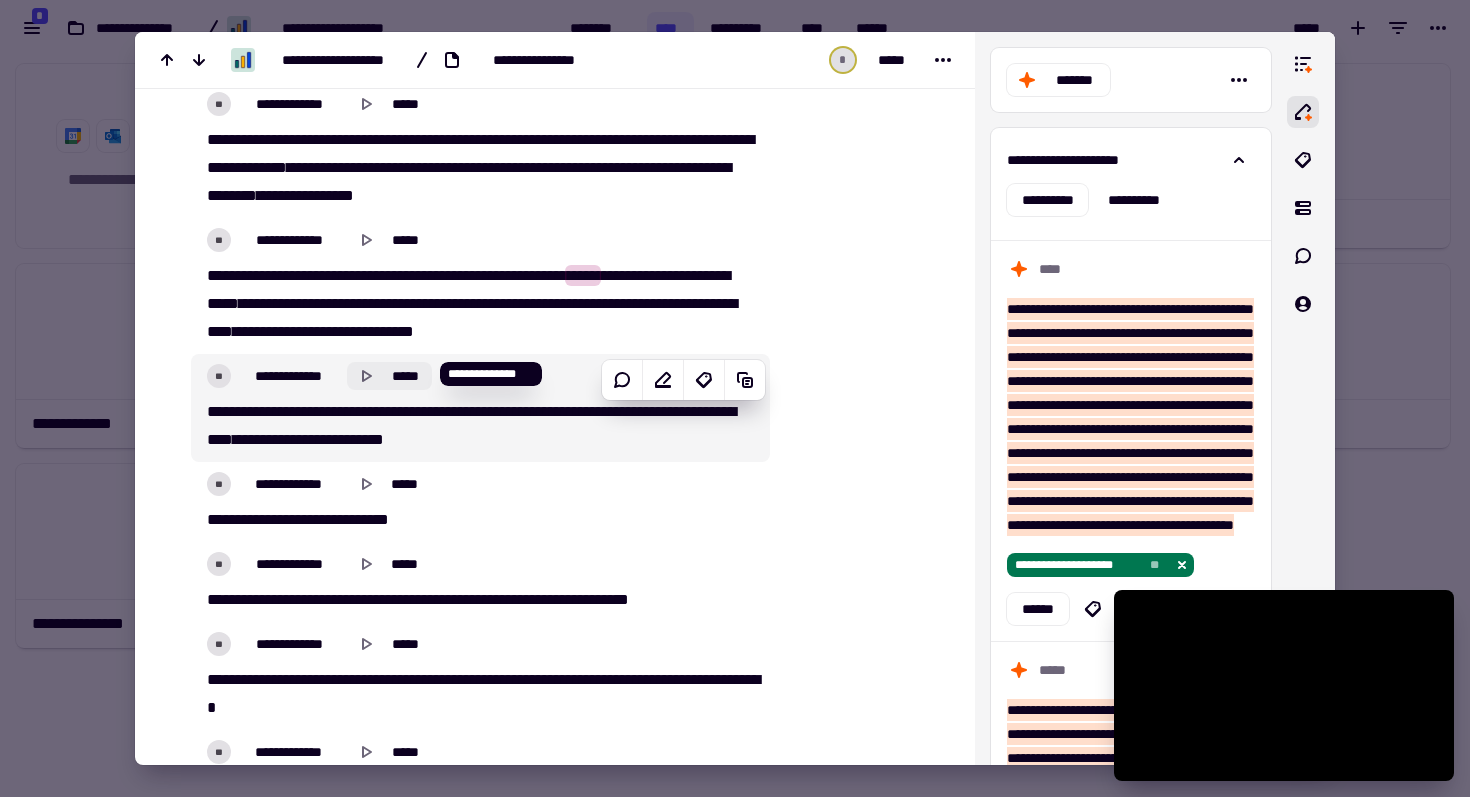 click 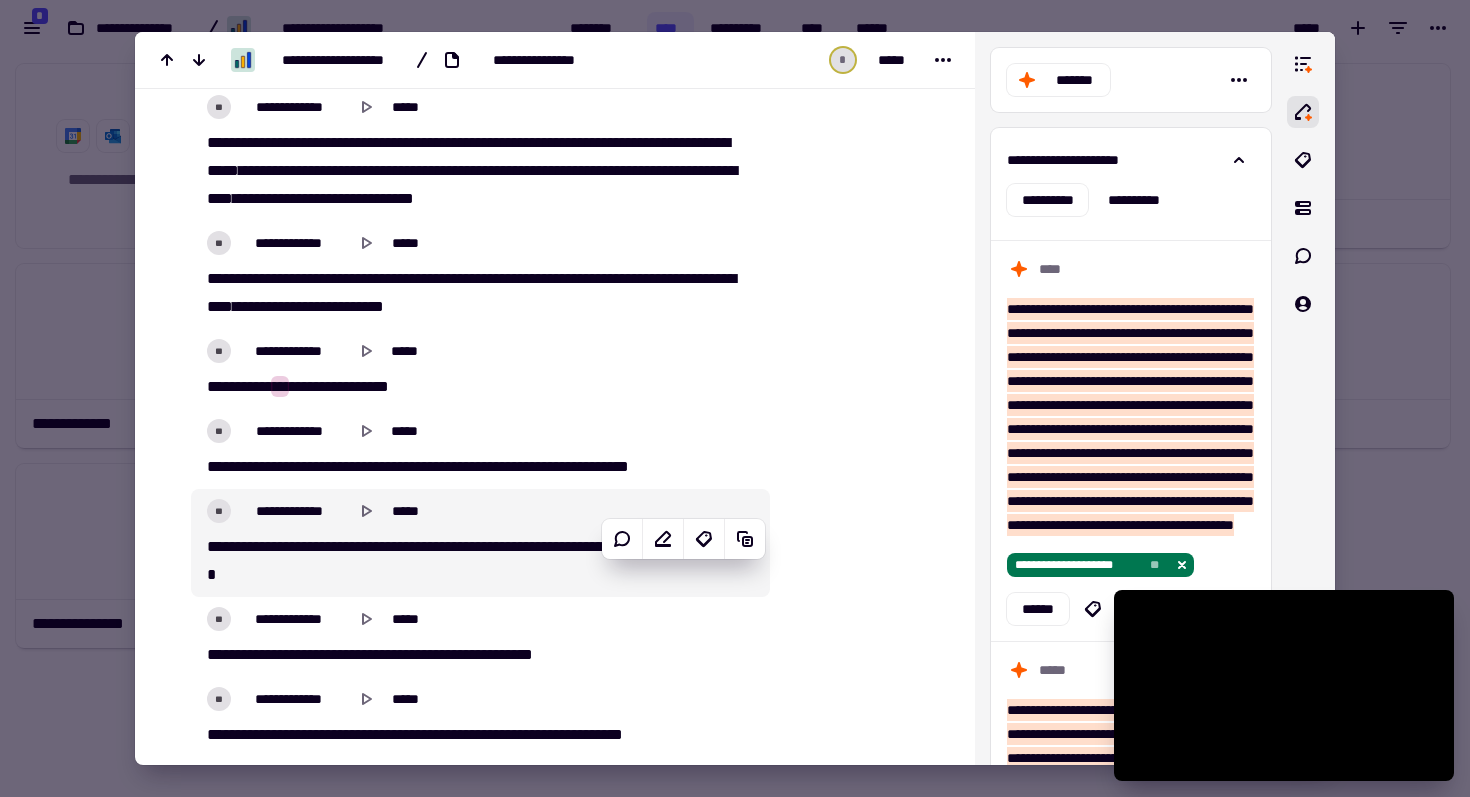 scroll, scrollTop: 13157, scrollLeft: 0, axis: vertical 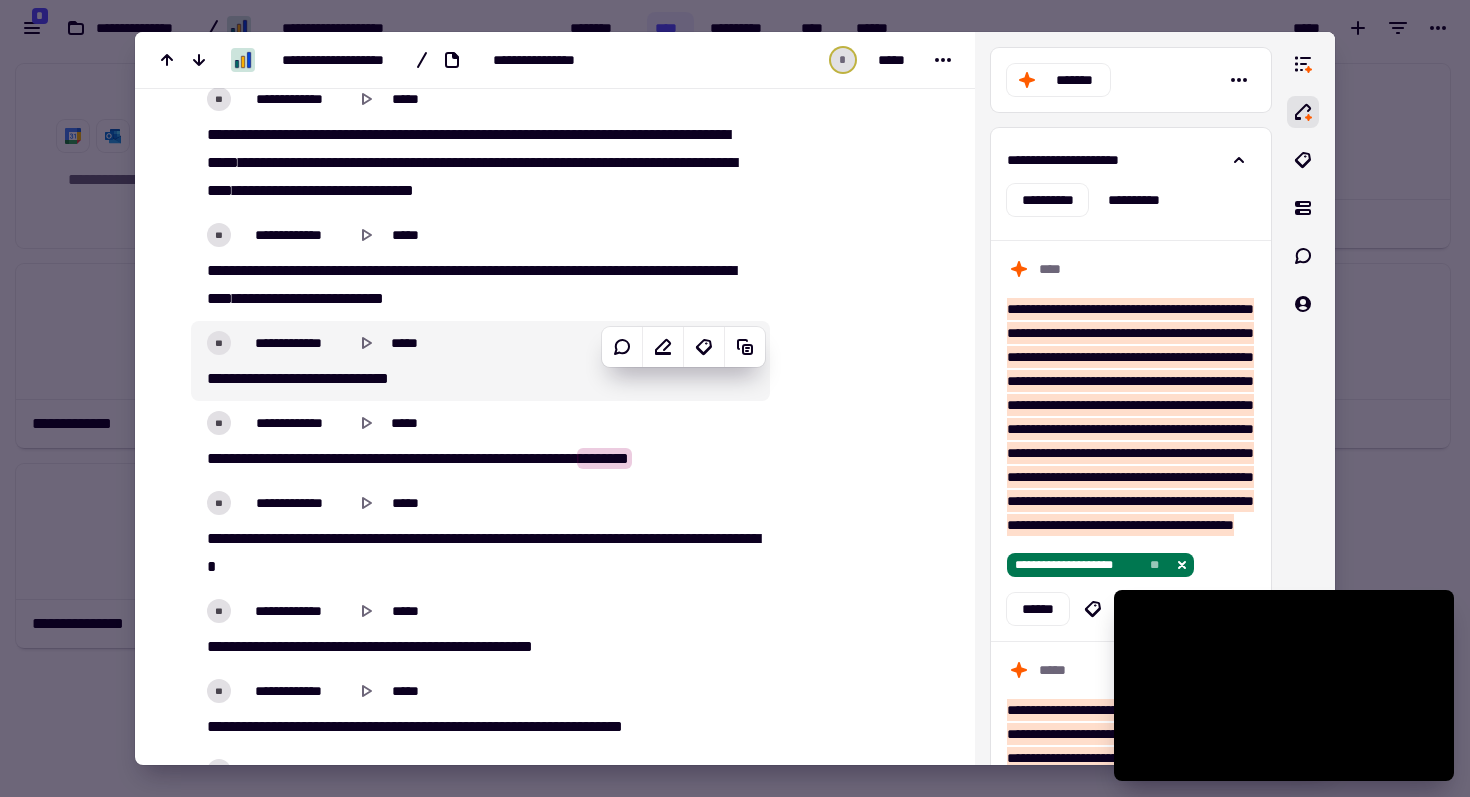 click on "**" at bounding box center [213, 378] 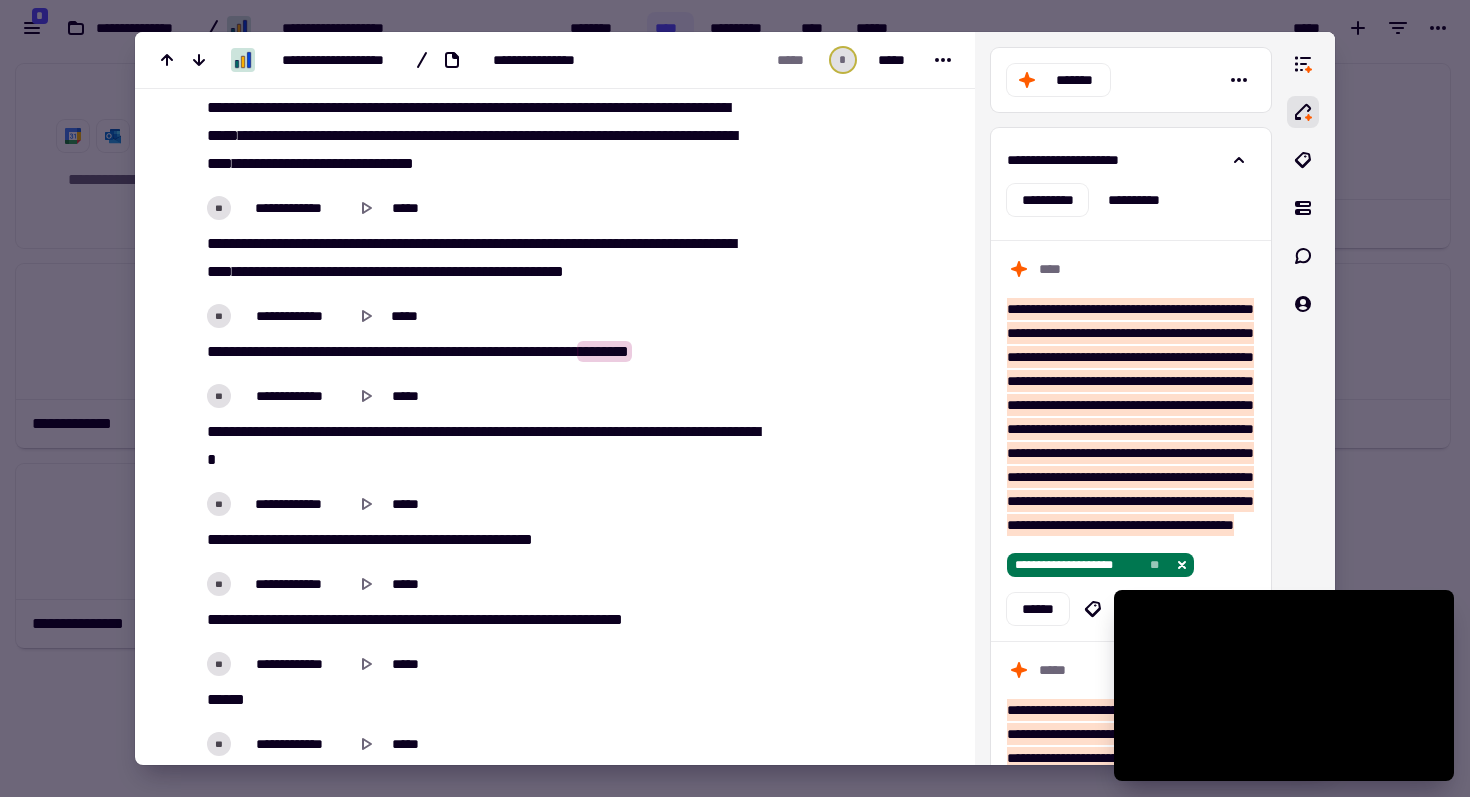 scroll, scrollTop: 13177, scrollLeft: 0, axis: vertical 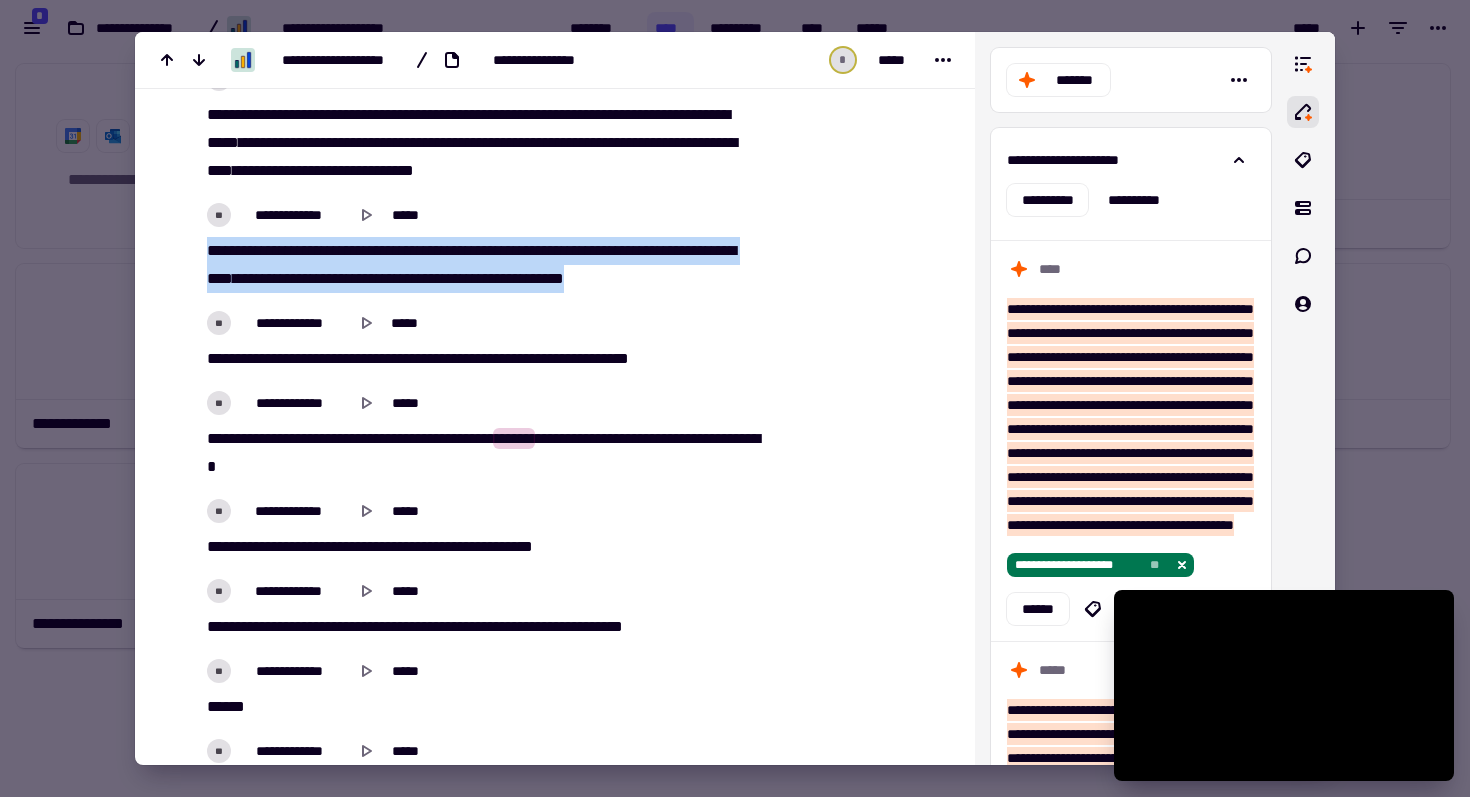 drag, startPoint x: 703, startPoint y: 283, endPoint x: 205, endPoint y: 242, distance: 499.6849 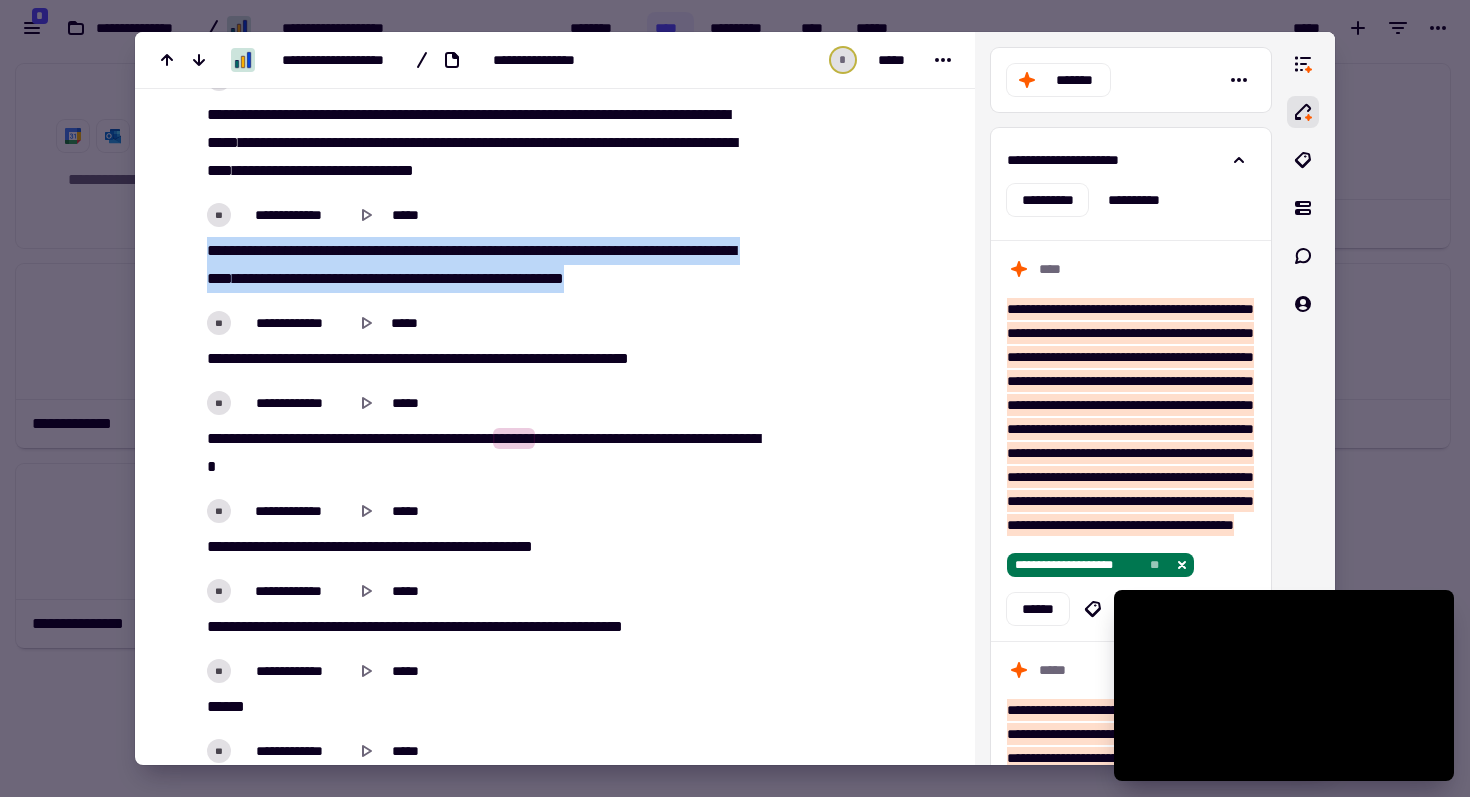 click on "**   *****   ***   *   ****   *   ****   ****   ***   ***   ***   ****   **   *******   **   ****   ***   ***   *******   ***   ****   ***   **   *****   *****   ****   **   **   ****   **   *   *******   *****" at bounding box center (480, 265) 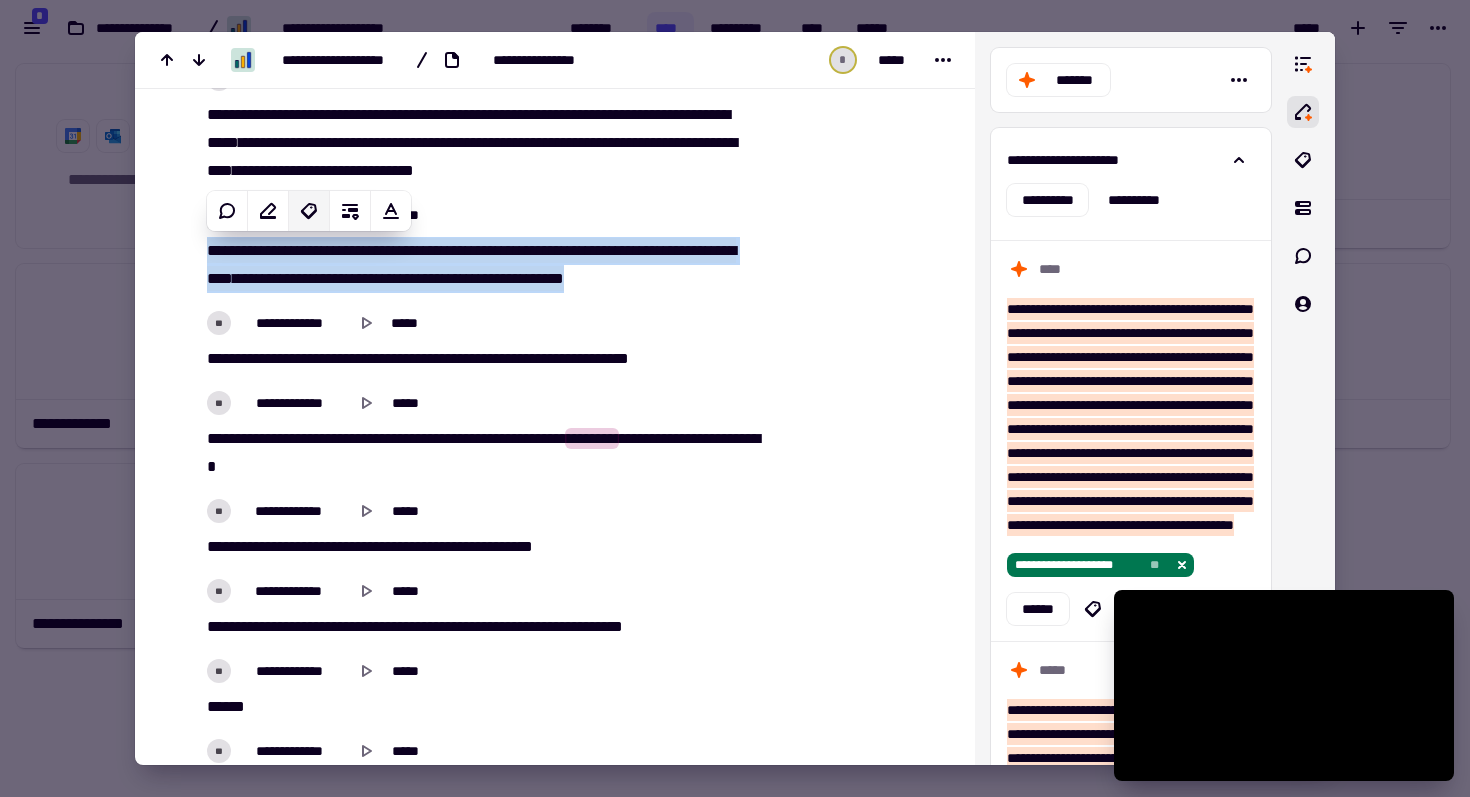 click 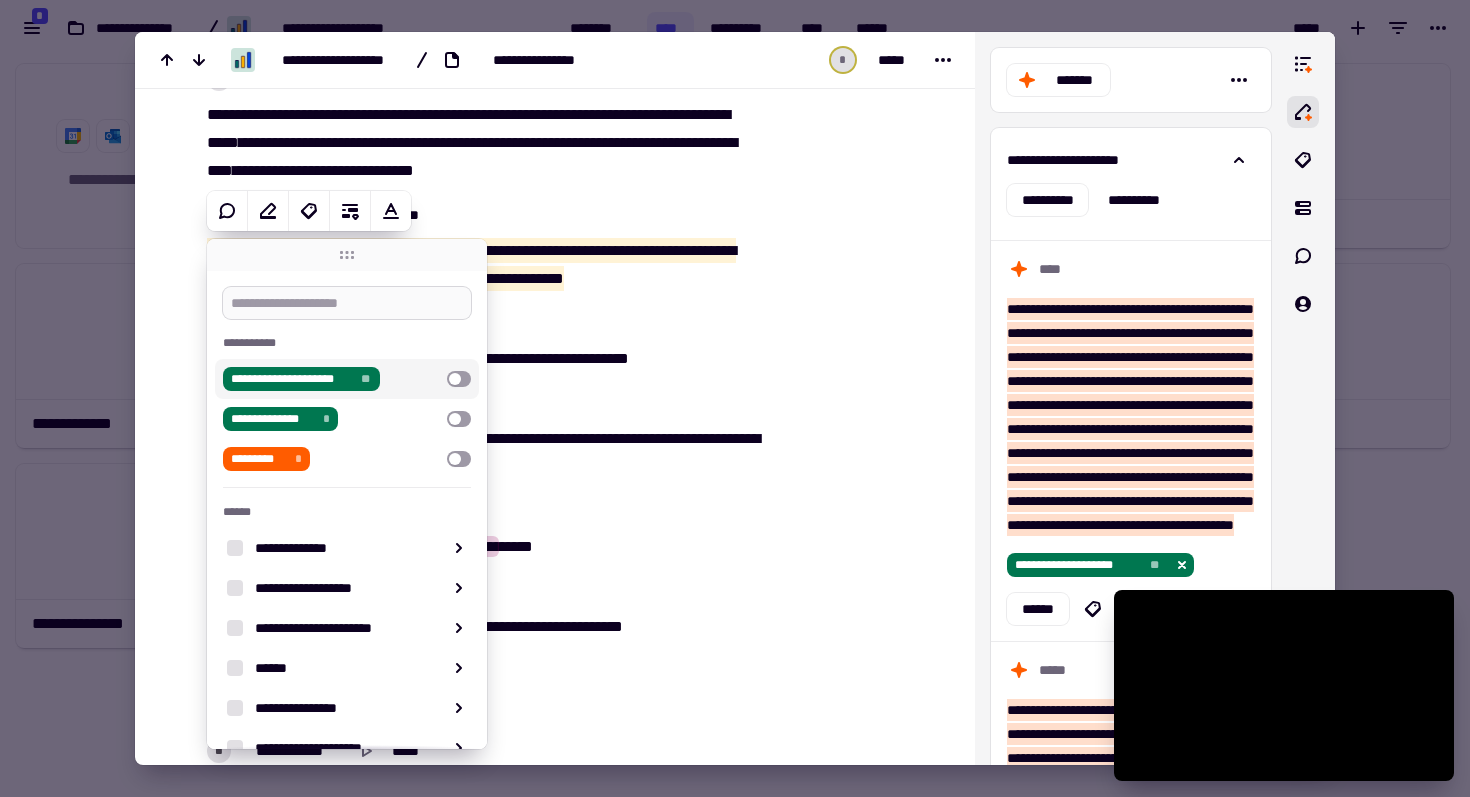 type on "******" 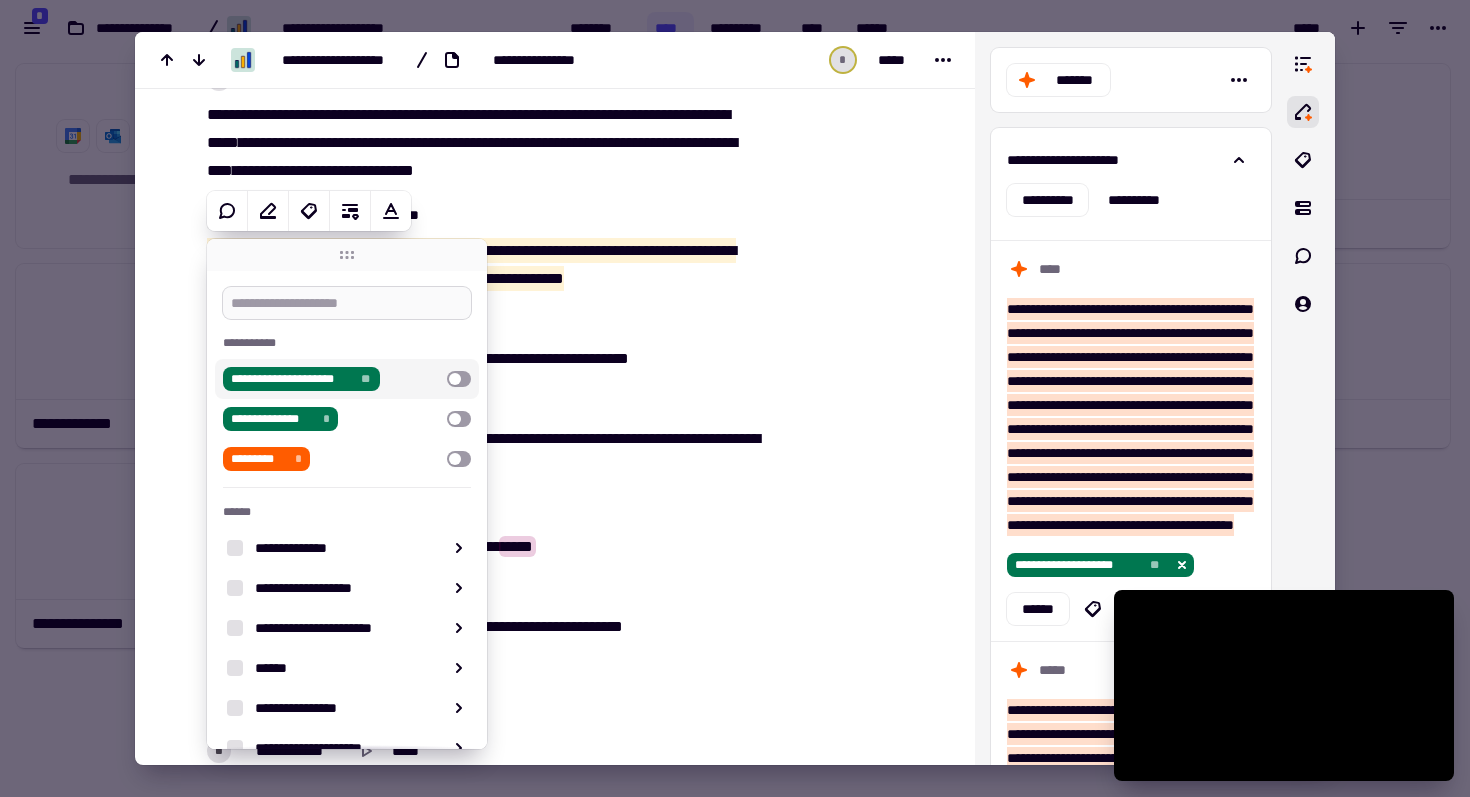type on "*" 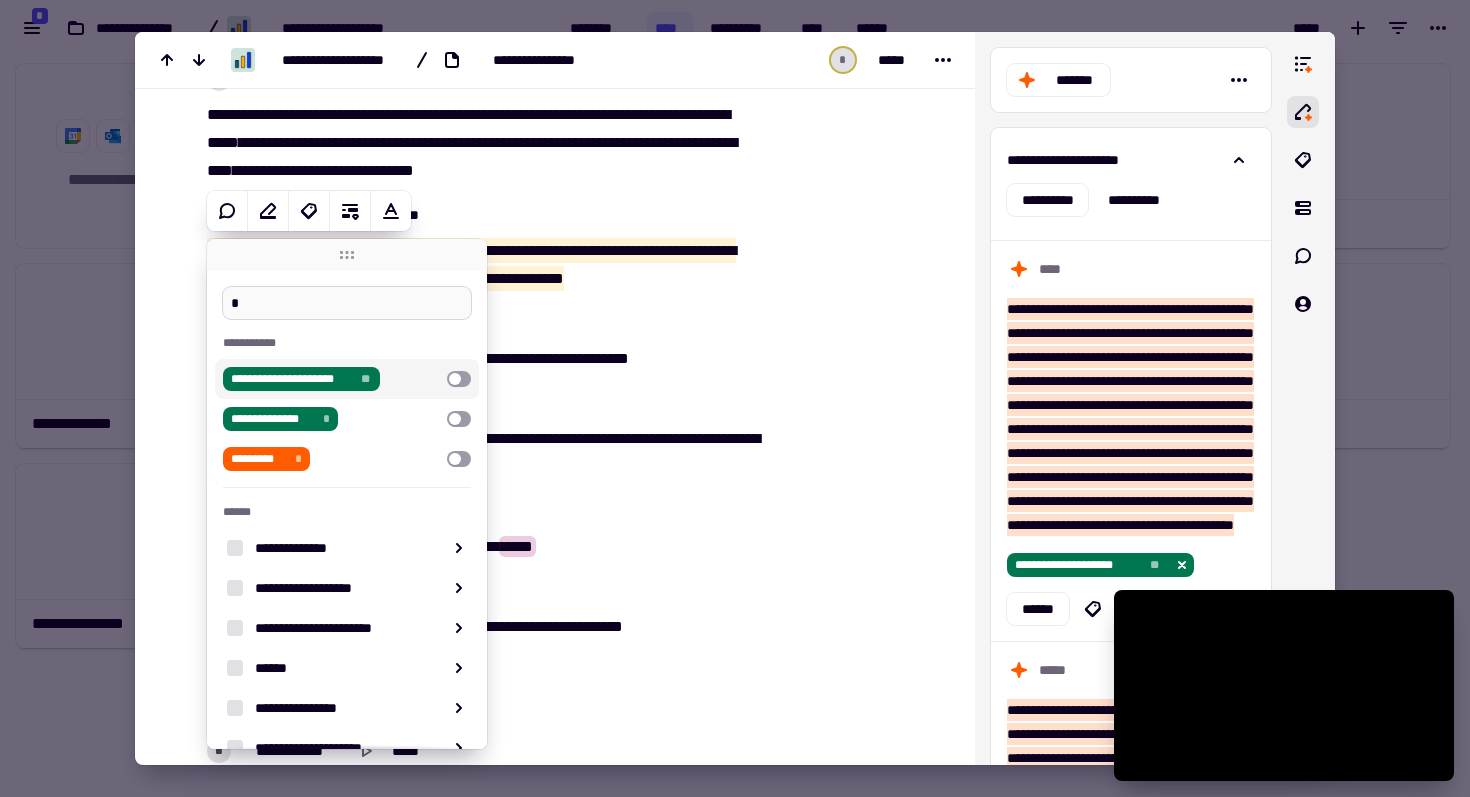 type on "******" 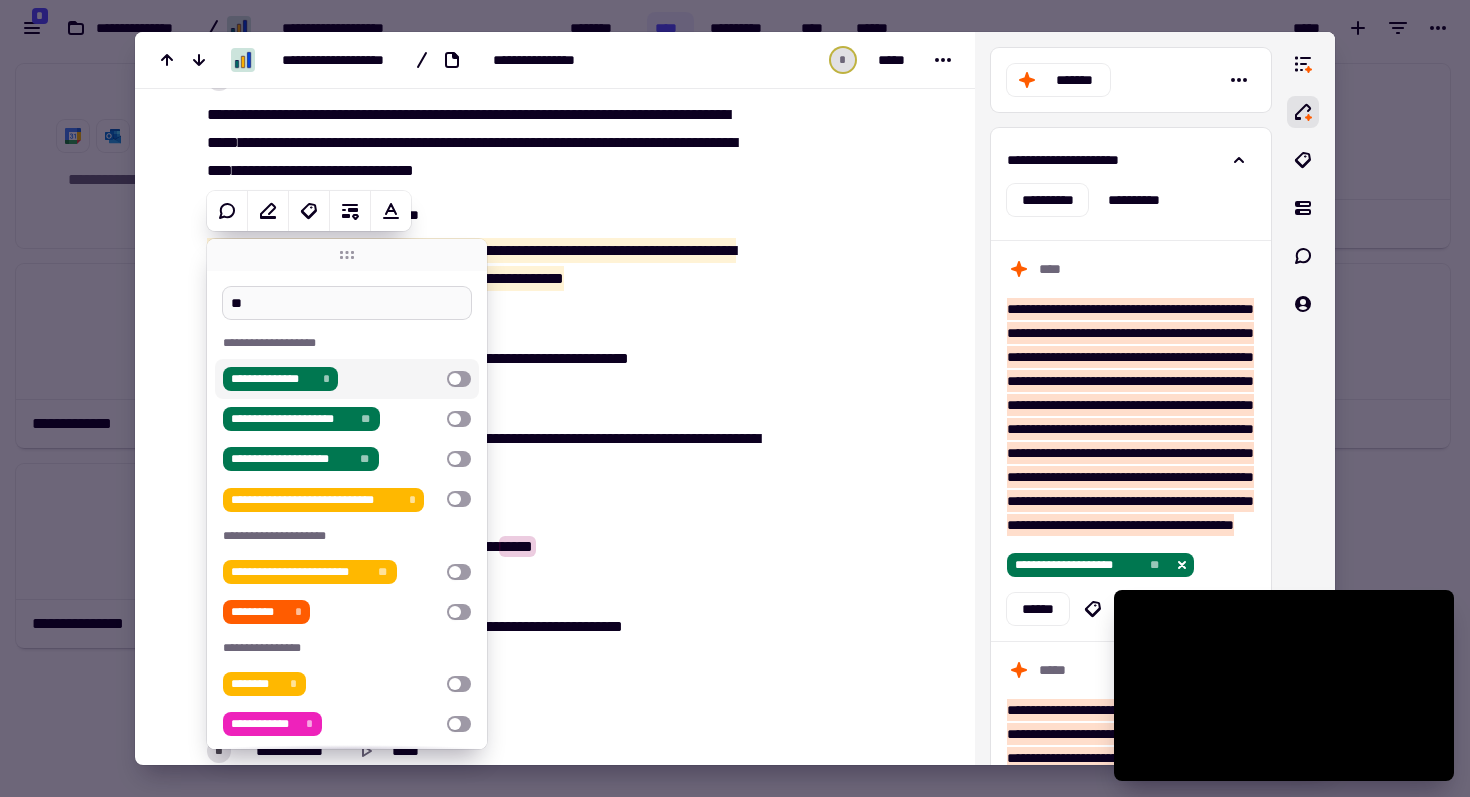 type on "***" 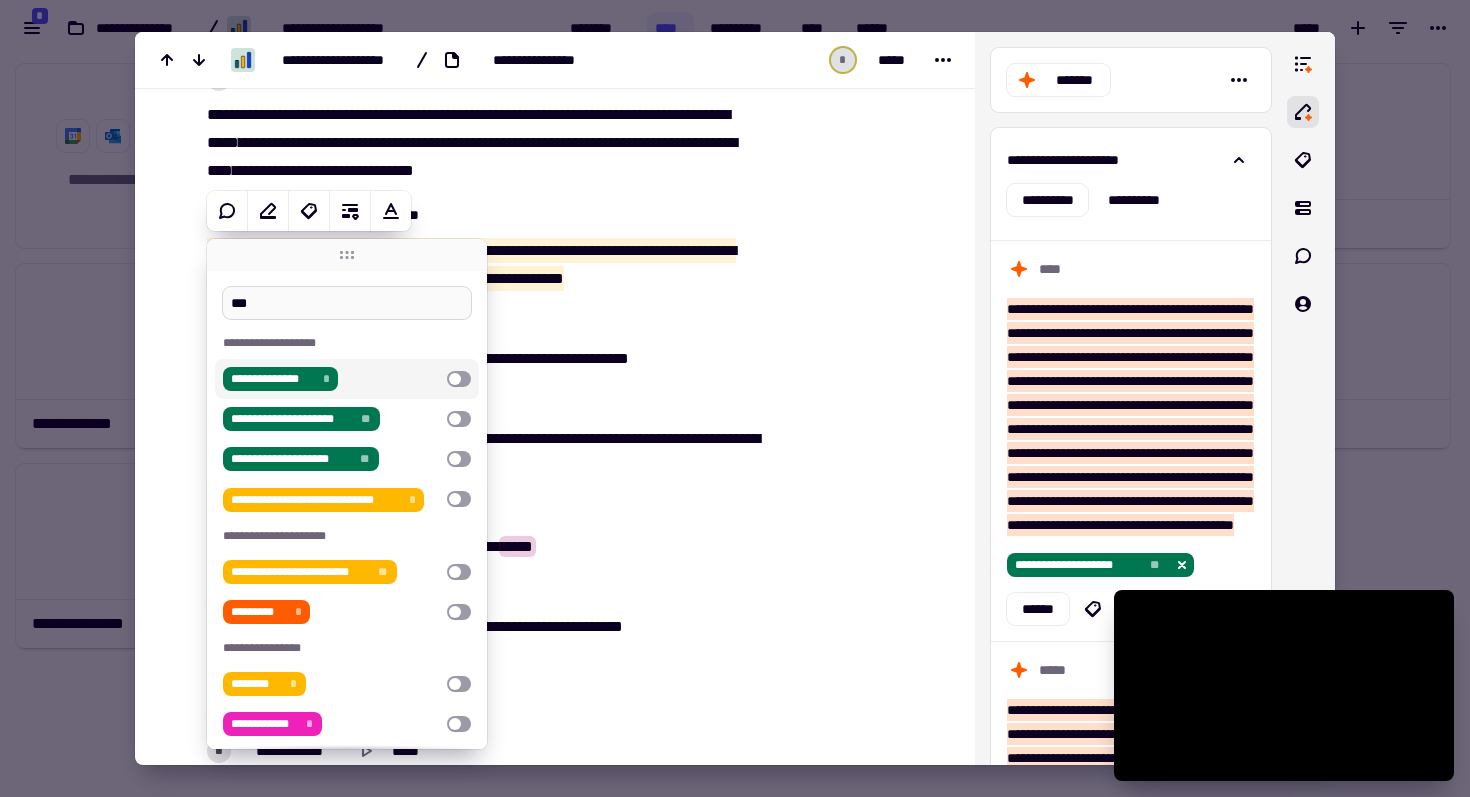 type on "******" 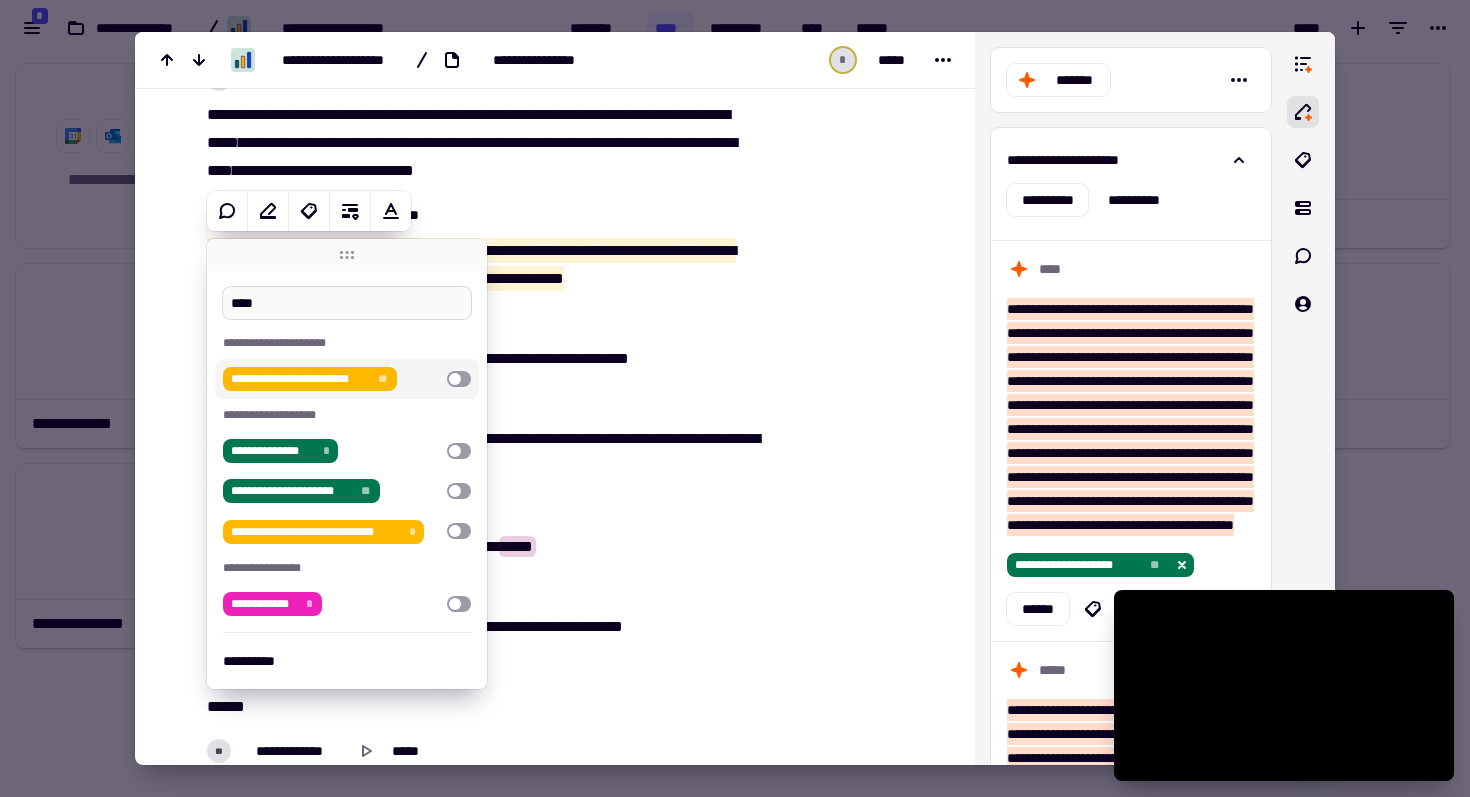 type on "*****" 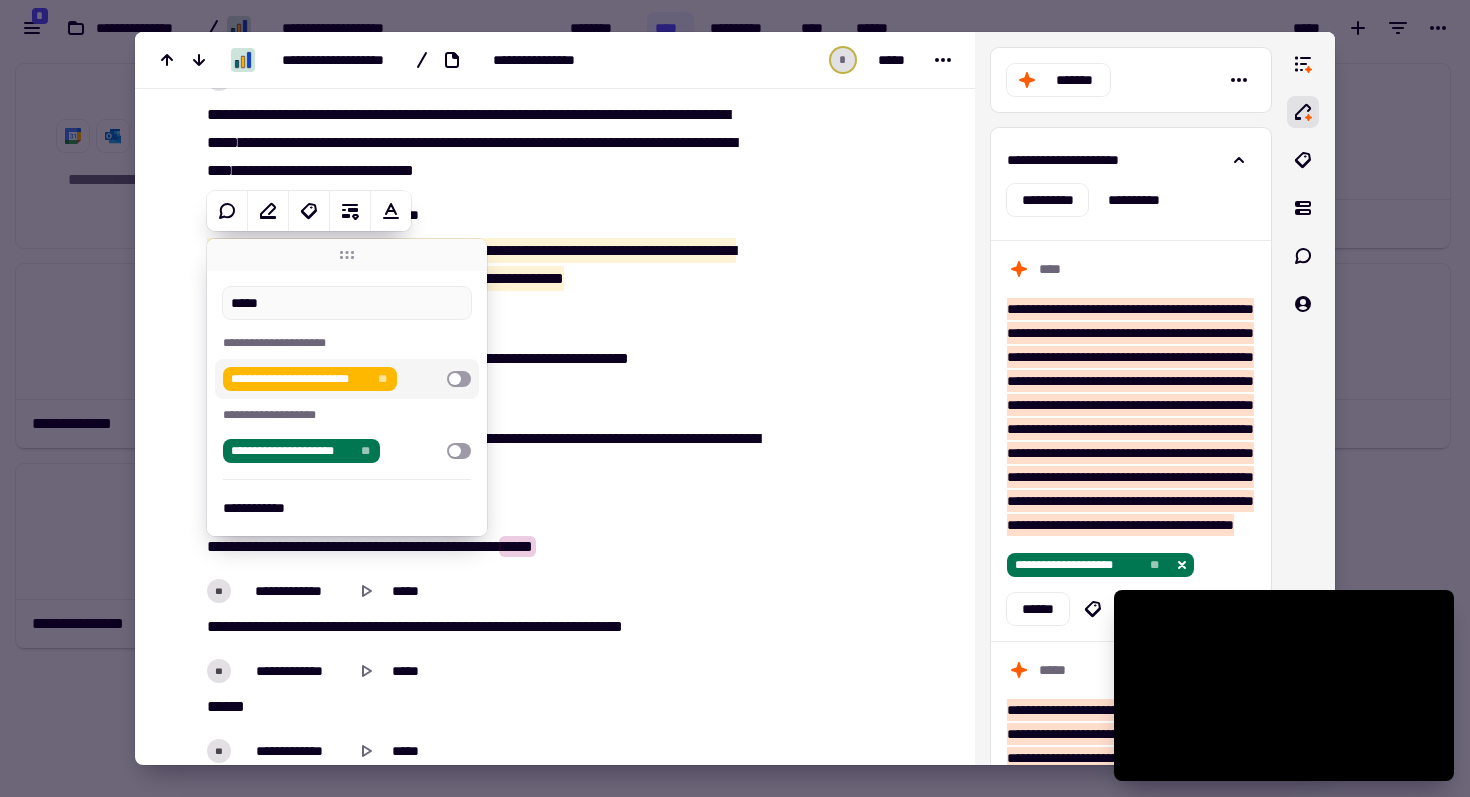 type on "******" 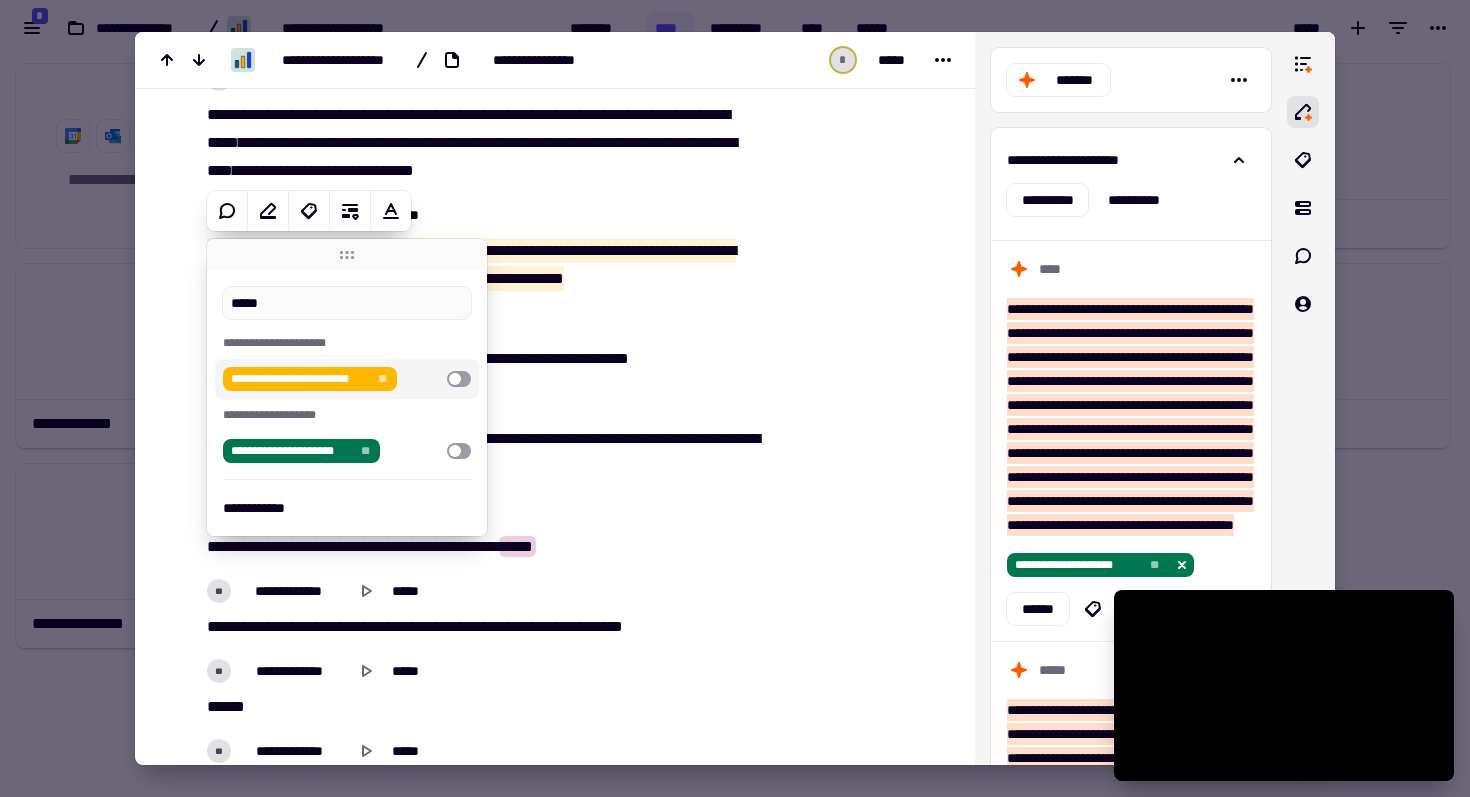 type on "*****" 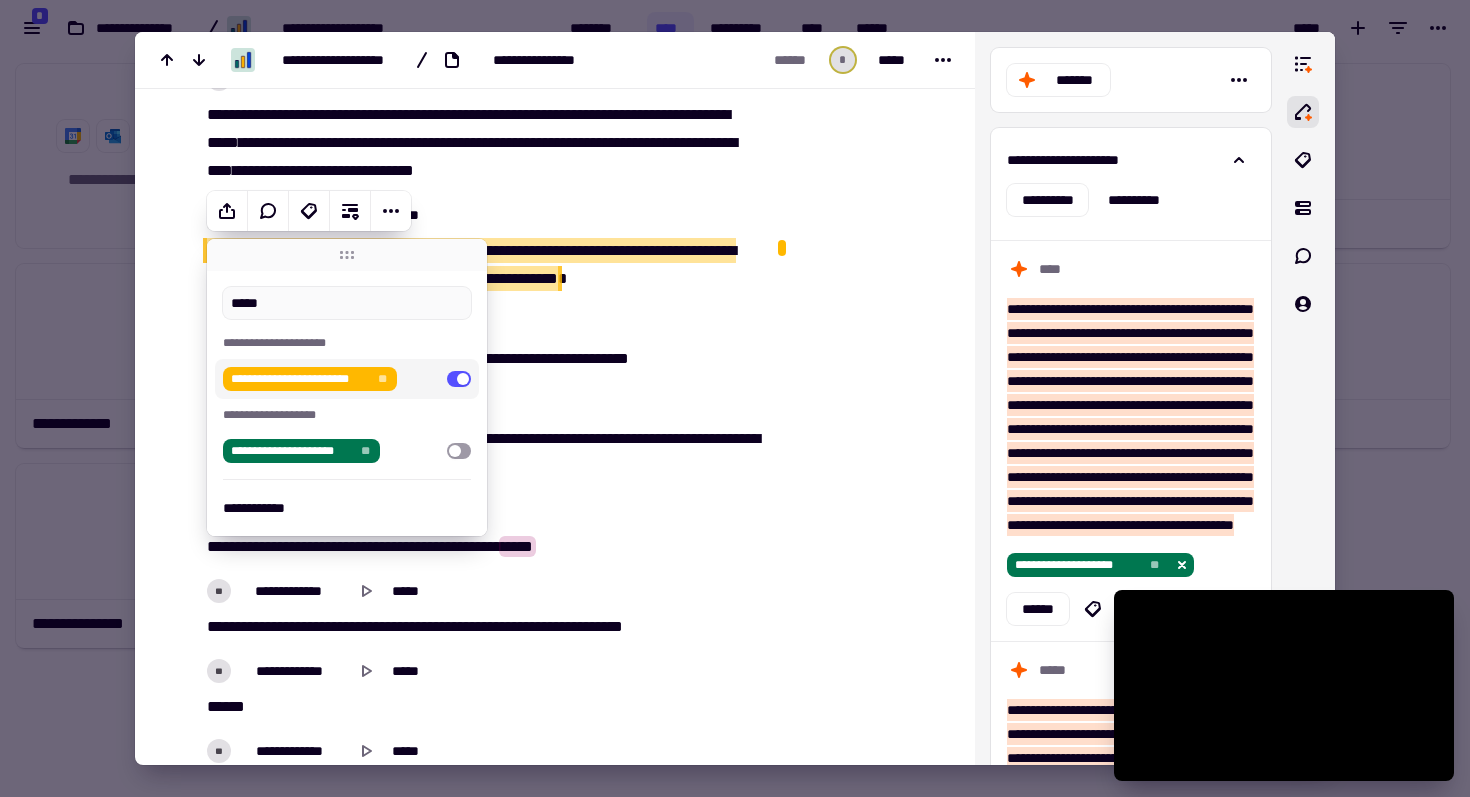 click on "**   *****   **   ***   ***   ******   ***   ****   ***   **   ****   ******   ****   ********   ******   ***   ******   ******" at bounding box center (480, 453) 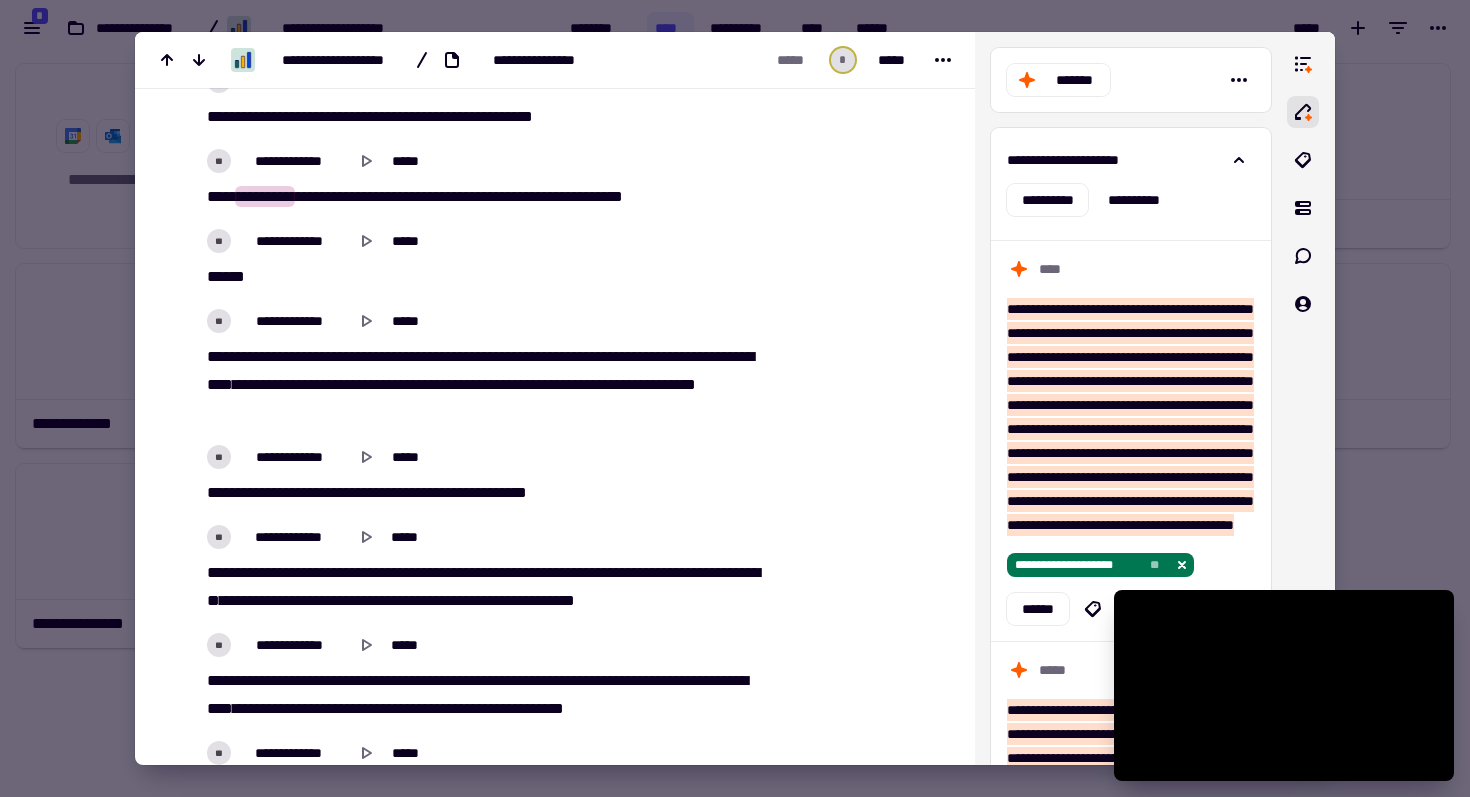scroll, scrollTop: 13633, scrollLeft: 0, axis: vertical 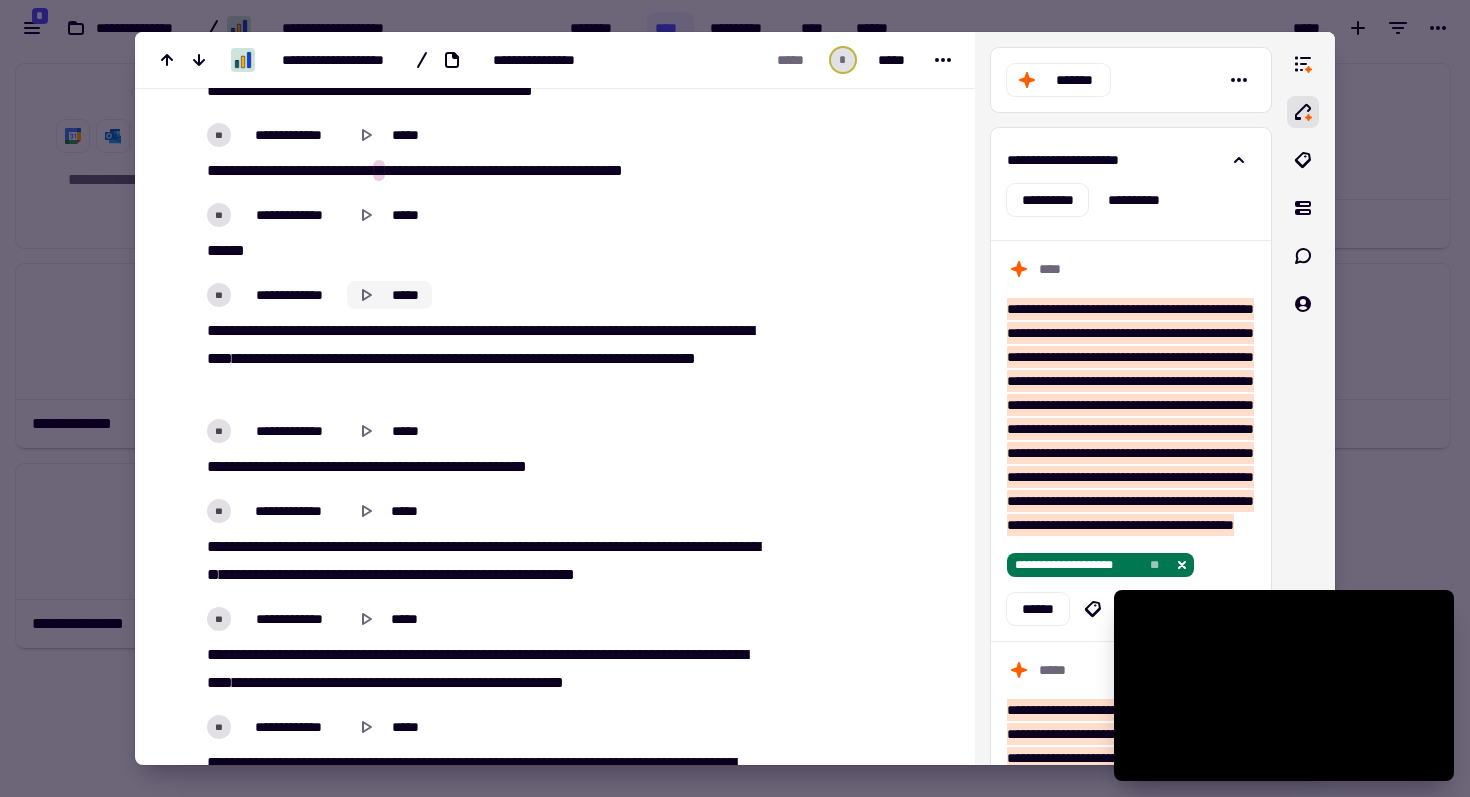 click 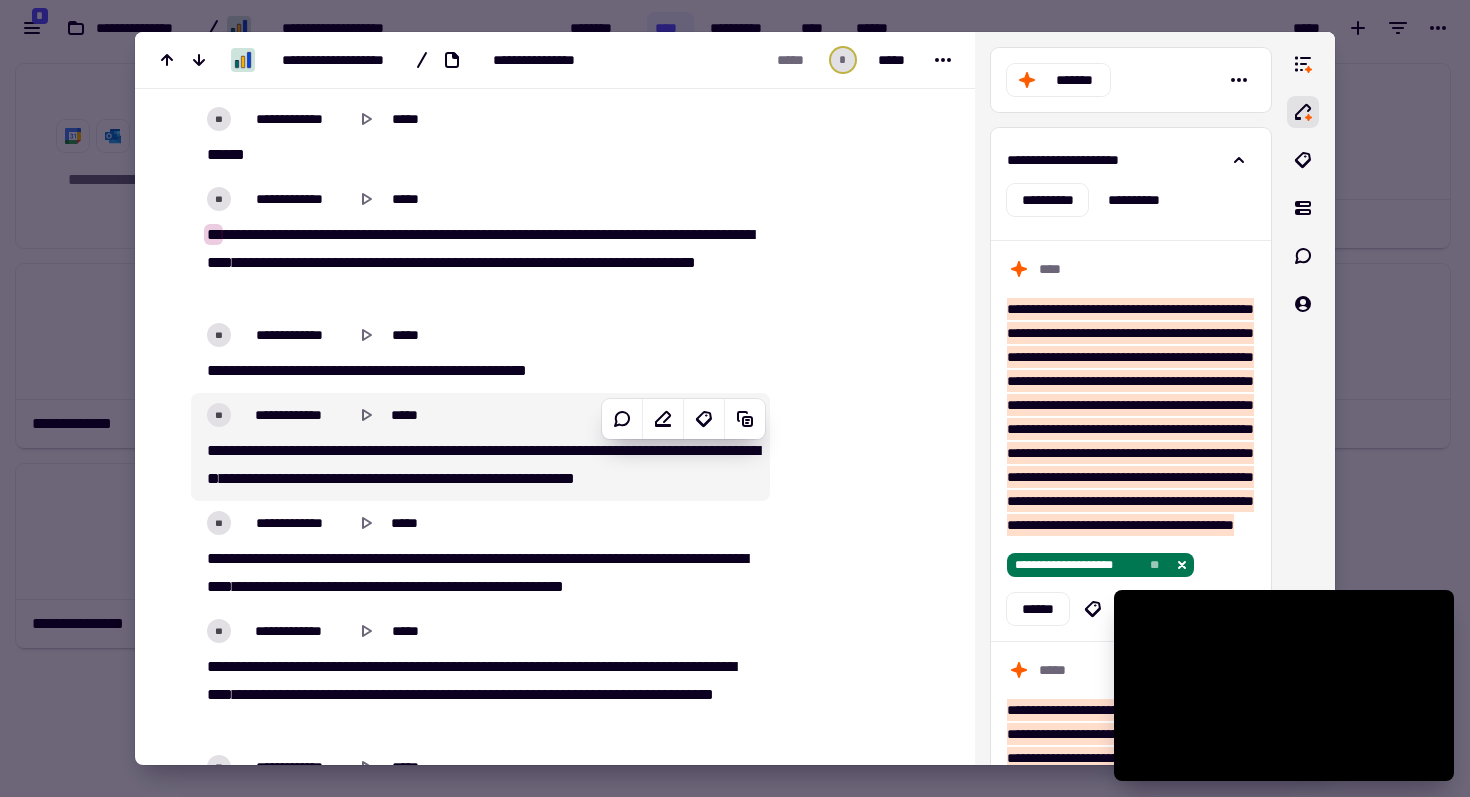 scroll, scrollTop: 13744, scrollLeft: 0, axis: vertical 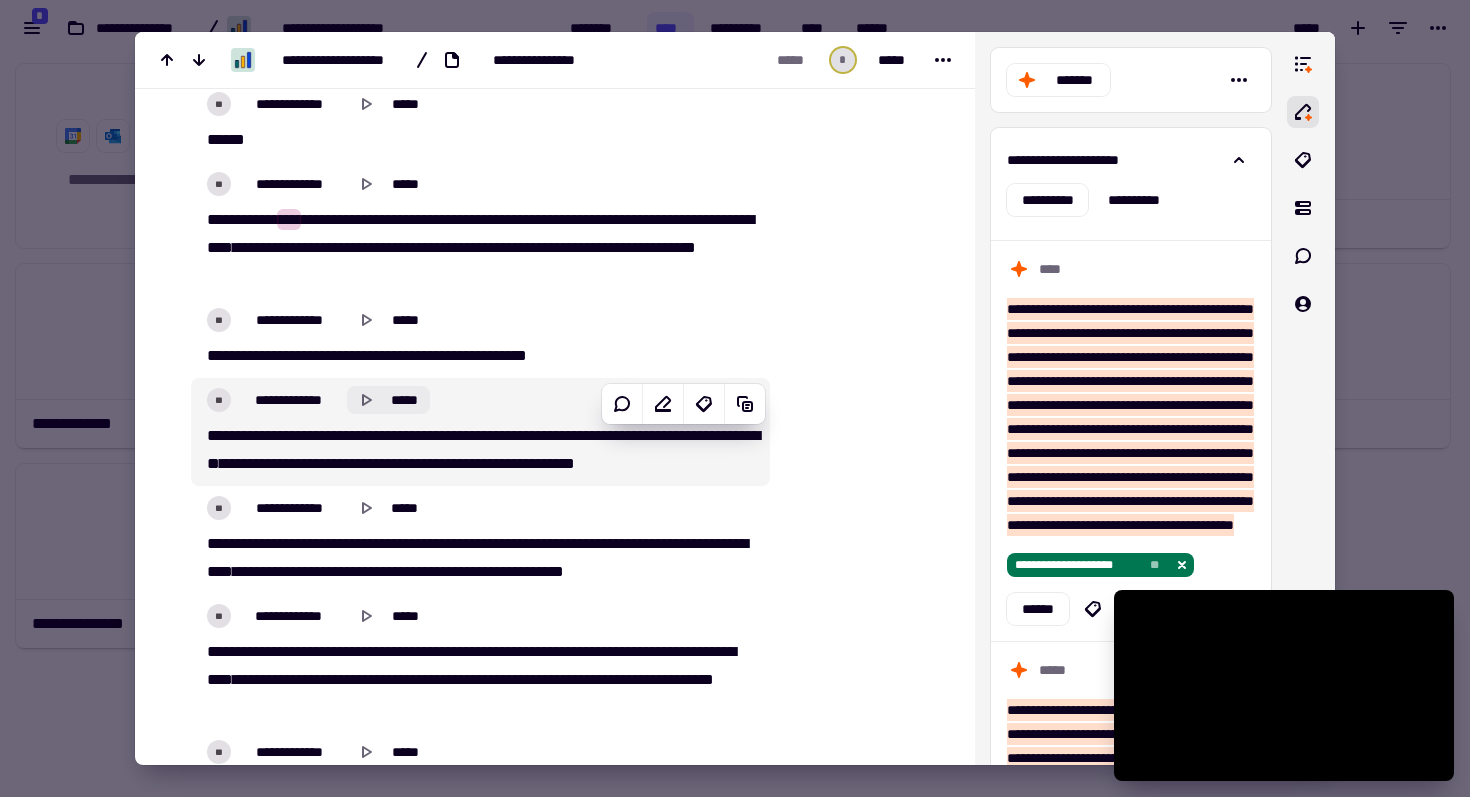 click 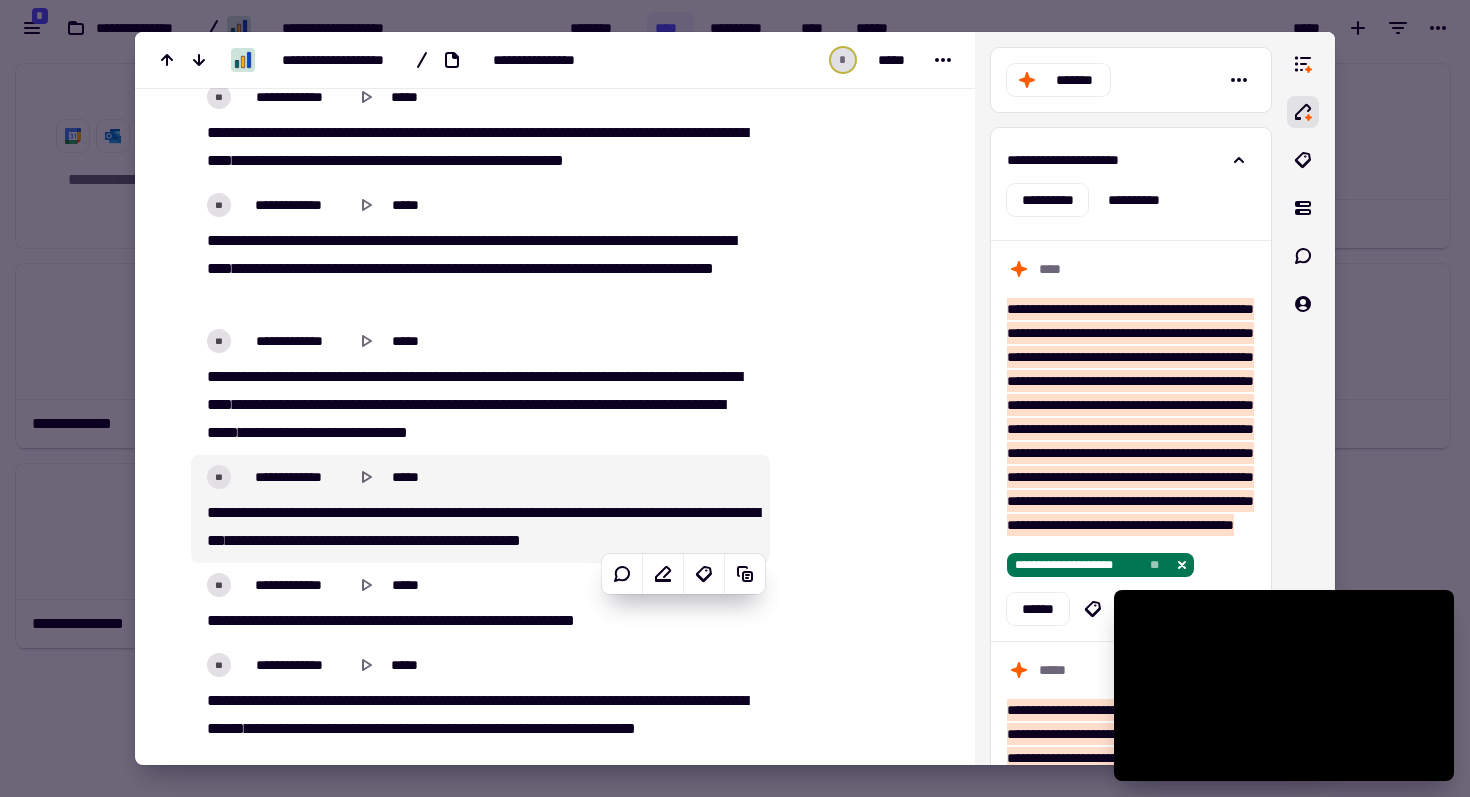 scroll, scrollTop: 14158, scrollLeft: 0, axis: vertical 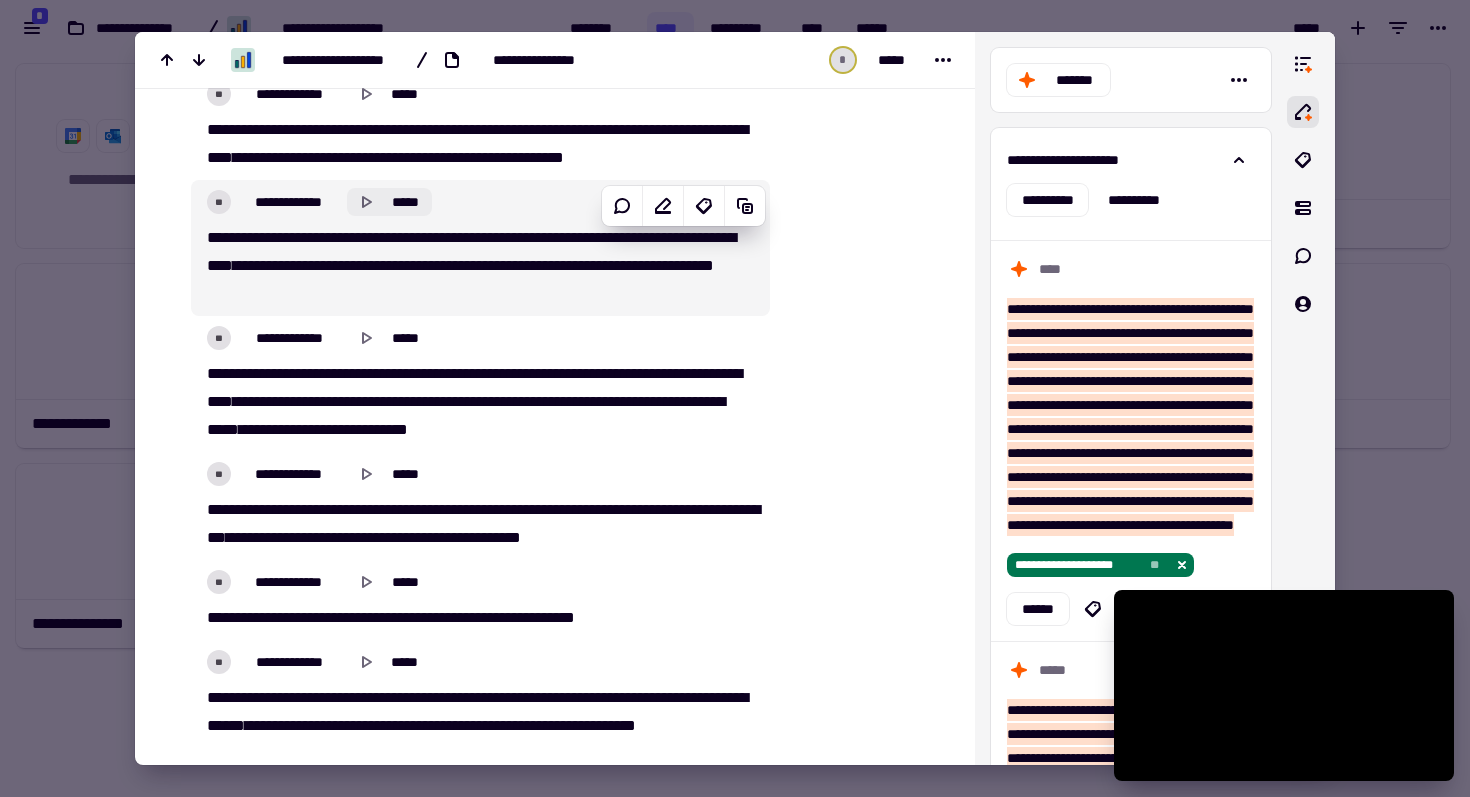 click on "*****" 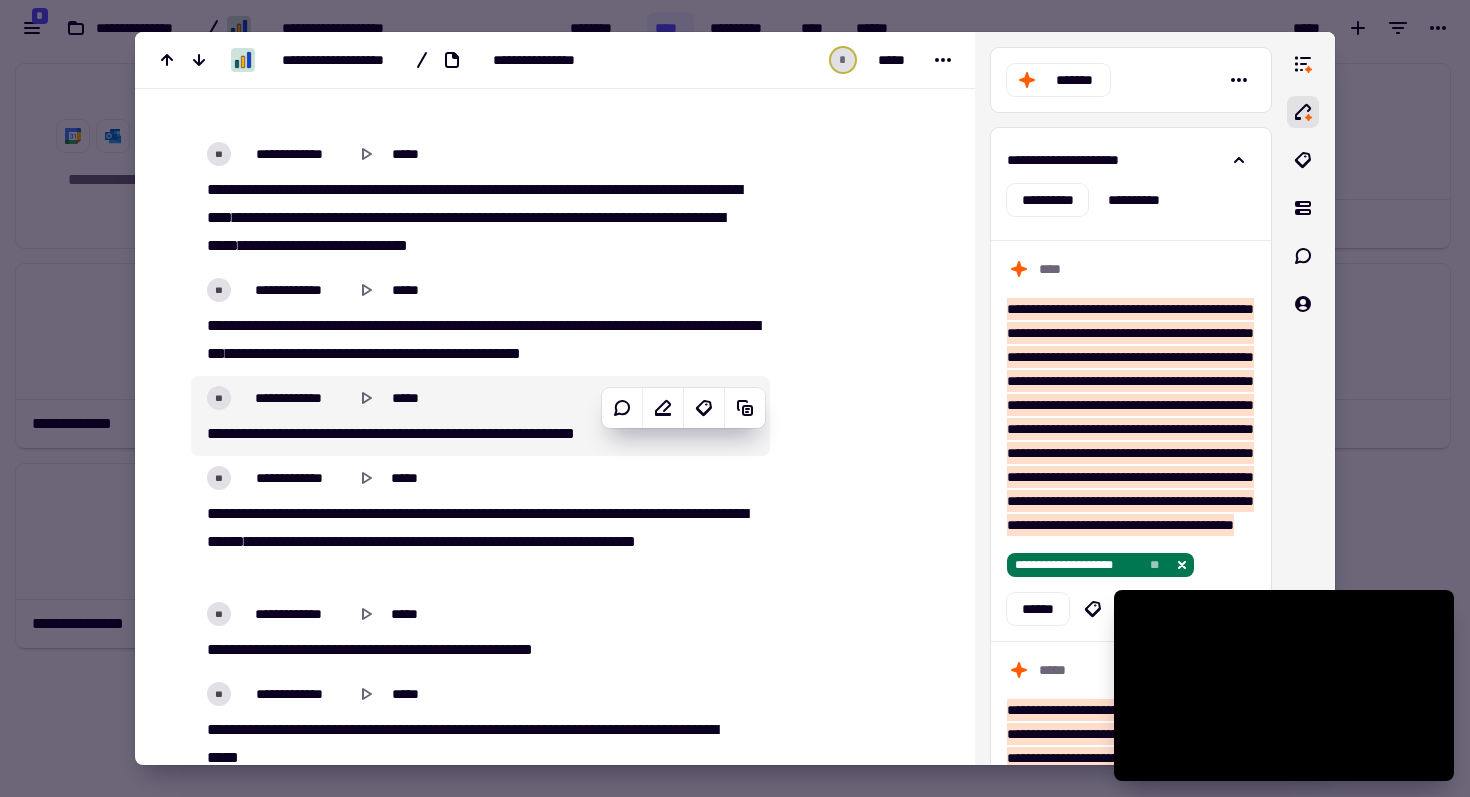 scroll, scrollTop: 14347, scrollLeft: 0, axis: vertical 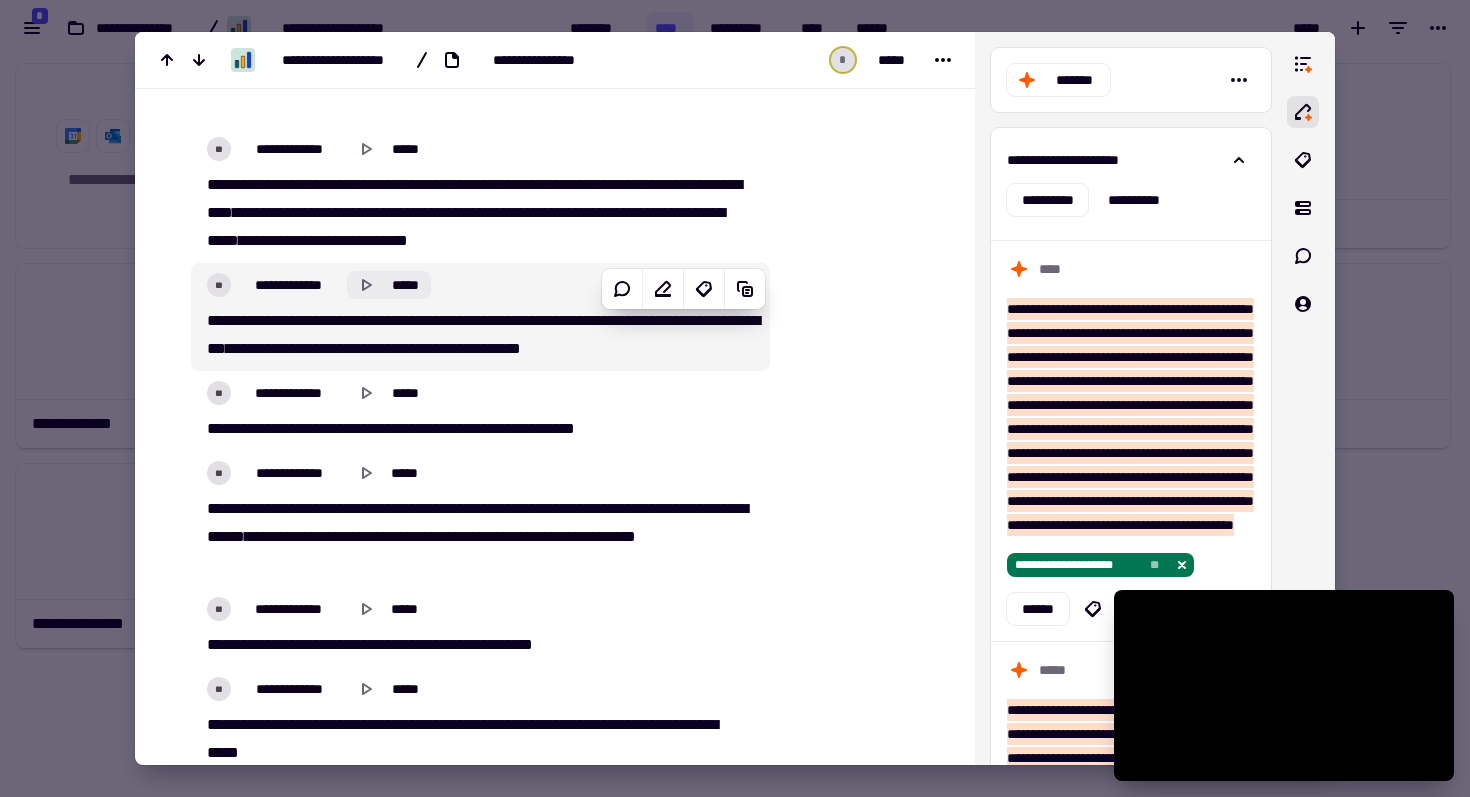 click 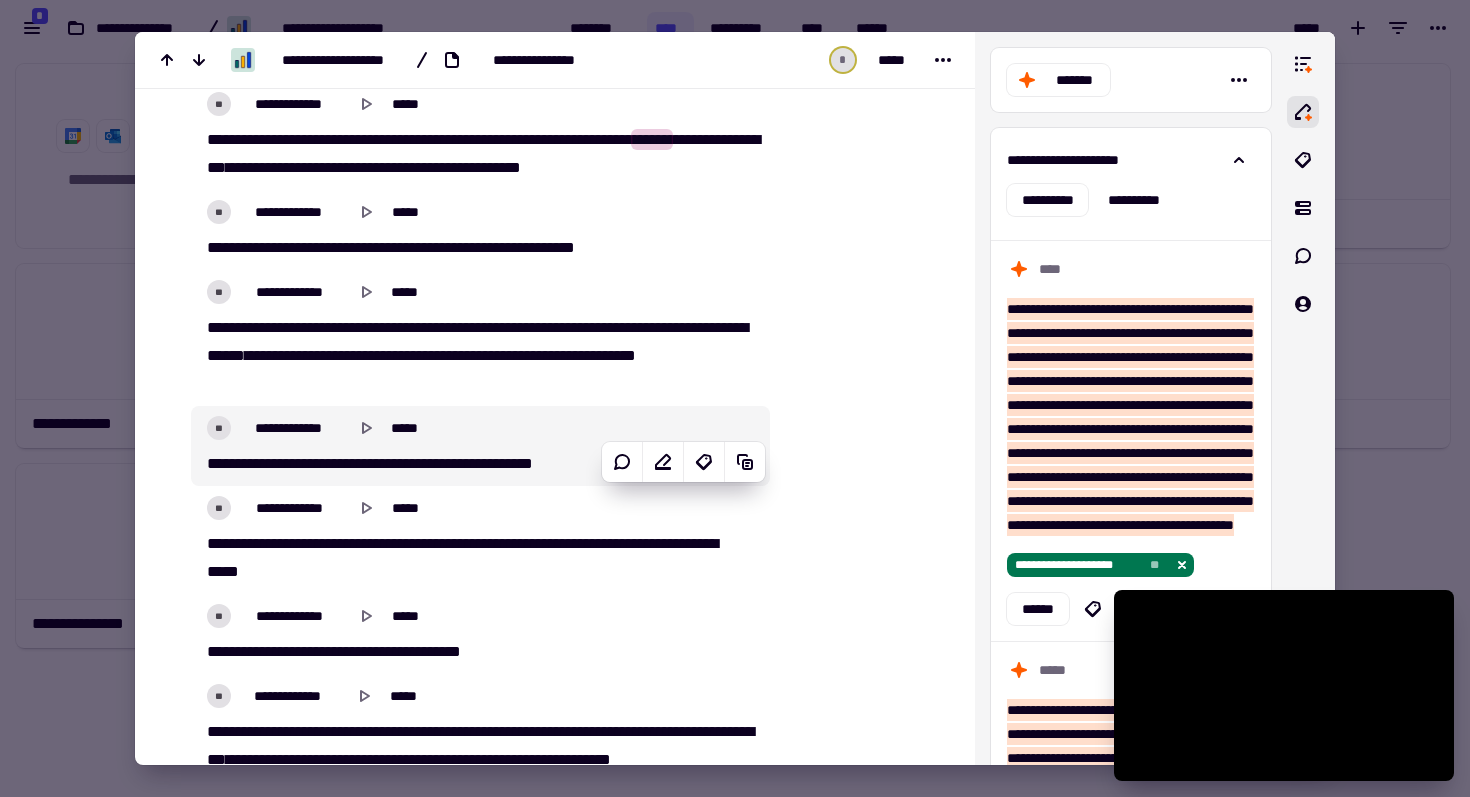 scroll, scrollTop: 14550, scrollLeft: 0, axis: vertical 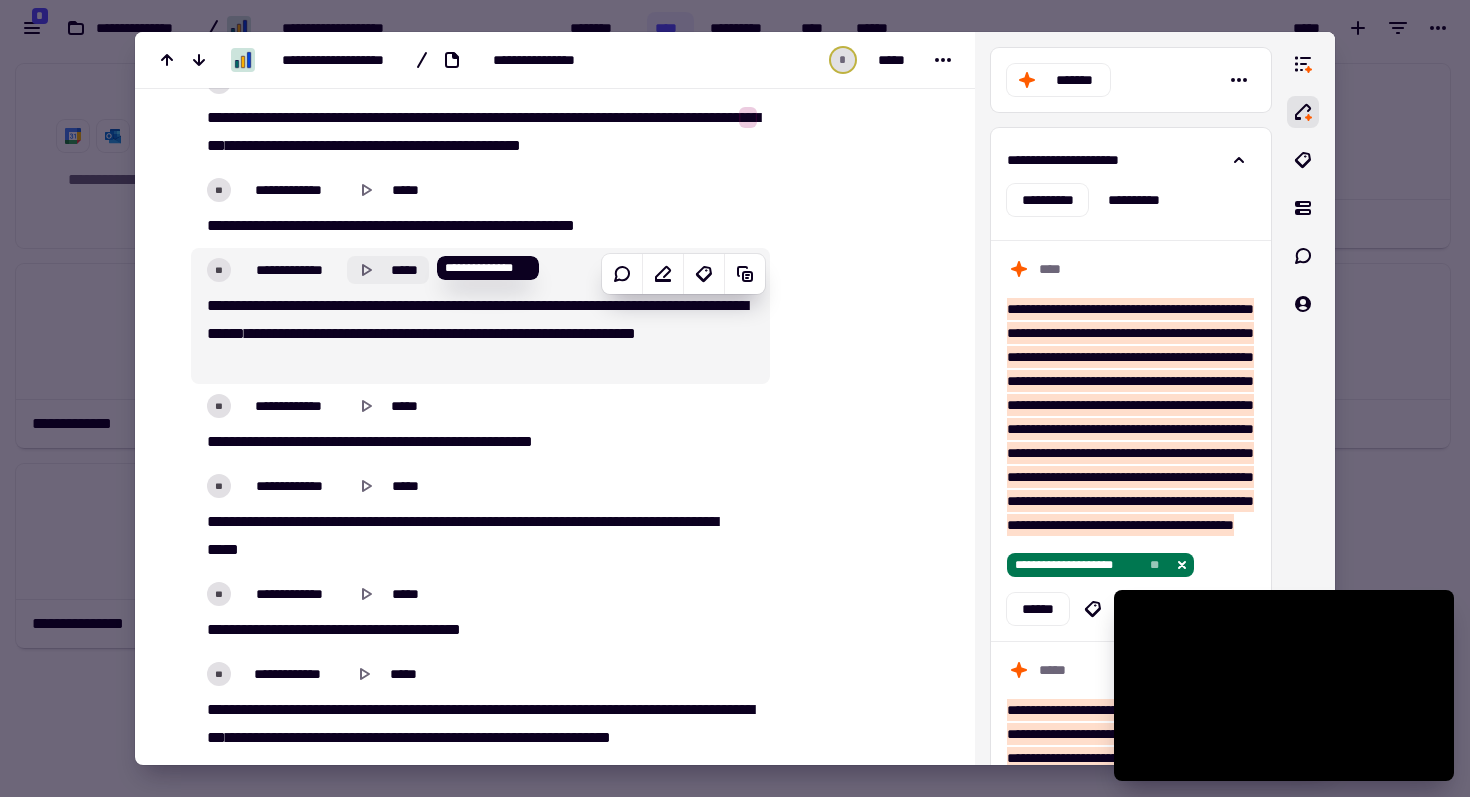 click on "*****" 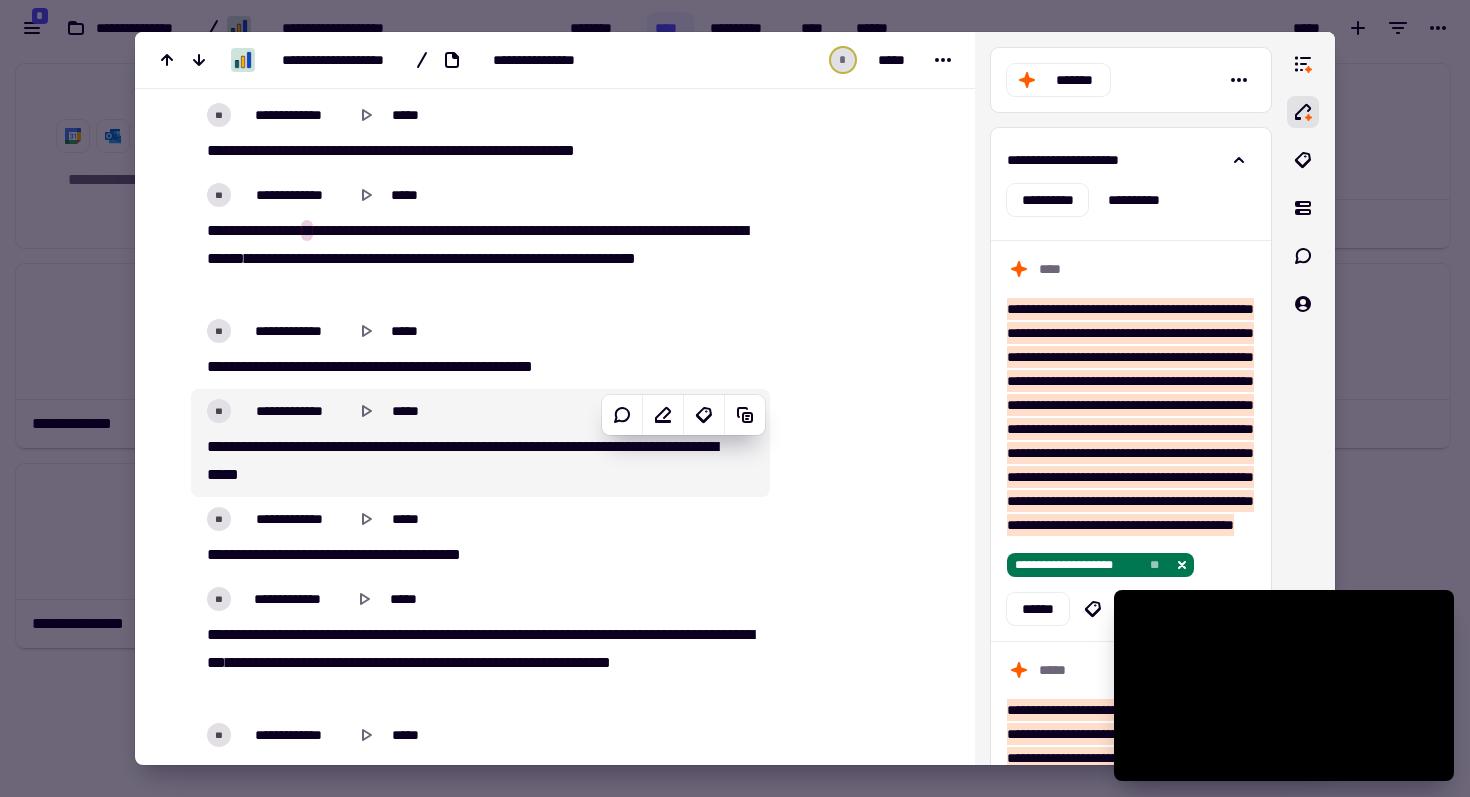 scroll, scrollTop: 14644, scrollLeft: 0, axis: vertical 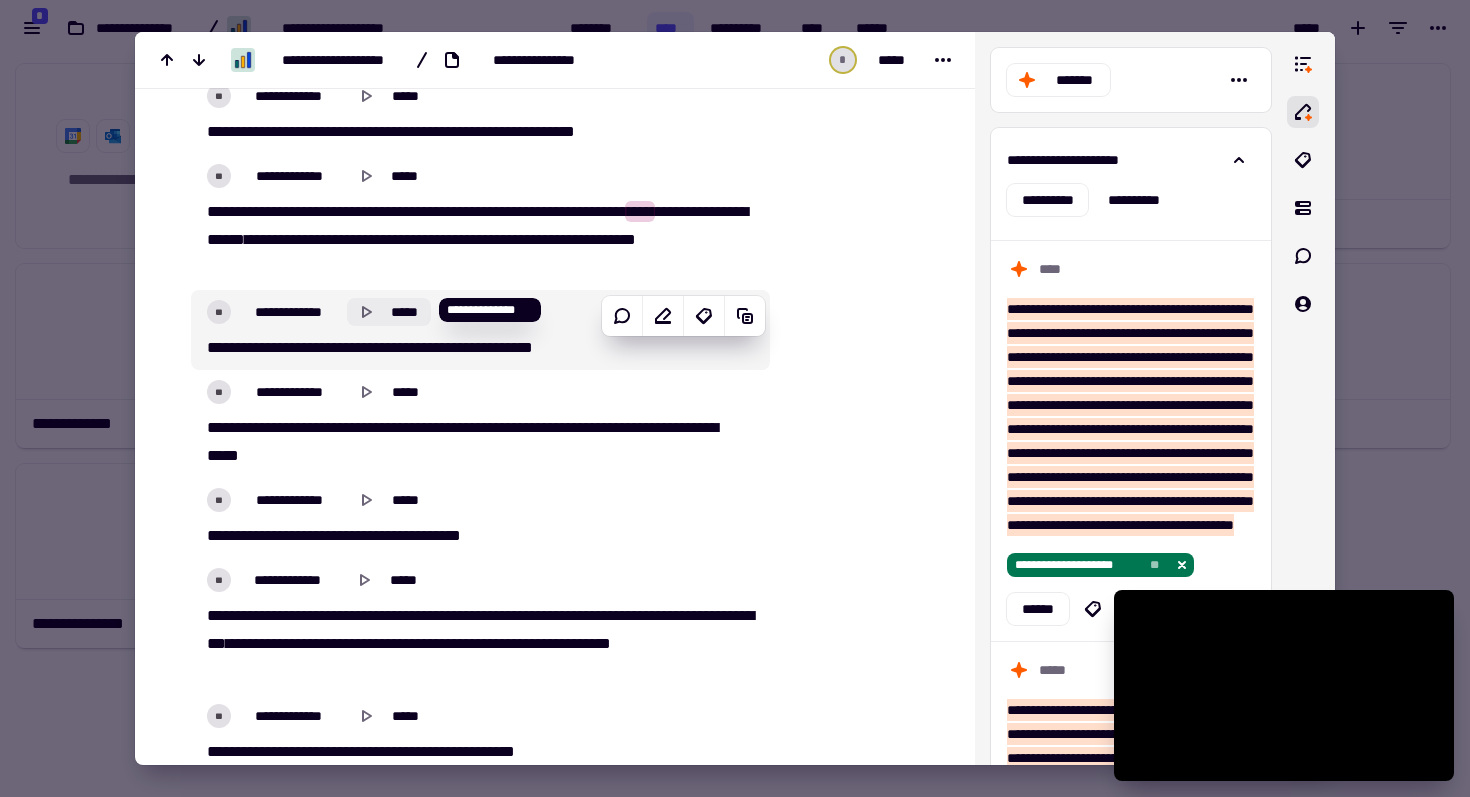 click 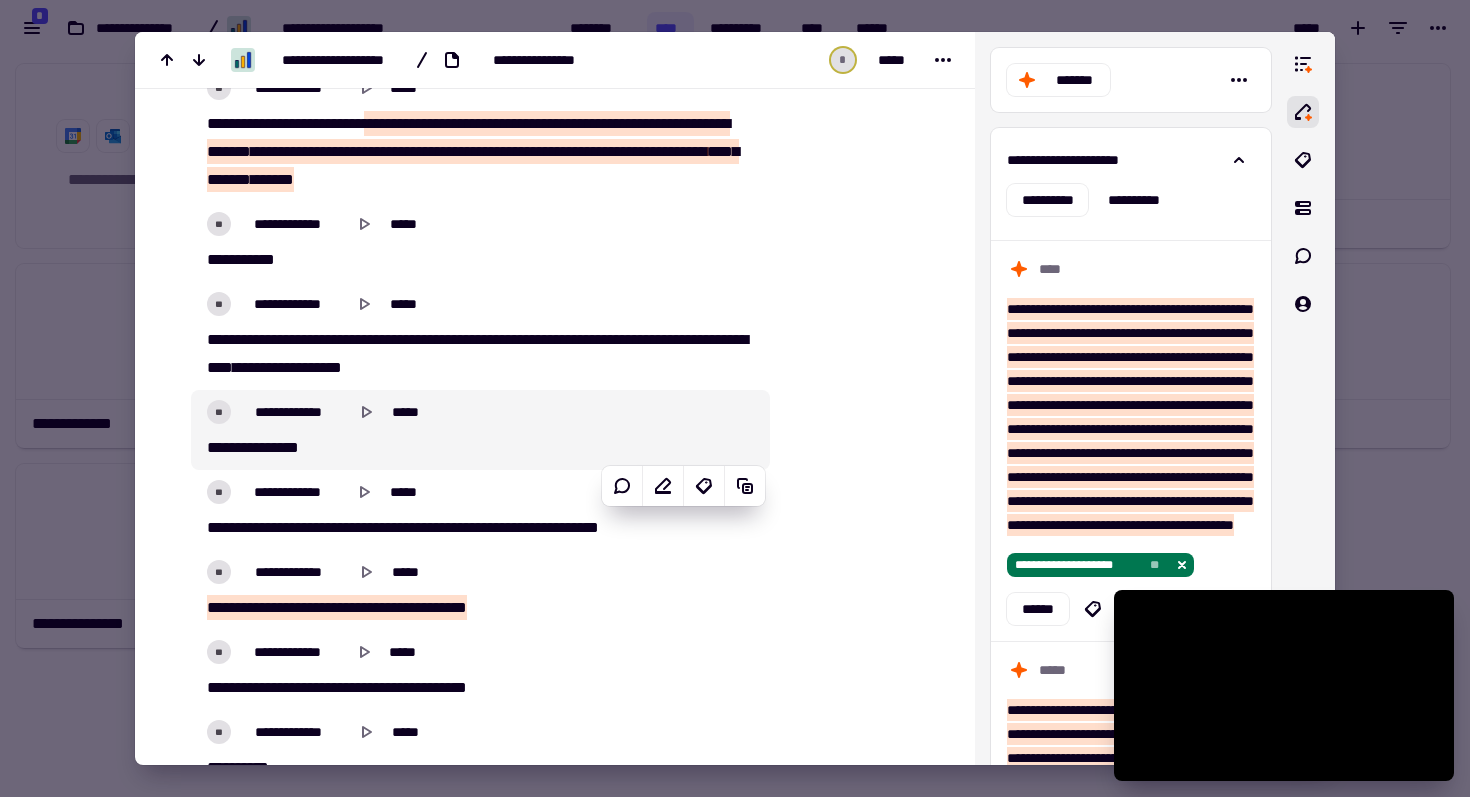 scroll, scrollTop: 16326, scrollLeft: 0, axis: vertical 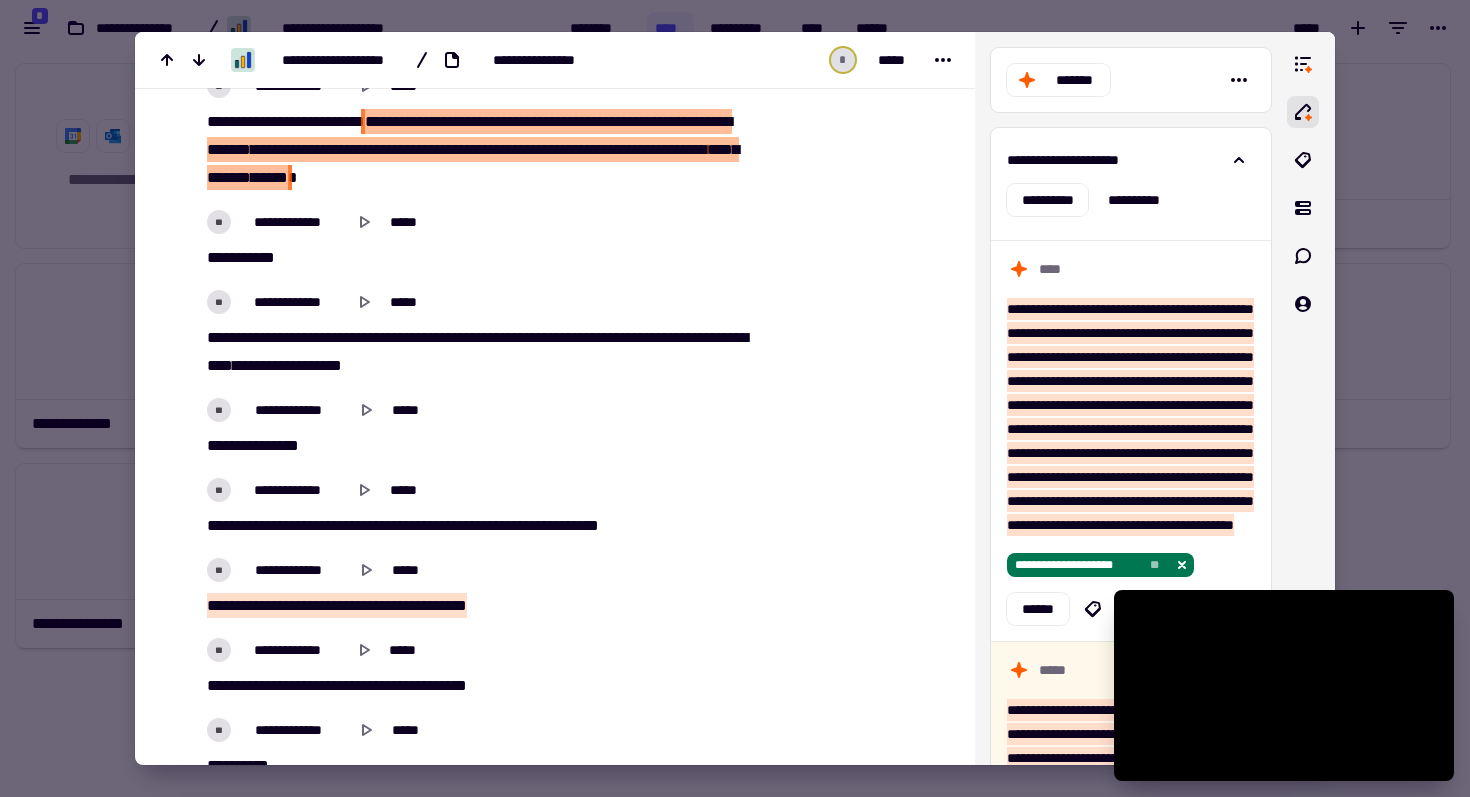 click on "**********" at bounding box center [335, 149] 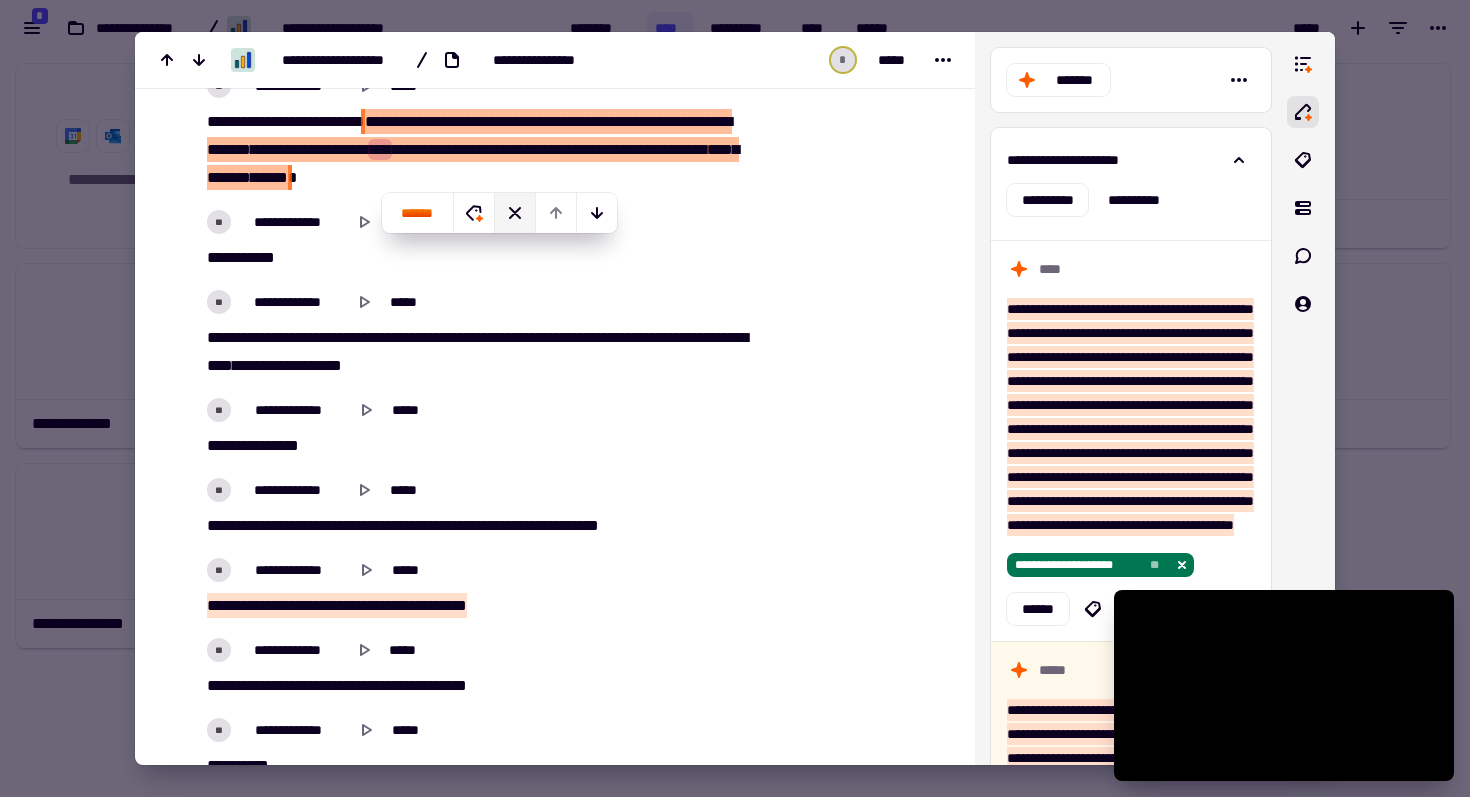click 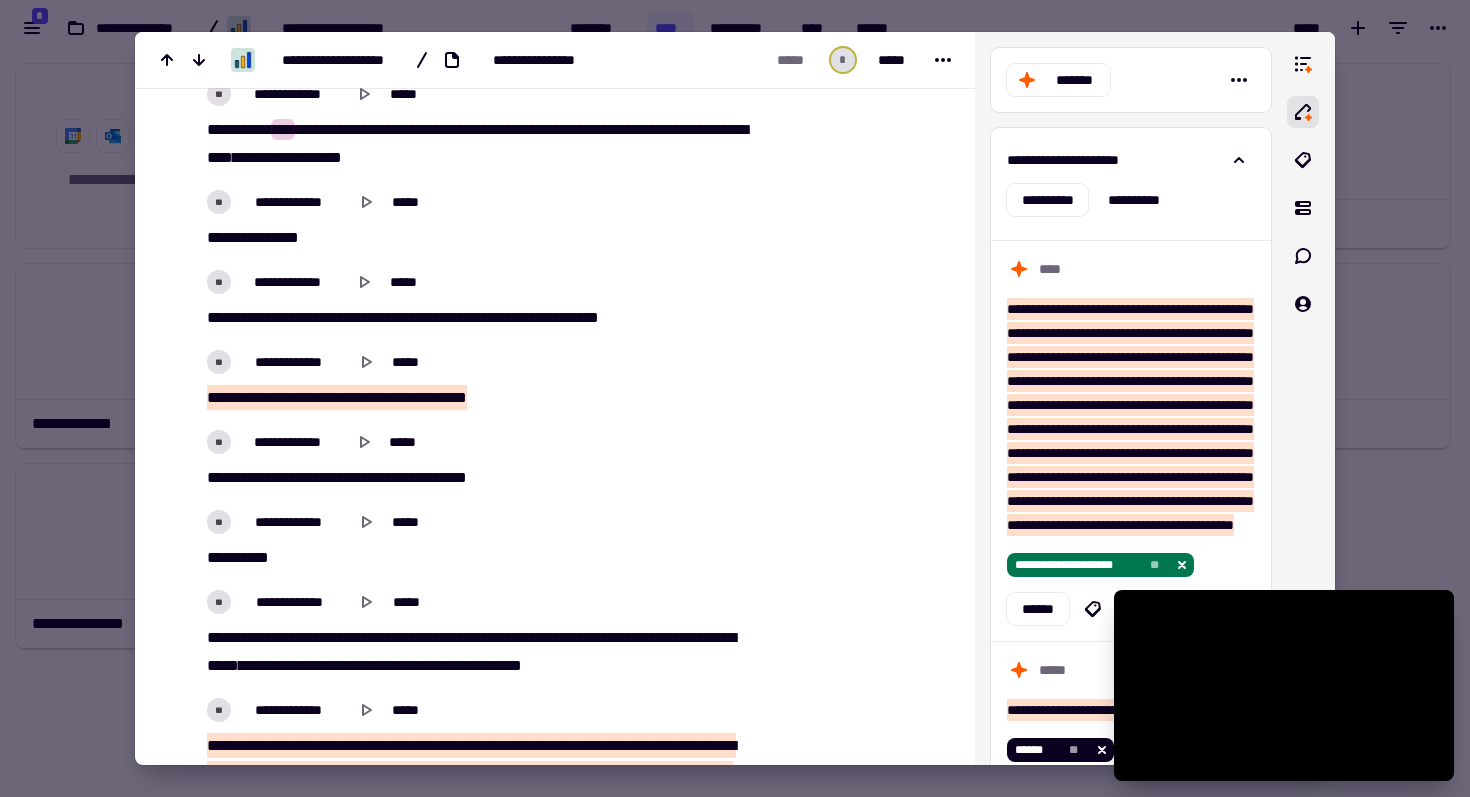 scroll, scrollTop: 16522, scrollLeft: 0, axis: vertical 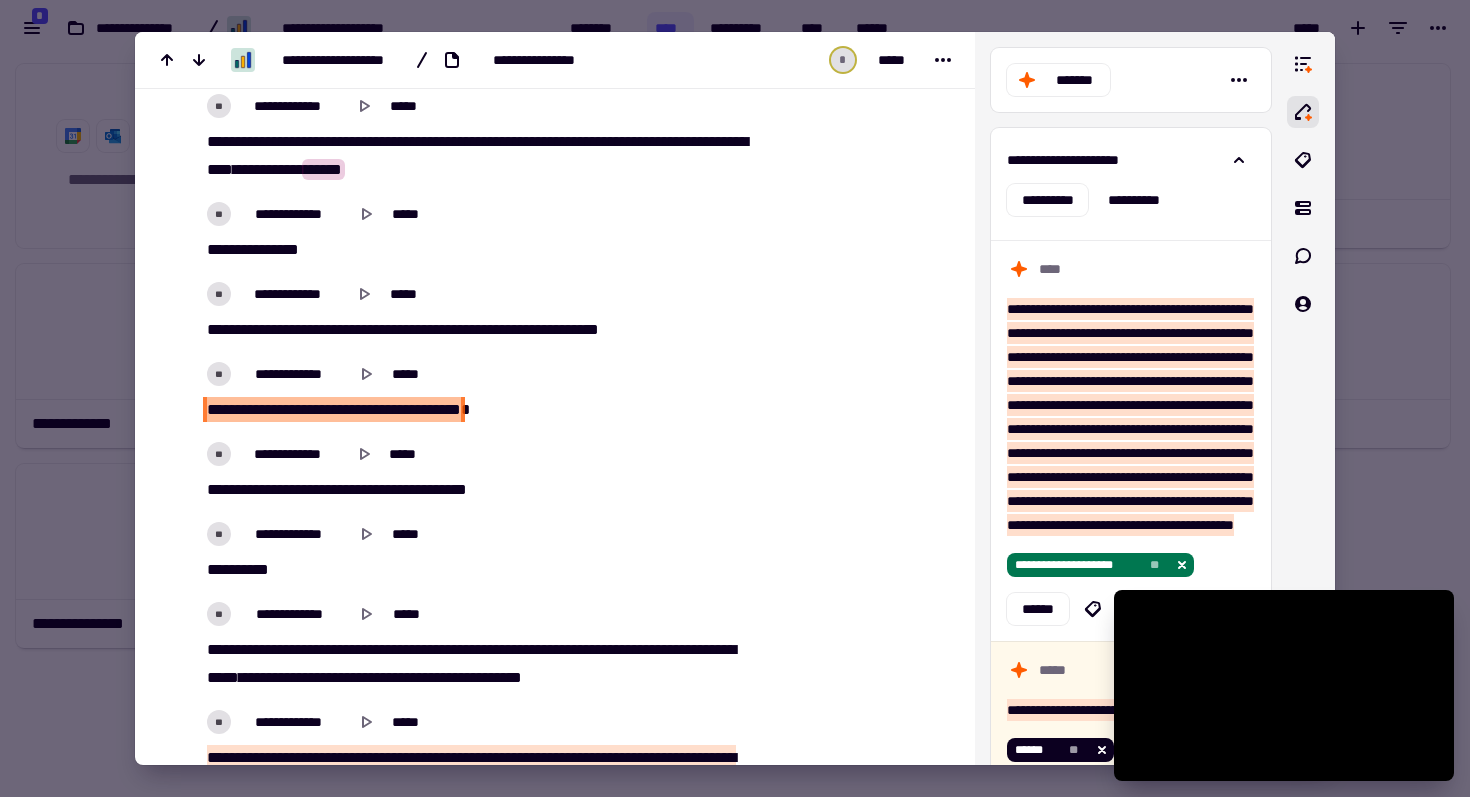 click on "*****" at bounding box center [385, 409] 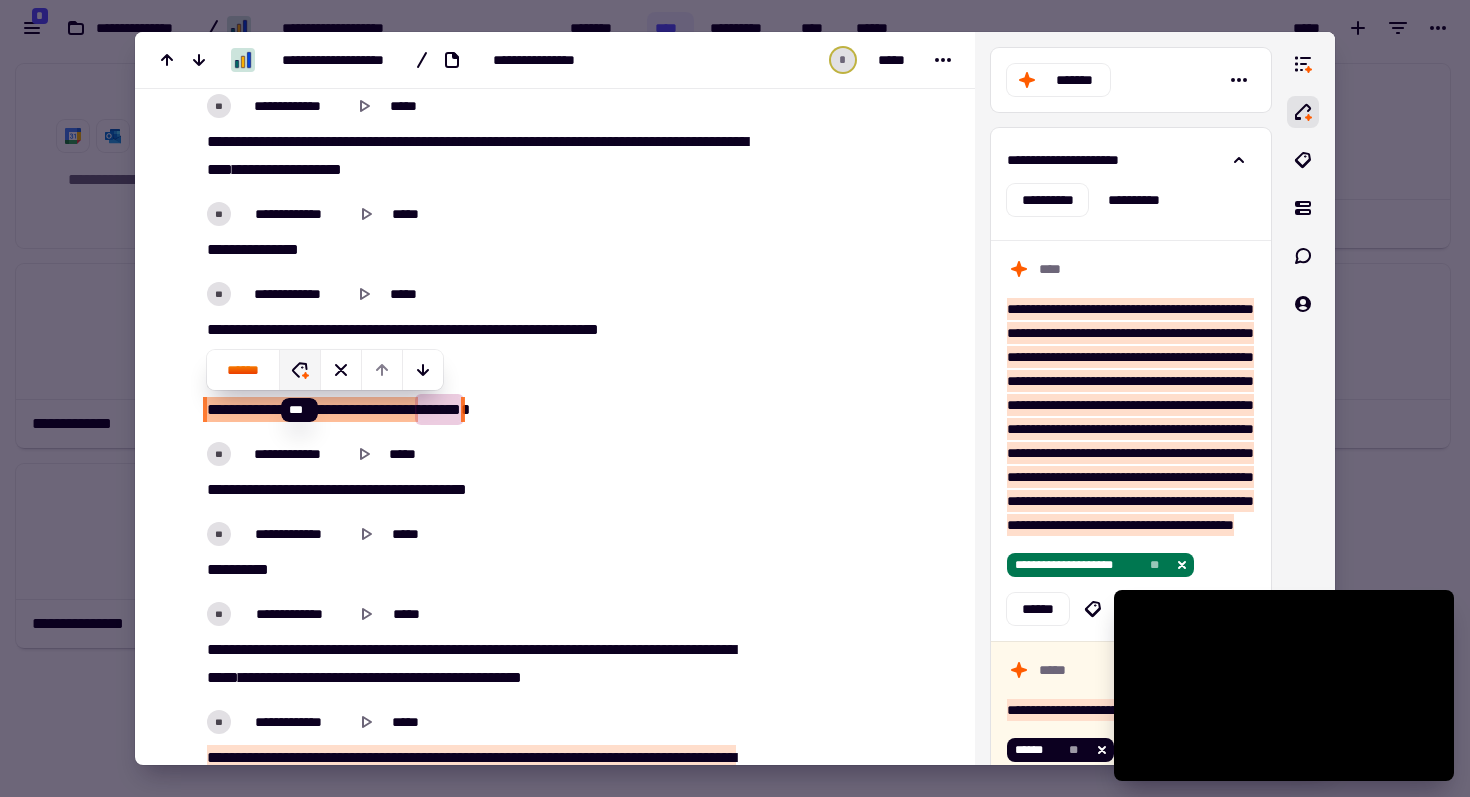 click 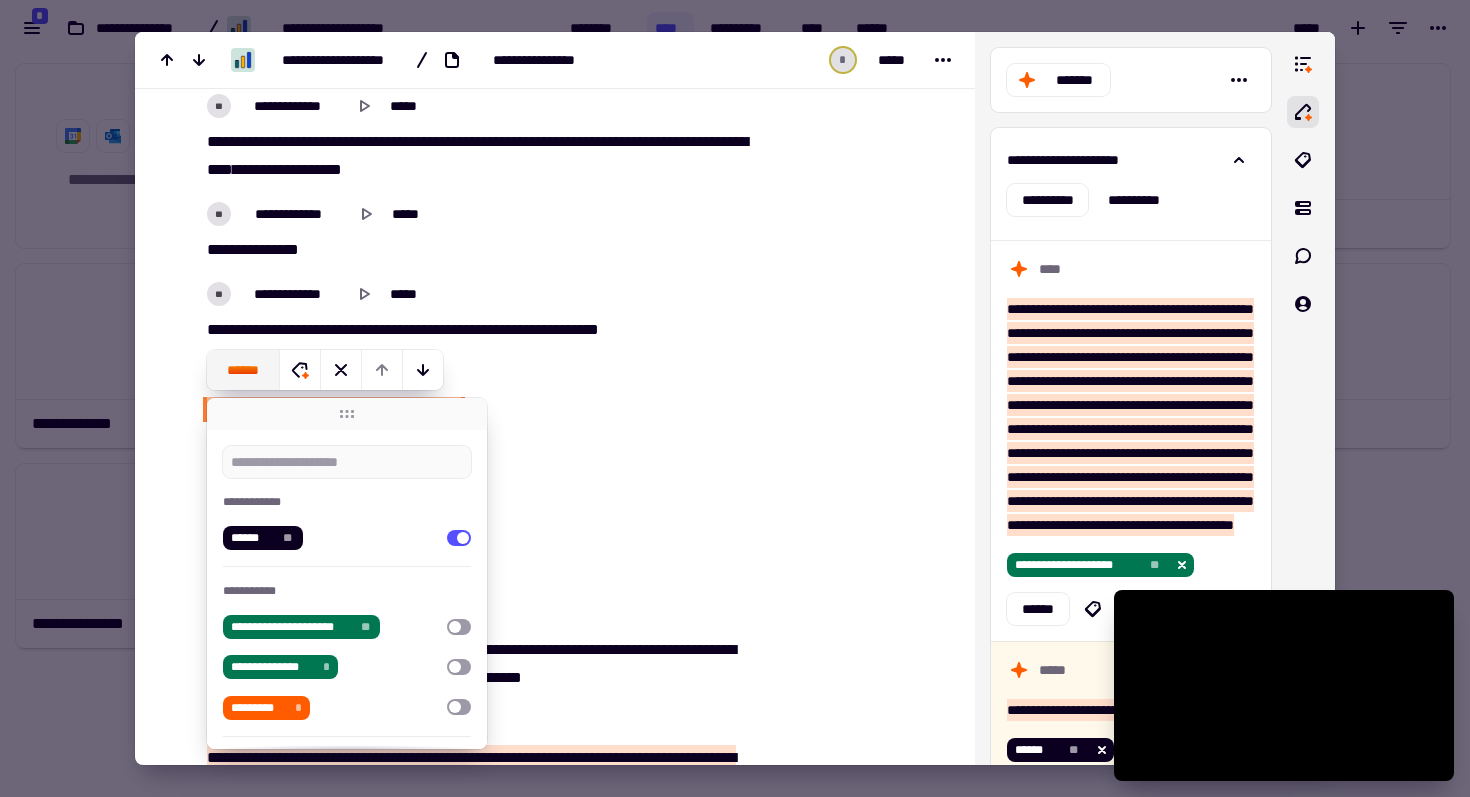 click on "******" 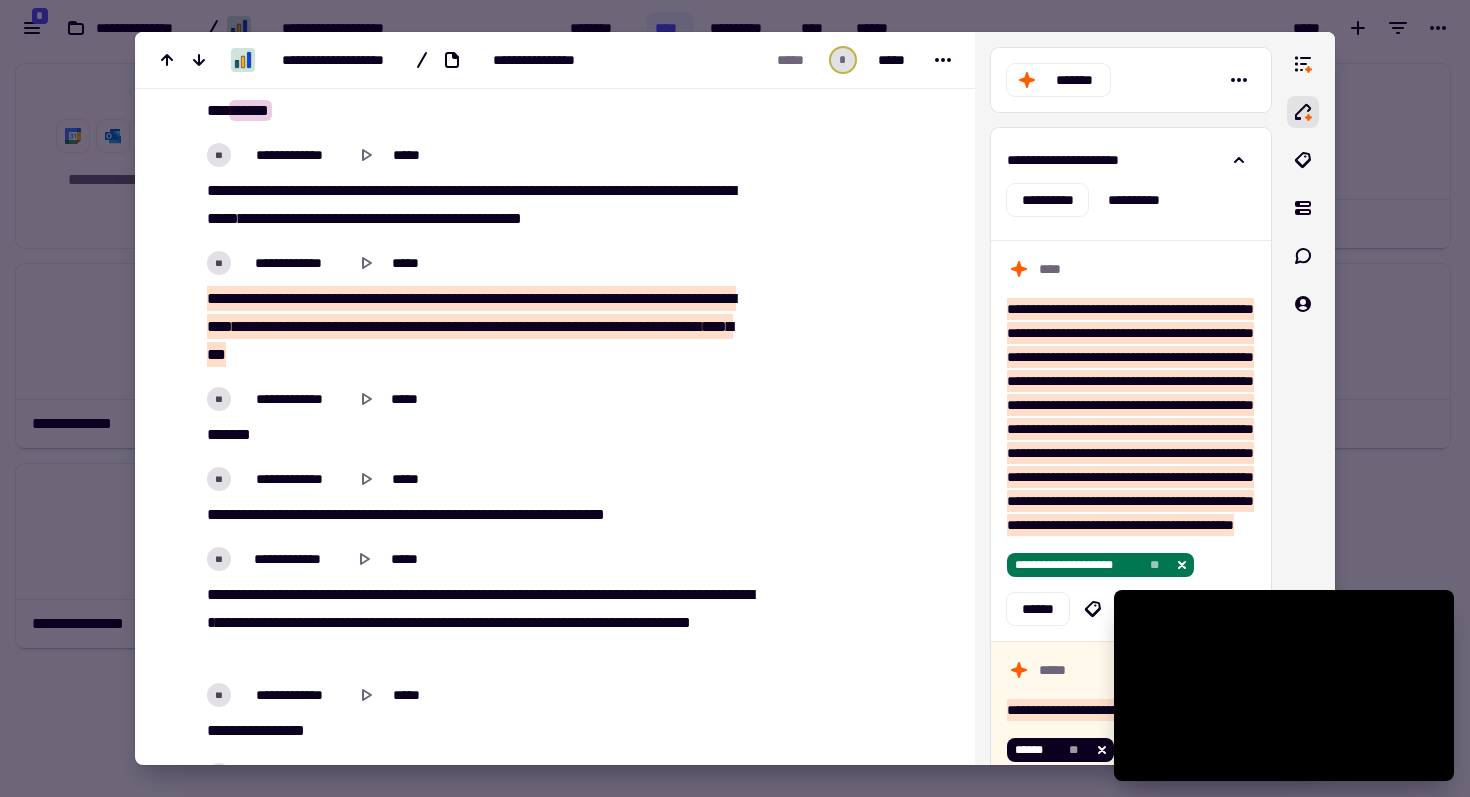 scroll, scrollTop: 16983, scrollLeft: 0, axis: vertical 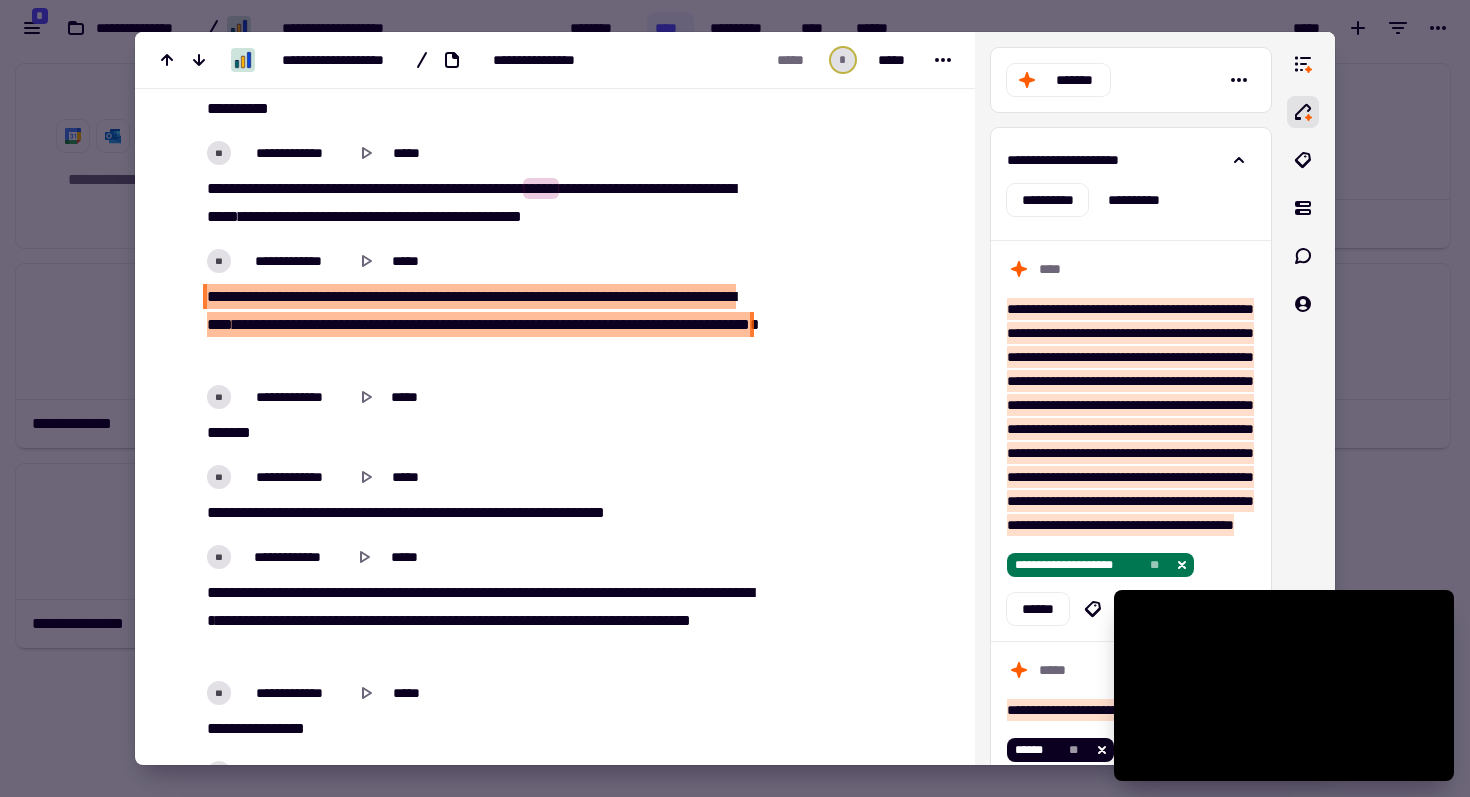 click at bounding box center (236, 324) 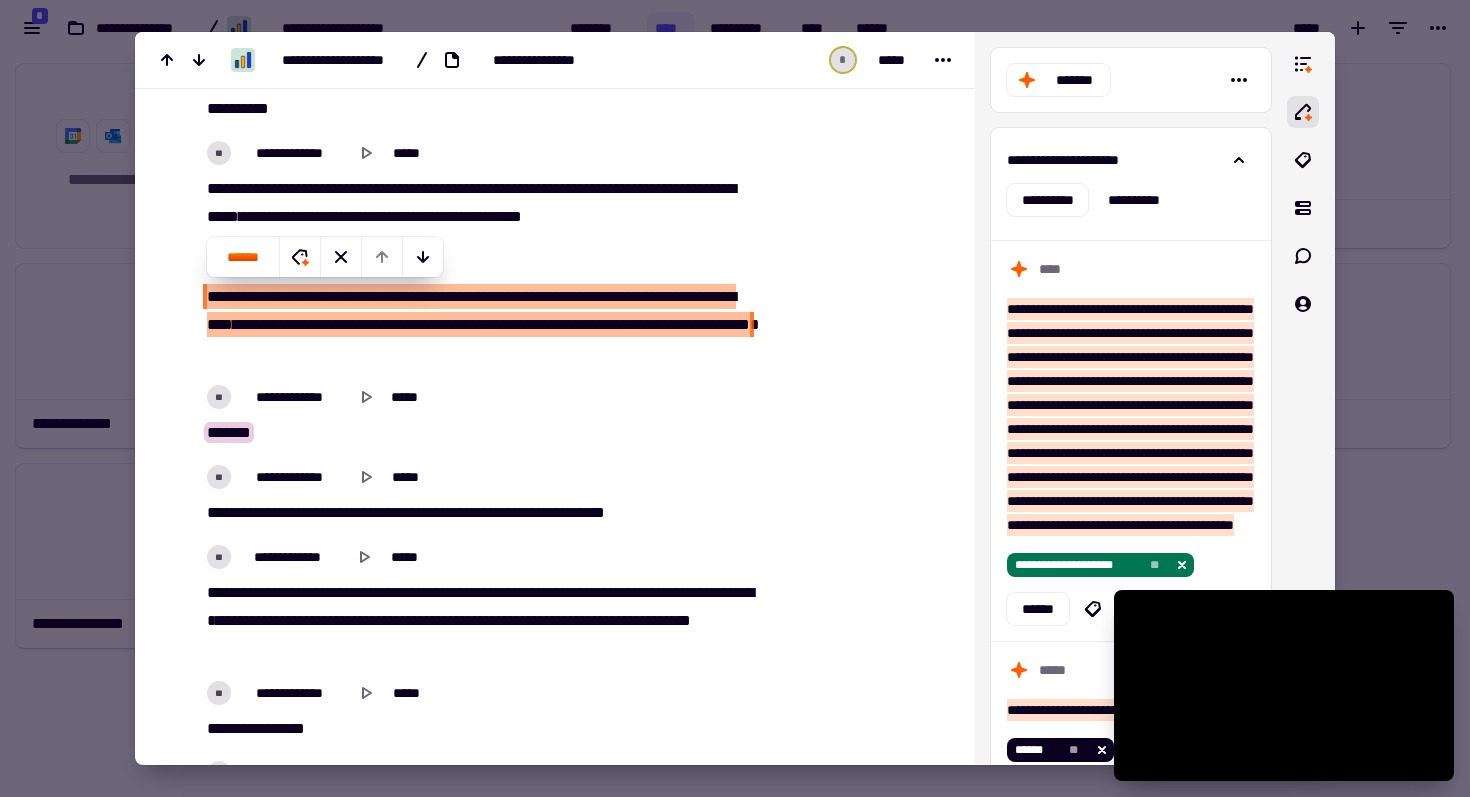 click on "*****" at bounding box center (680, 324) 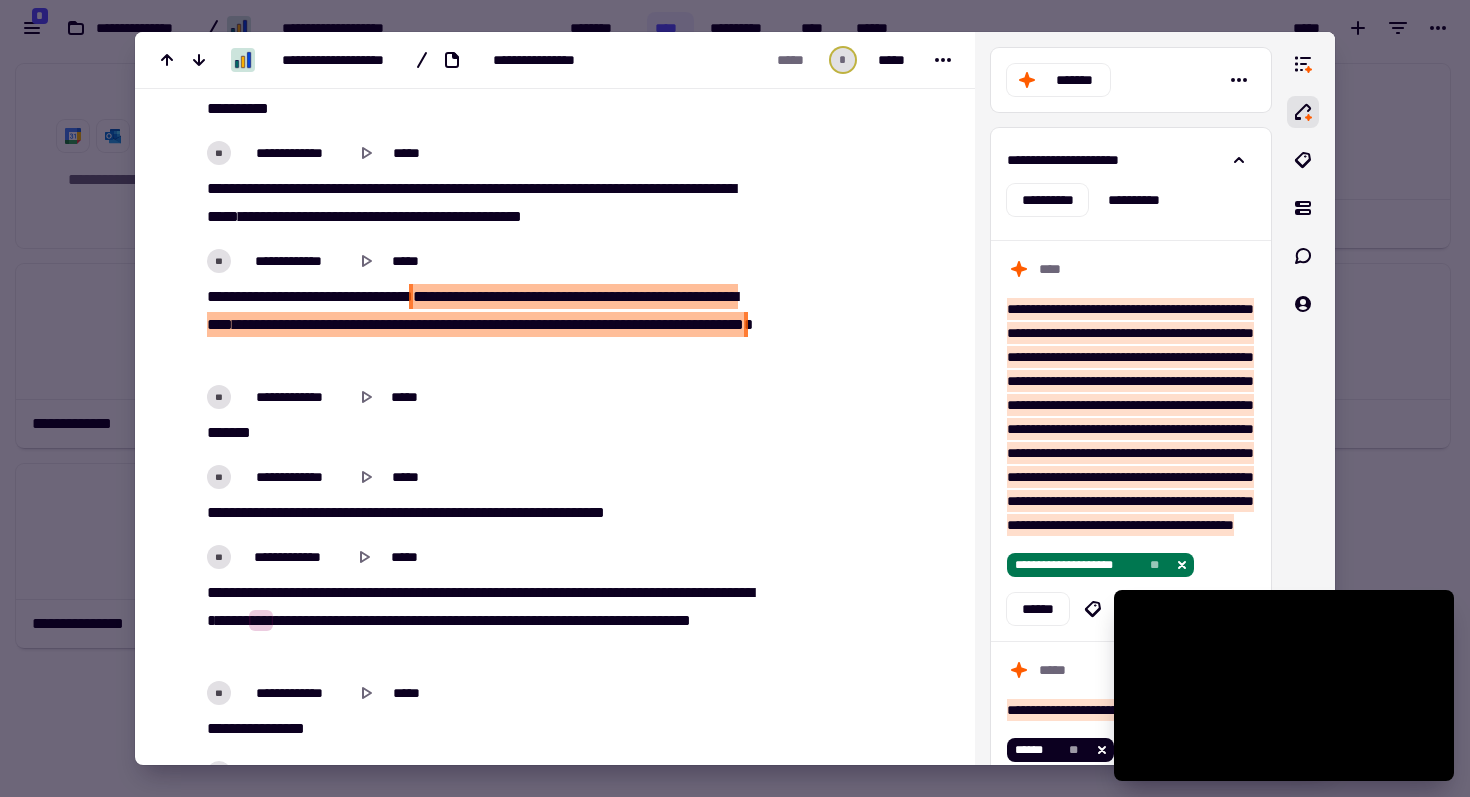 drag, startPoint x: 204, startPoint y: 292, endPoint x: 451, endPoint y: 298, distance: 247.07286 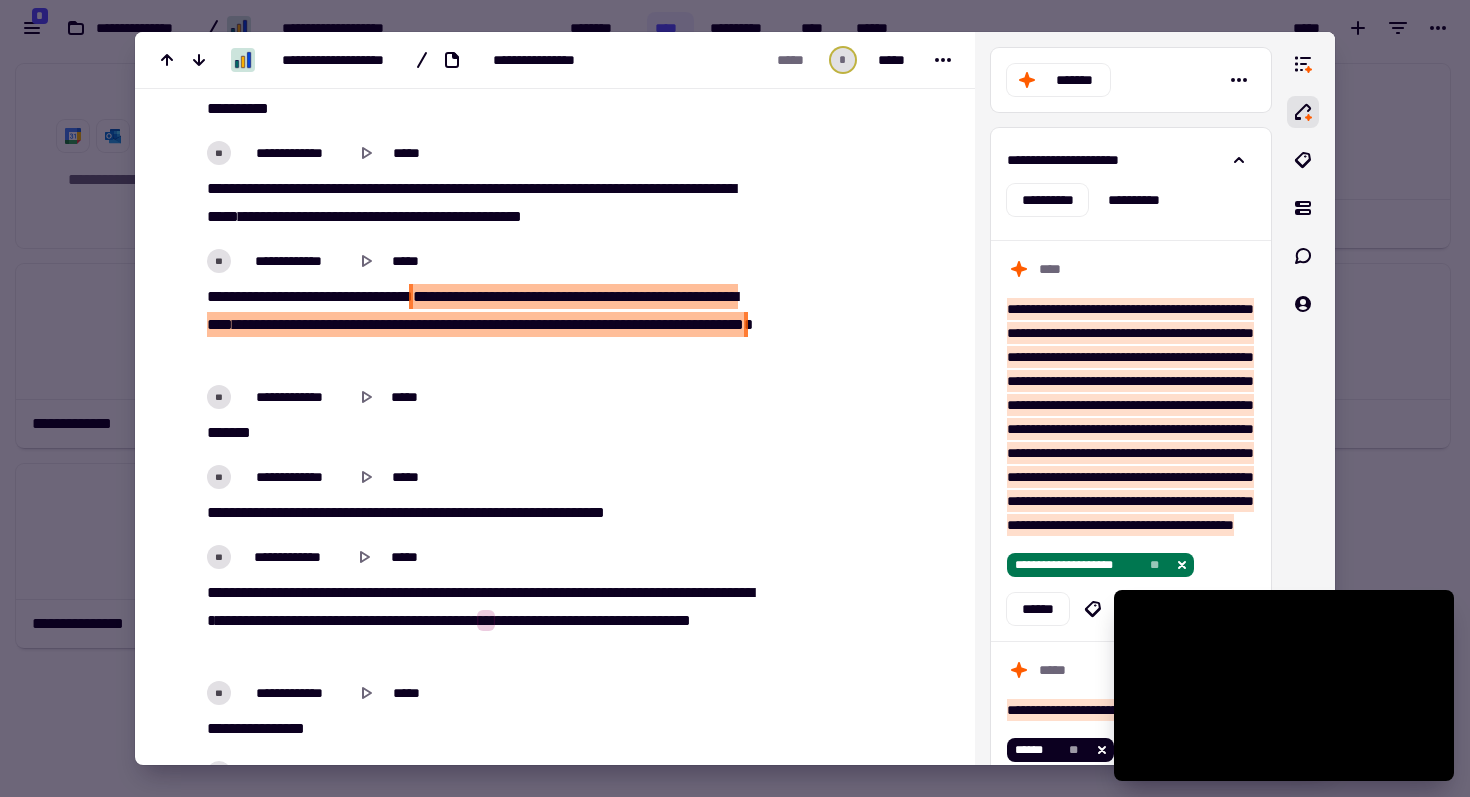 click on "*******" at bounding box center [338, 324] 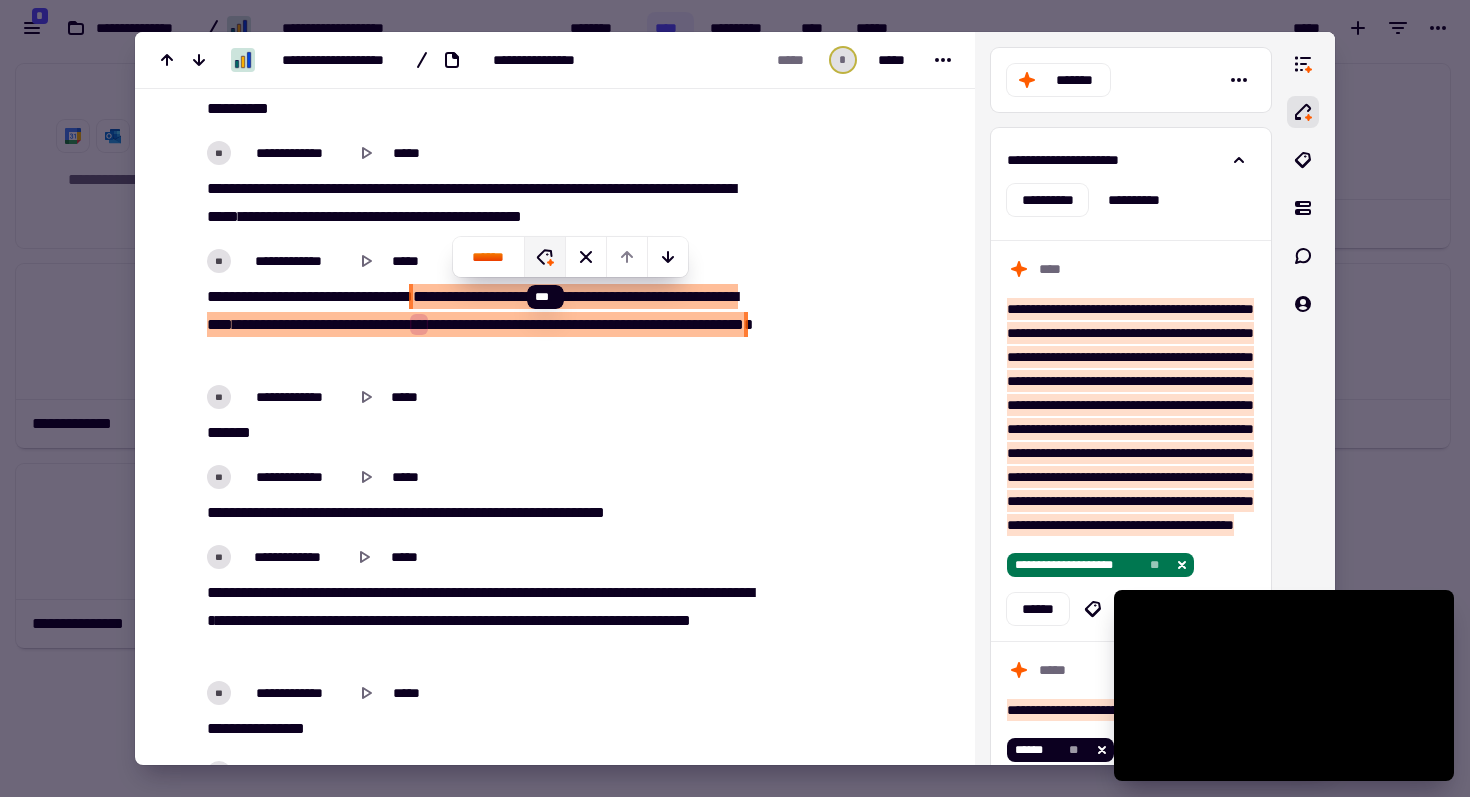 click 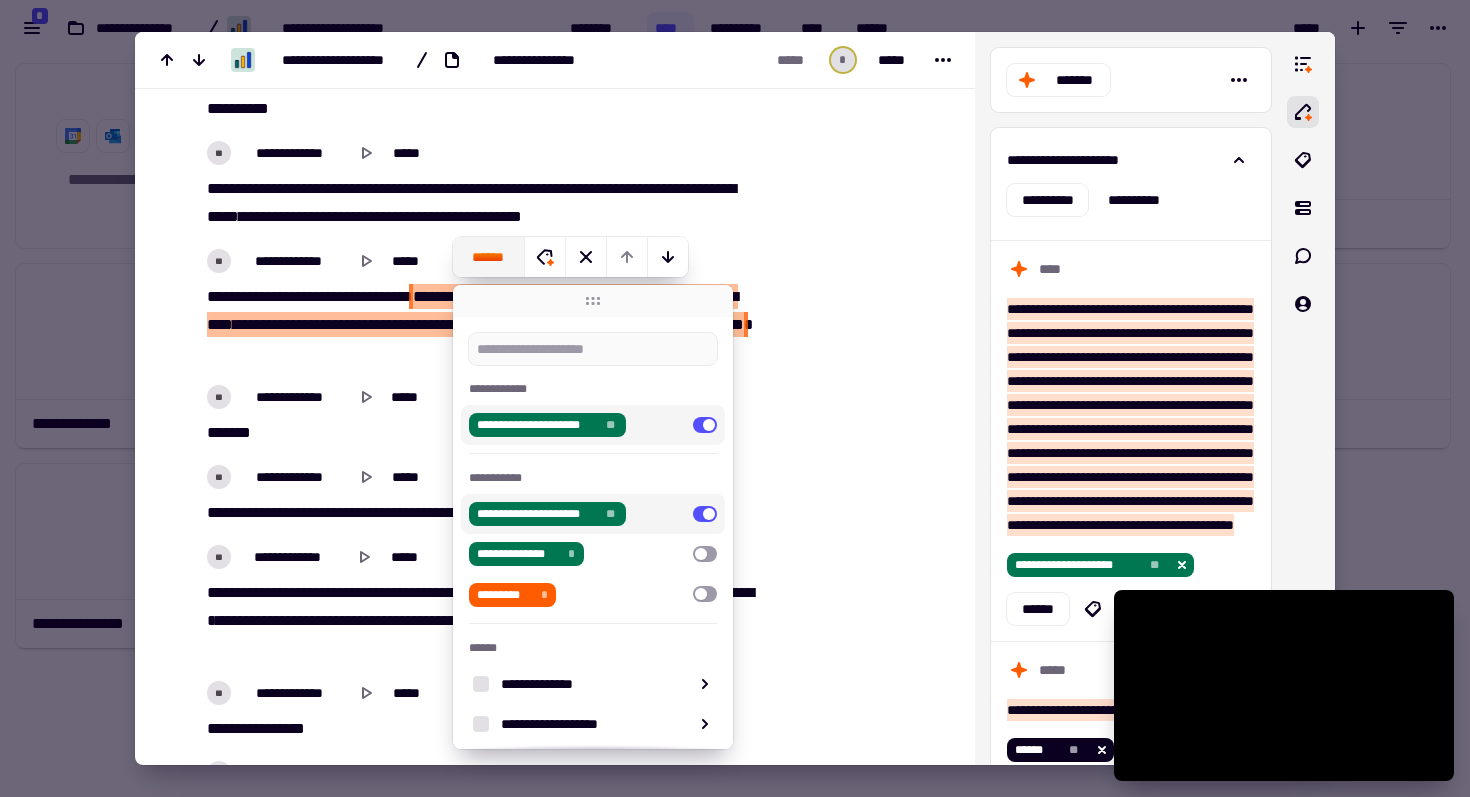 click on "******" 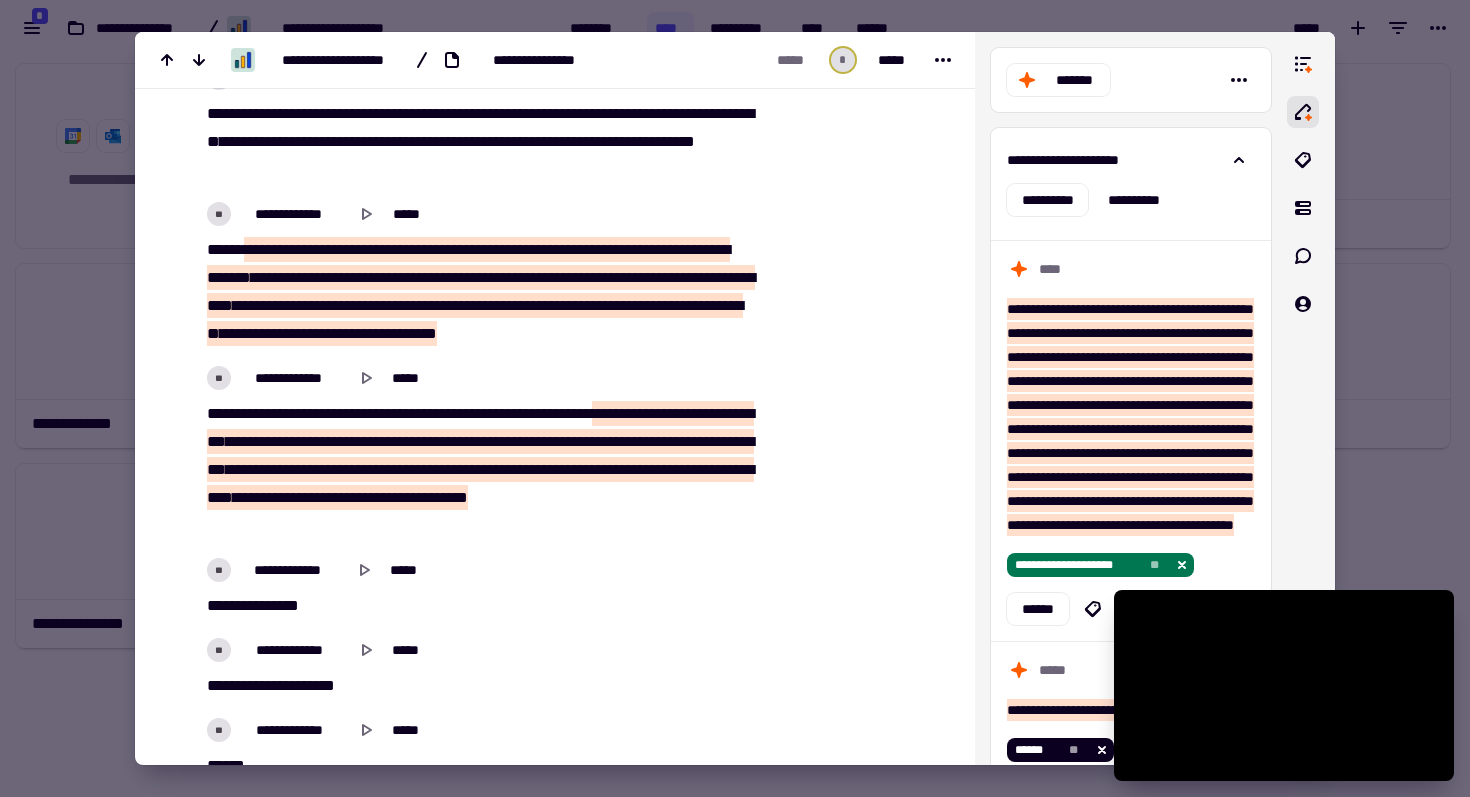 scroll, scrollTop: 17680, scrollLeft: 0, axis: vertical 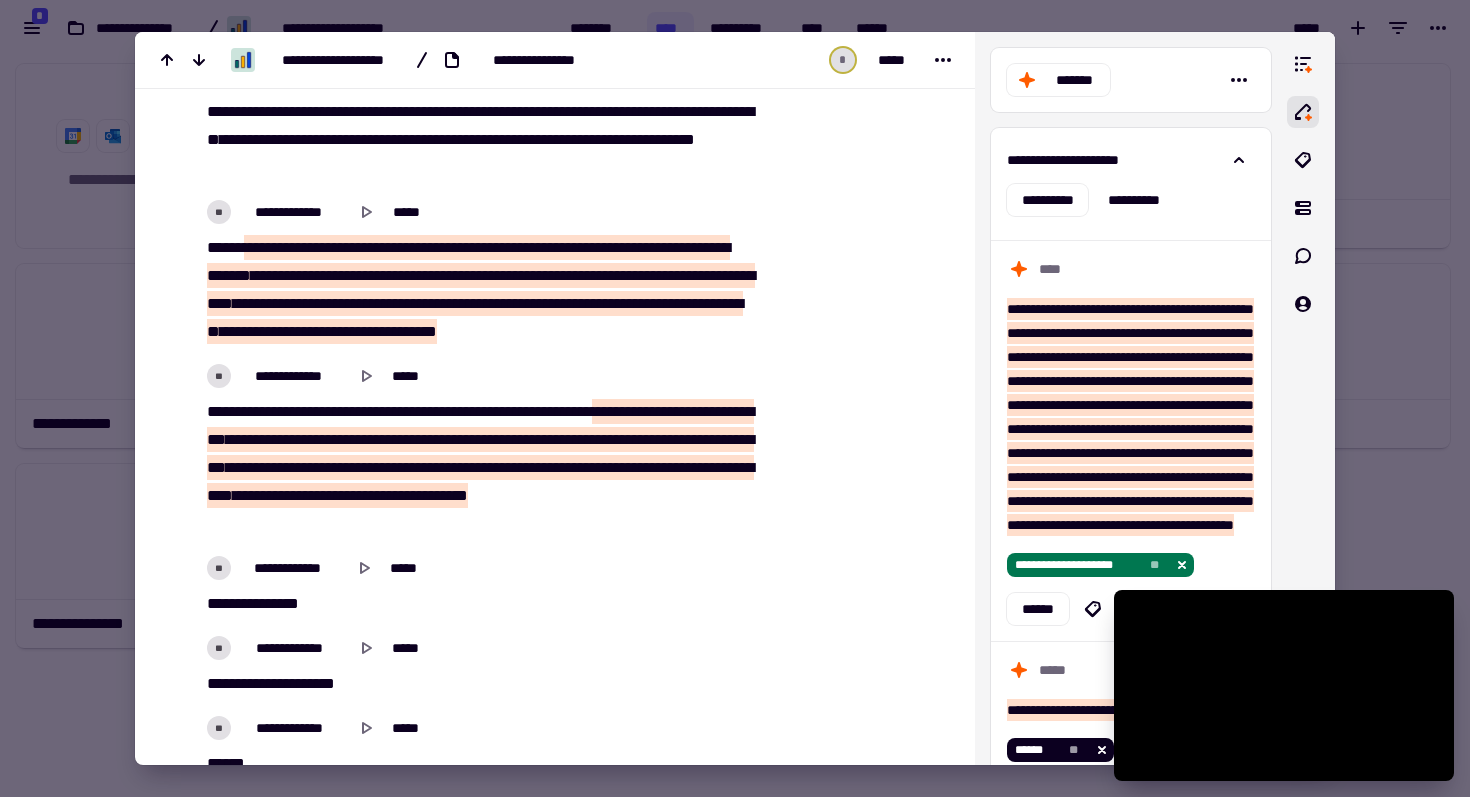 click on "******" at bounding box center [275, 275] 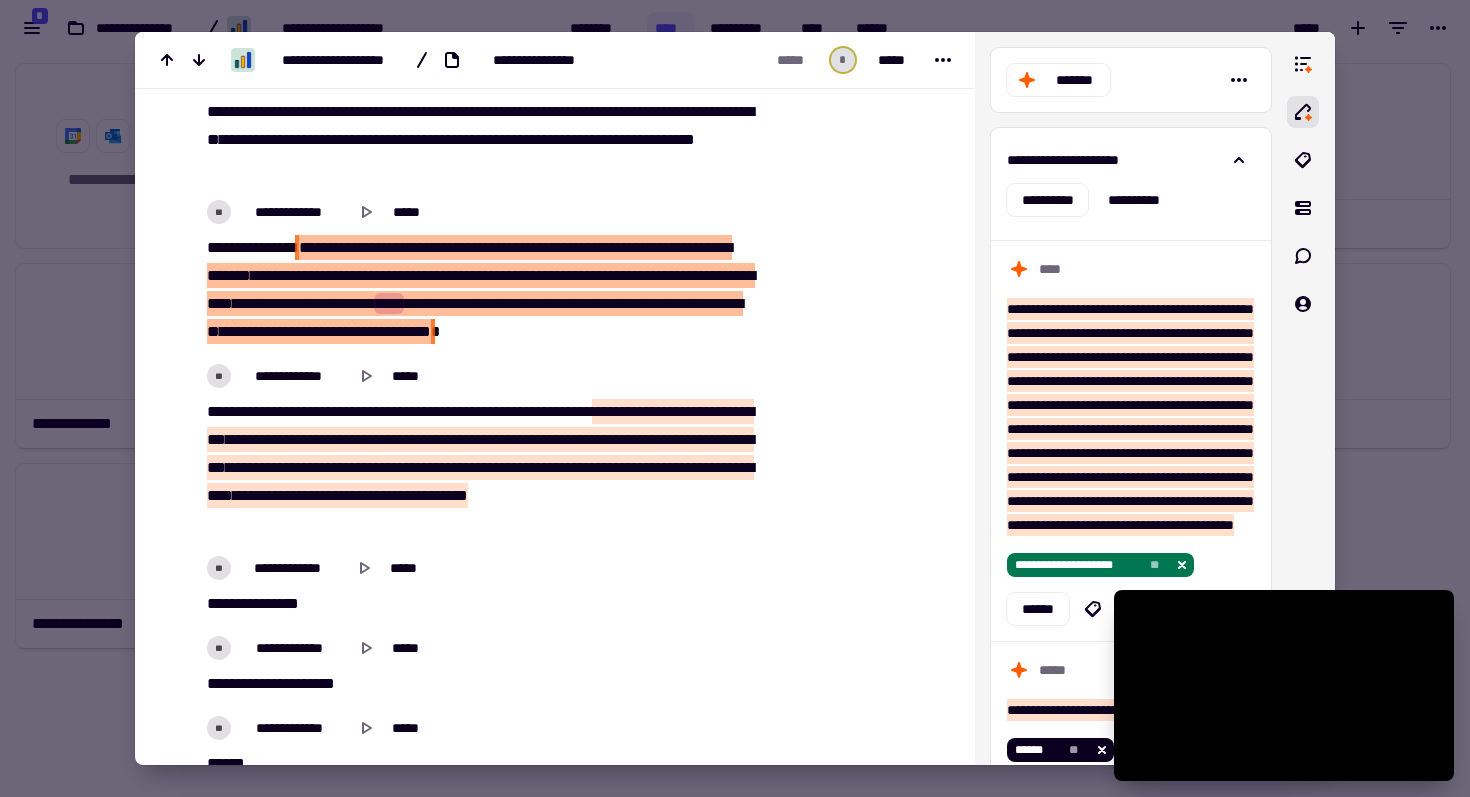 drag, startPoint x: 315, startPoint y: 242, endPoint x: 243, endPoint y: 276, distance: 79.624115 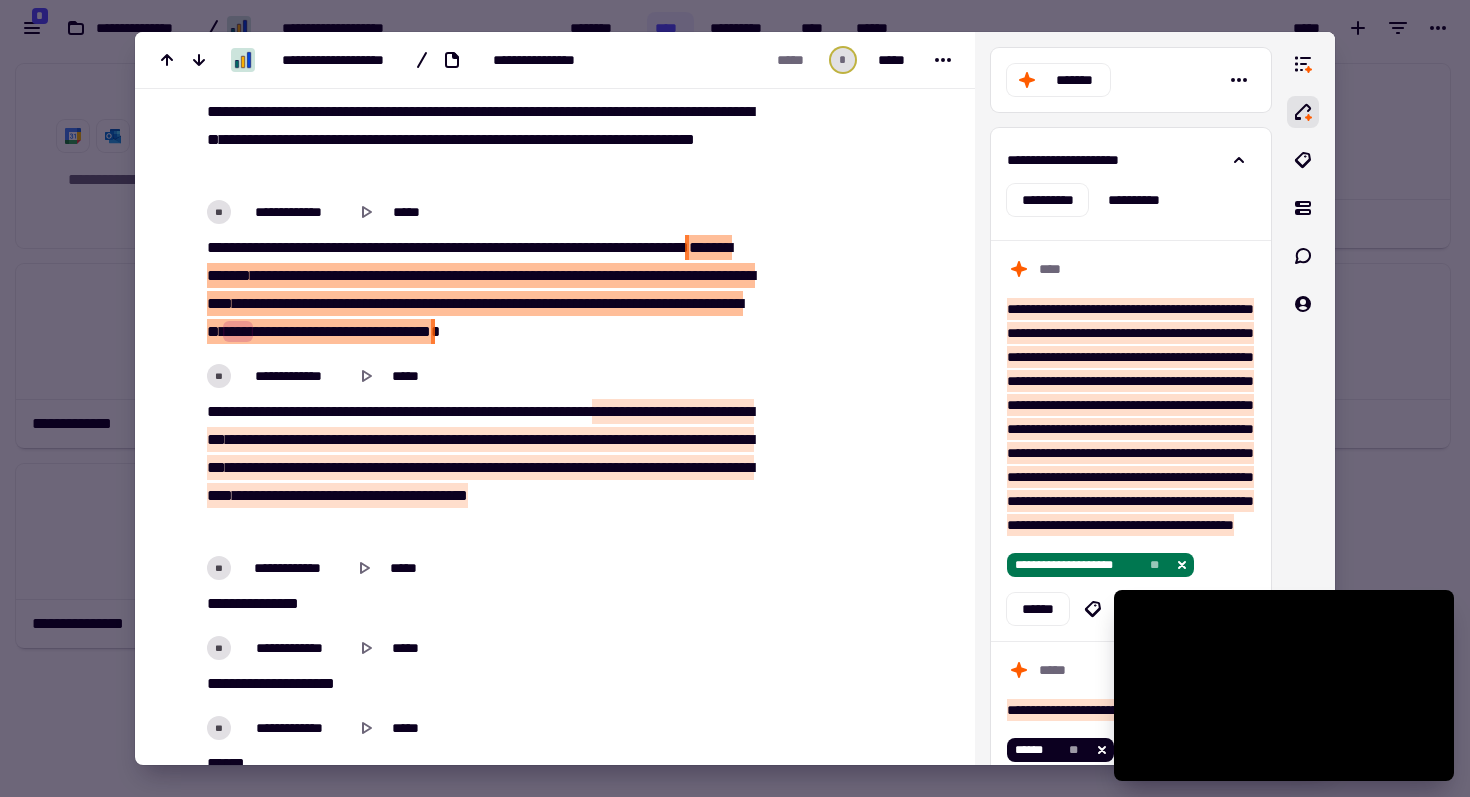 drag, startPoint x: 306, startPoint y: 242, endPoint x: 237, endPoint y: 283, distance: 80.26207 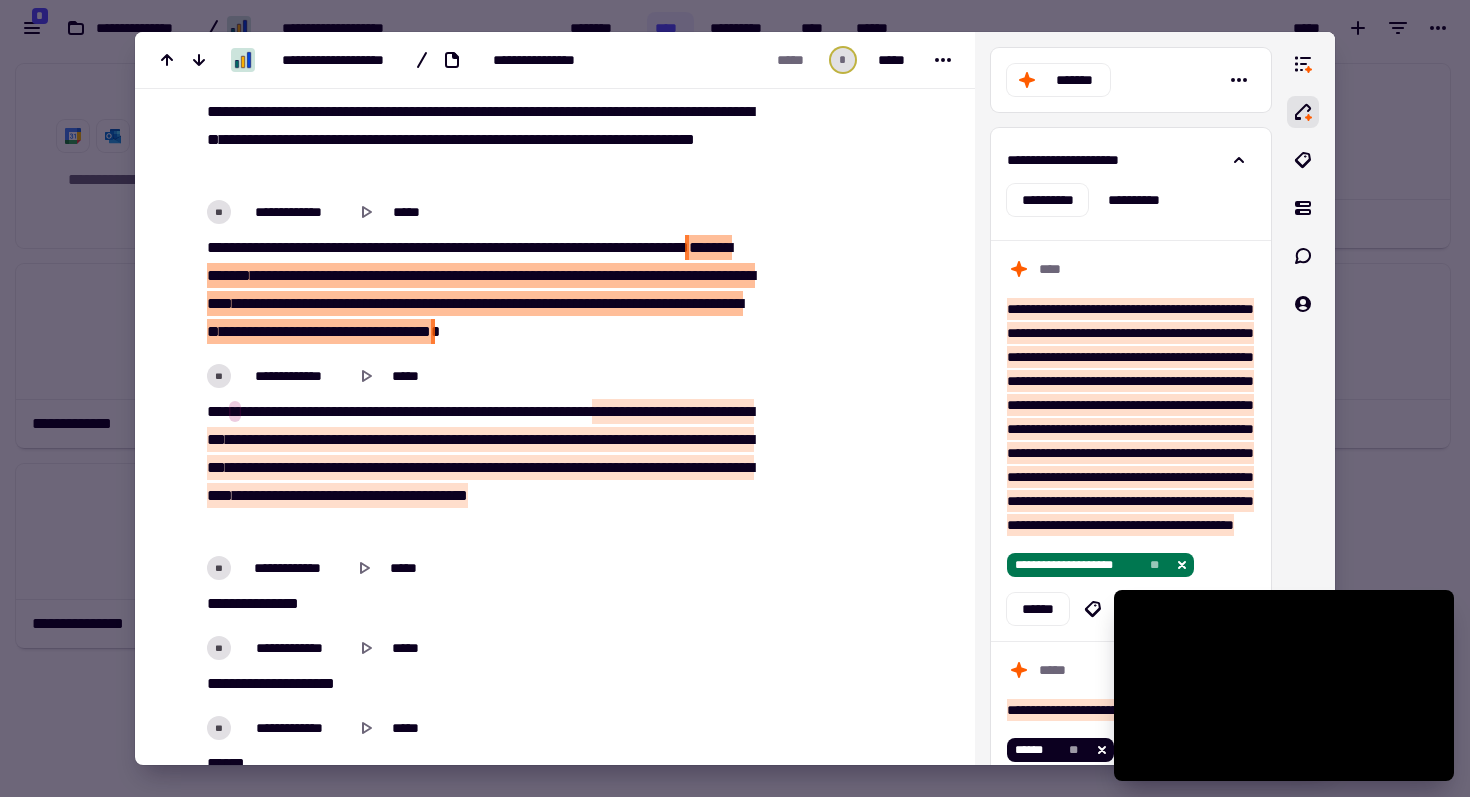 click on "**" at bounding box center (275, 303) 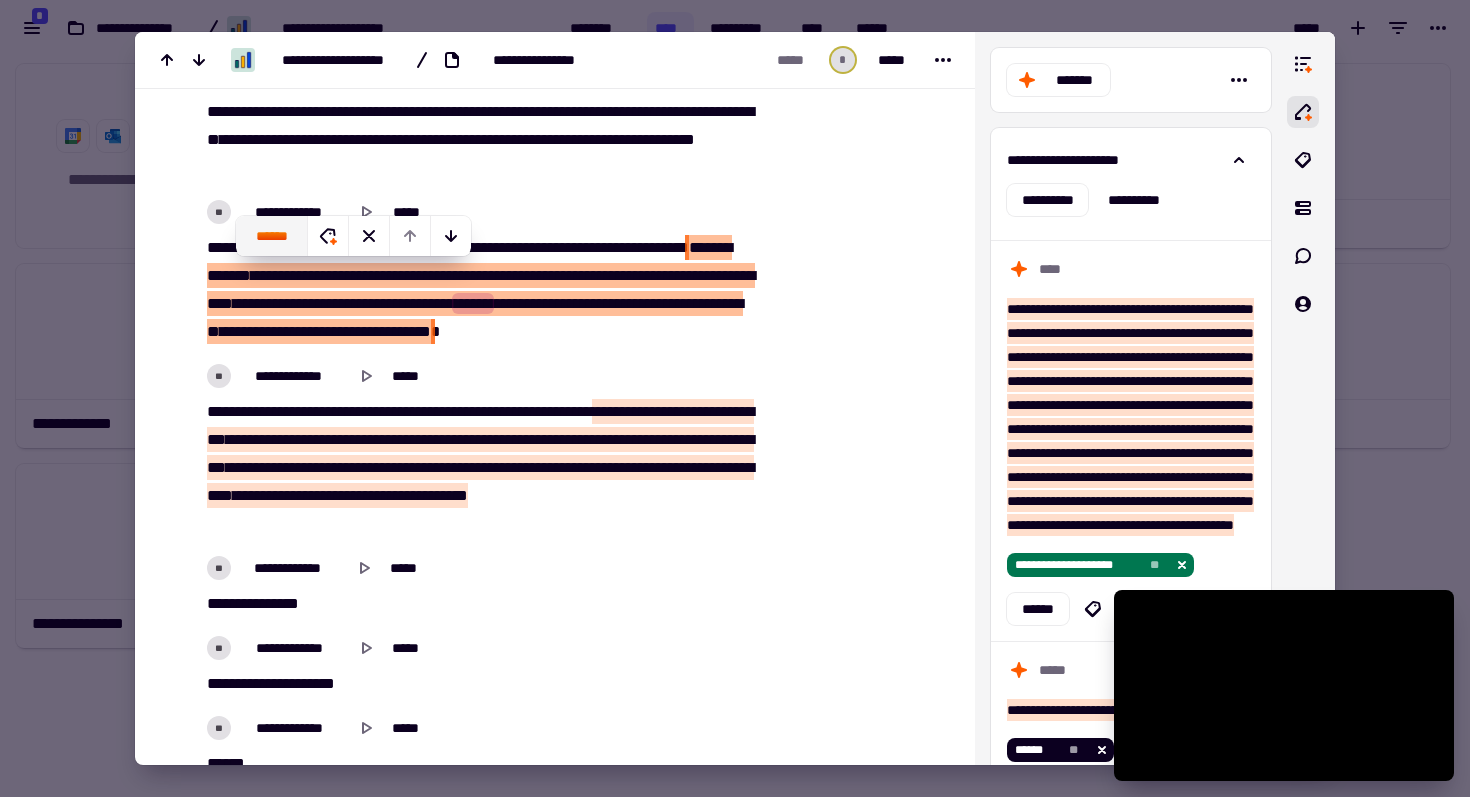 click on "******" 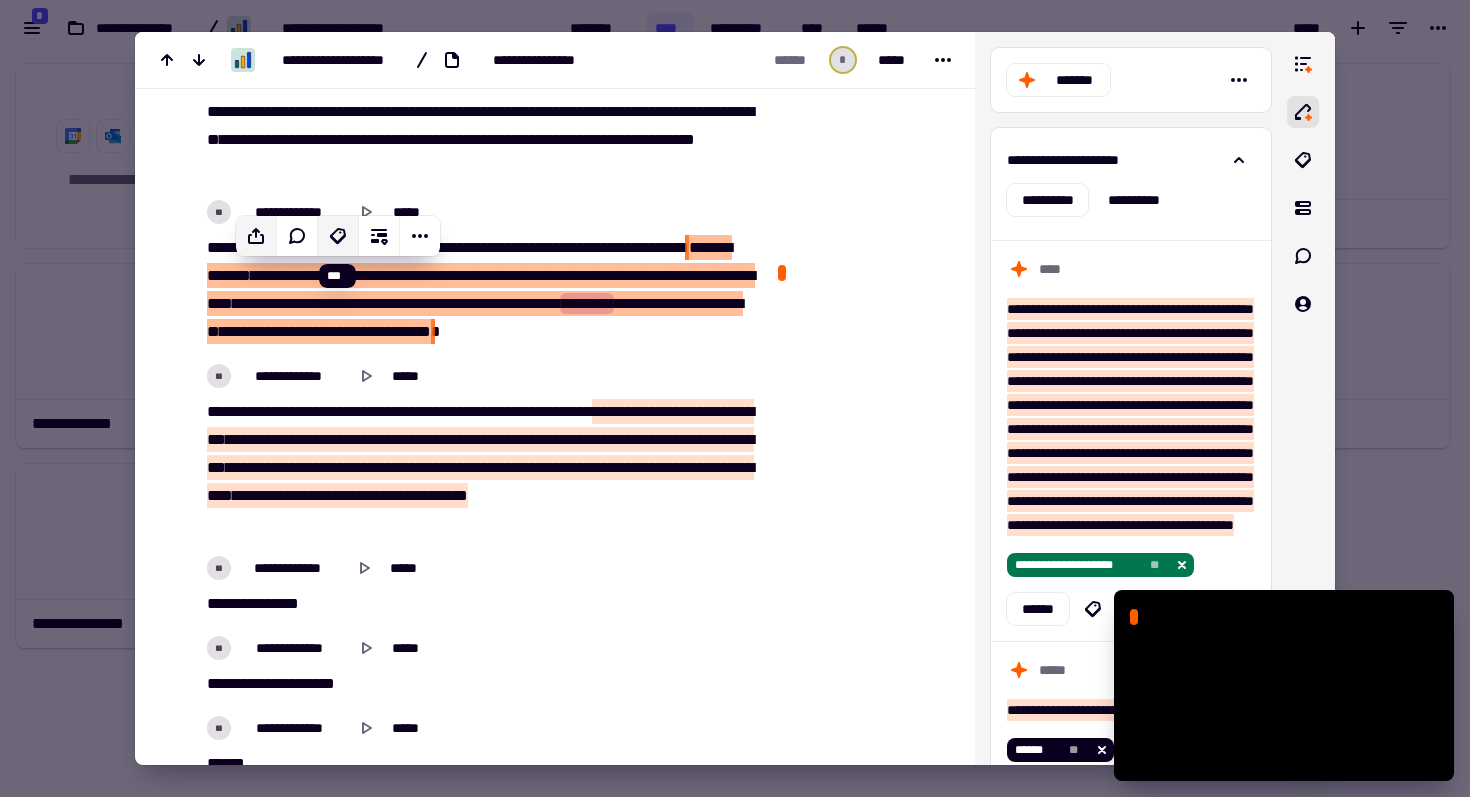 click 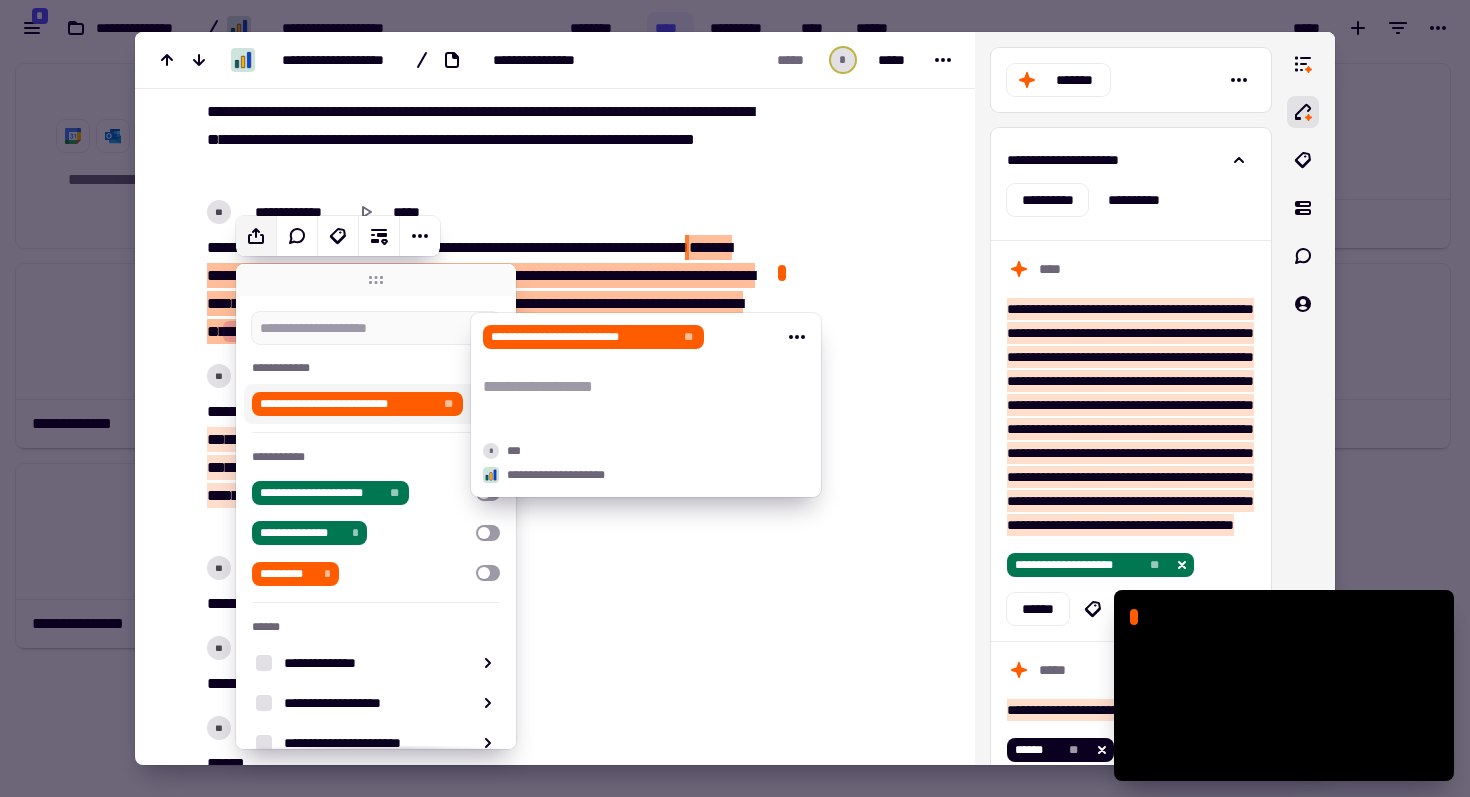 click on "**********" at bounding box center (646, 387) 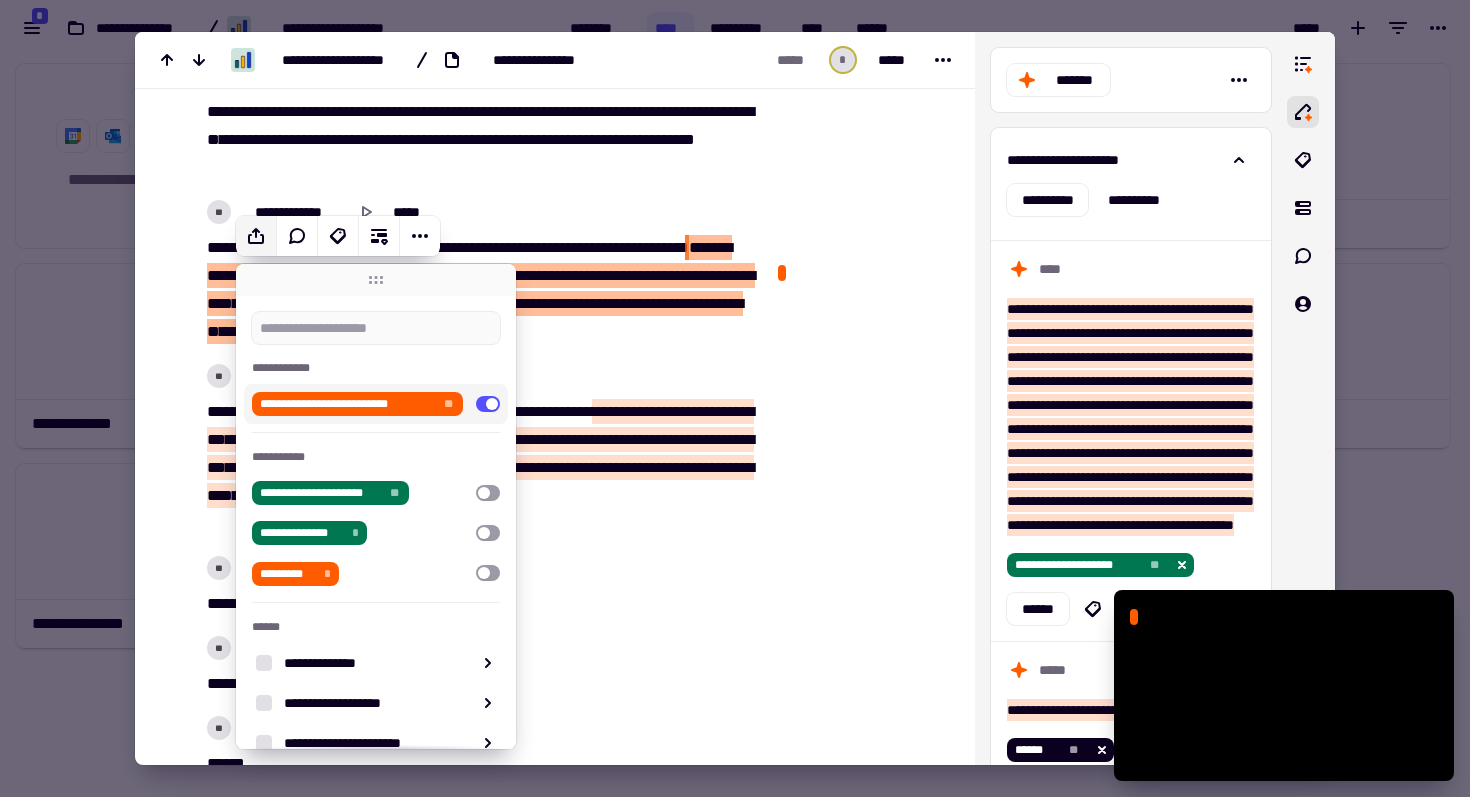 click at bounding box center [860, -8603] 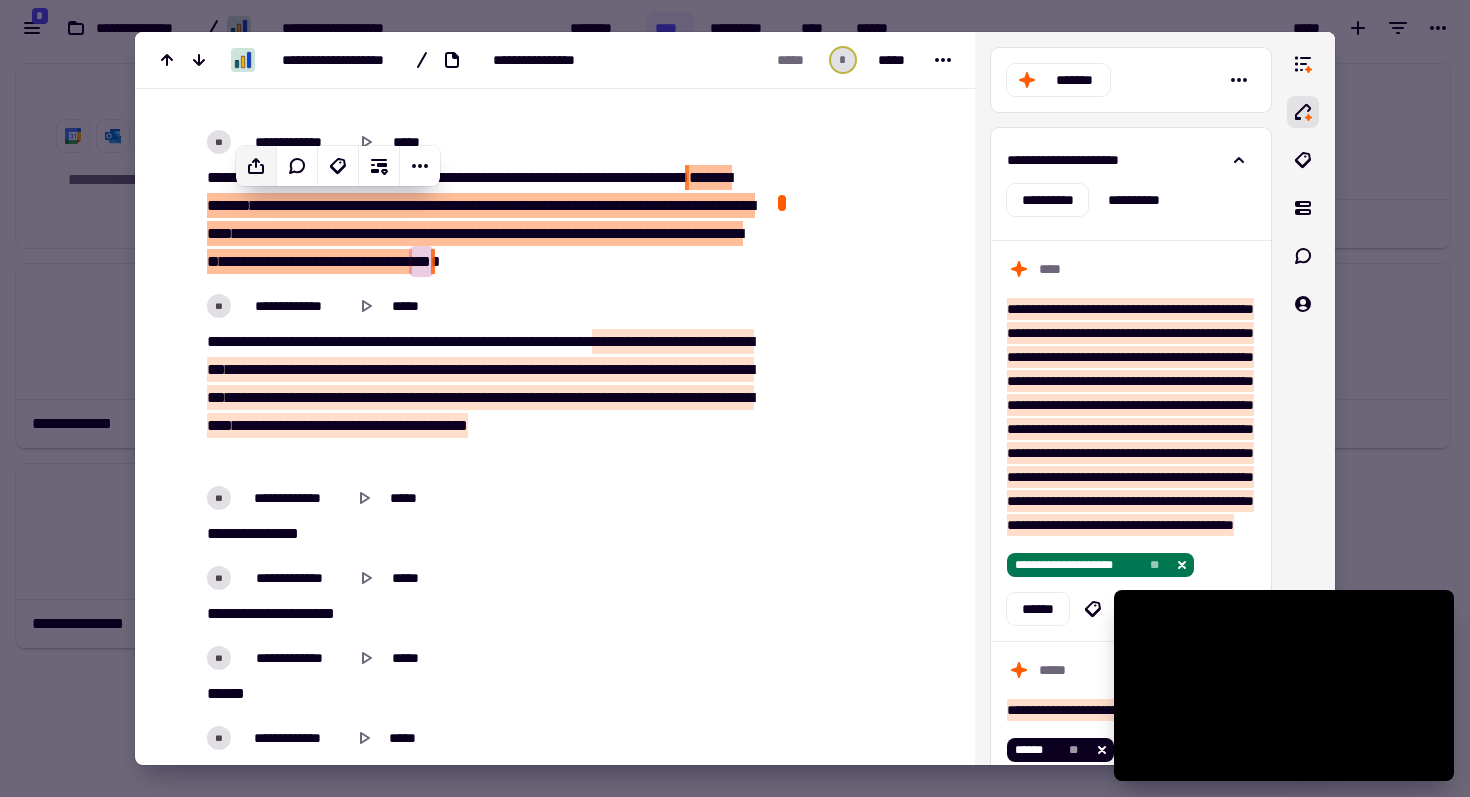scroll, scrollTop: 17789, scrollLeft: 0, axis: vertical 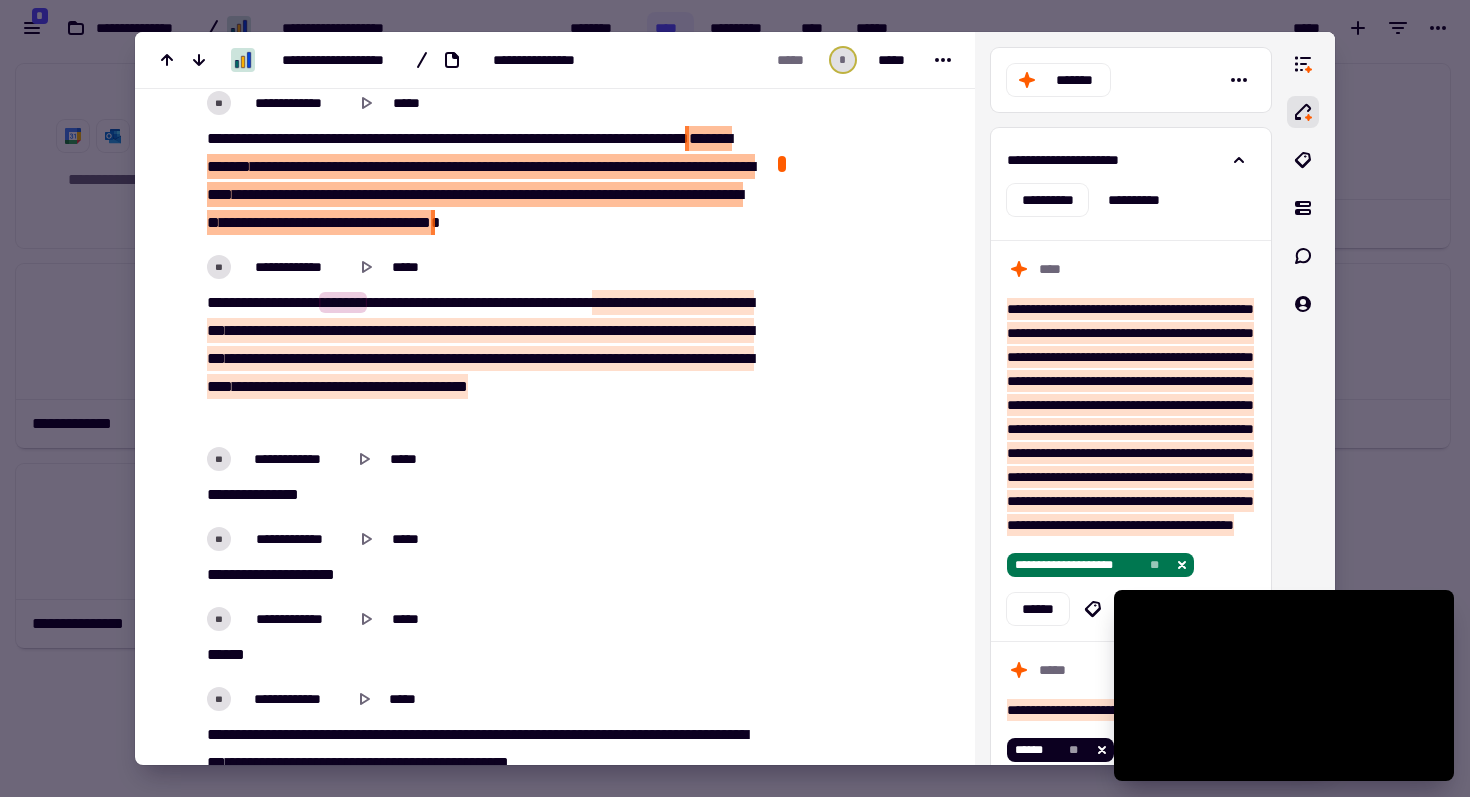 click on "*****" at bounding box center [391, 222] 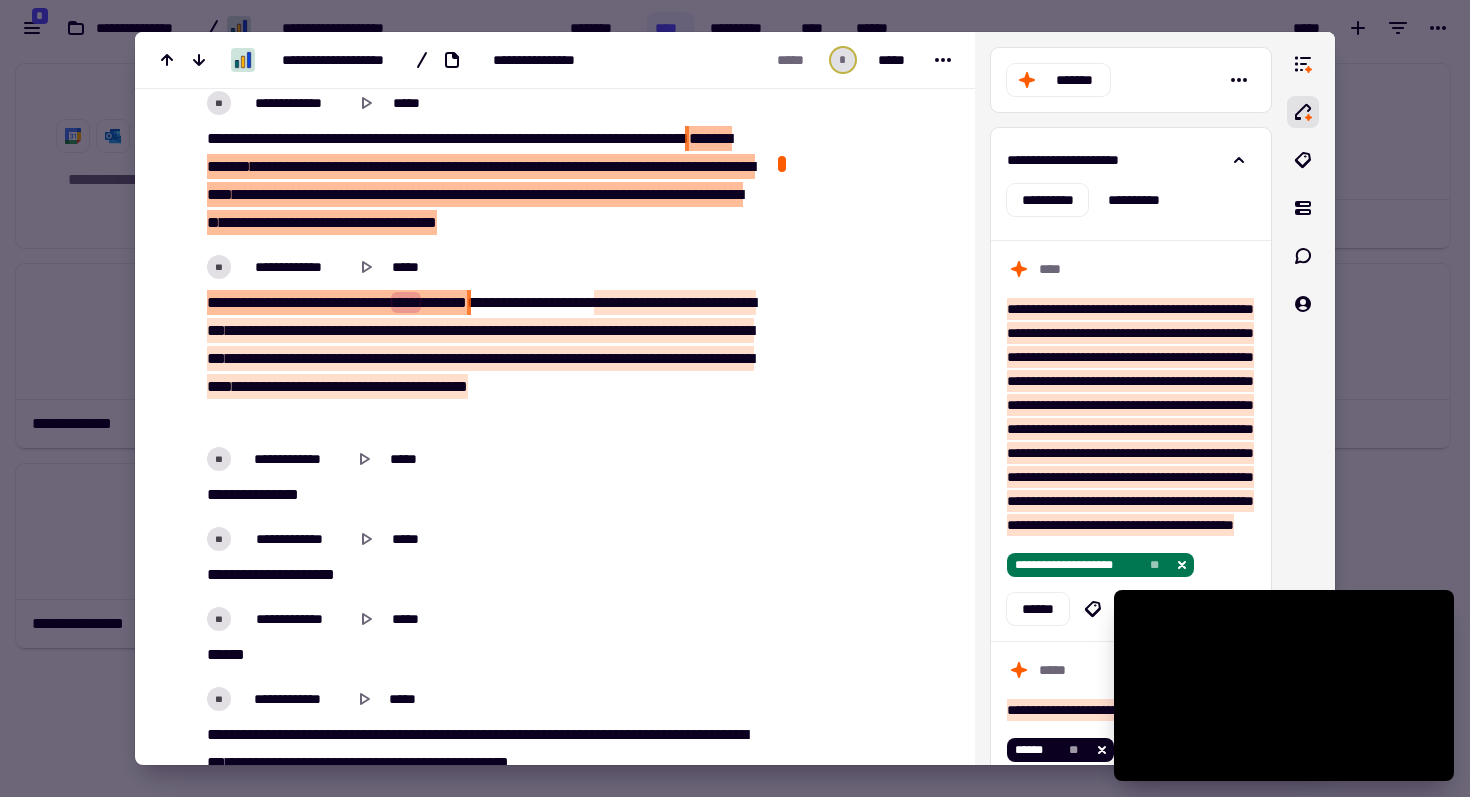 drag, startPoint x: 754, startPoint y: 216, endPoint x: 521, endPoint y: 305, distance: 249.41933 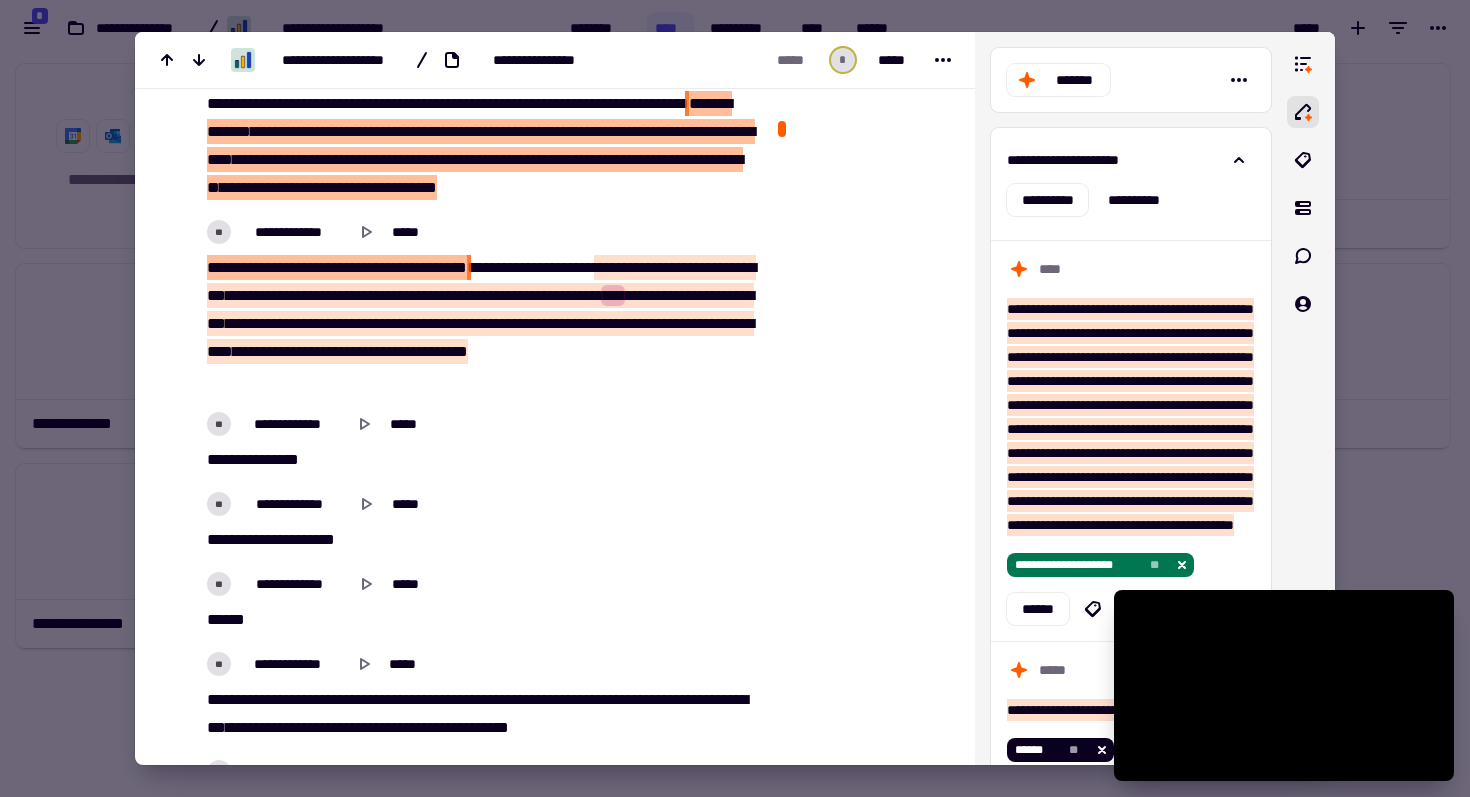 scroll, scrollTop: 17825, scrollLeft: 0, axis: vertical 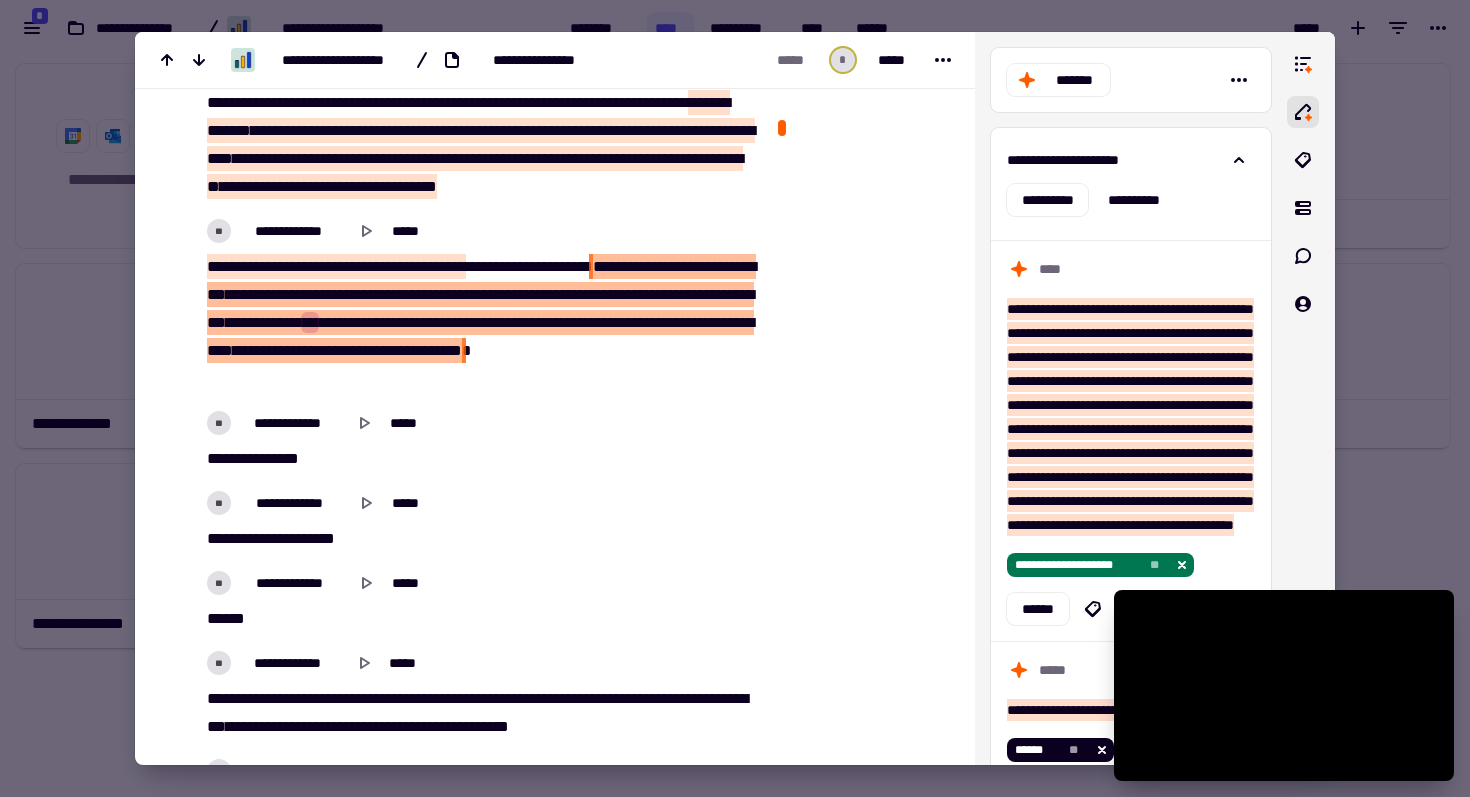 click on "*********" at bounding box center (290, 350) 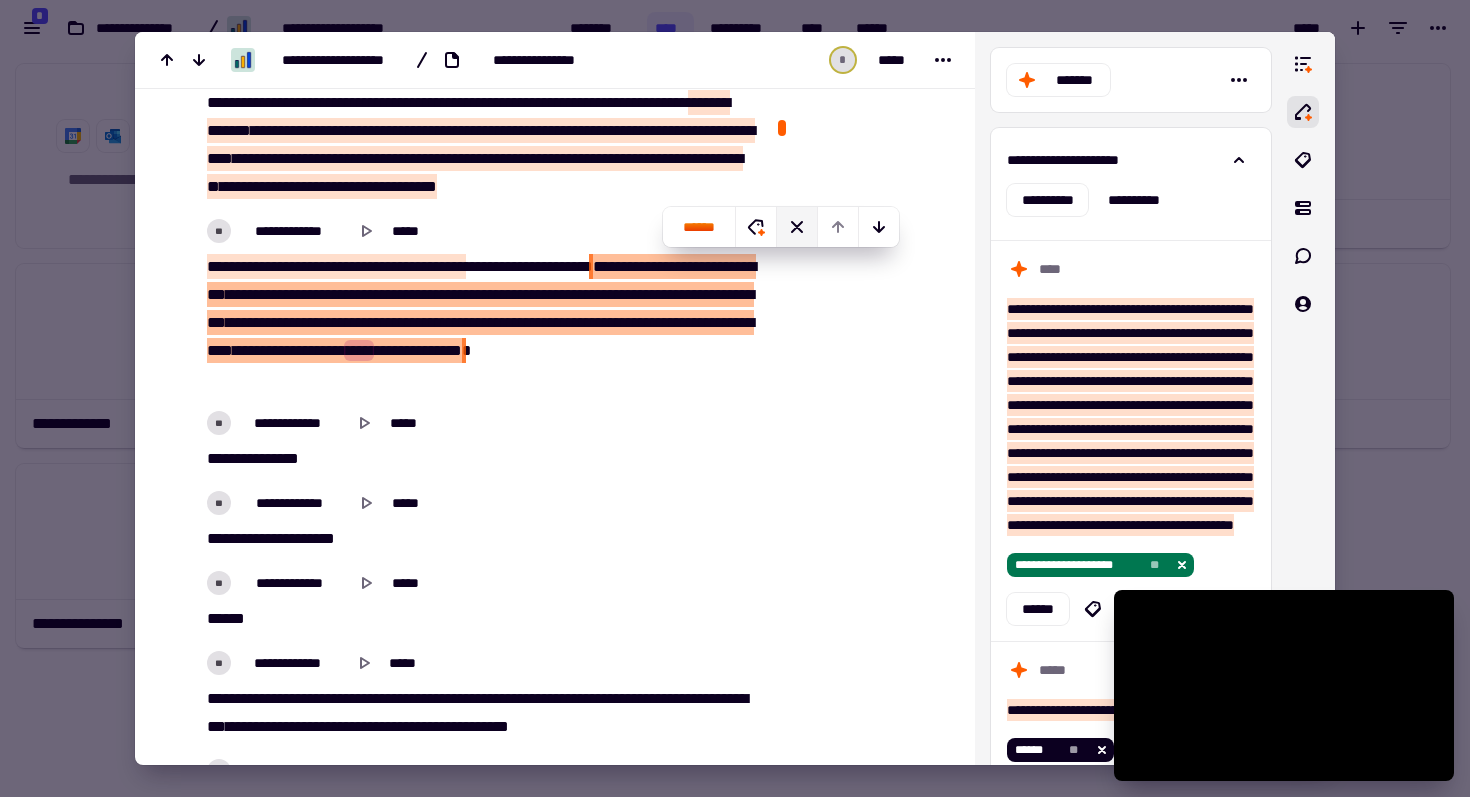 click 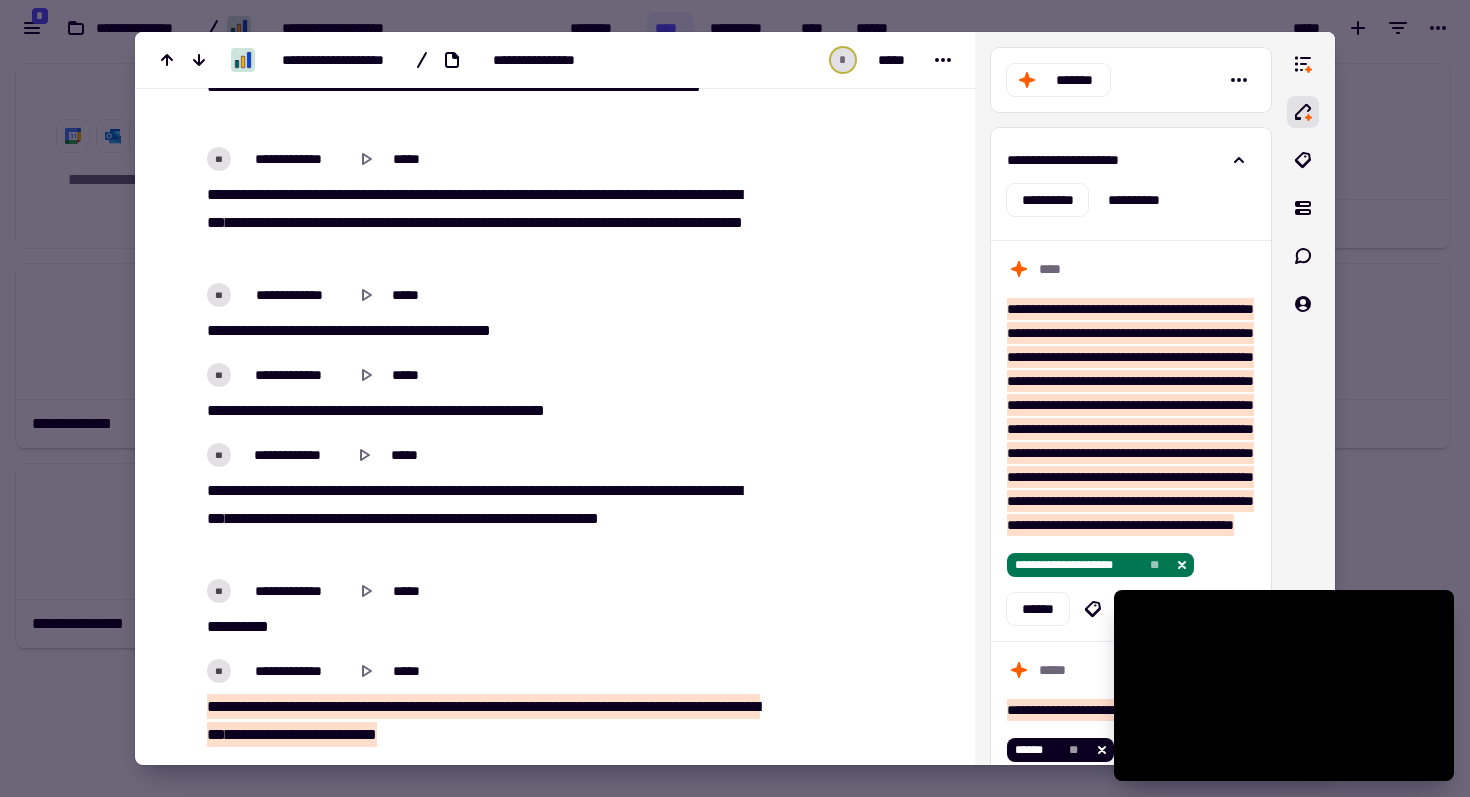 scroll, scrollTop: 19591, scrollLeft: 0, axis: vertical 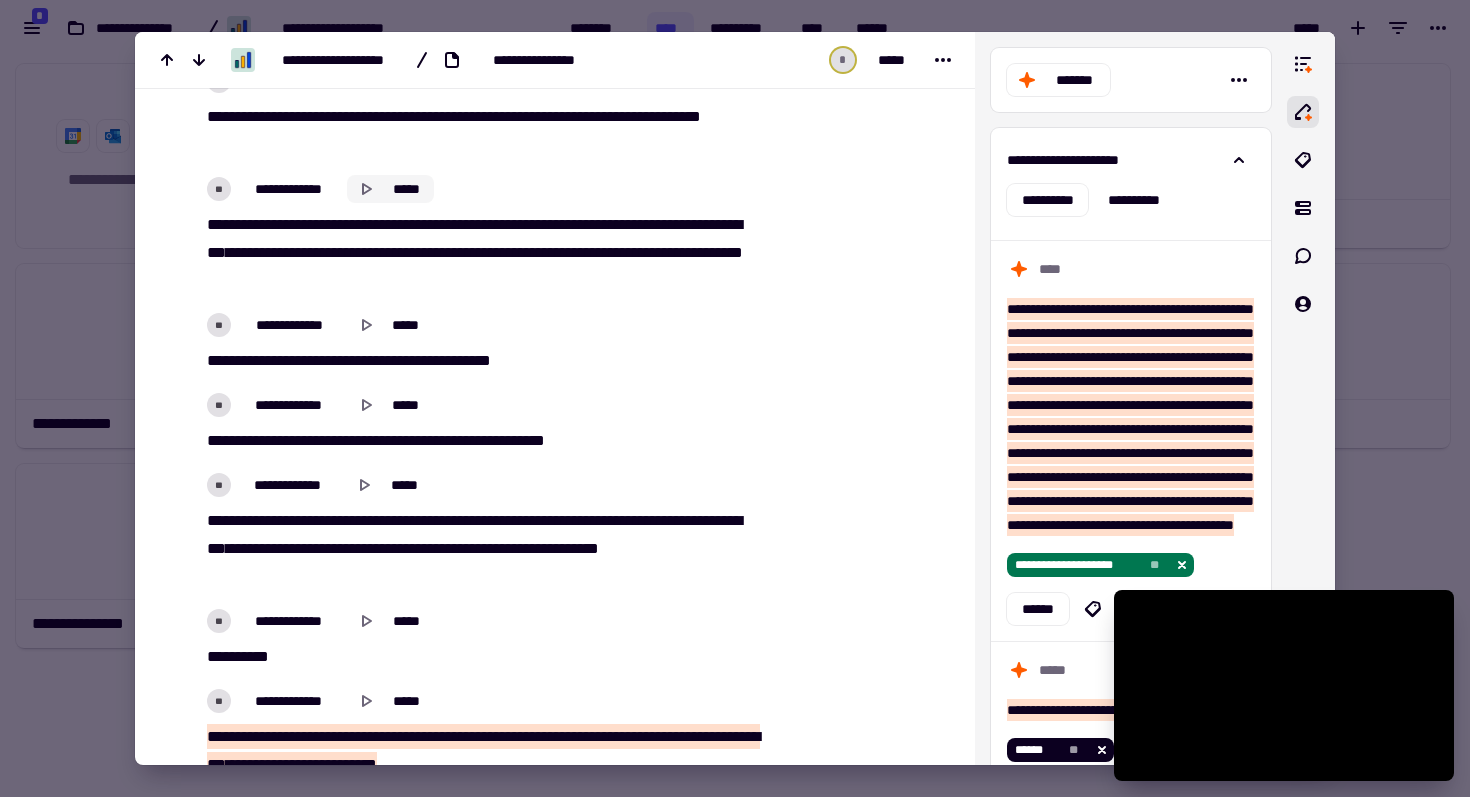 click 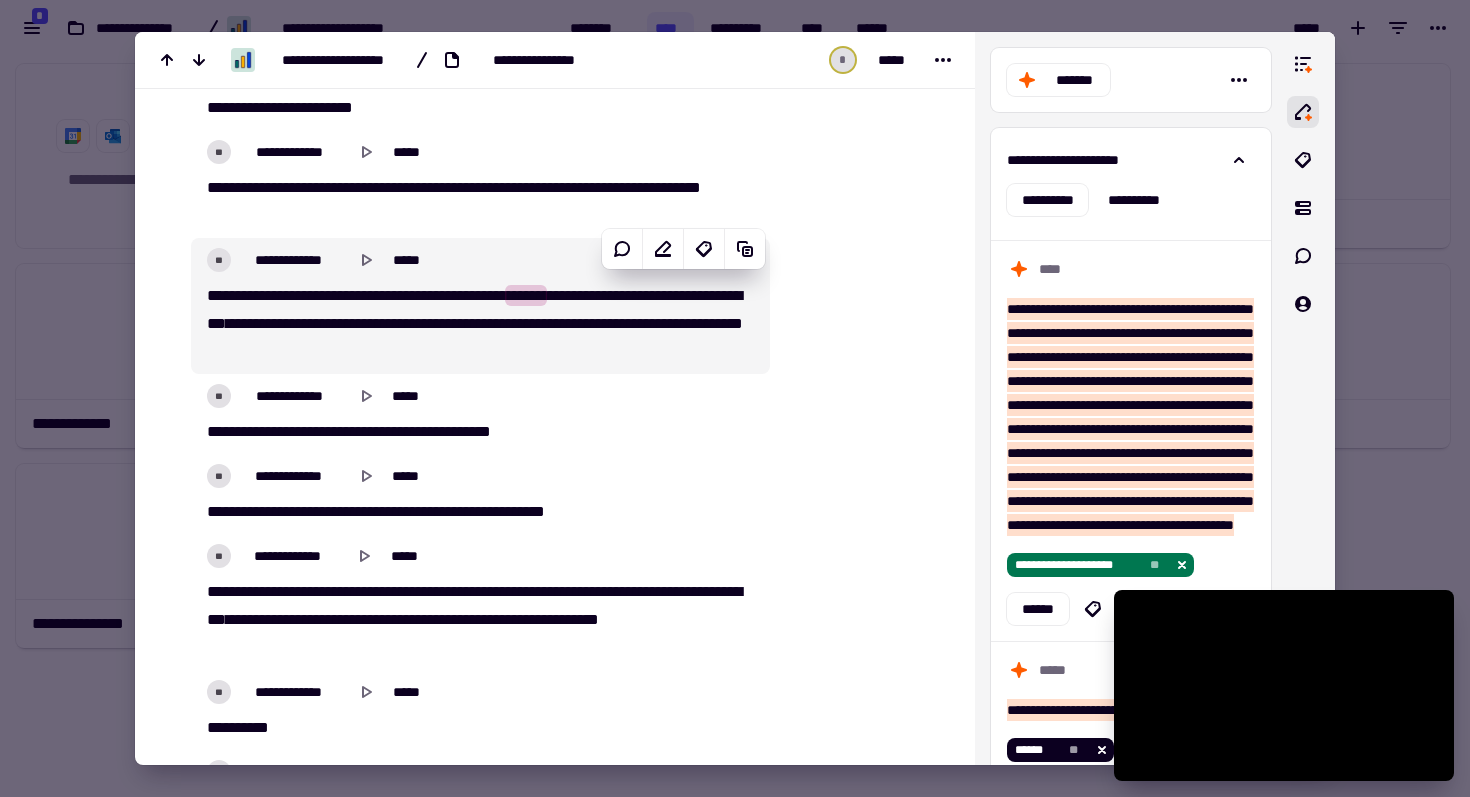 scroll, scrollTop: 19504, scrollLeft: 0, axis: vertical 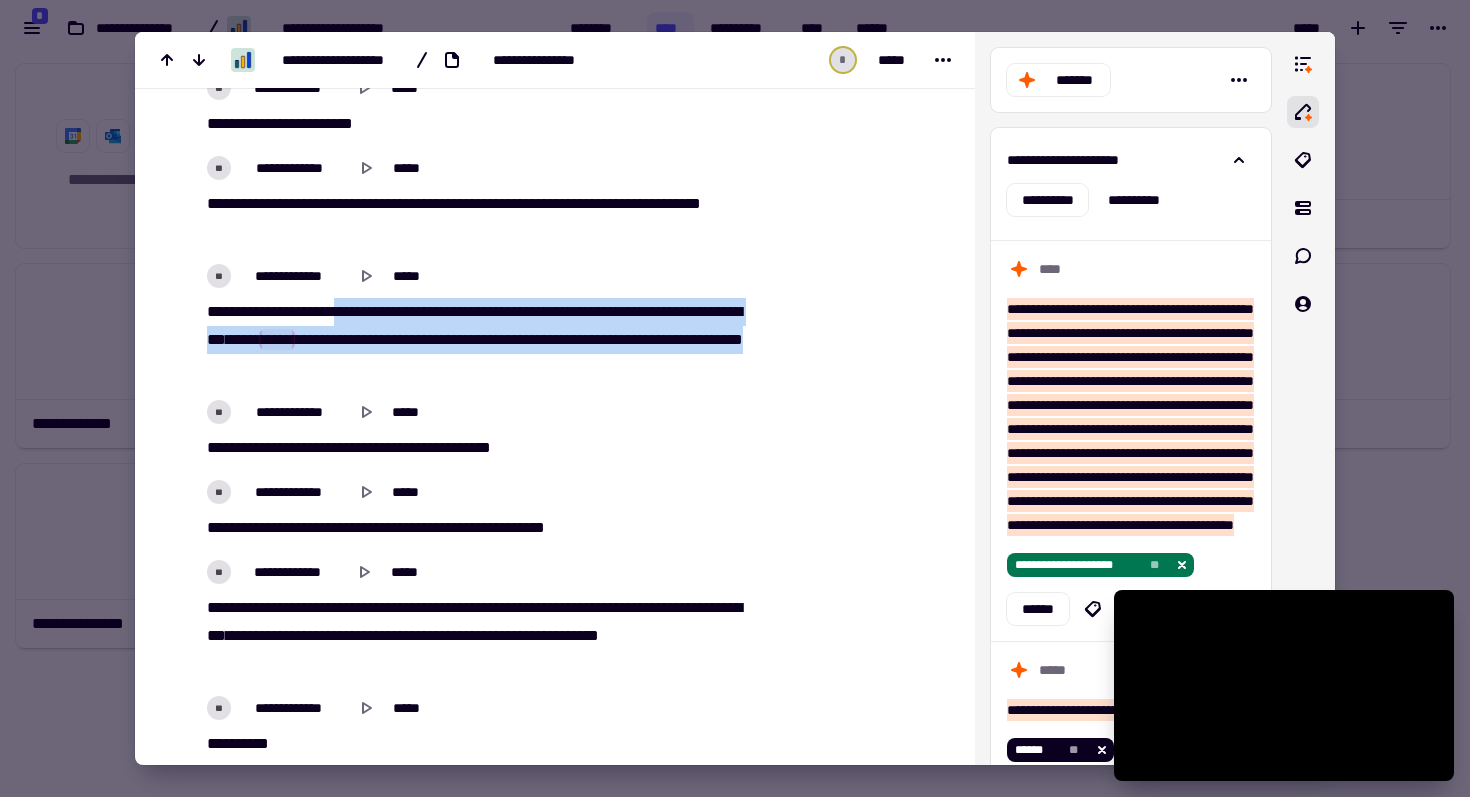 drag, startPoint x: 343, startPoint y: 309, endPoint x: 425, endPoint y: 357, distance: 95.015785 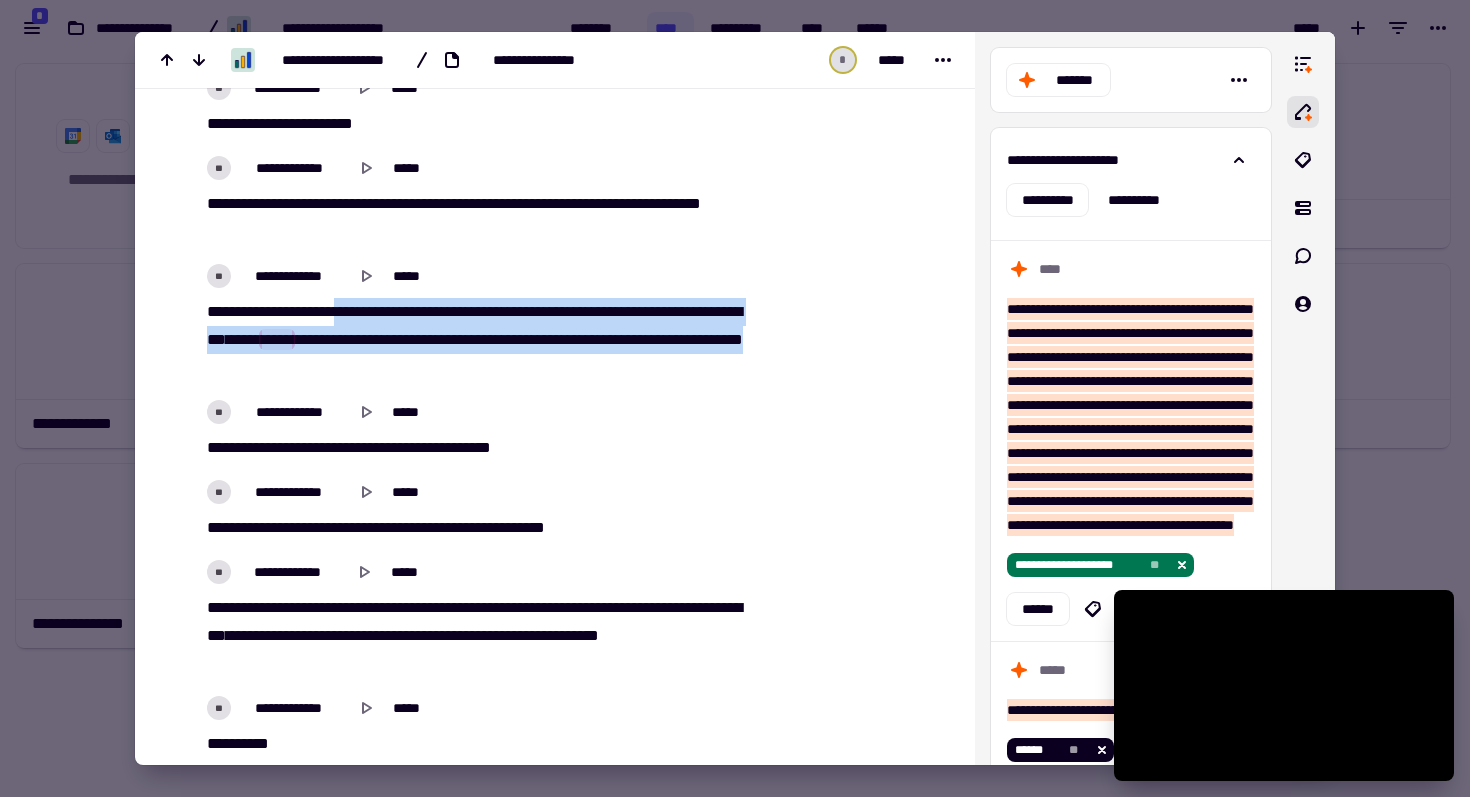 click on "***   *****   ****   *****   ****   *   ***   *******   ***   *****   ******   ***   **   ****   ***   ****   **   **   ****   ***   ****   *****   *****   **   *****   ********   ****   ****   *****   ****   **   **   **   ****   **   **   ****   ***" at bounding box center (480, 340) 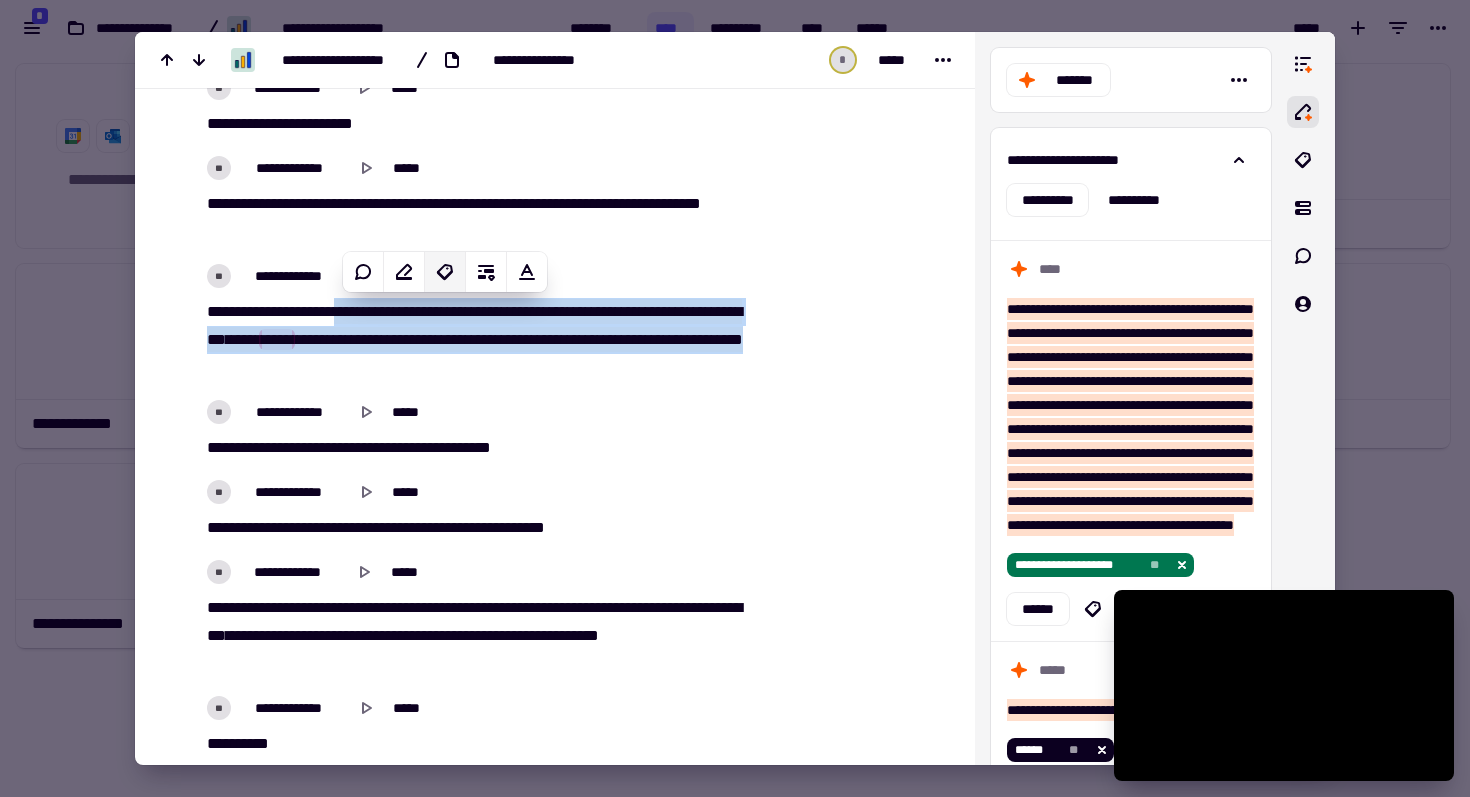 click 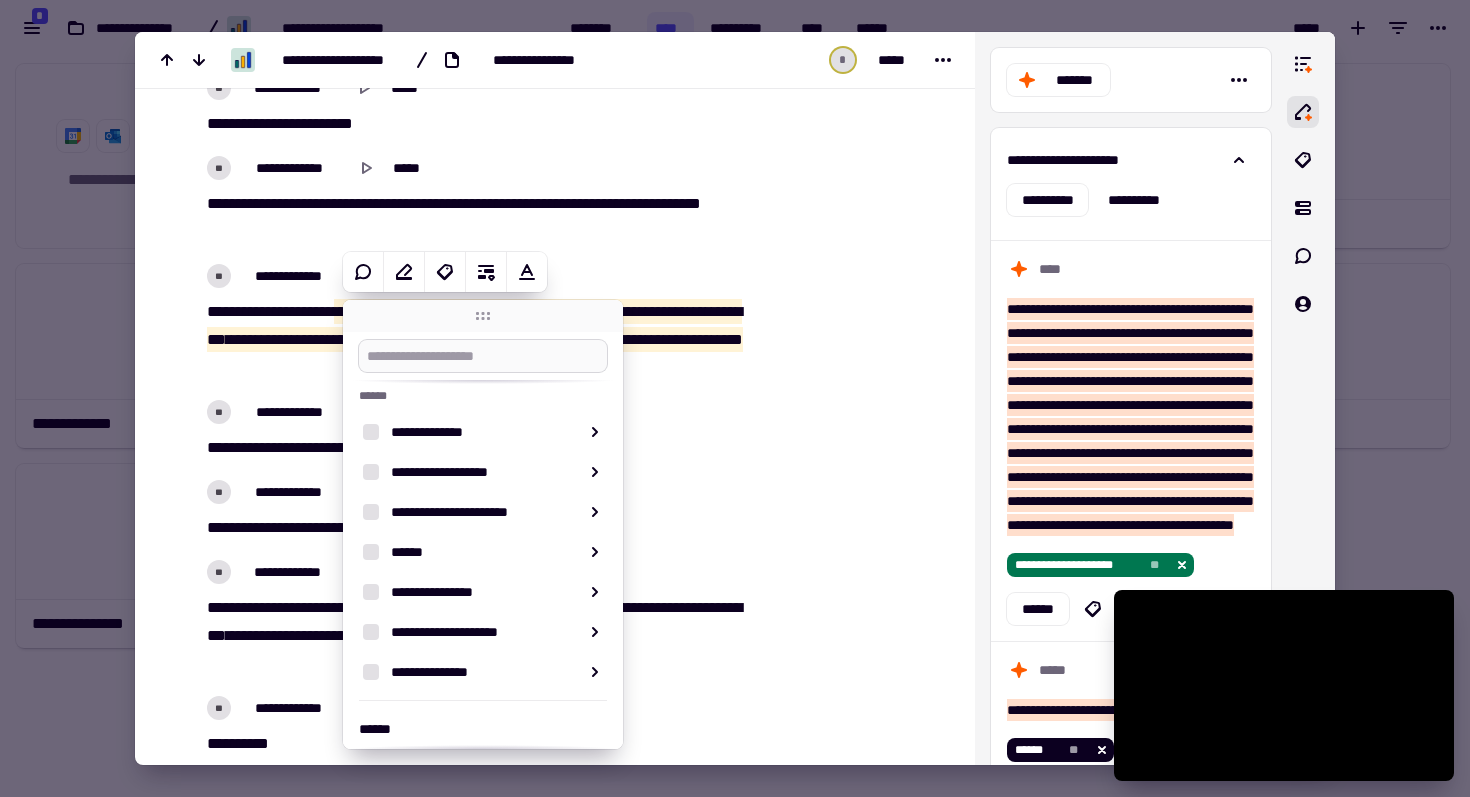scroll, scrollTop: 189, scrollLeft: 0, axis: vertical 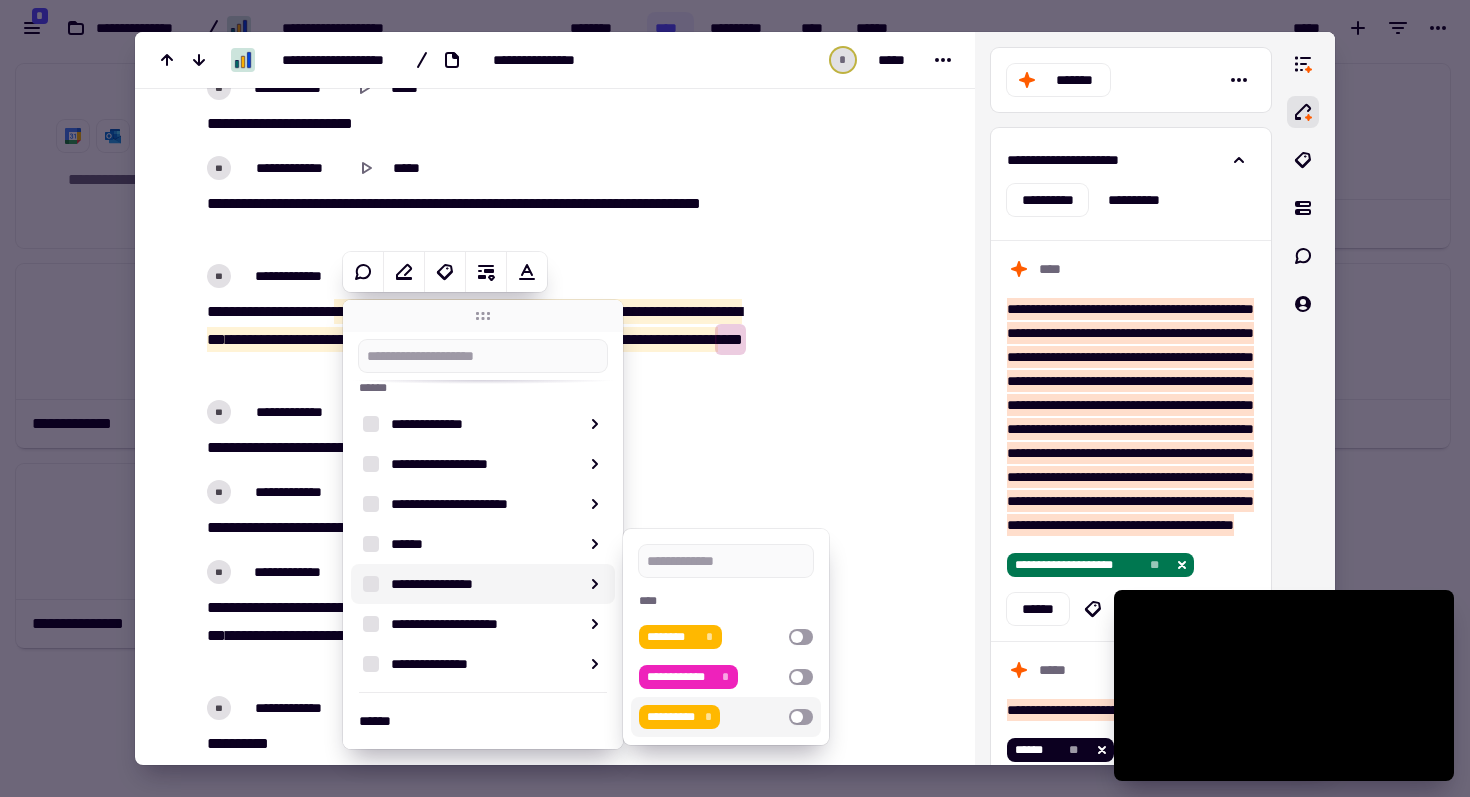 click at bounding box center [801, 717] 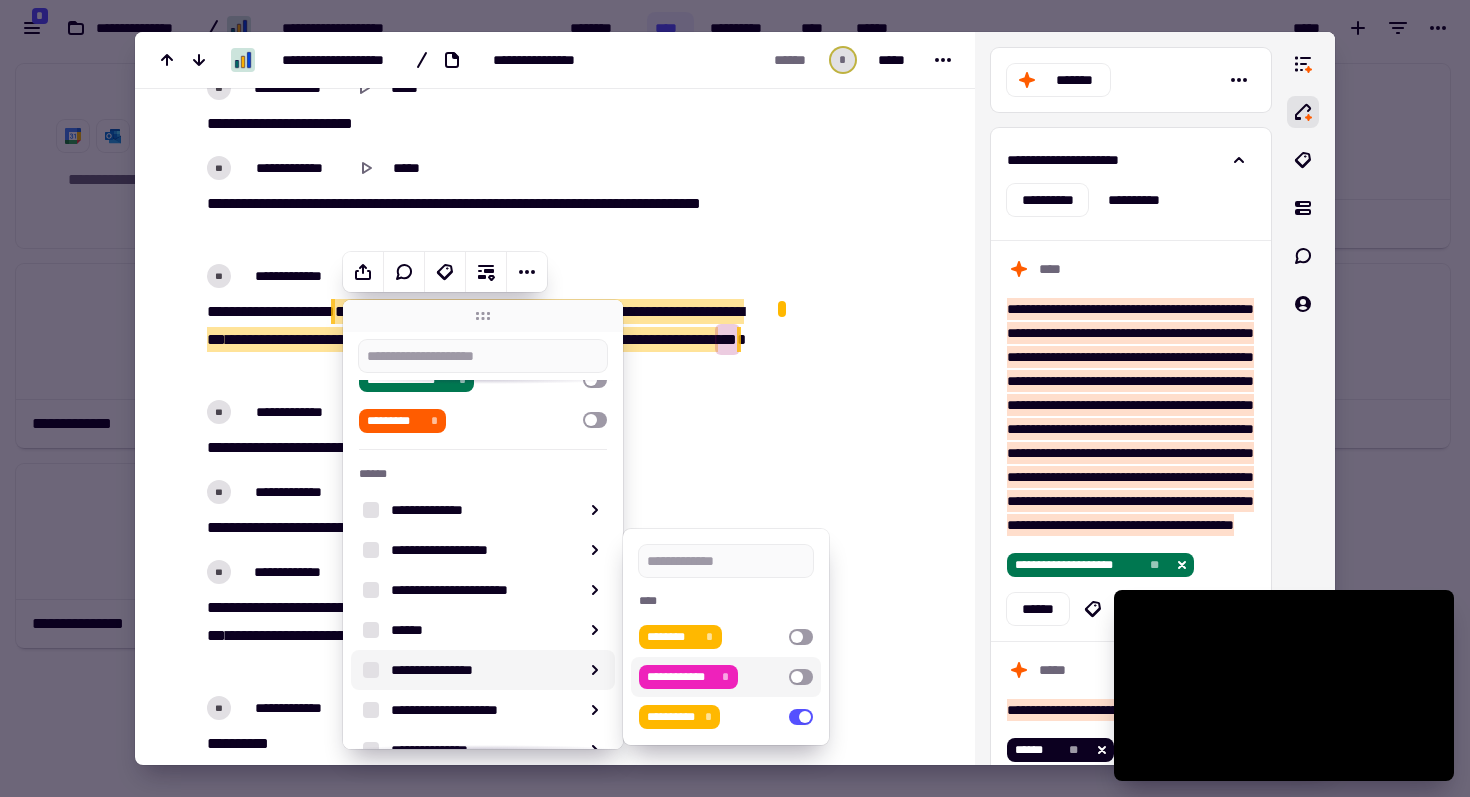 click at bounding box center [858, -8502] 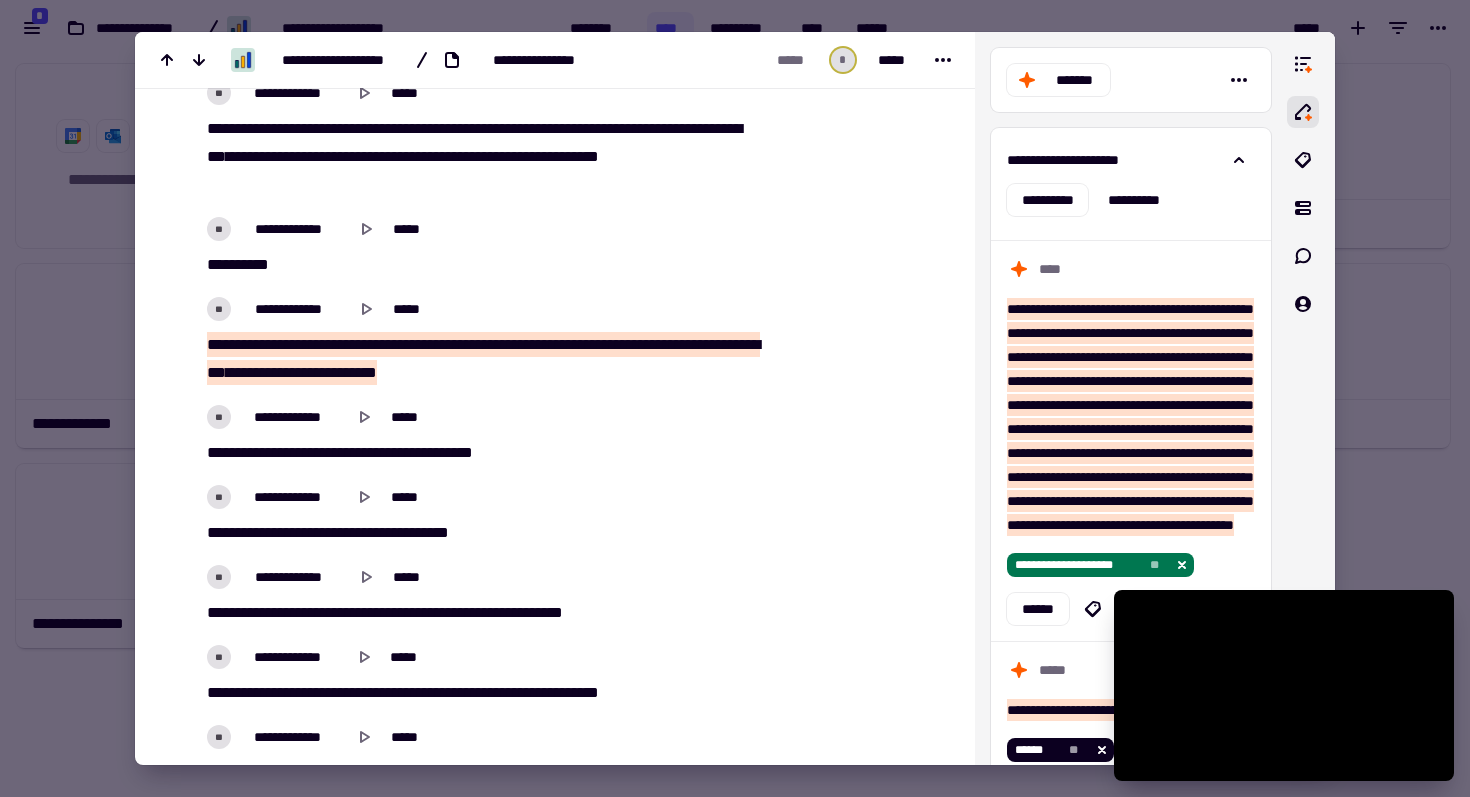 scroll, scrollTop: 19996, scrollLeft: 0, axis: vertical 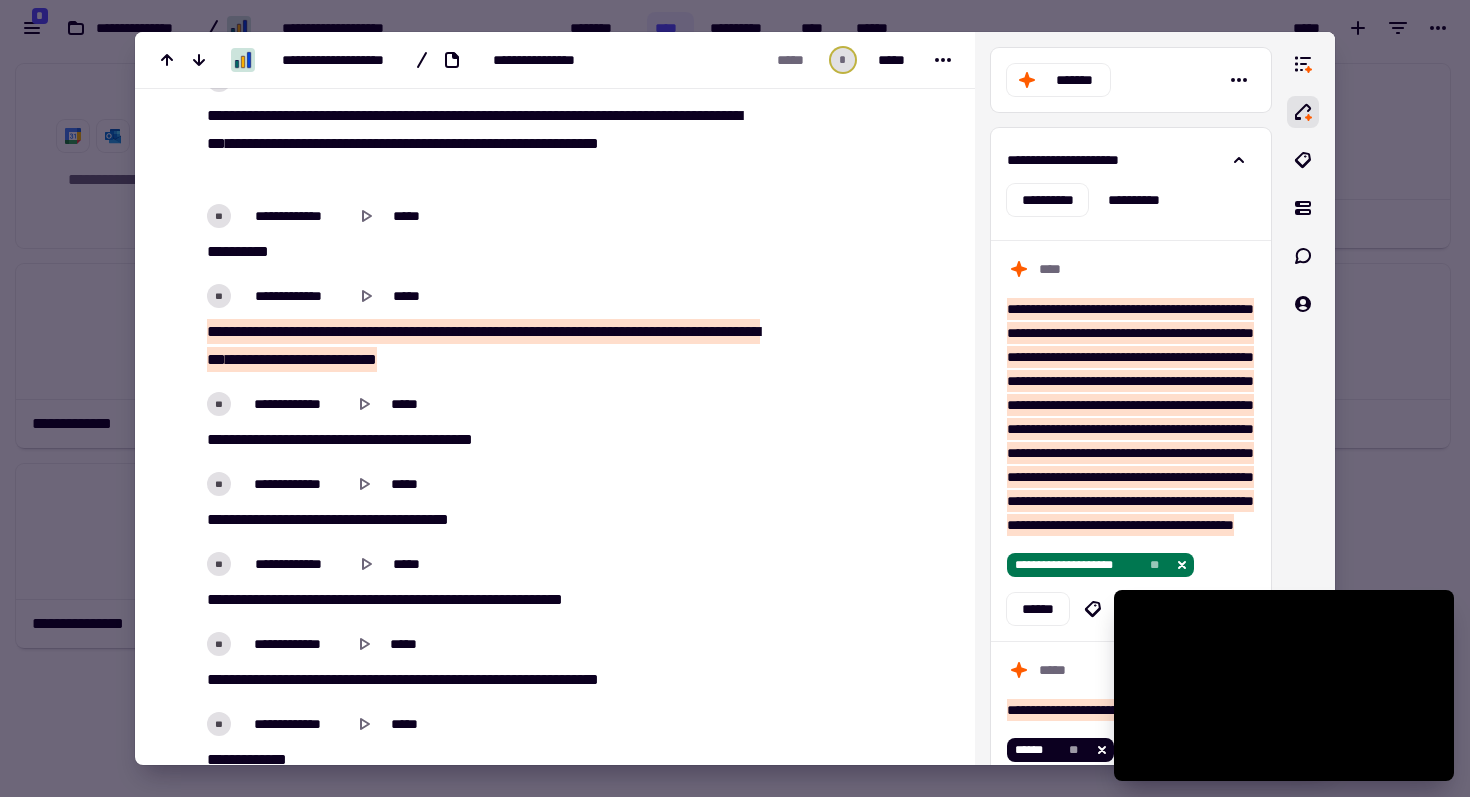 click on "***" at bounding box center [331, 359] 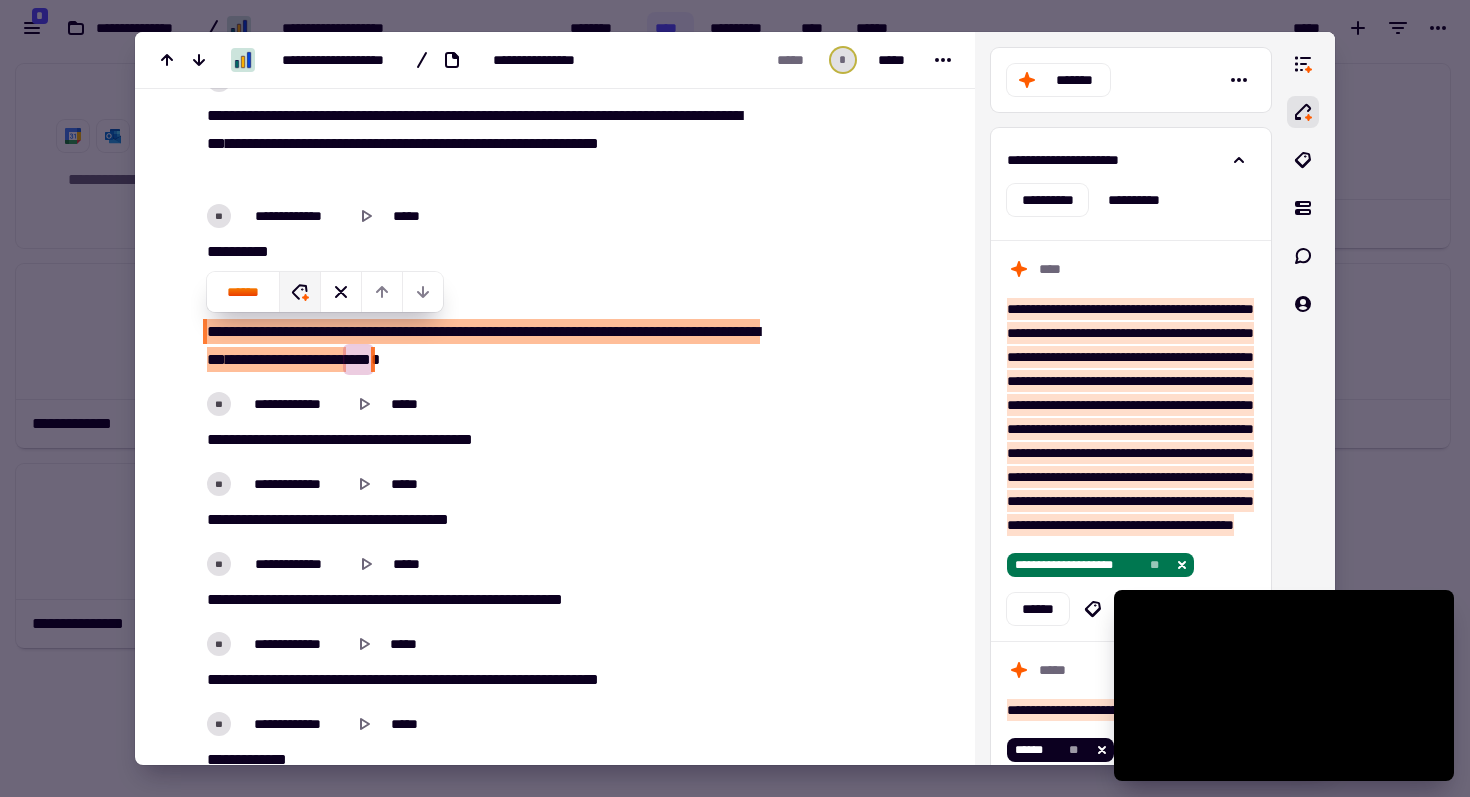 click 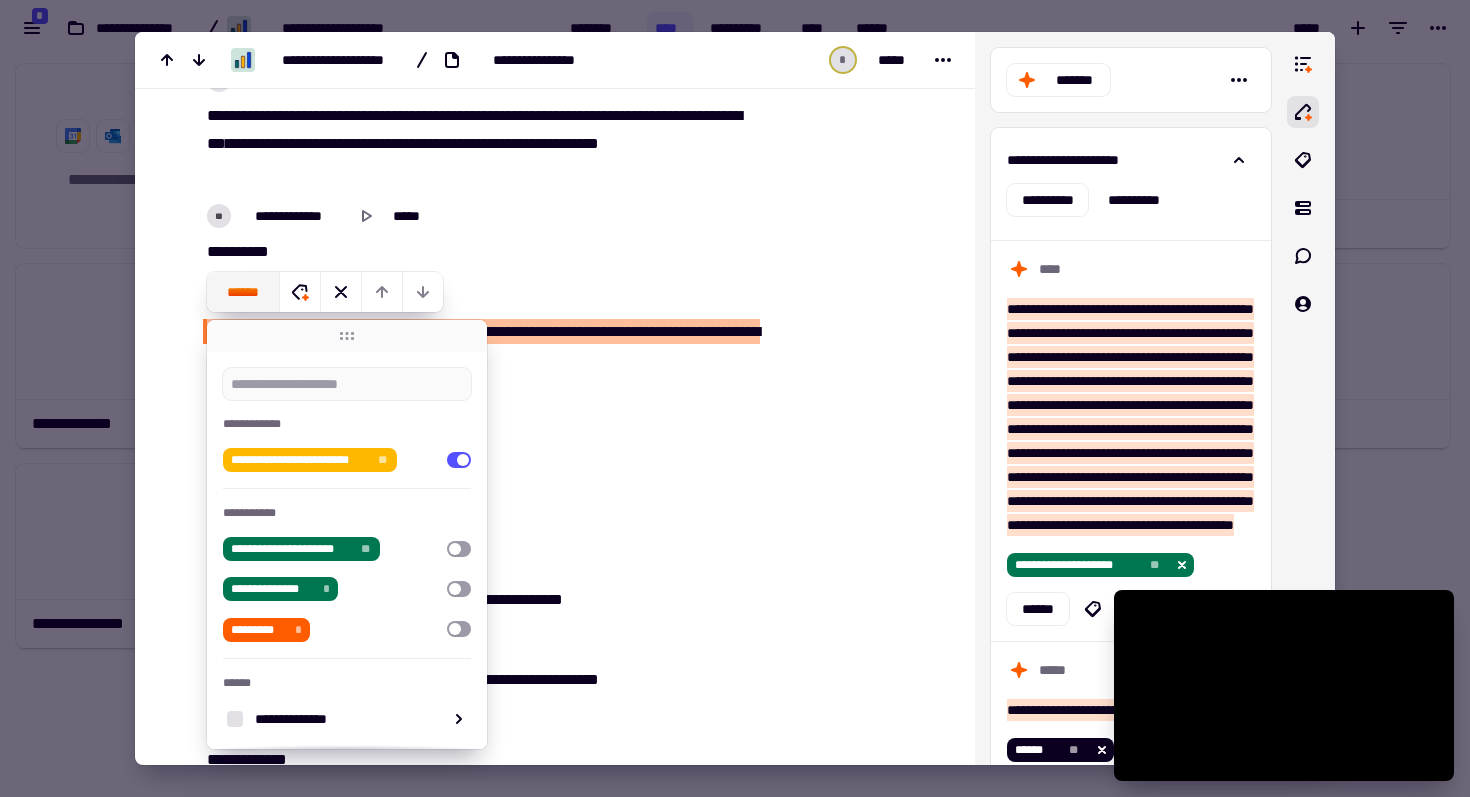 click on "******" 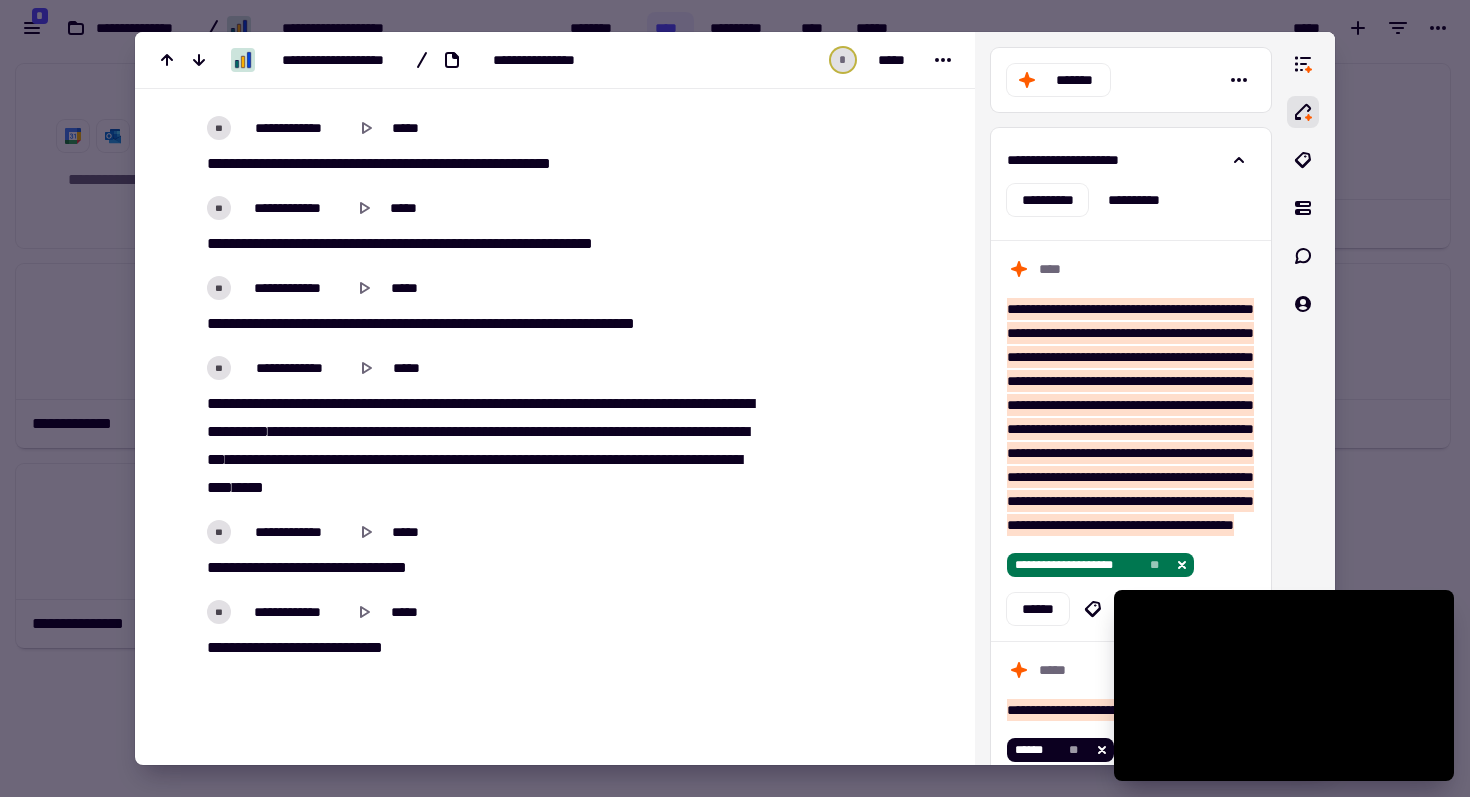 scroll, scrollTop: 20869, scrollLeft: 0, axis: vertical 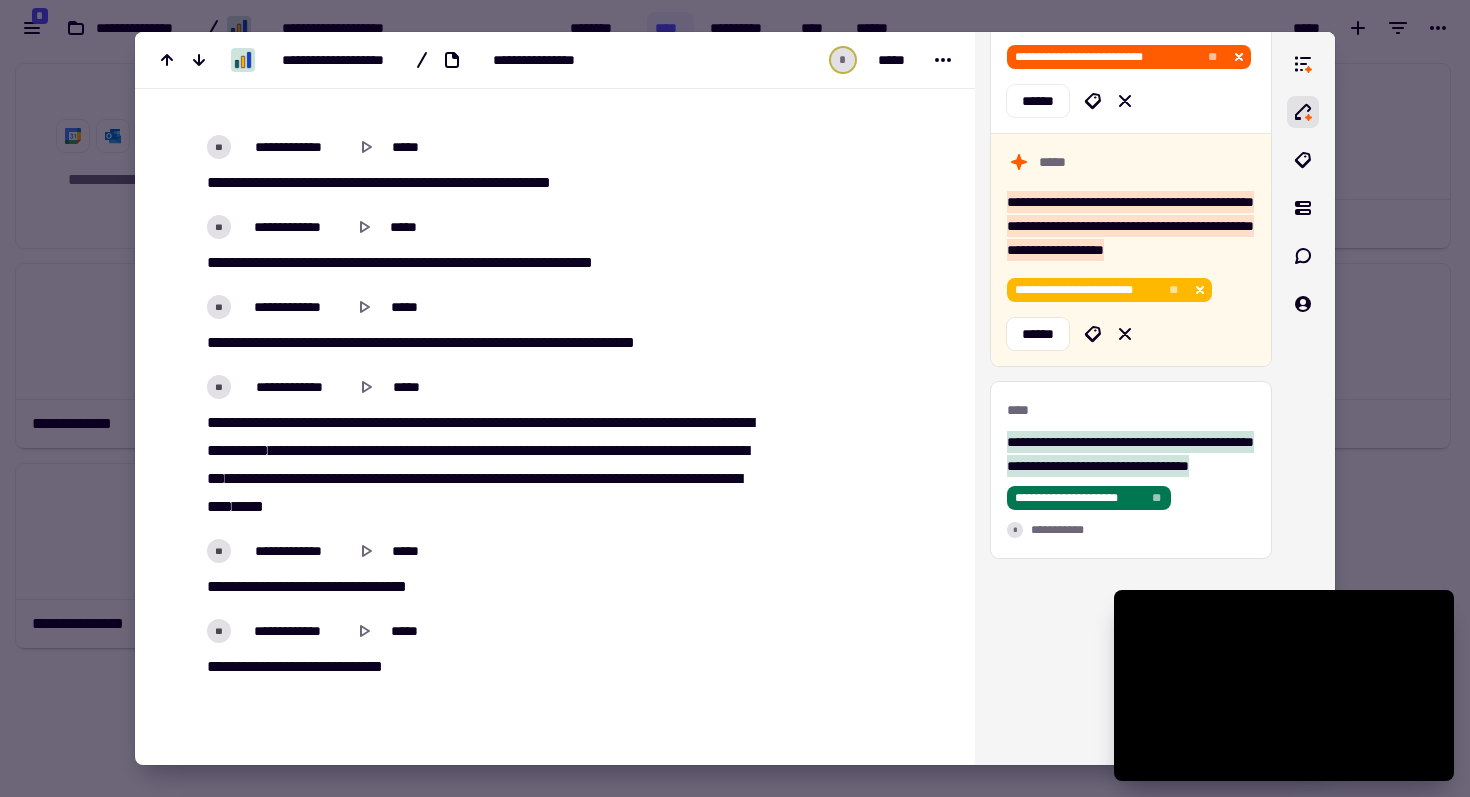 type on "*******" 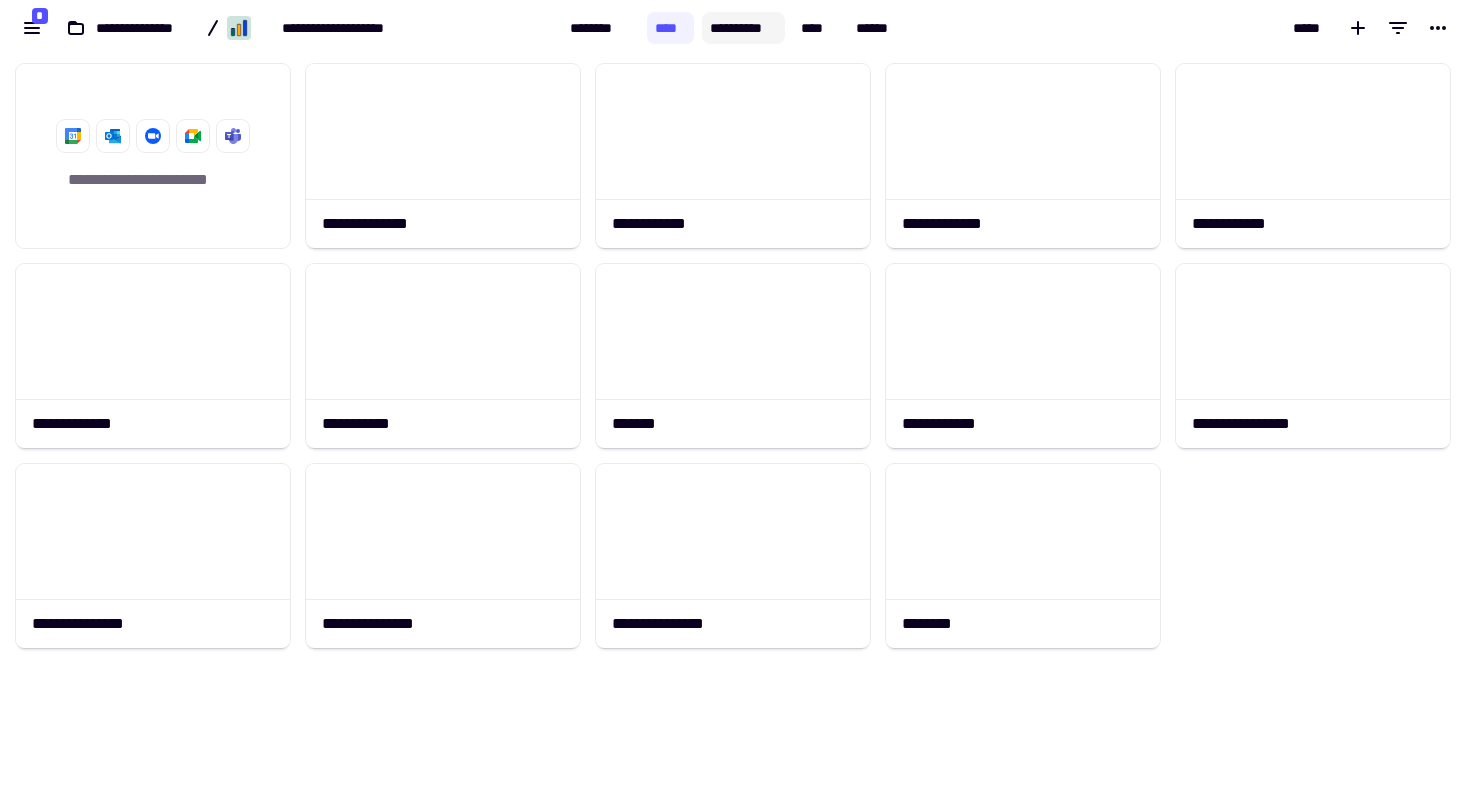 click on "**********" 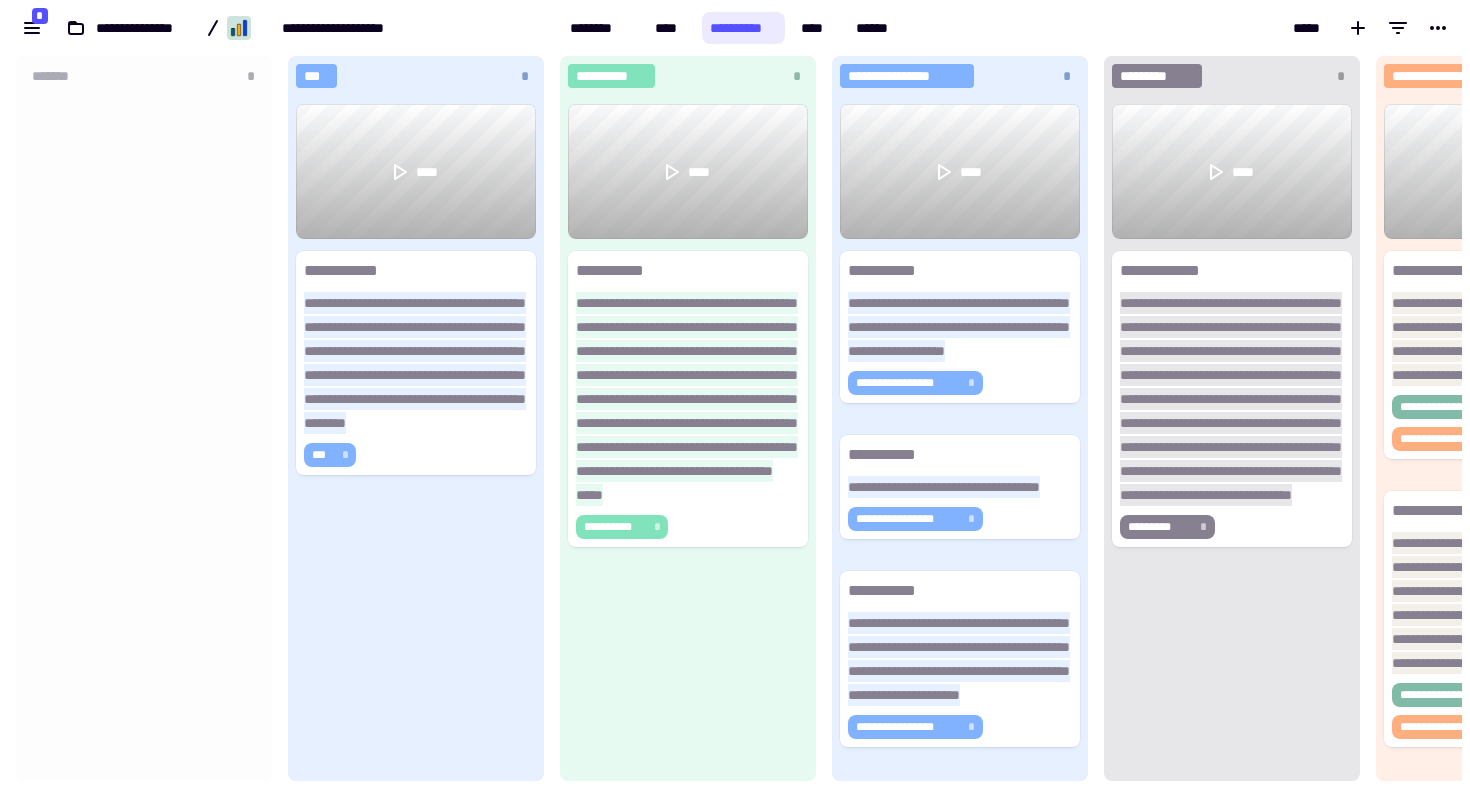 scroll, scrollTop: 1, scrollLeft: 1, axis: both 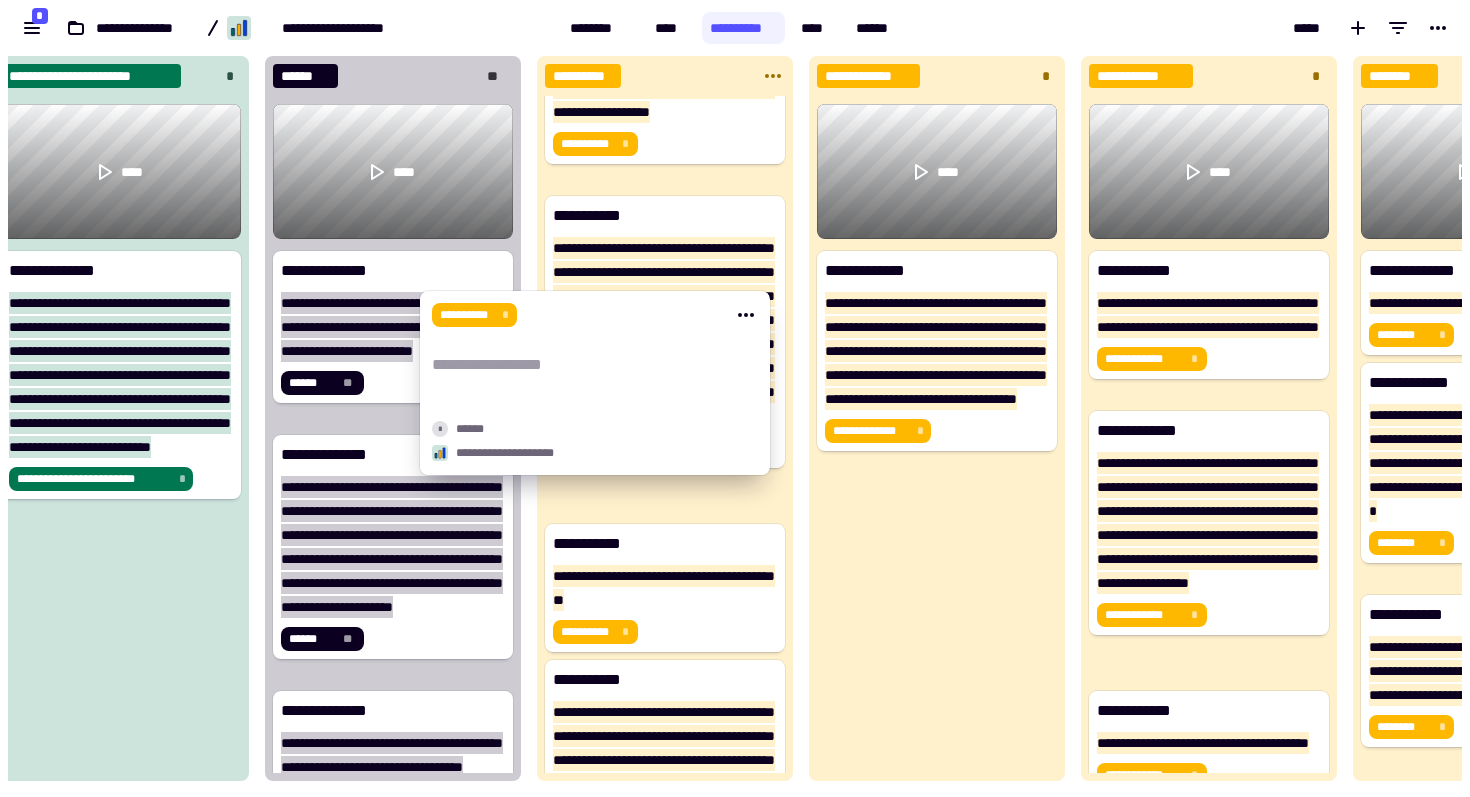 click on "**********" at bounding box center [579, 315] 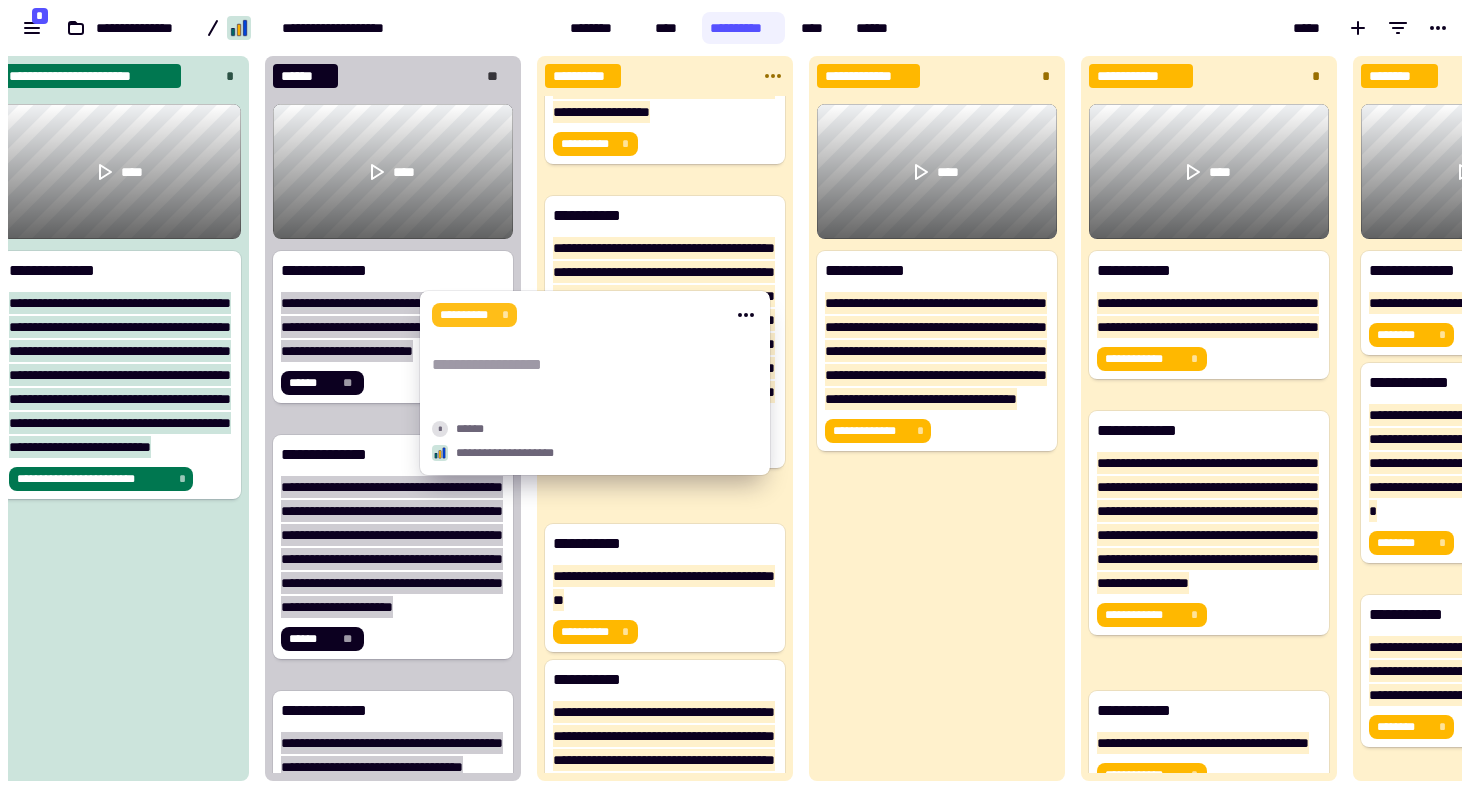 click on "**********" at bounding box center [474, 315] 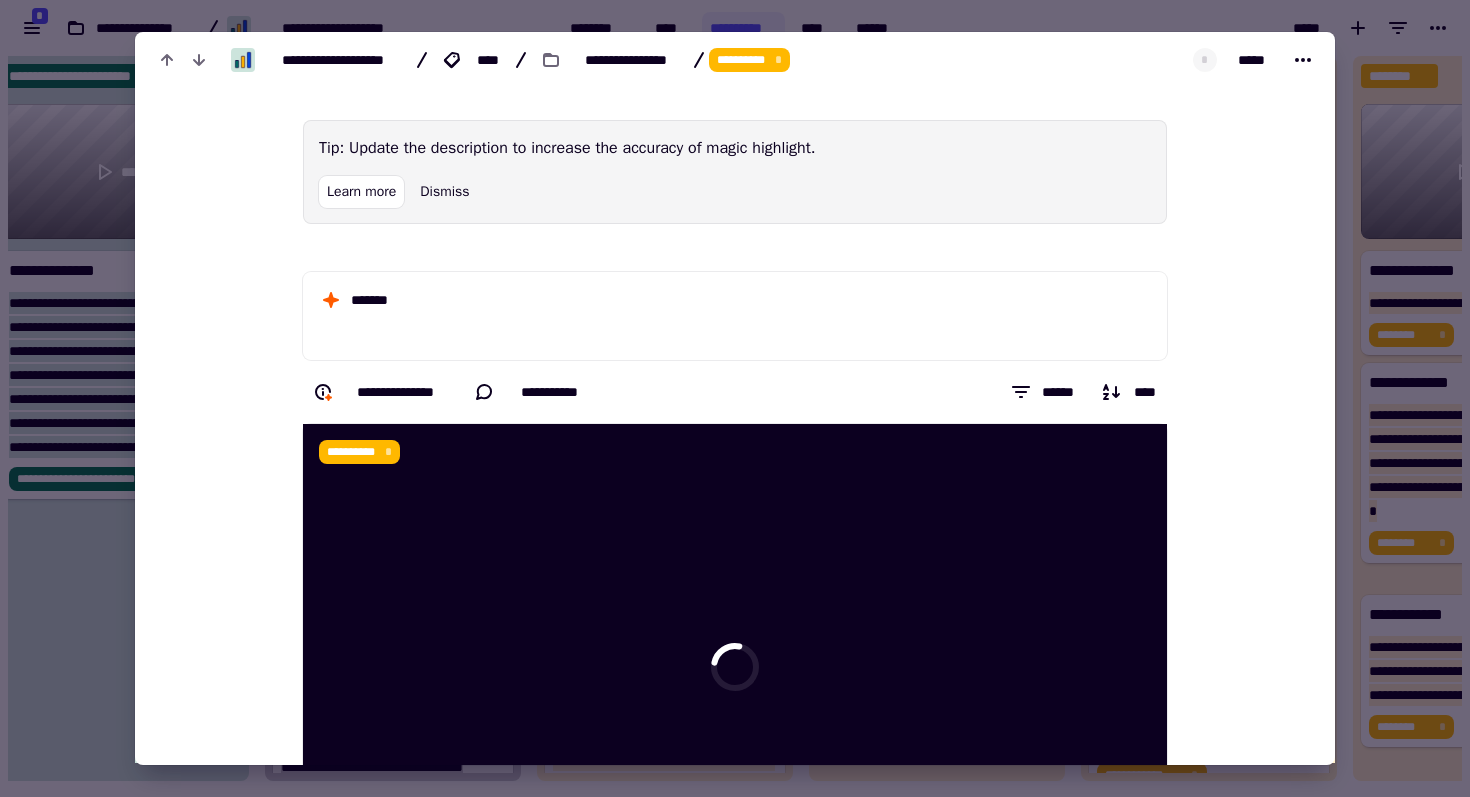 click at bounding box center [735, 398] 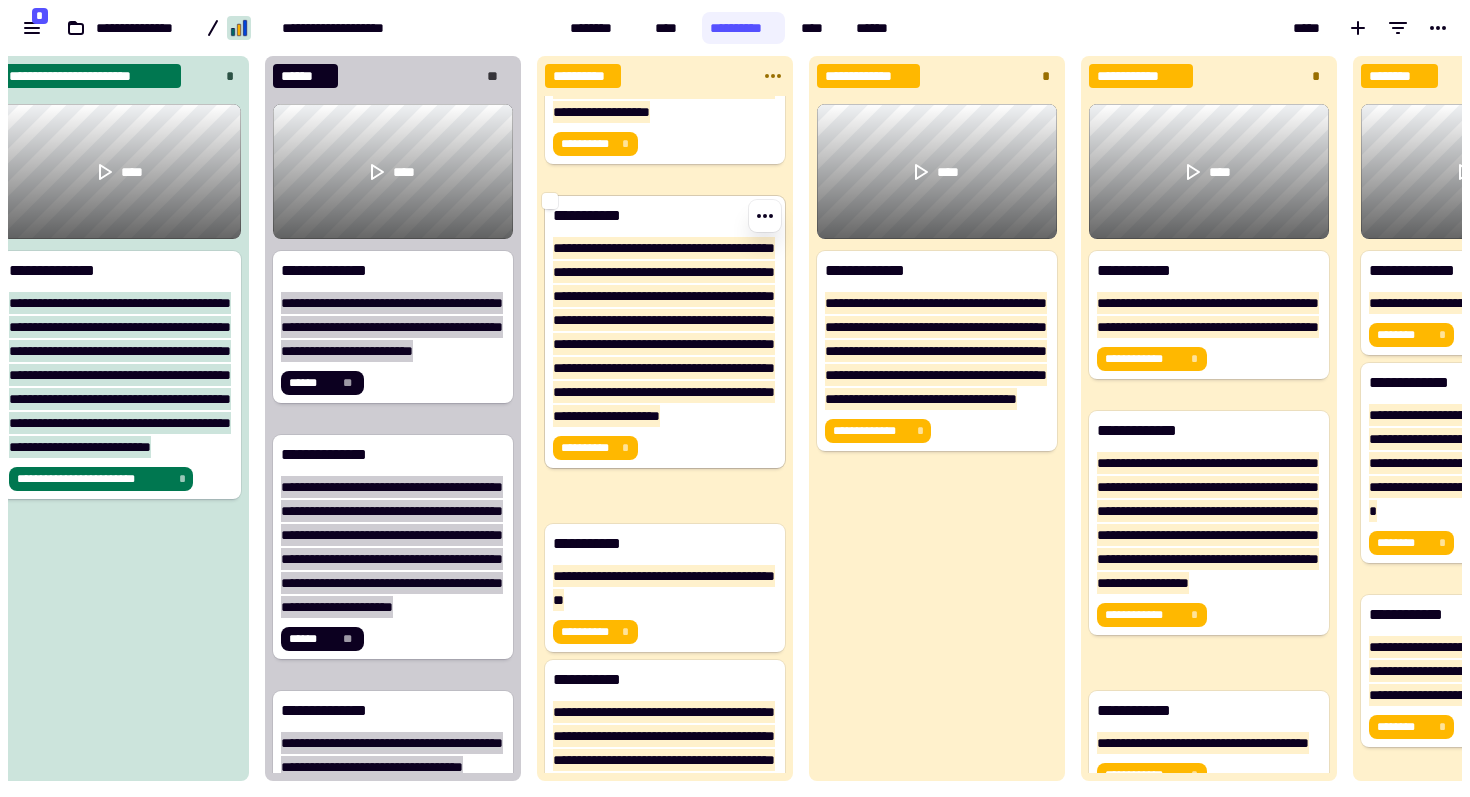 click on "**********" 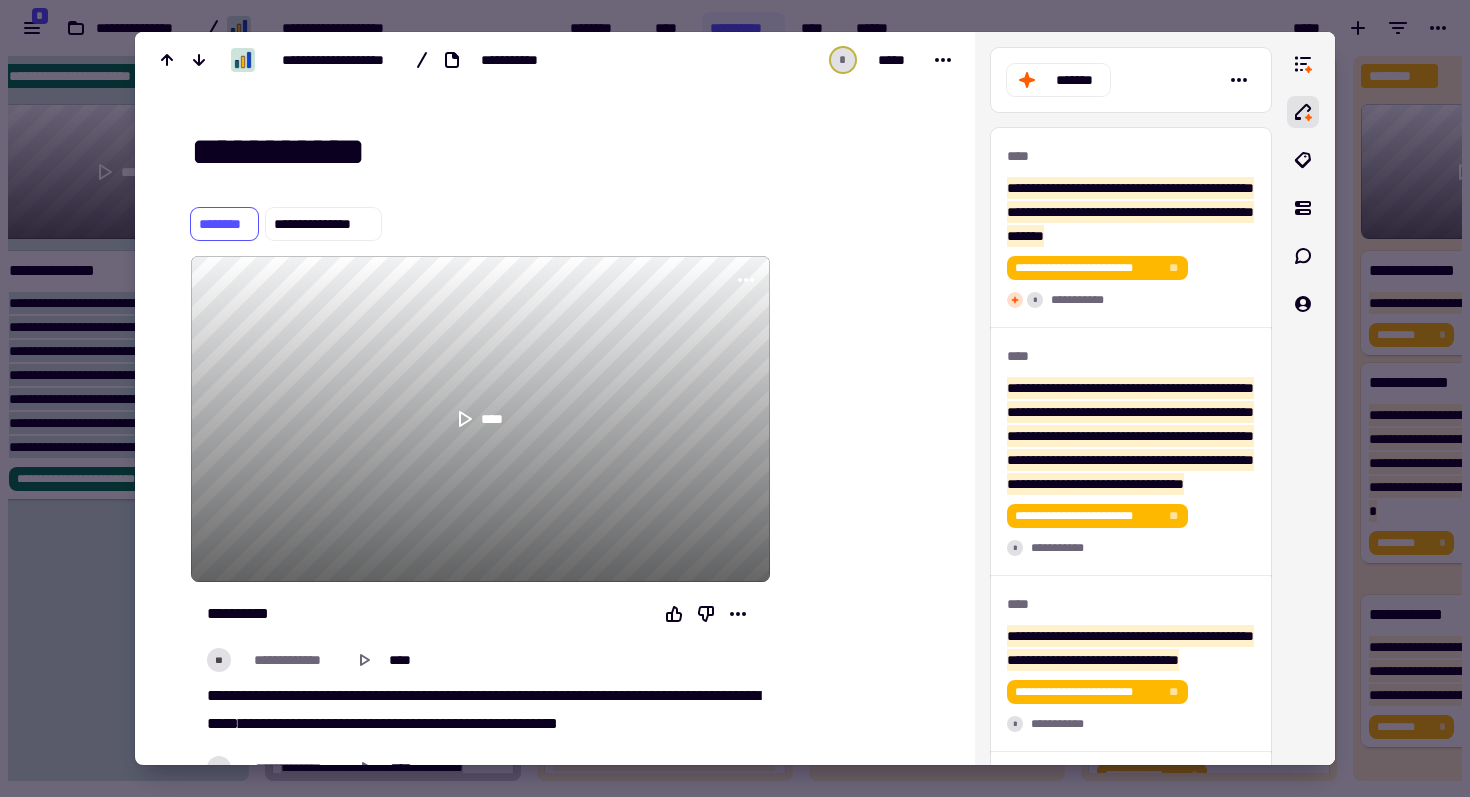 click on "**********" at bounding box center (468, 10763) 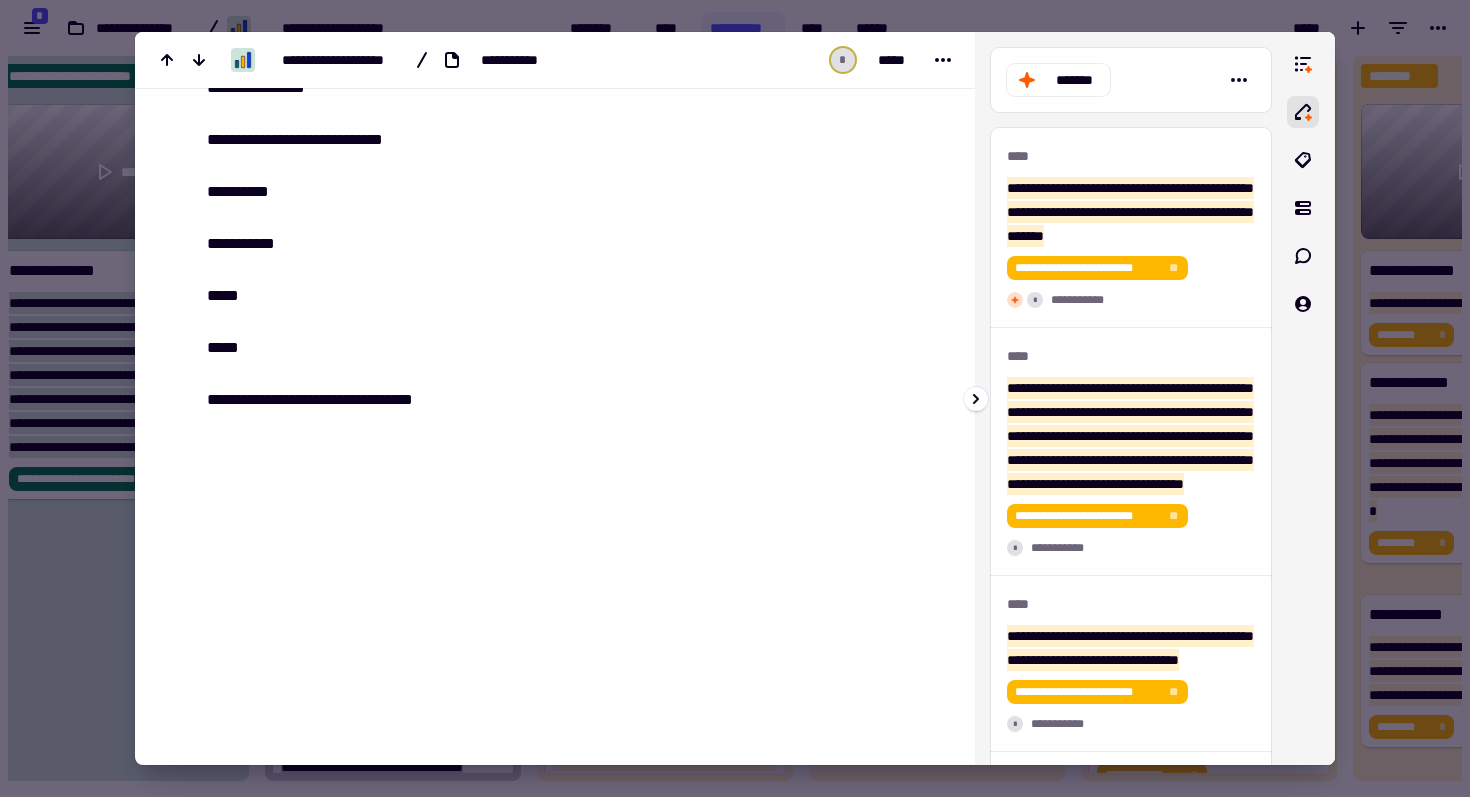click at bounding box center [735, 398] 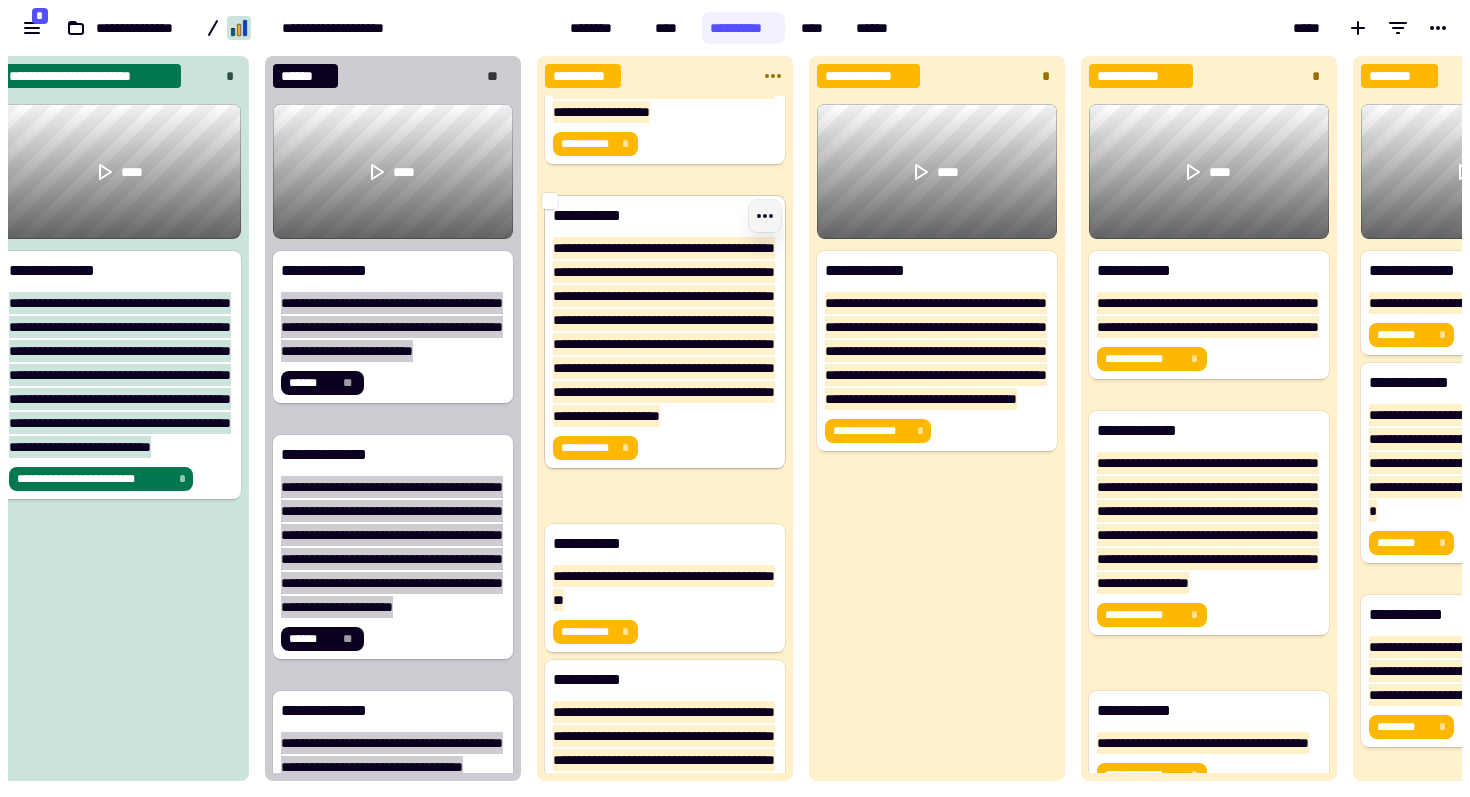 click 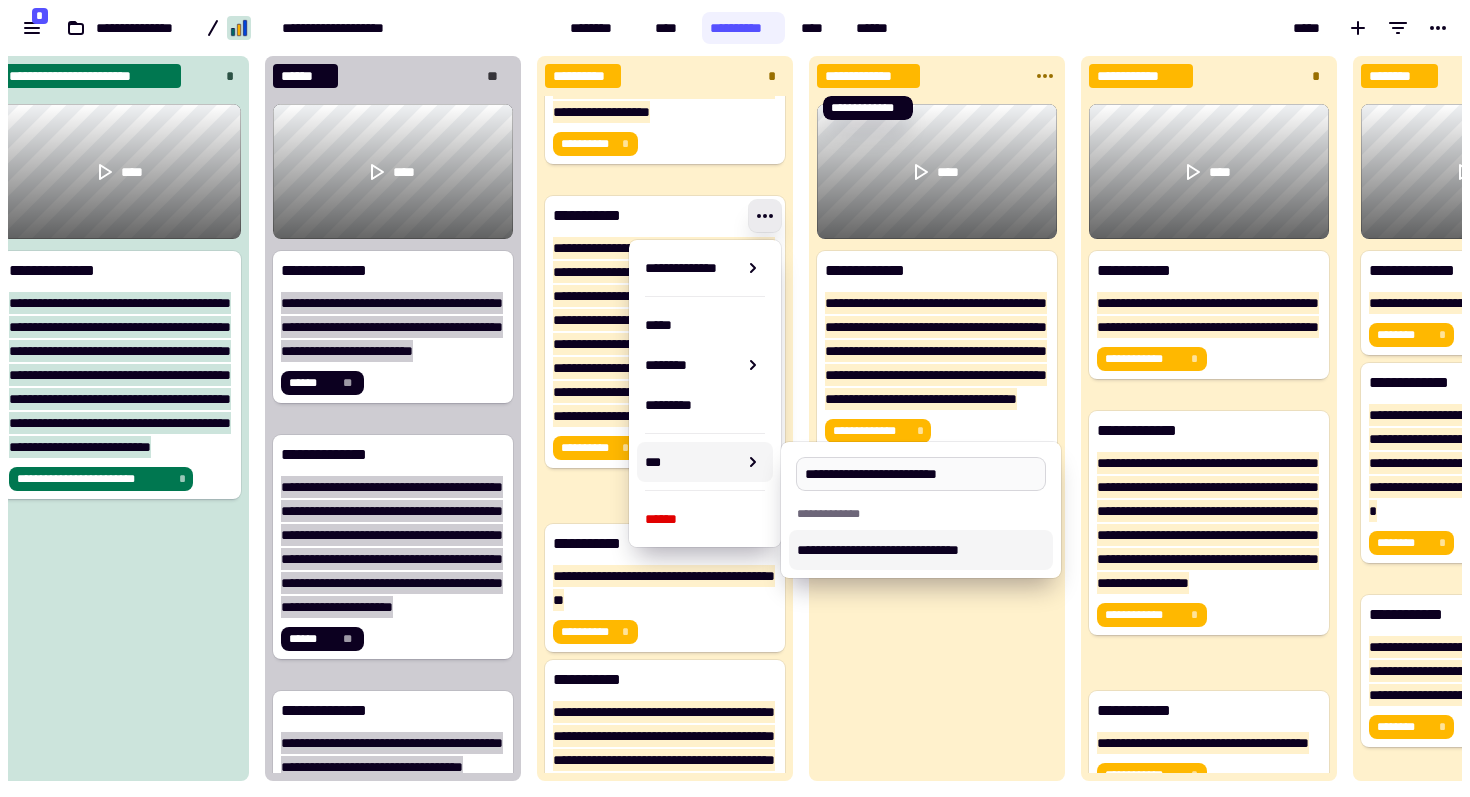 type on "**********" 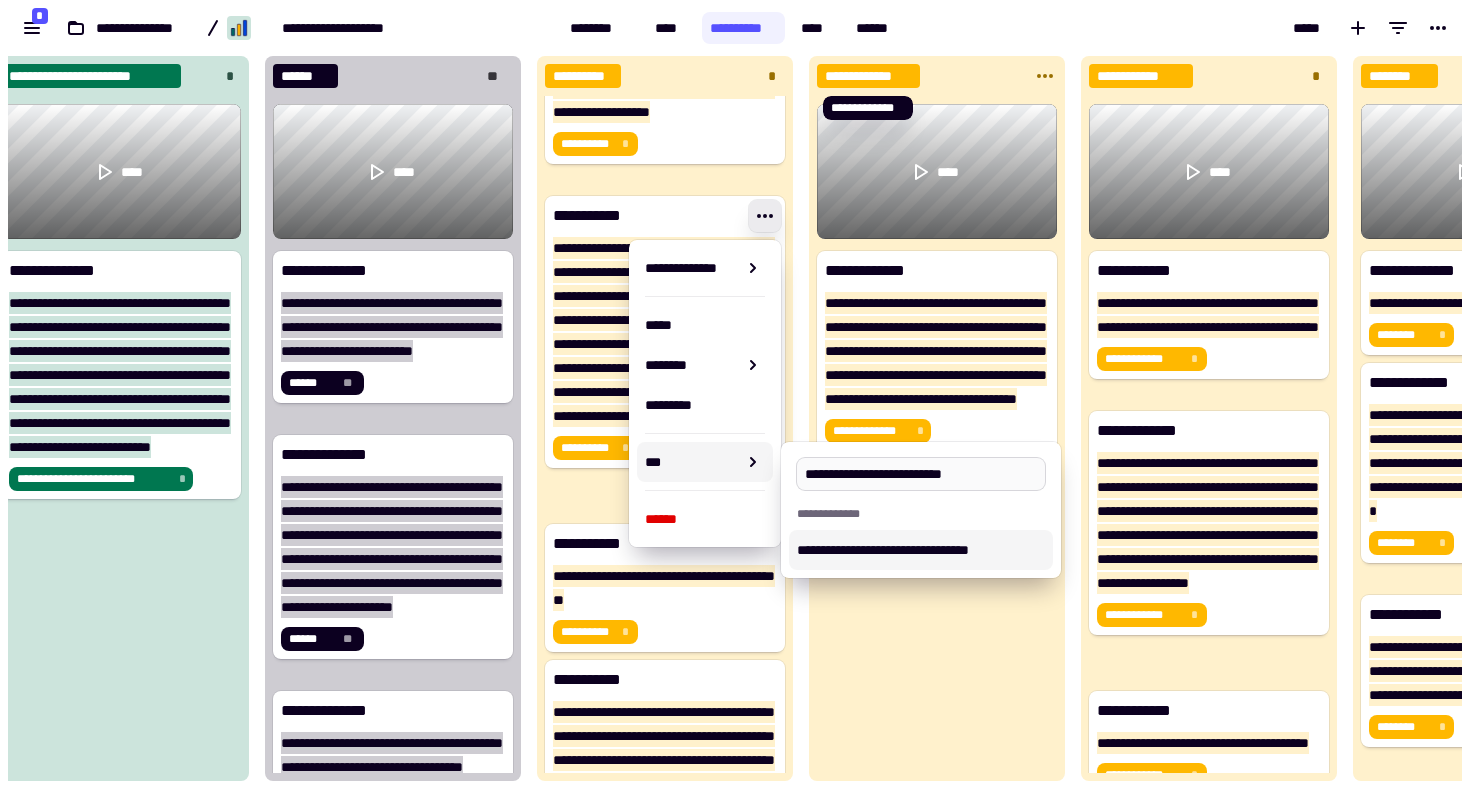 type 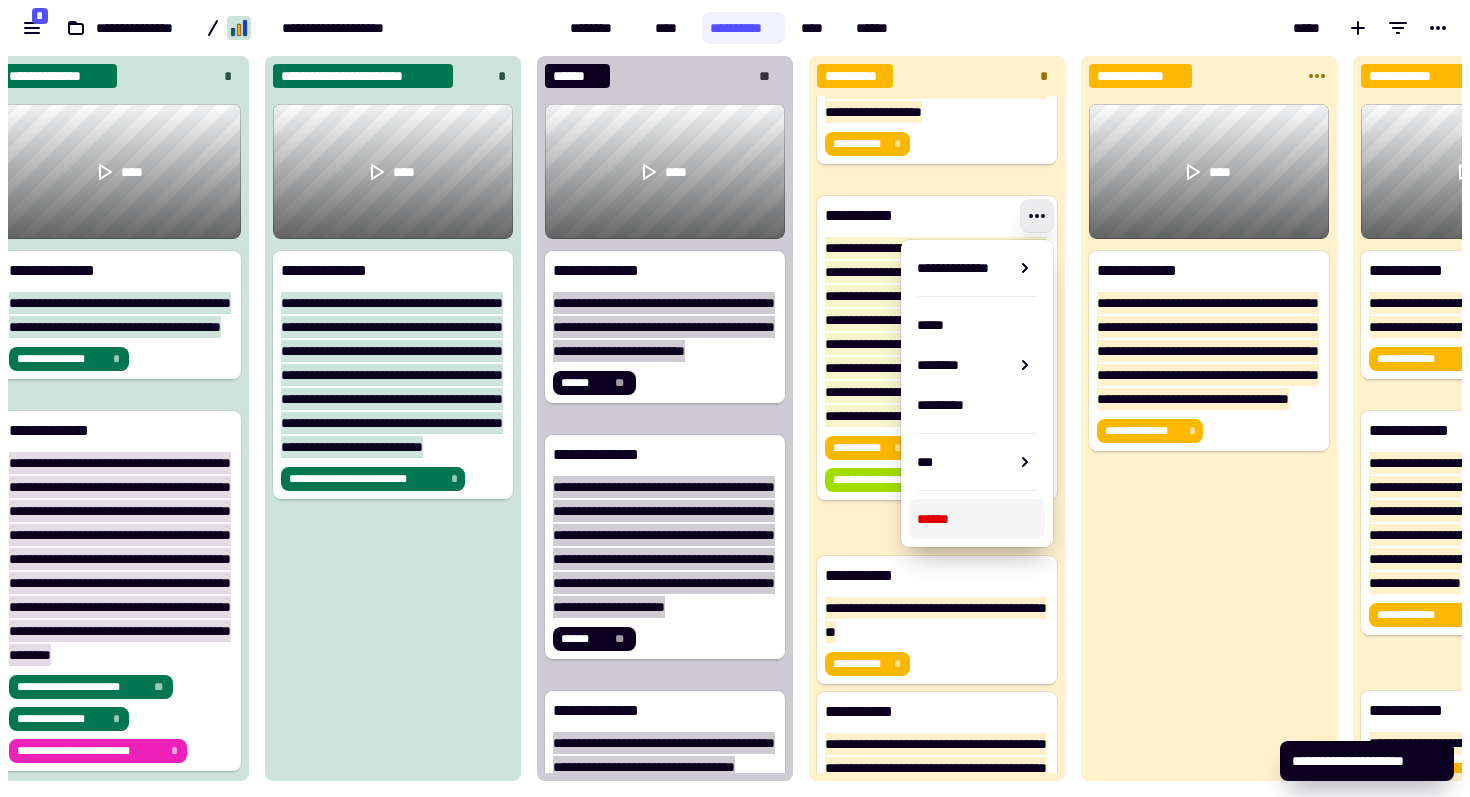 click on "**********" 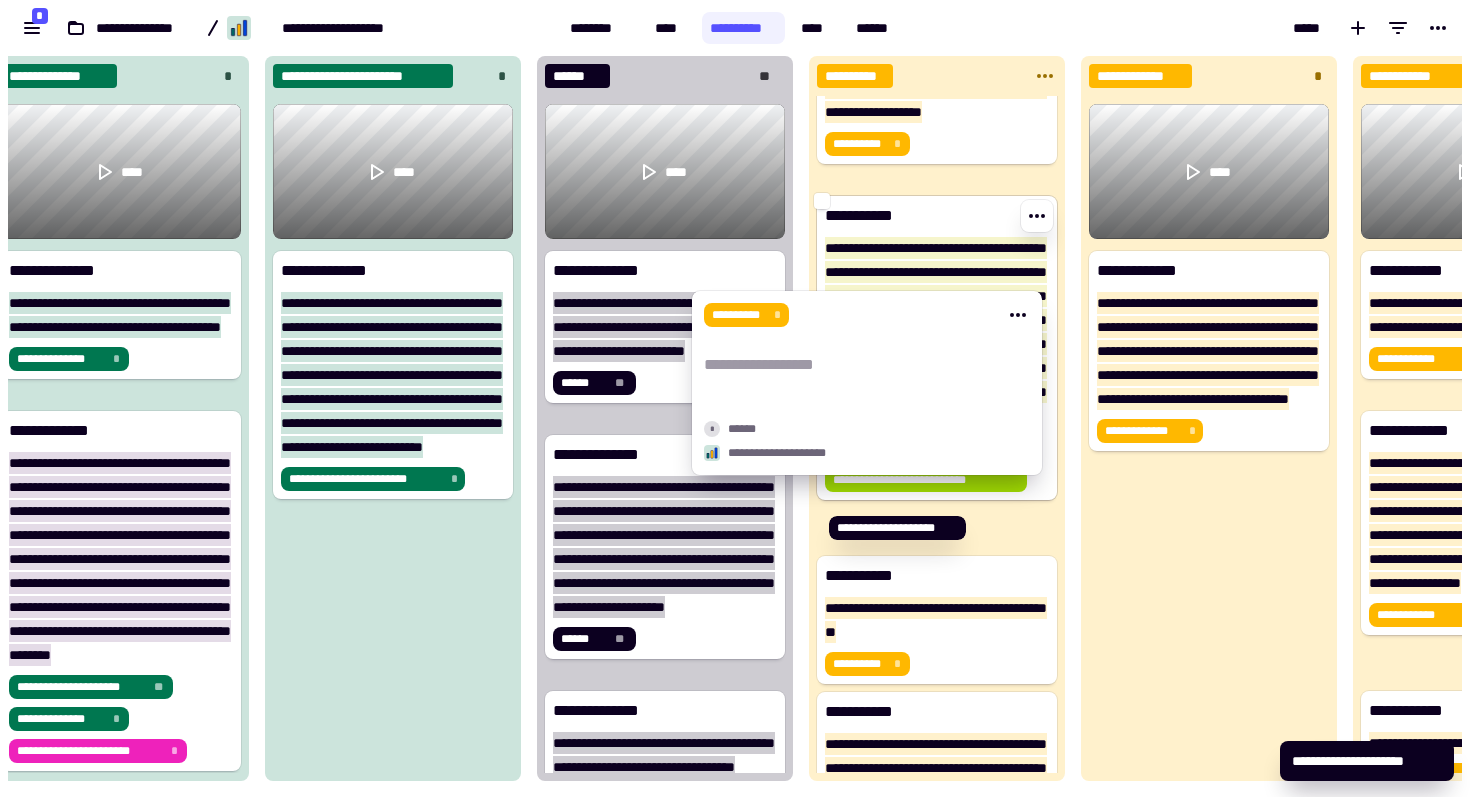 click on "*" 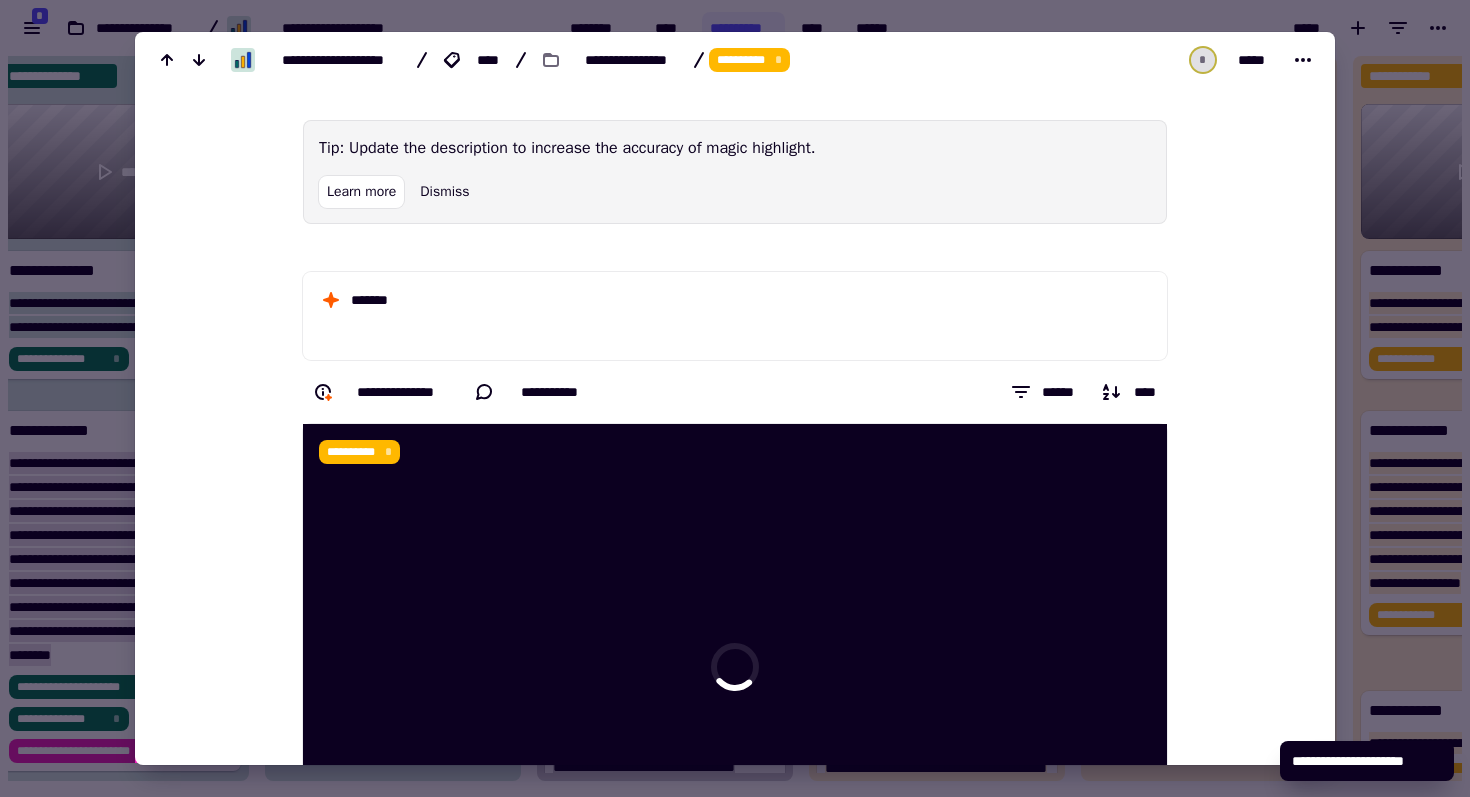 click at bounding box center (735, 398) 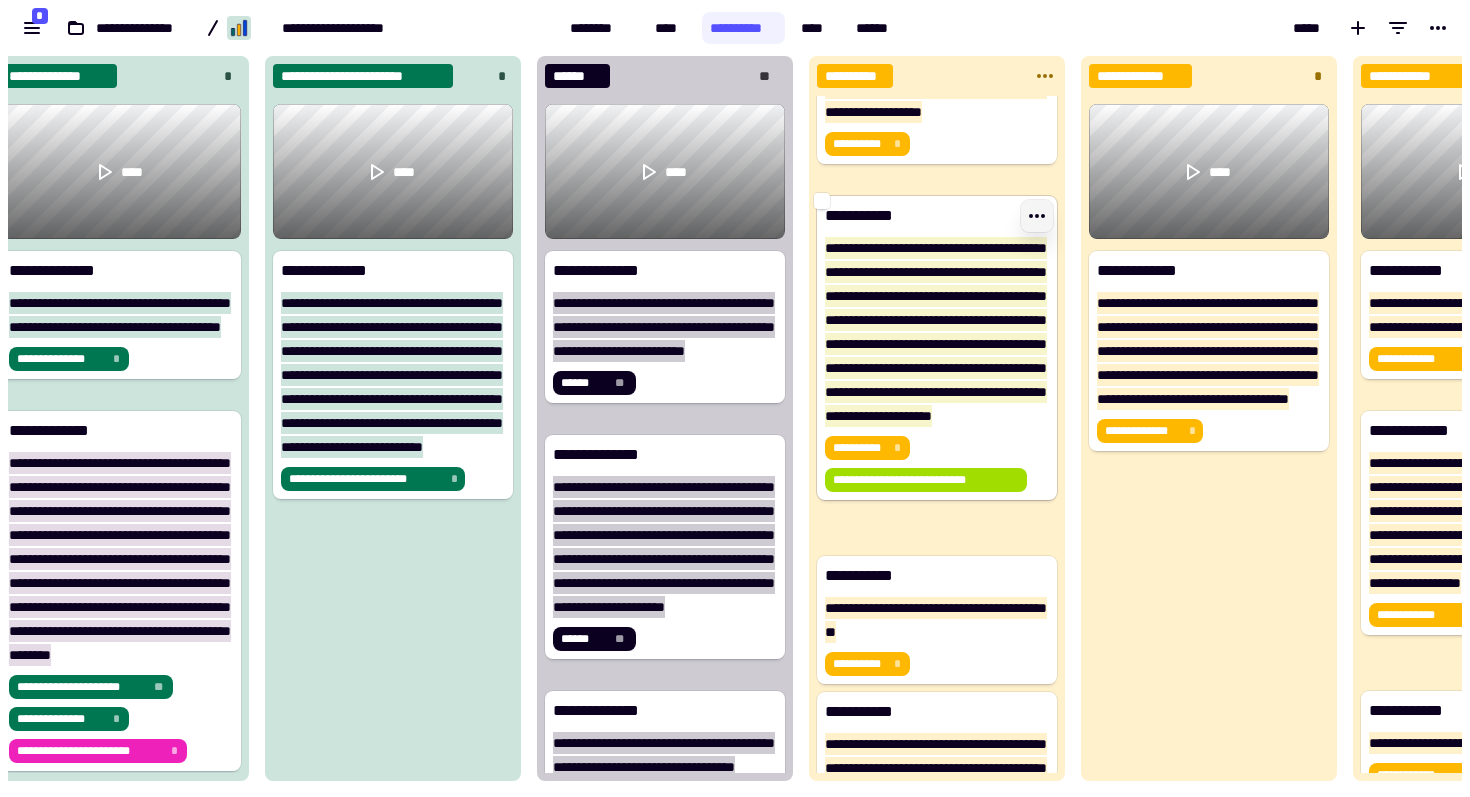 click 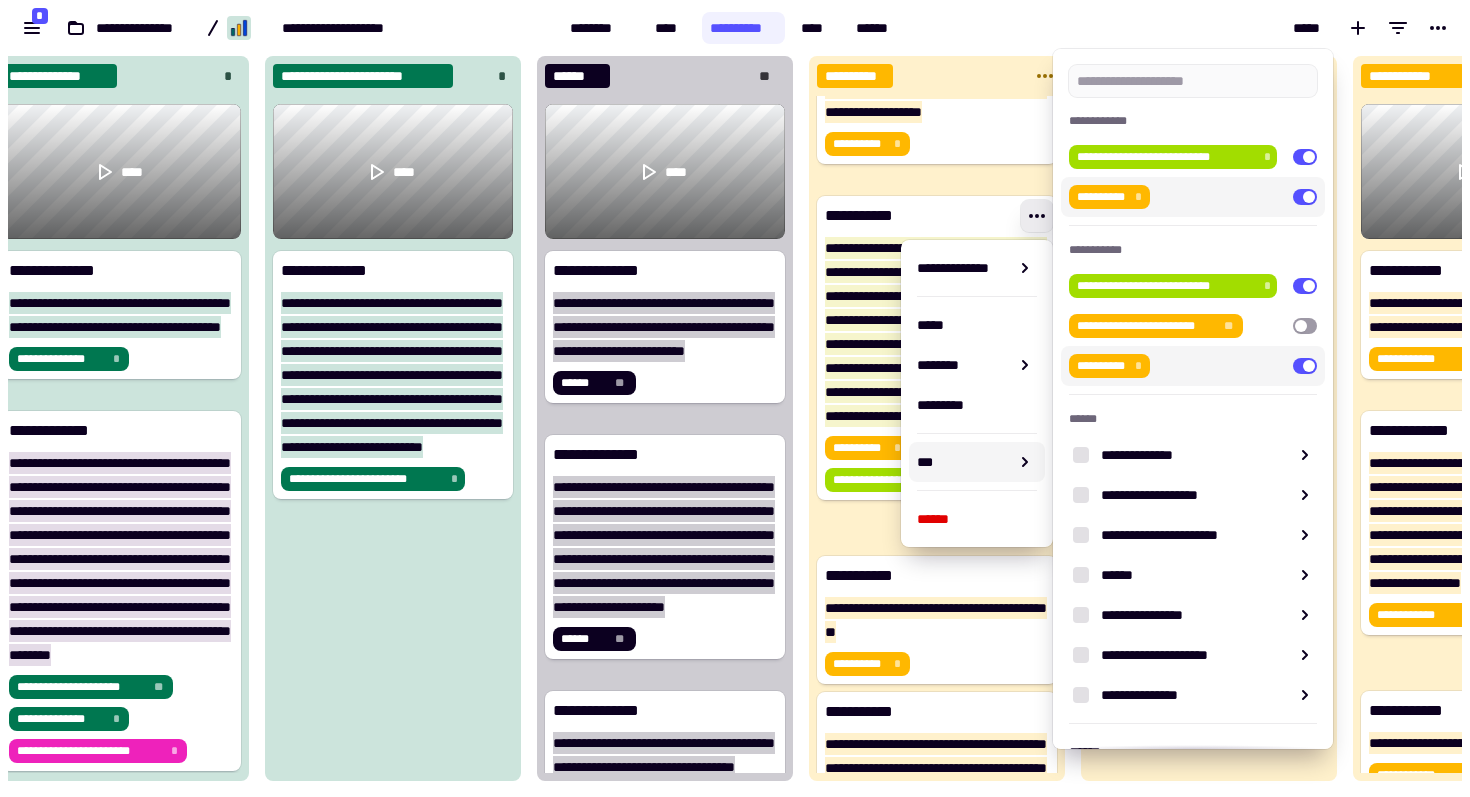 click at bounding box center (1305, 366) 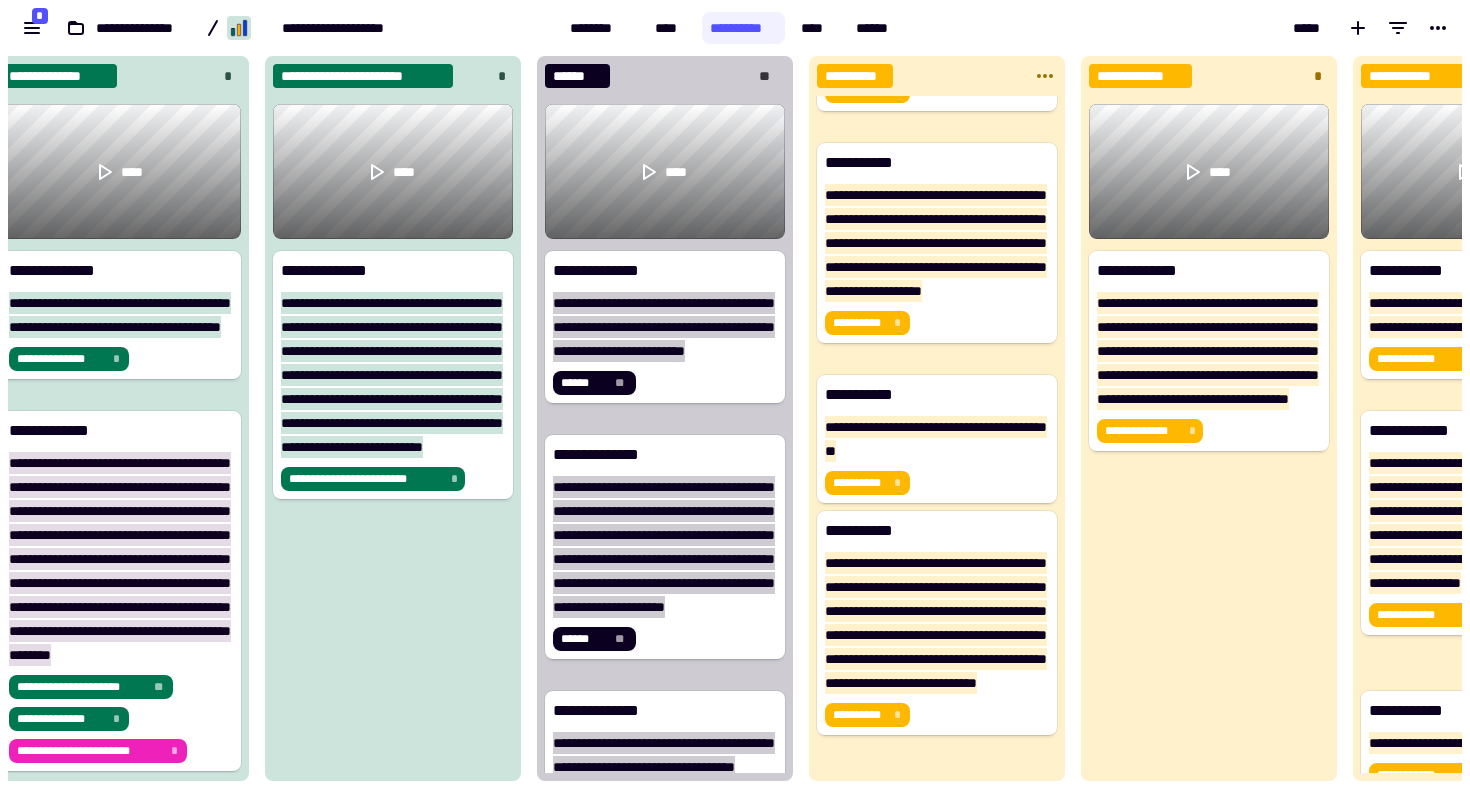 scroll, scrollTop: 642, scrollLeft: 0, axis: vertical 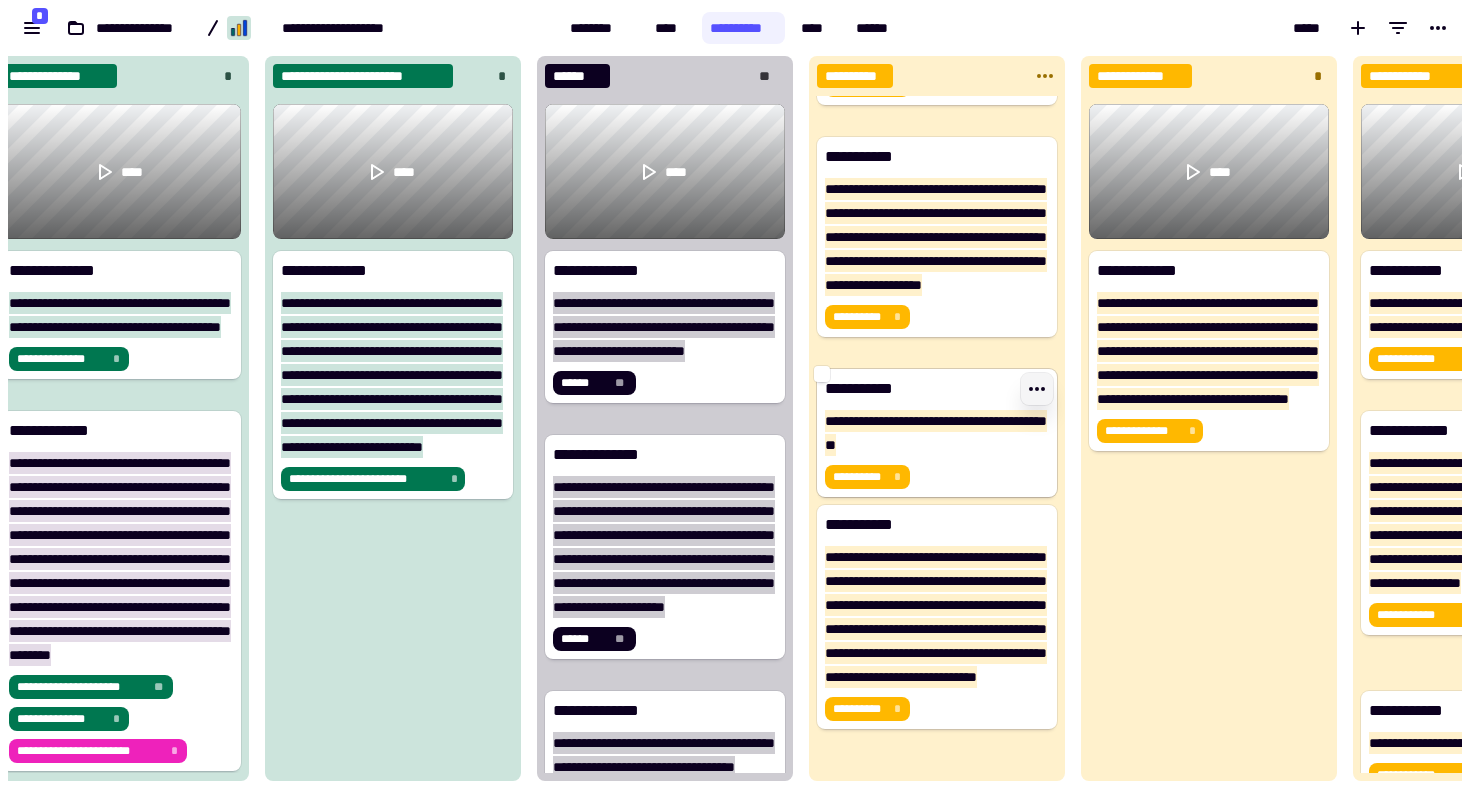 click 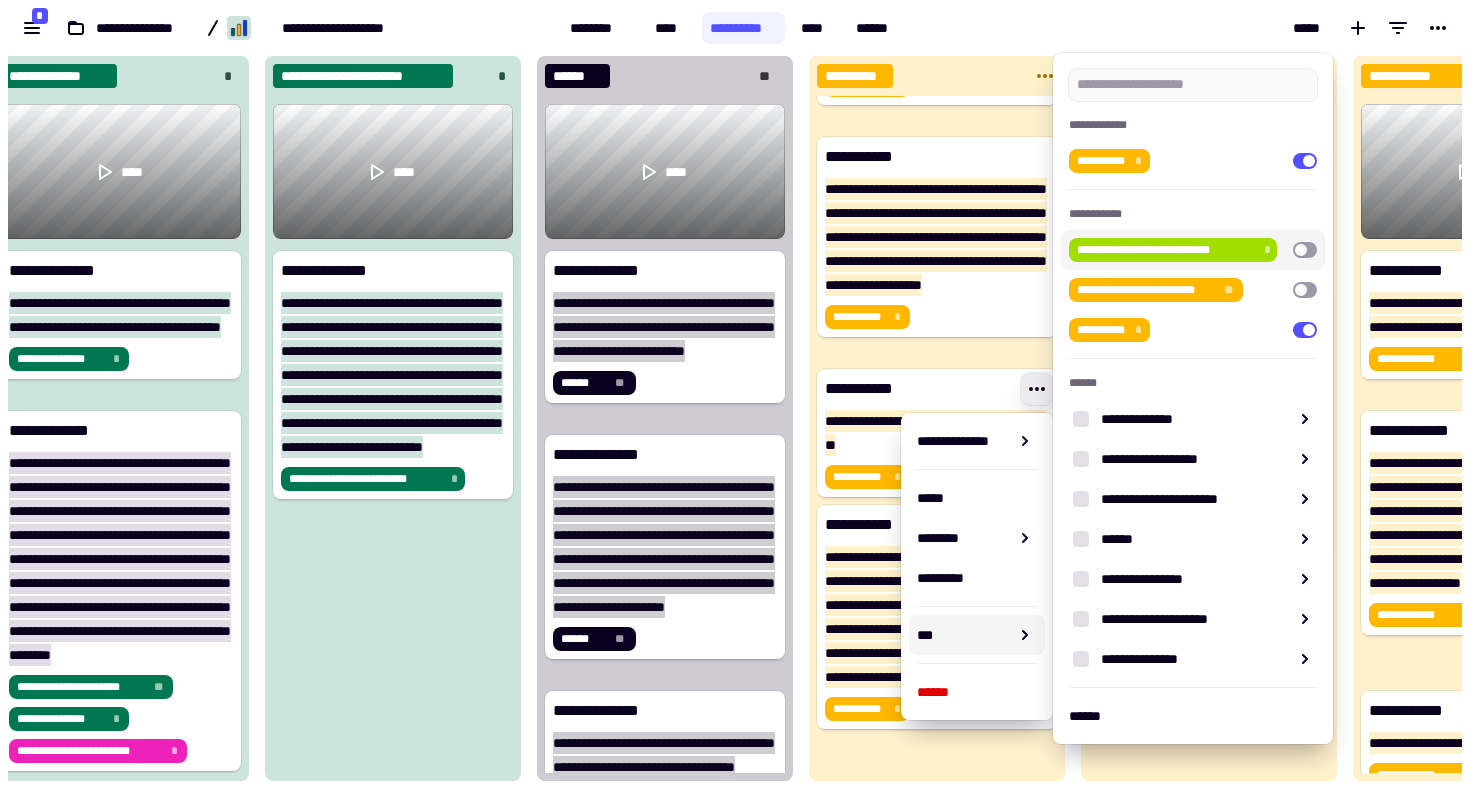 click at bounding box center (1305, 250) 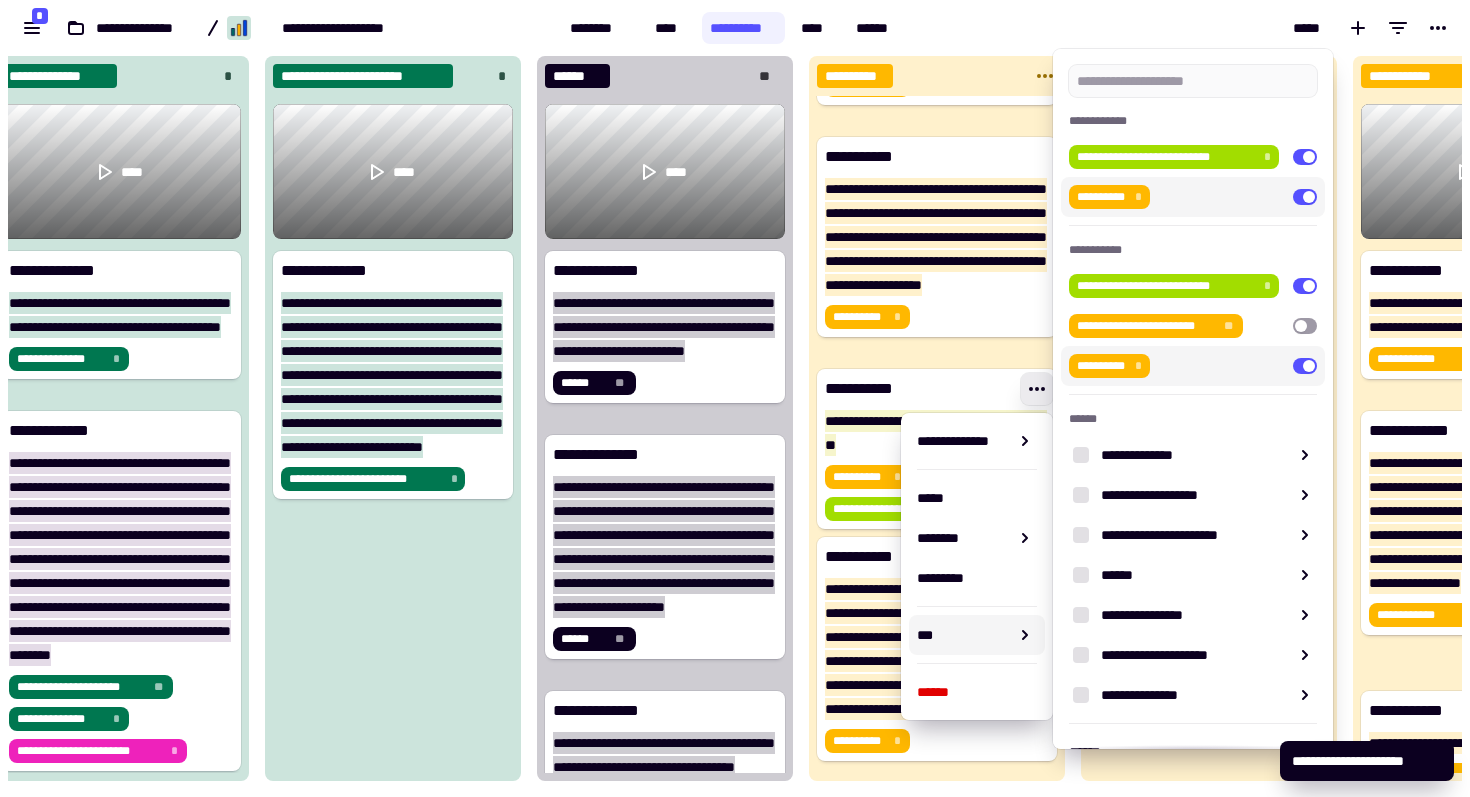 click at bounding box center [1305, 366] 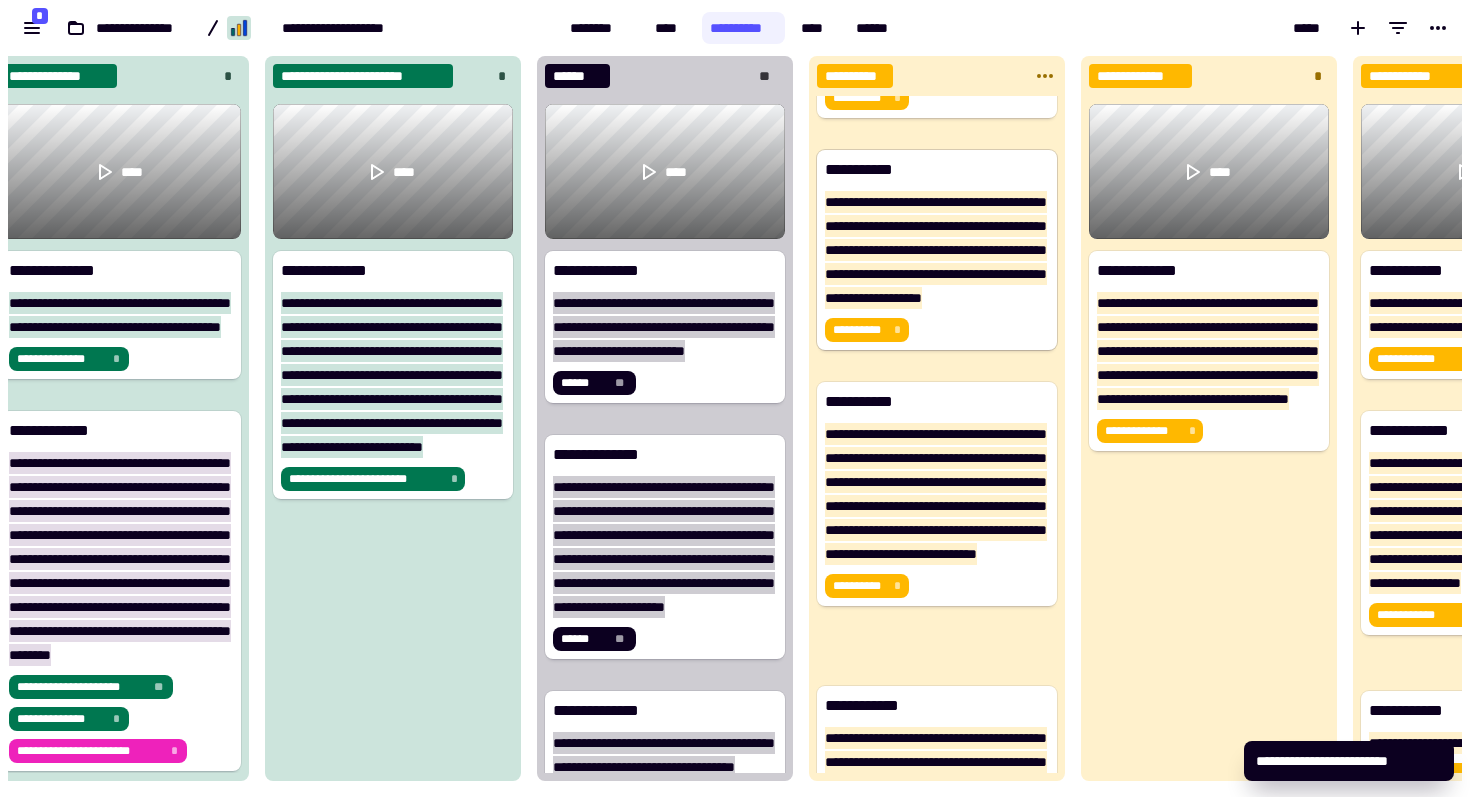 scroll, scrollTop: 630, scrollLeft: 0, axis: vertical 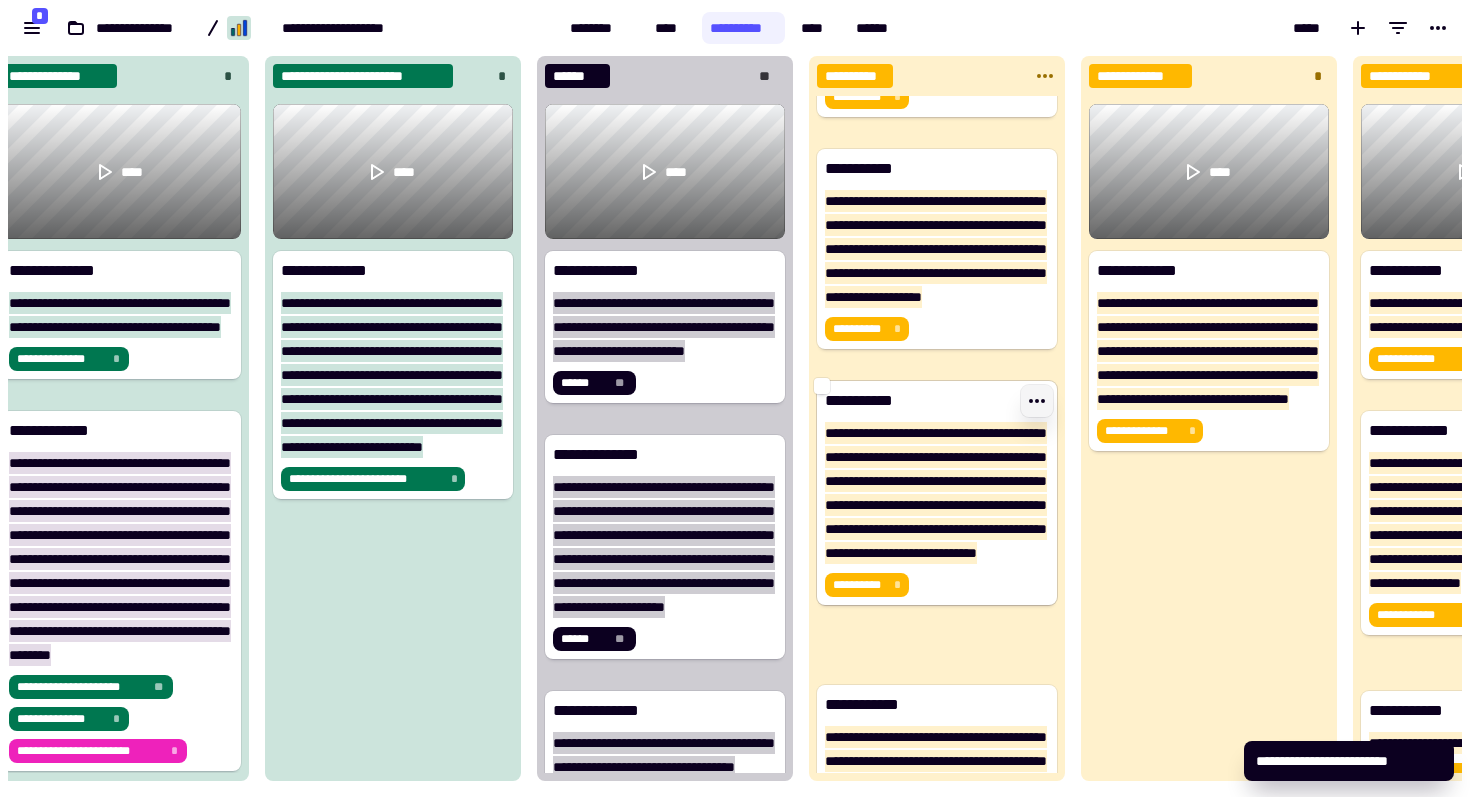 click 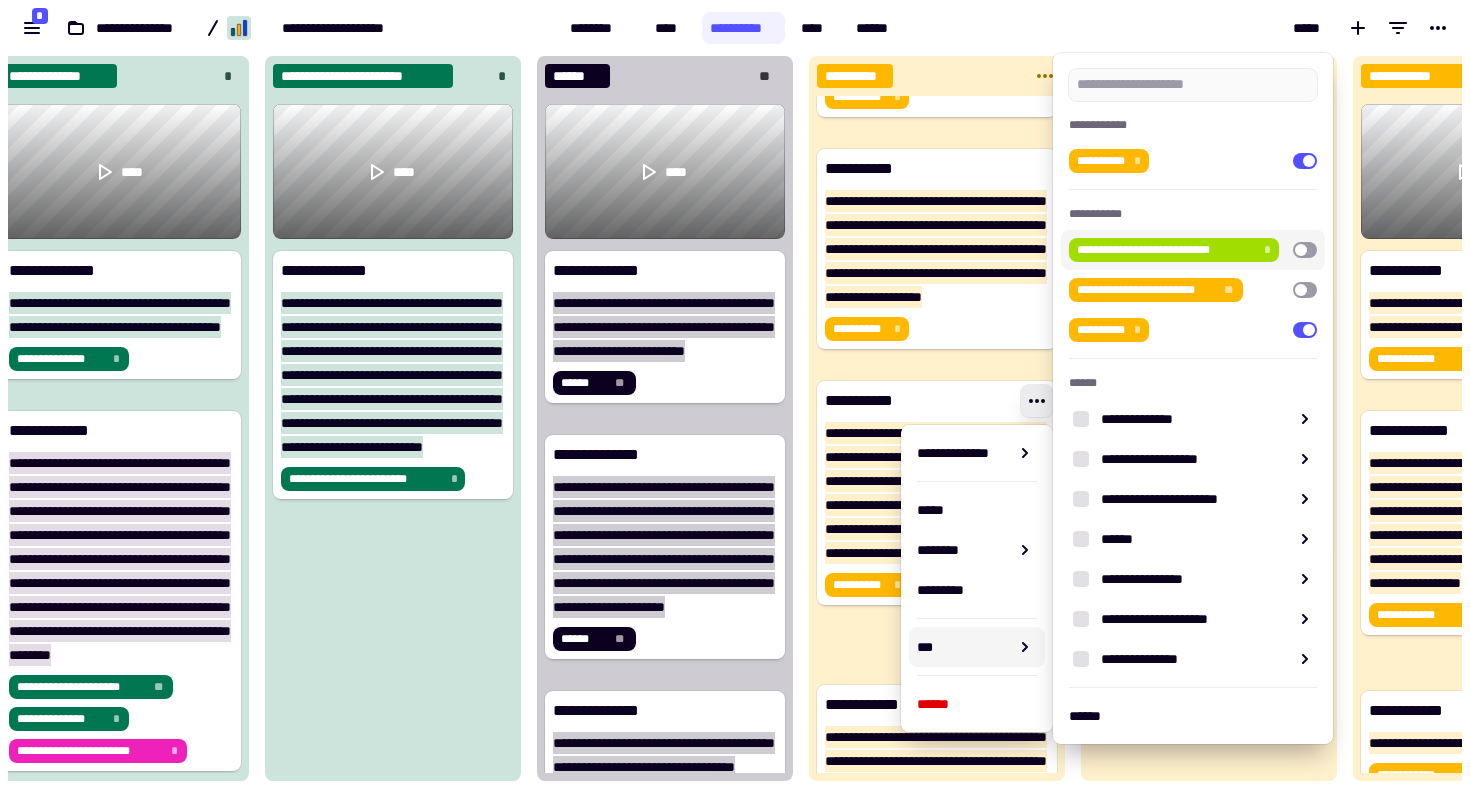 click at bounding box center [1305, 250] 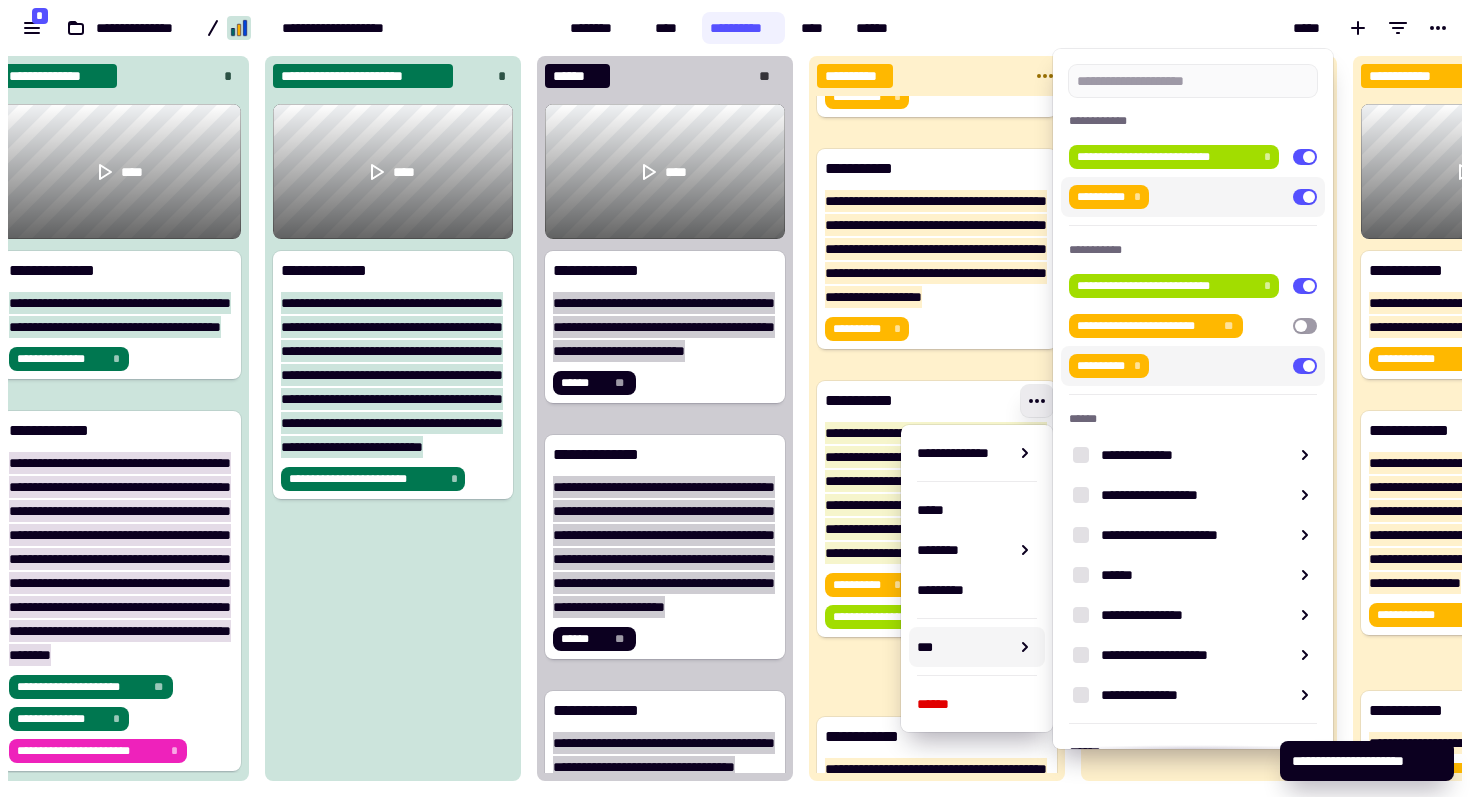 click at bounding box center [1305, 366] 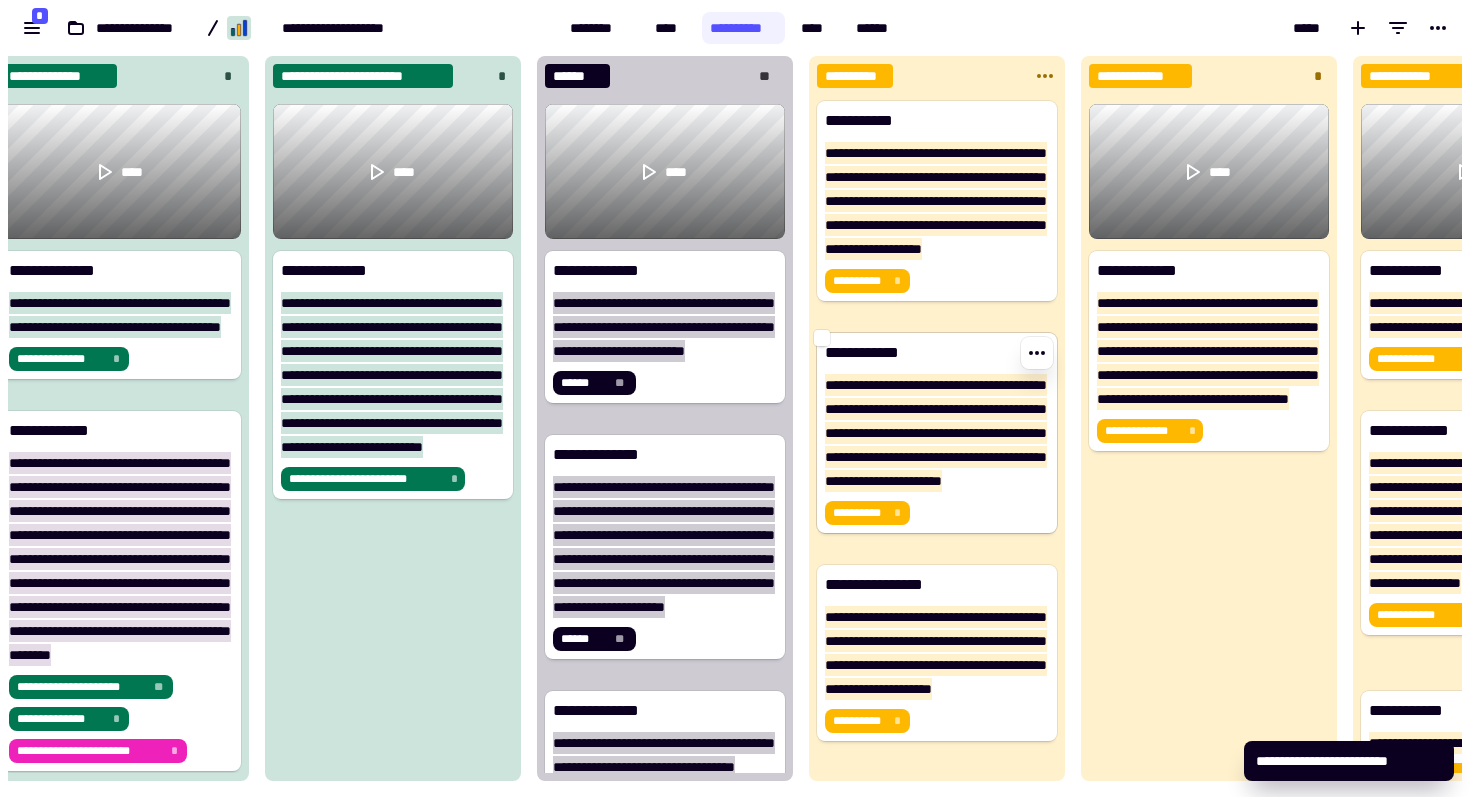 scroll, scrollTop: 688, scrollLeft: 0, axis: vertical 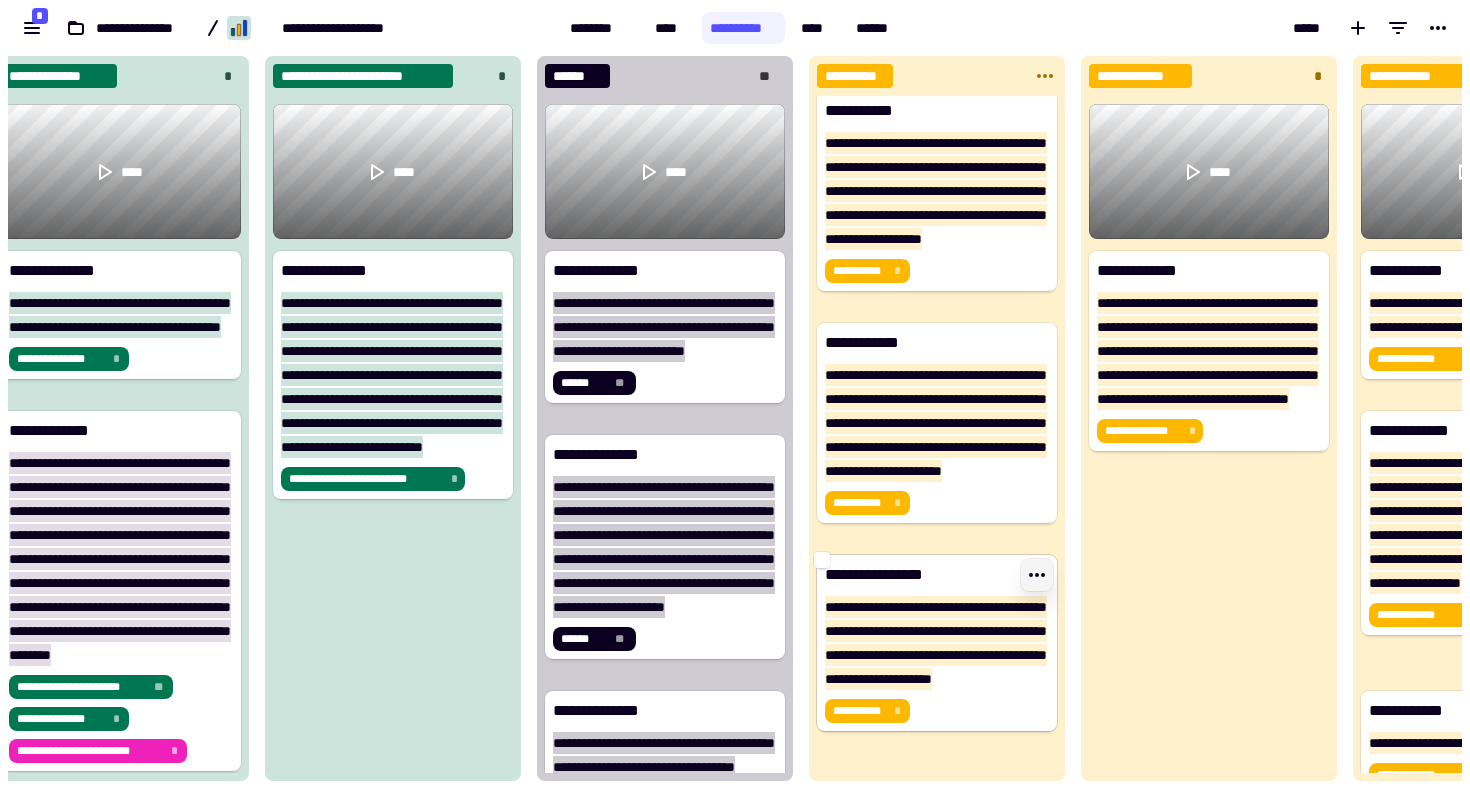 click 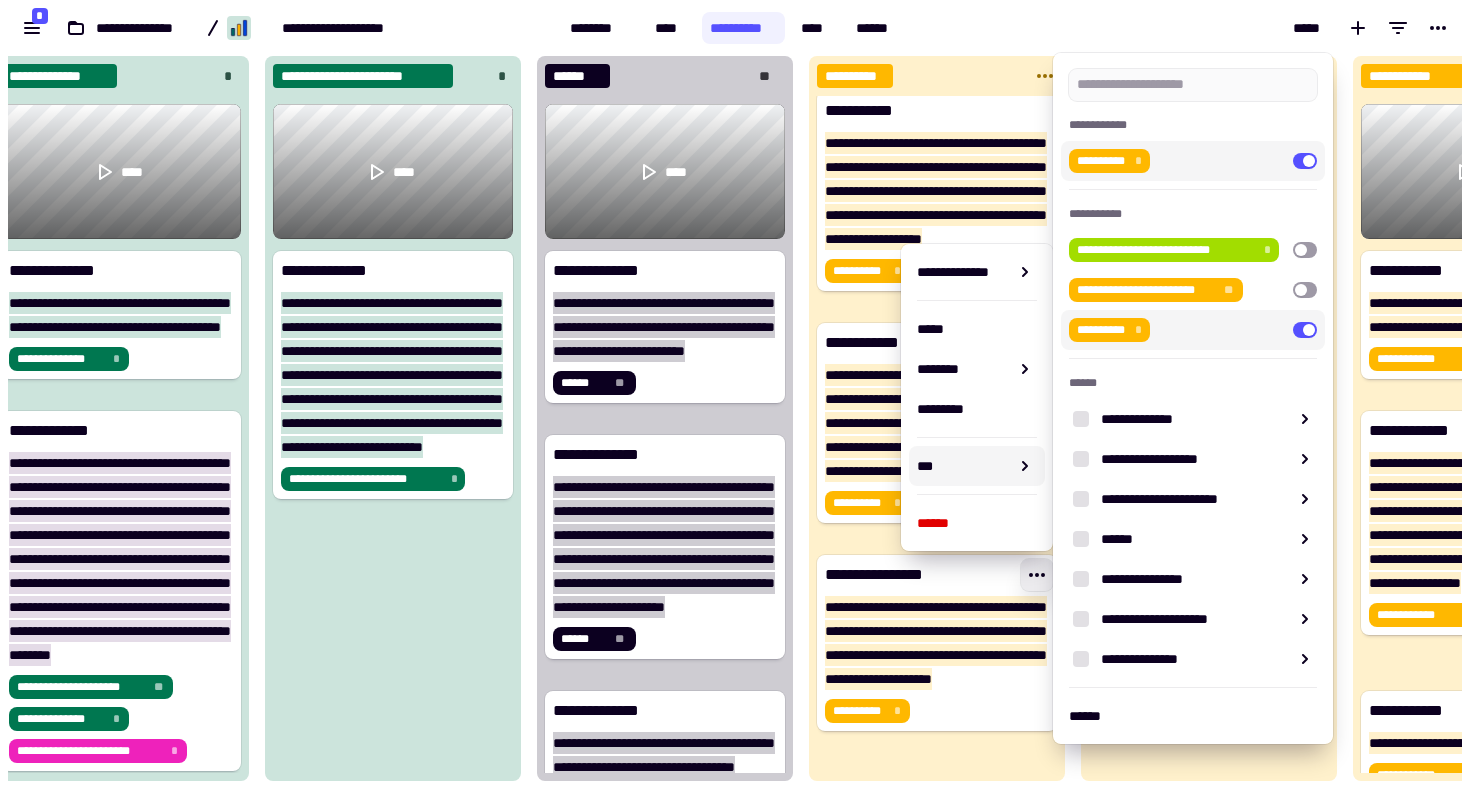 click at bounding box center [1305, 161] 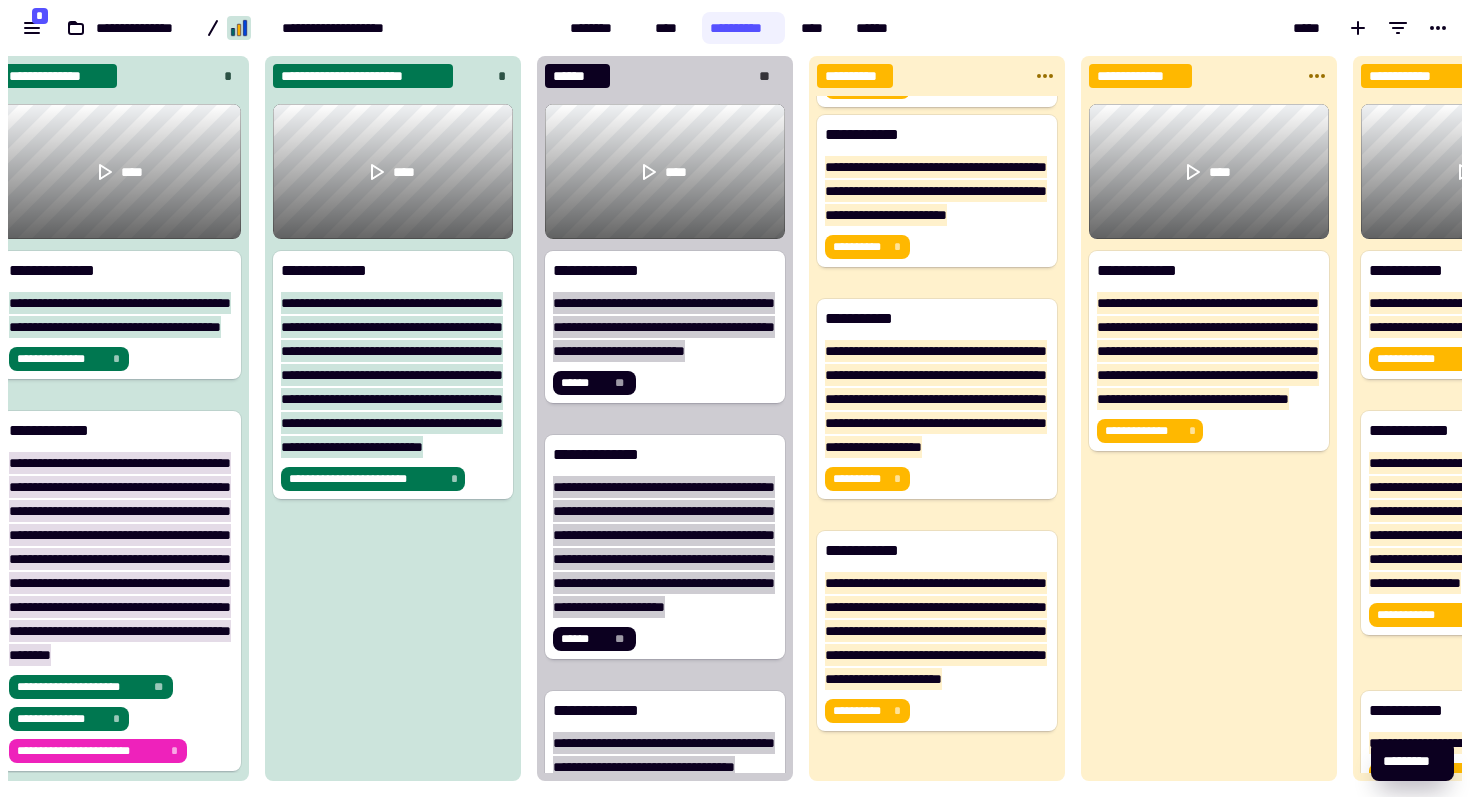 scroll, scrollTop: 466, scrollLeft: 0, axis: vertical 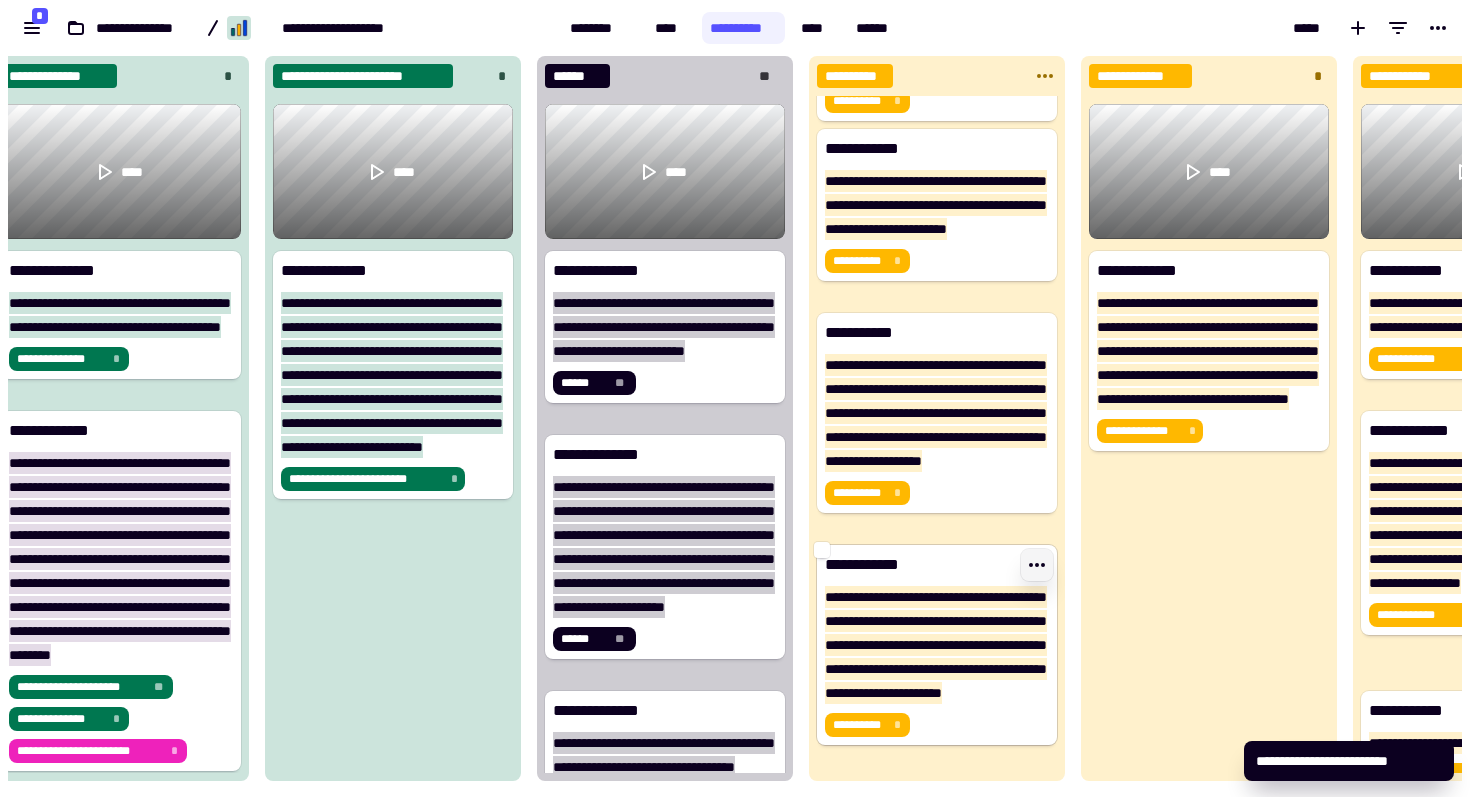 click 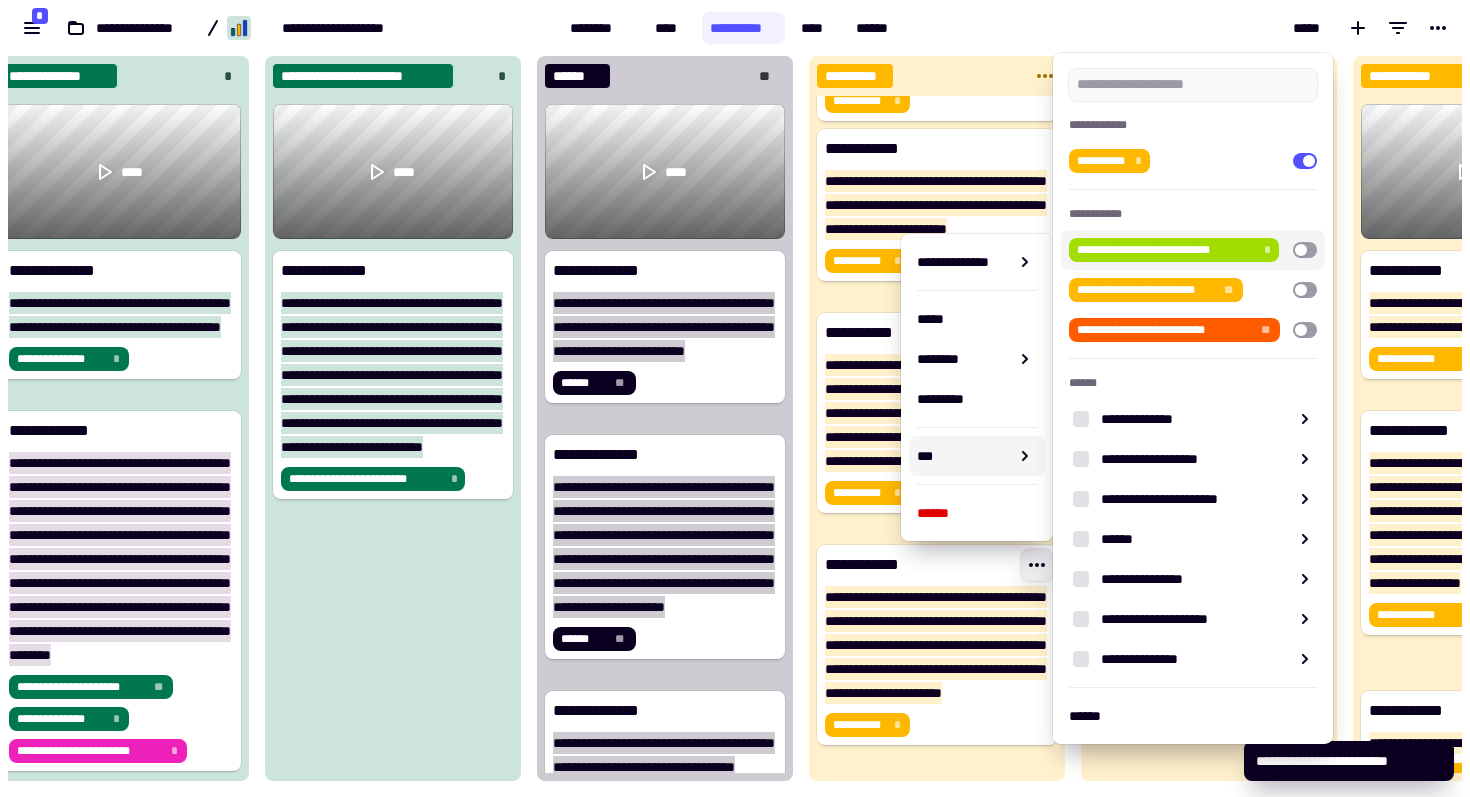 click at bounding box center (1305, 250) 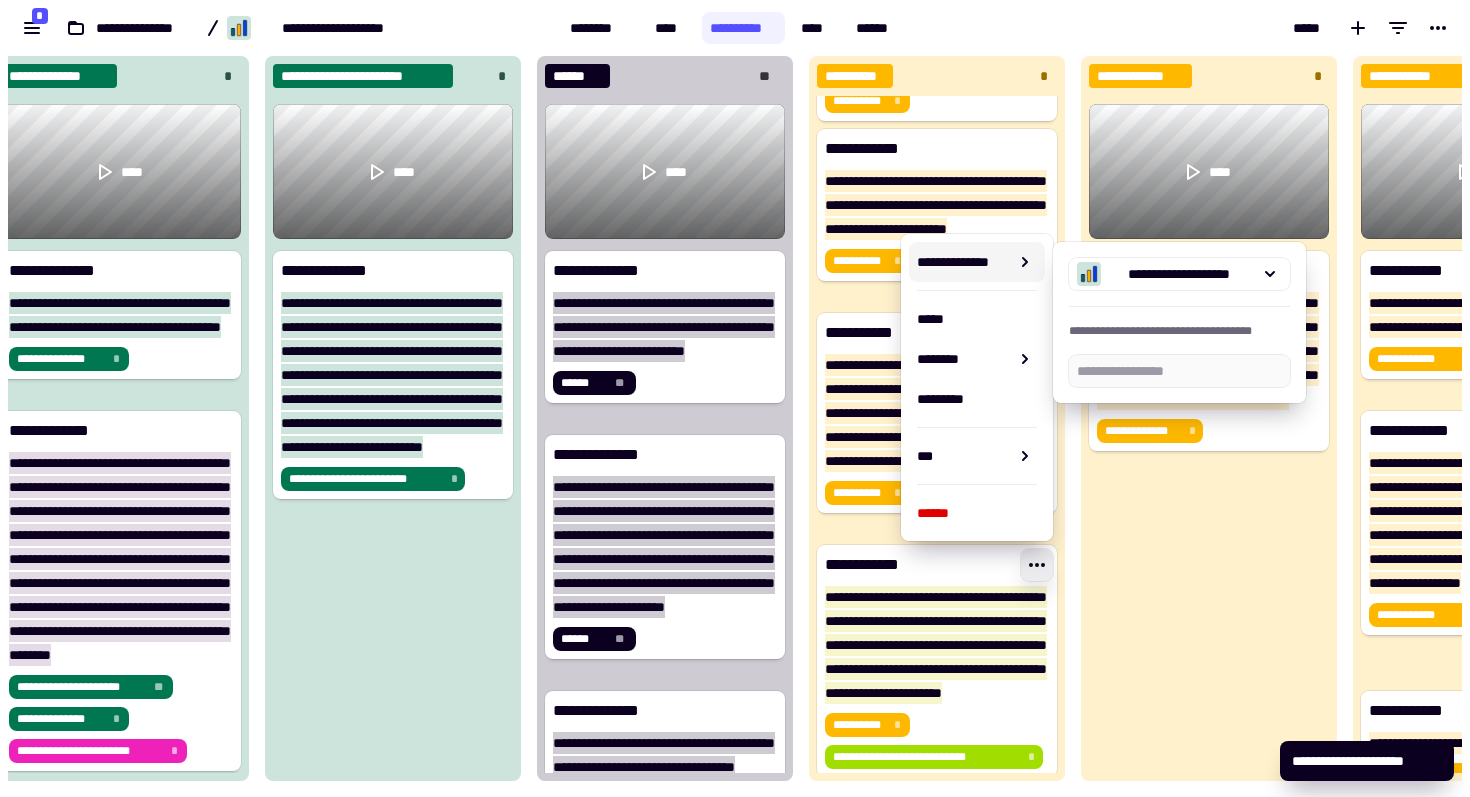 click on "*****" at bounding box center [1189, 28] 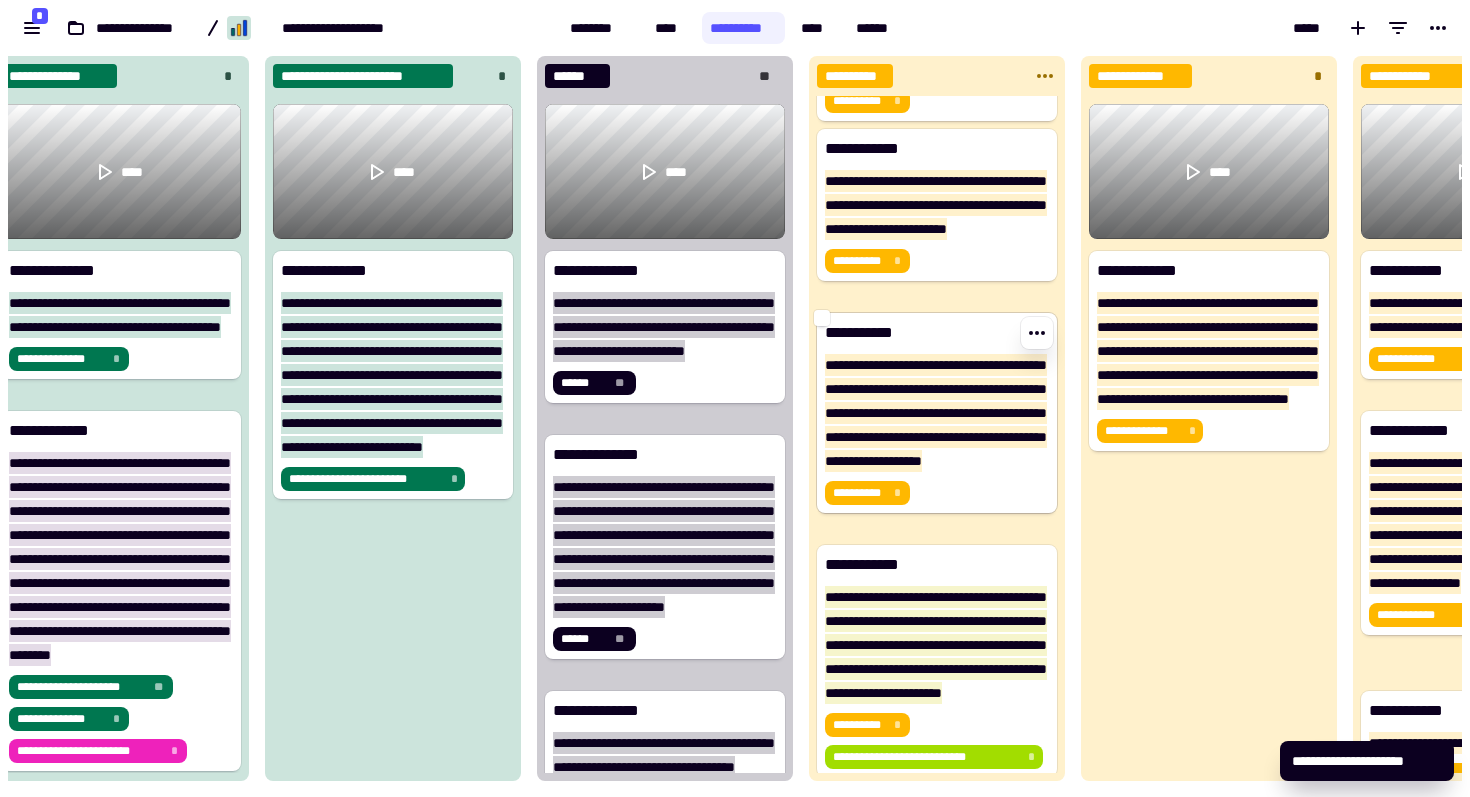 scroll, scrollTop: 512, scrollLeft: 0, axis: vertical 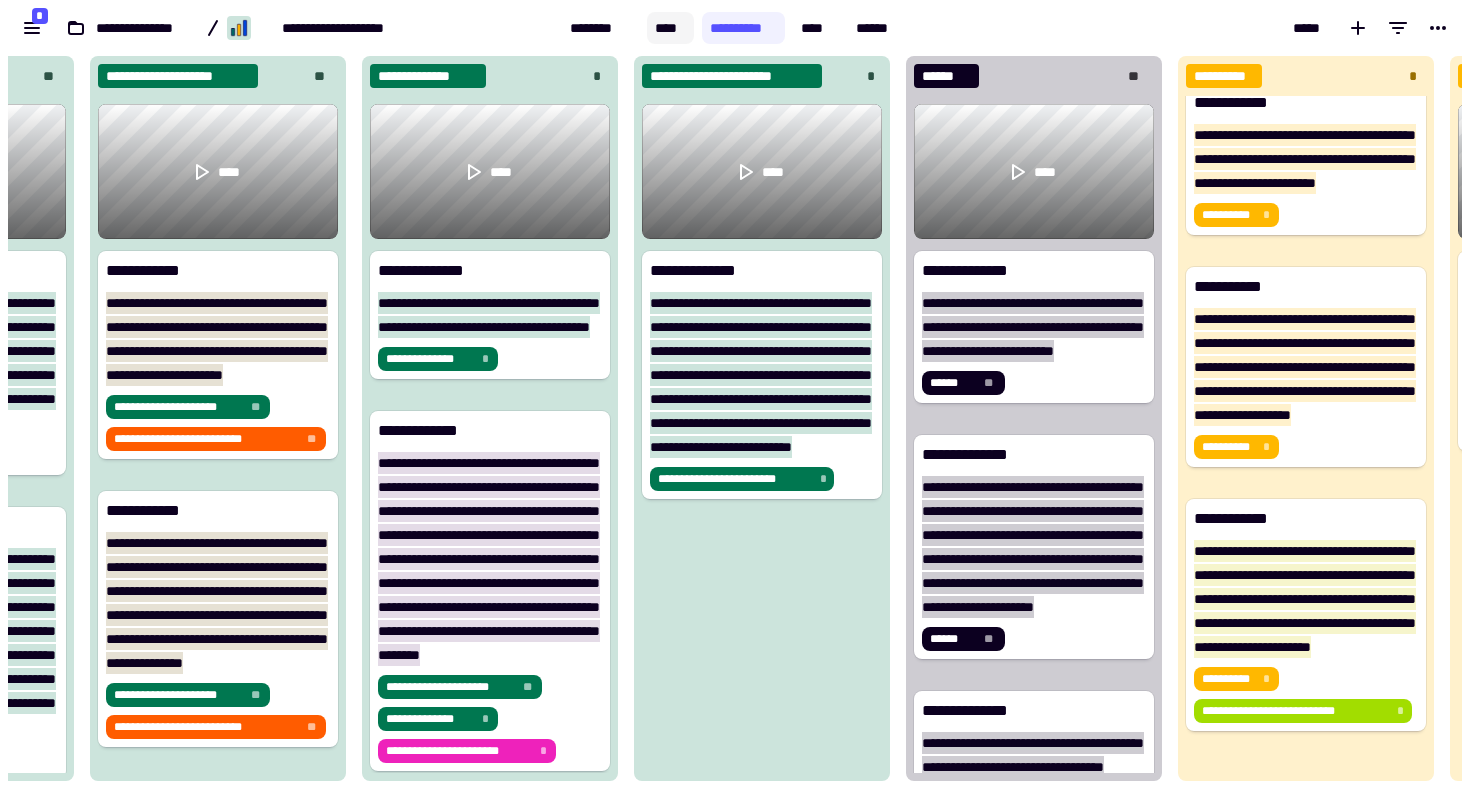 click on "****" 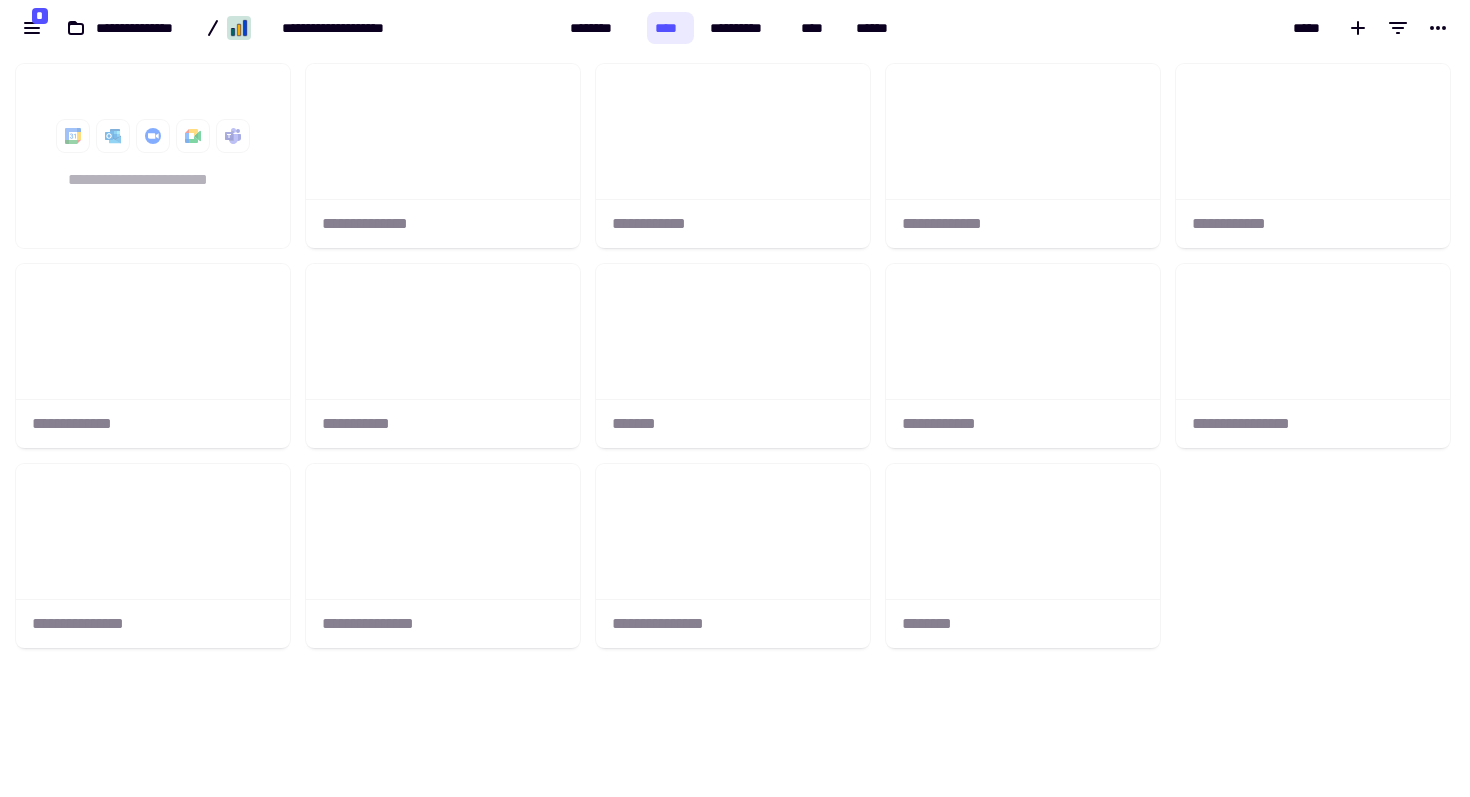 scroll, scrollTop: 1, scrollLeft: 1, axis: both 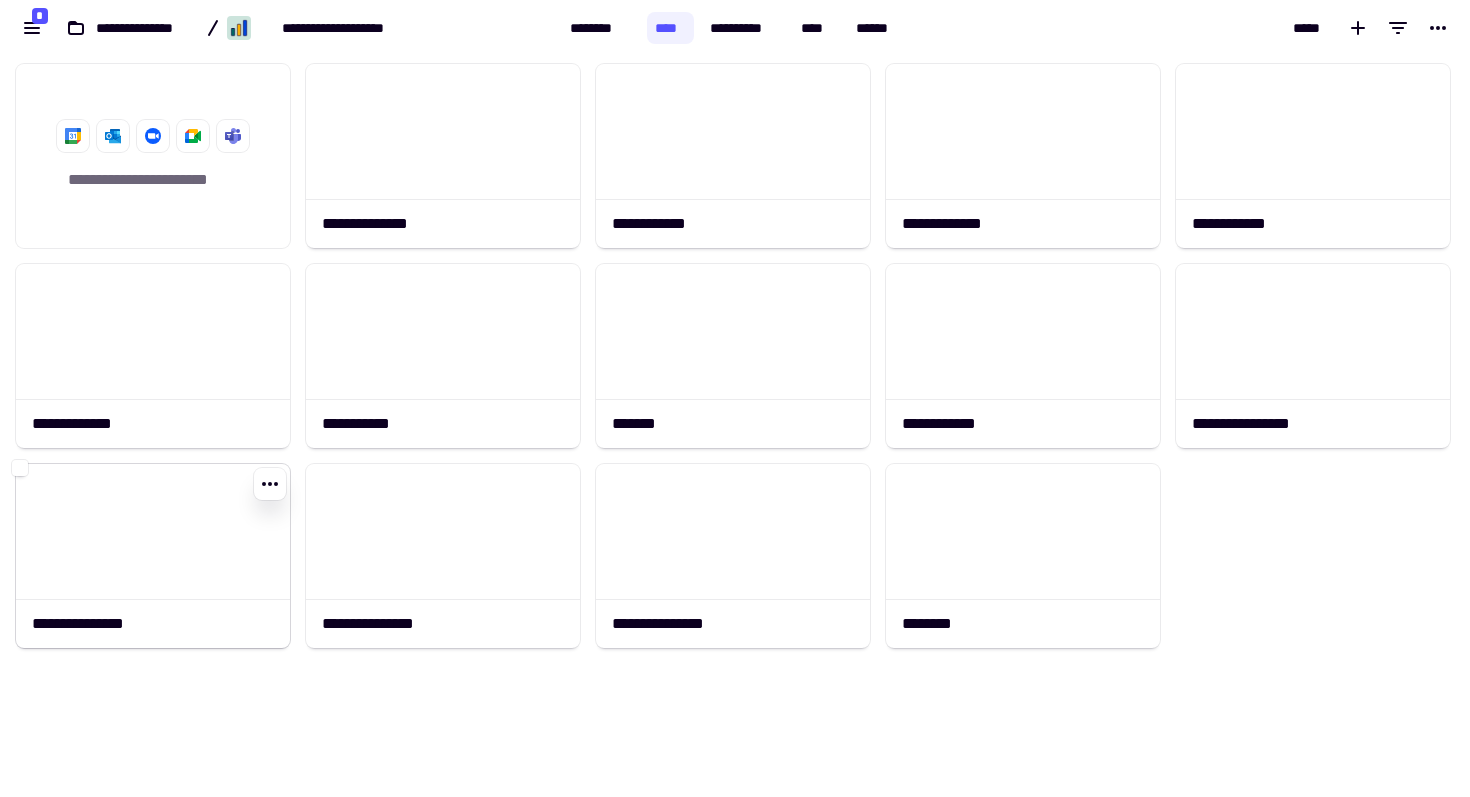 click 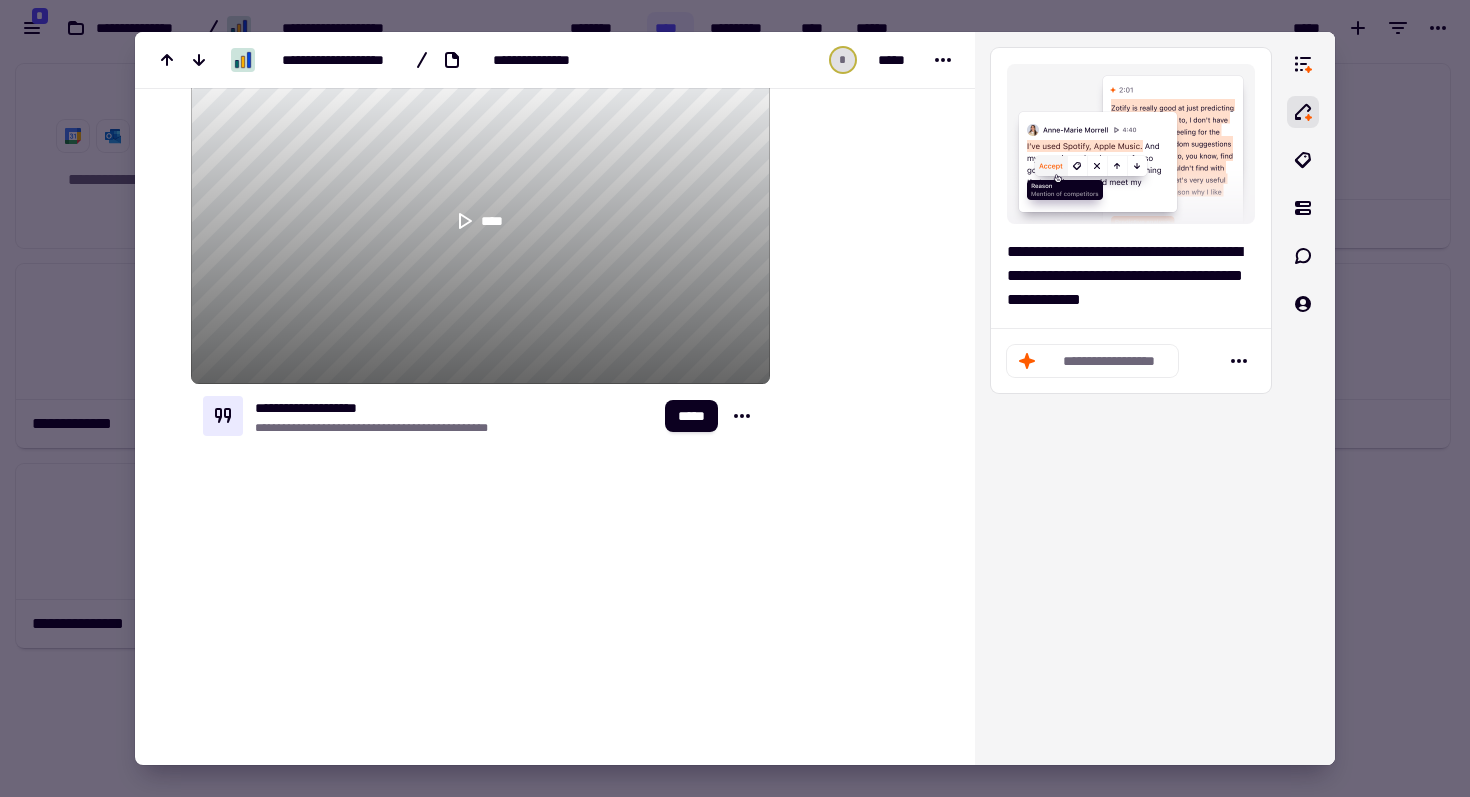 scroll, scrollTop: 206, scrollLeft: 0, axis: vertical 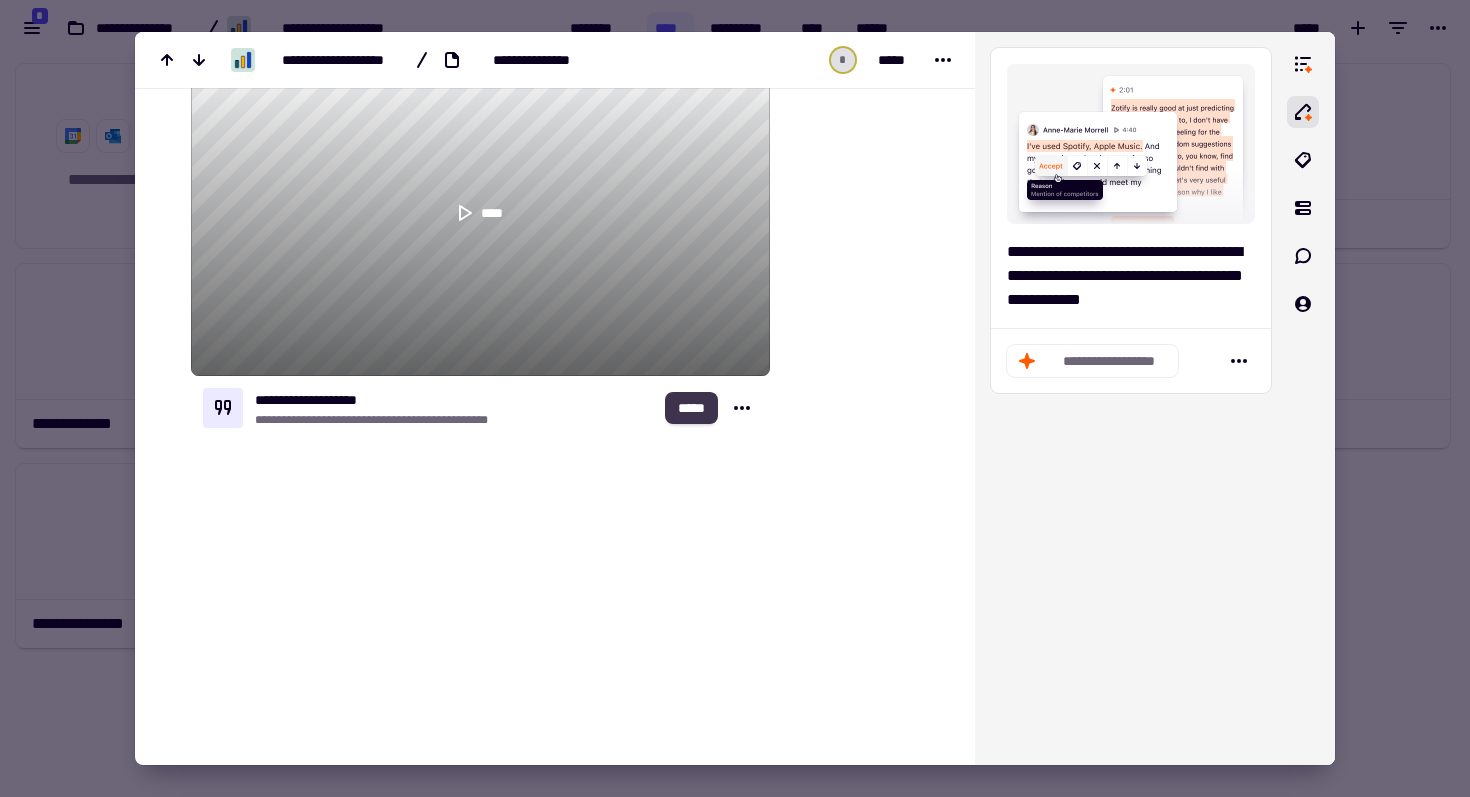 click on "*****" 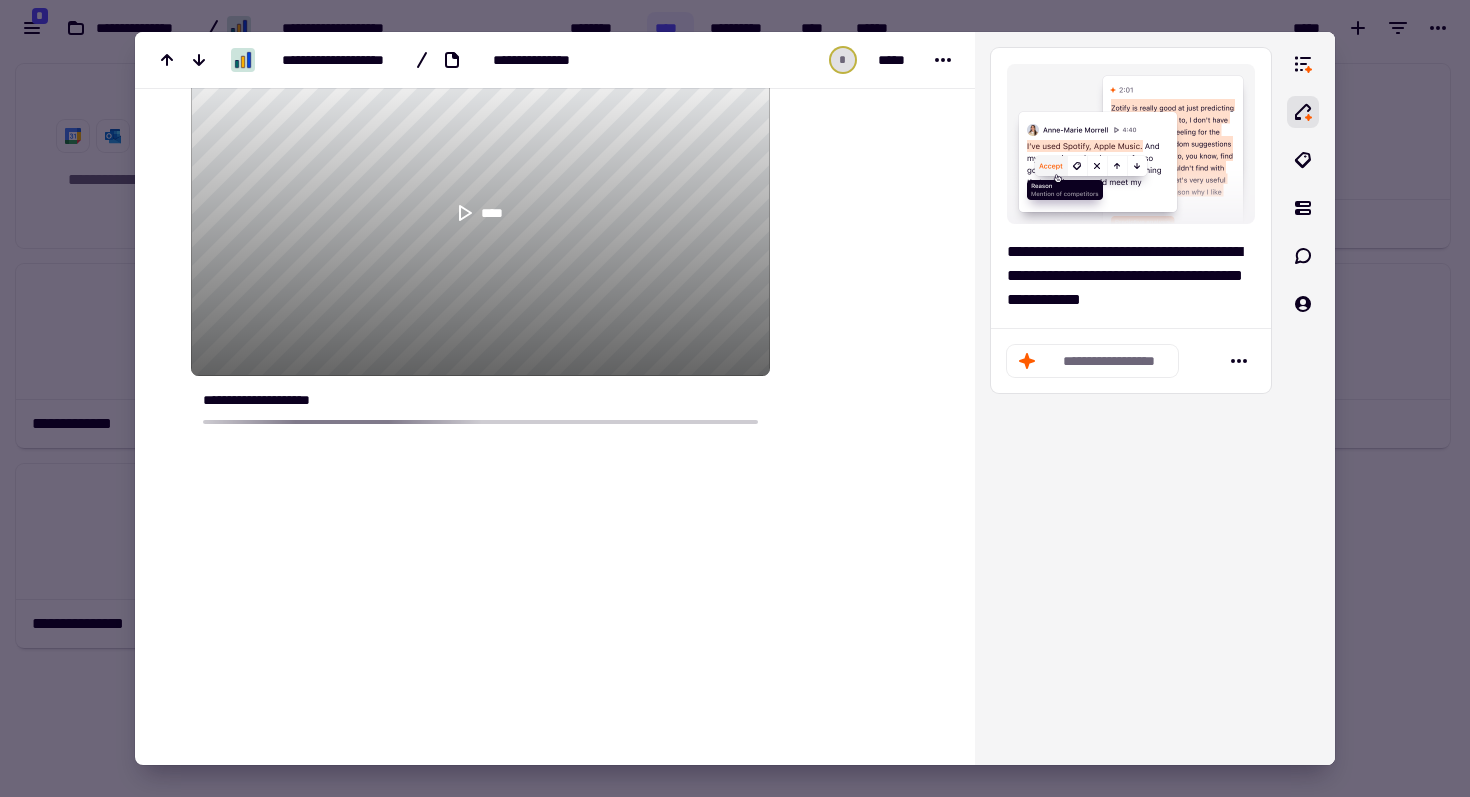 click at bounding box center (735, 398) 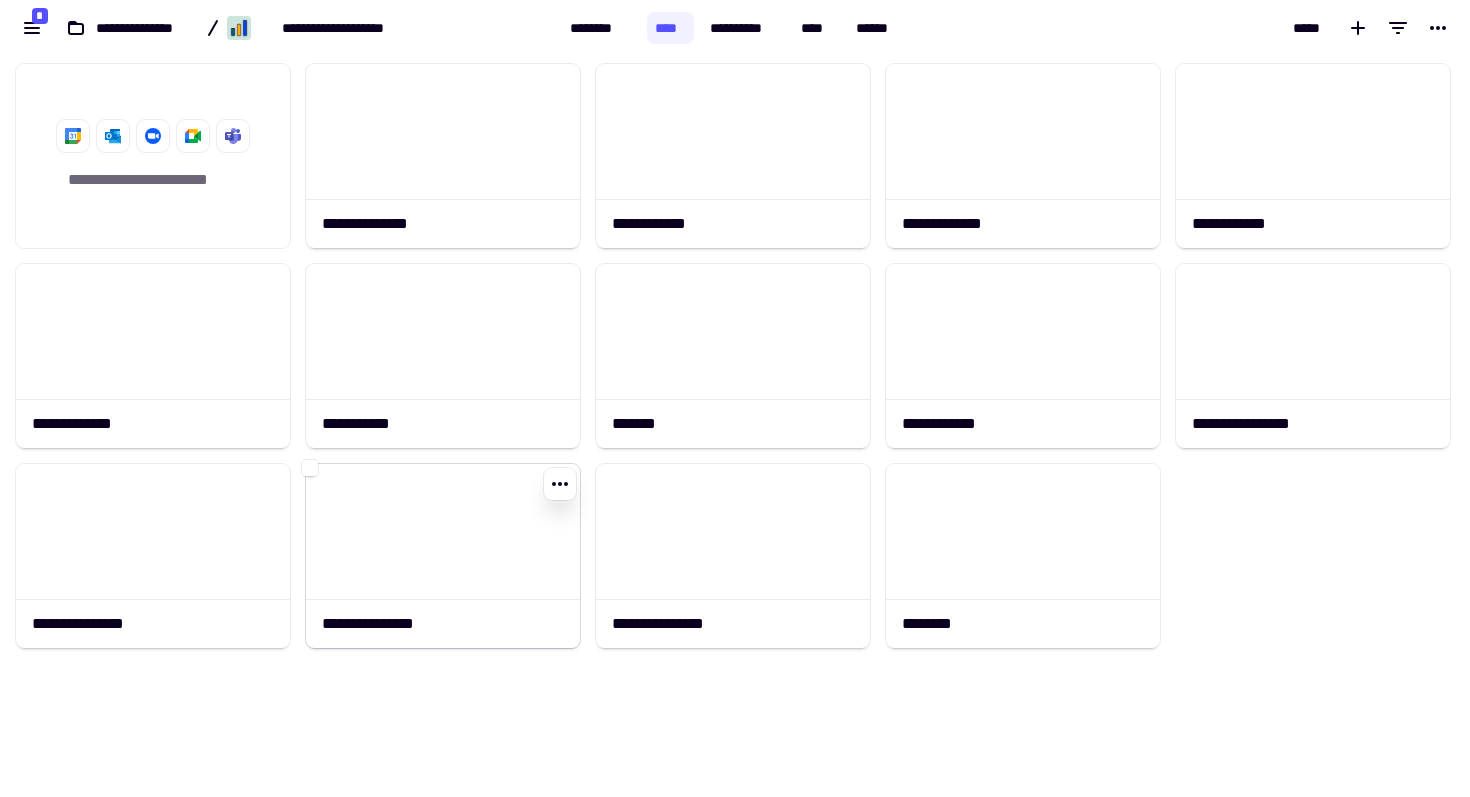 click on "**********" 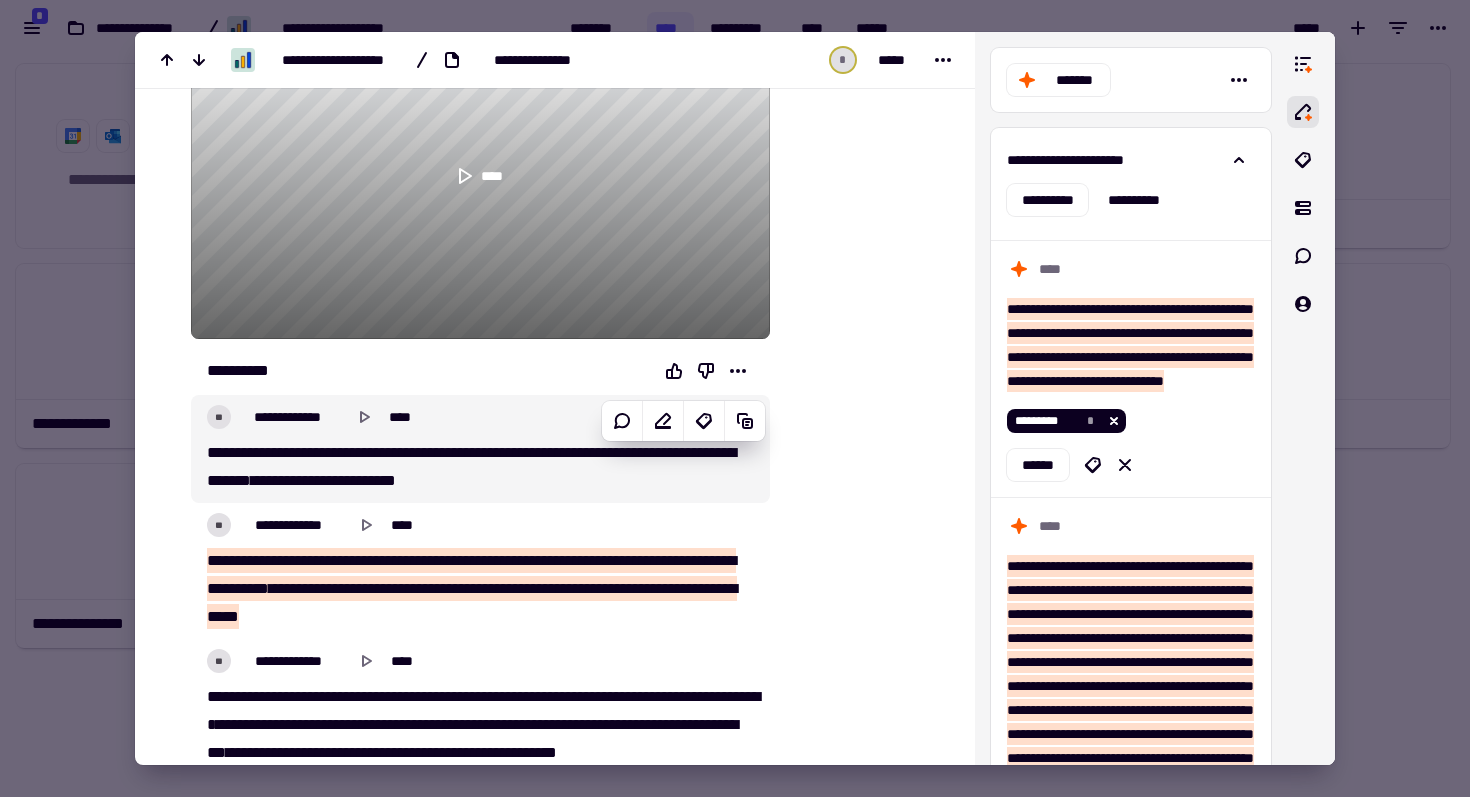scroll, scrollTop: 0, scrollLeft: 0, axis: both 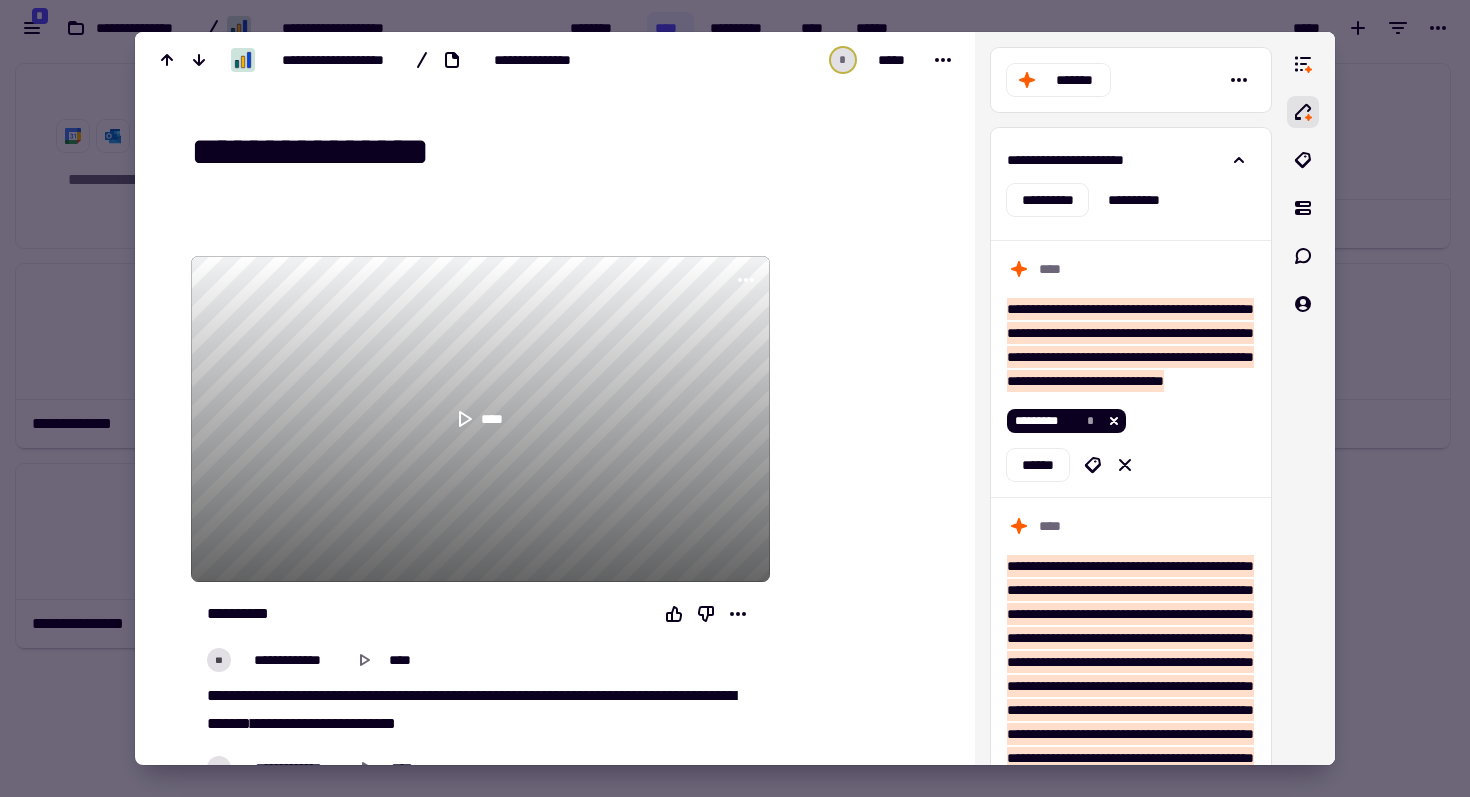 click at bounding box center (735, 398) 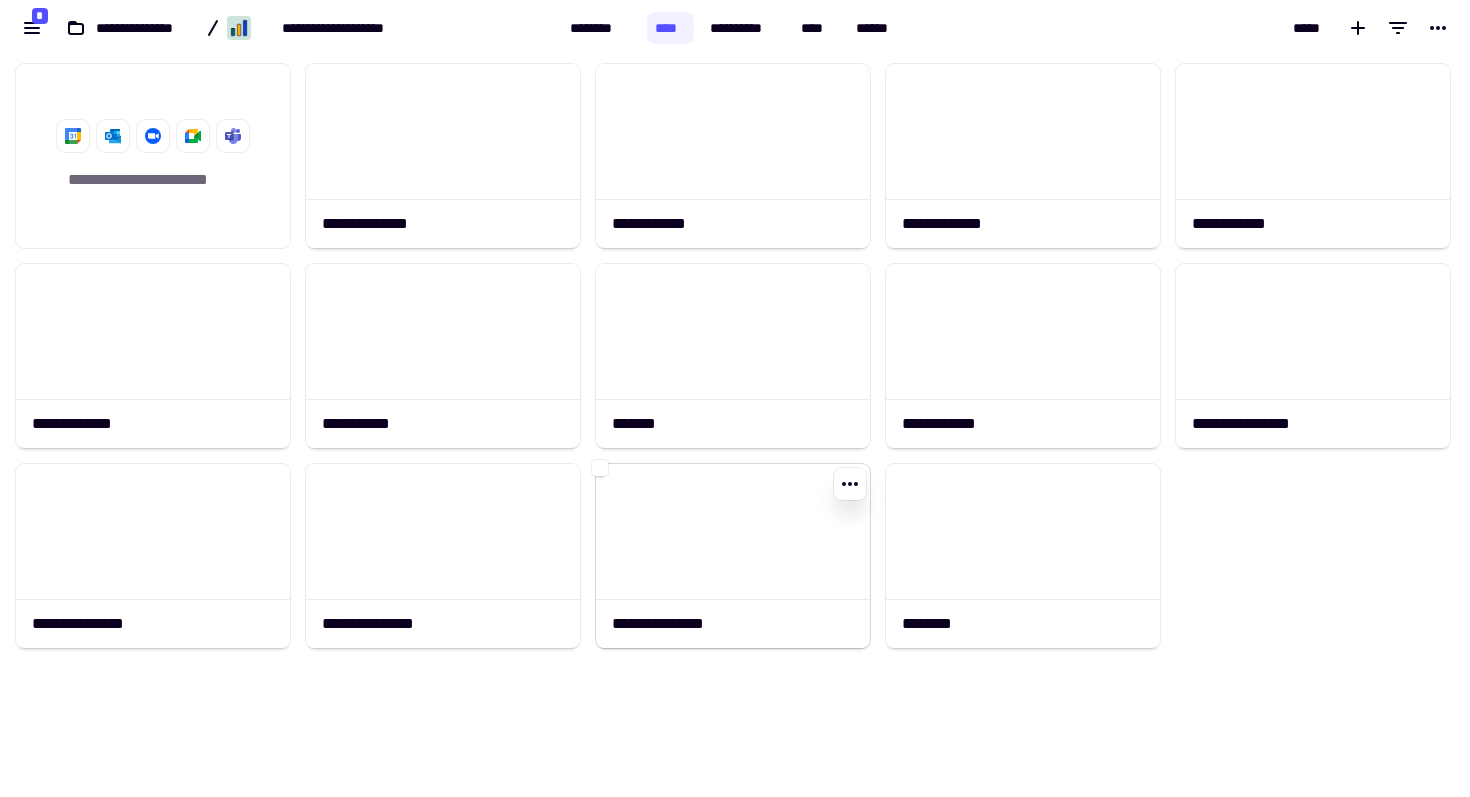 click 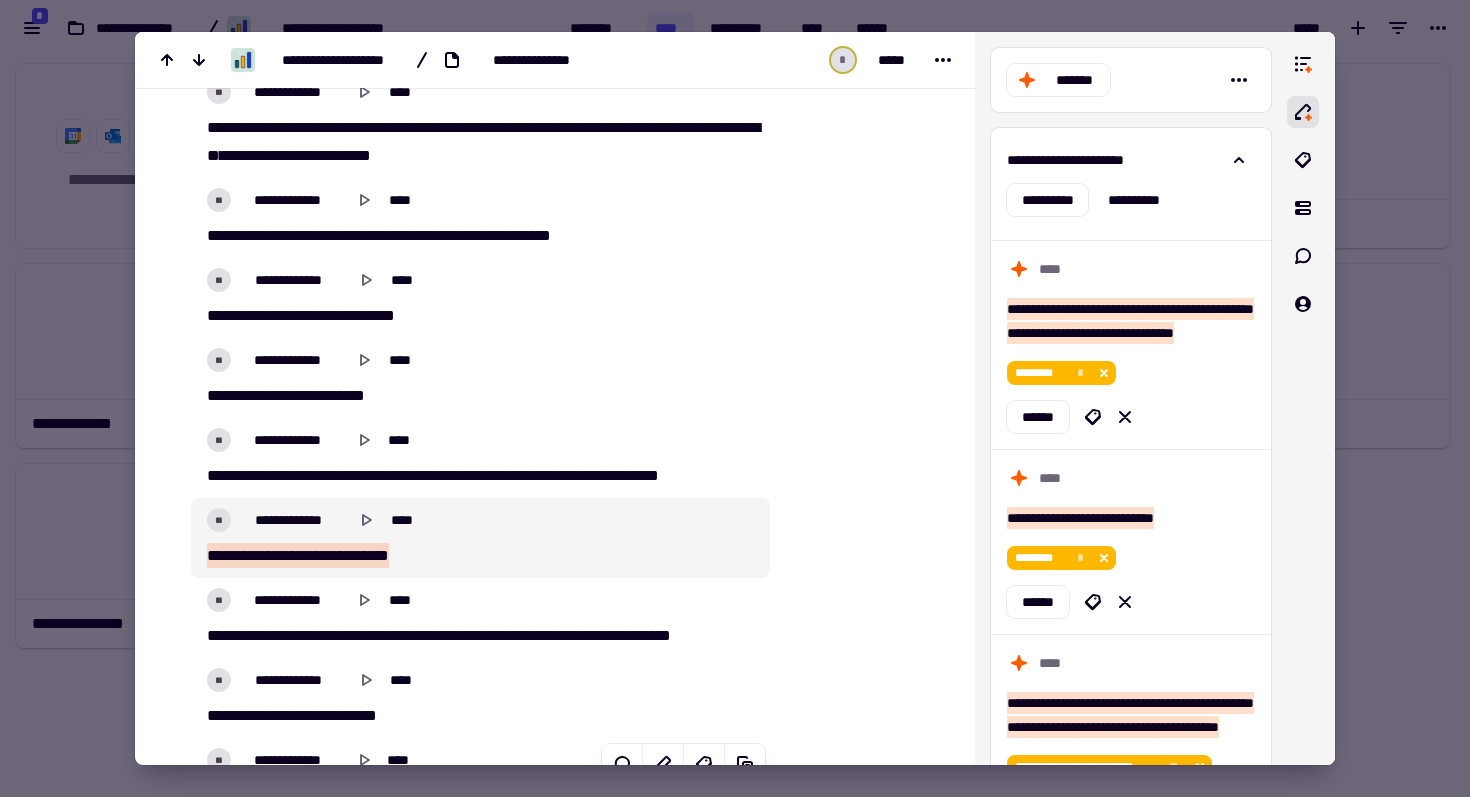 scroll, scrollTop: 0, scrollLeft: 0, axis: both 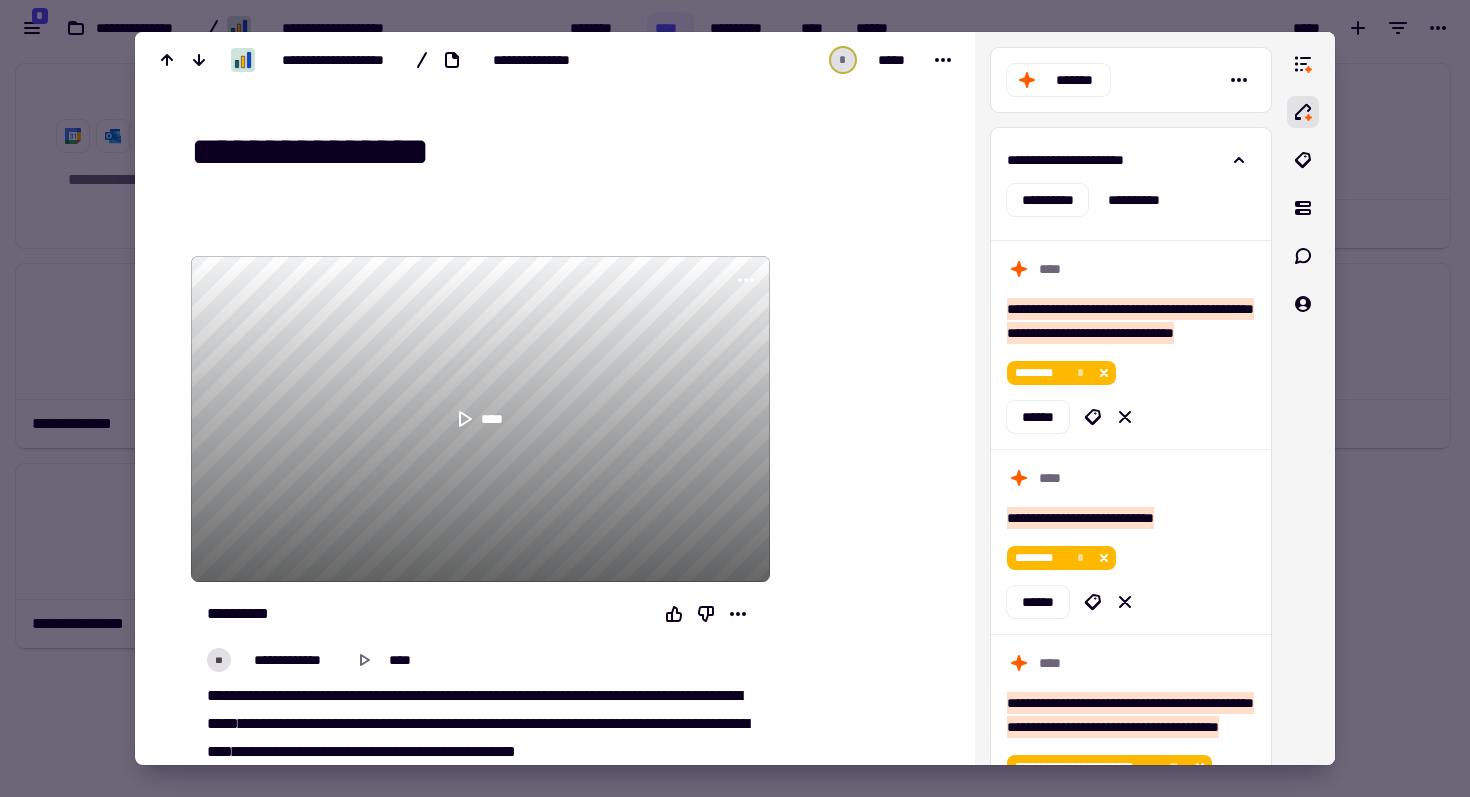 click at bounding box center (735, 398) 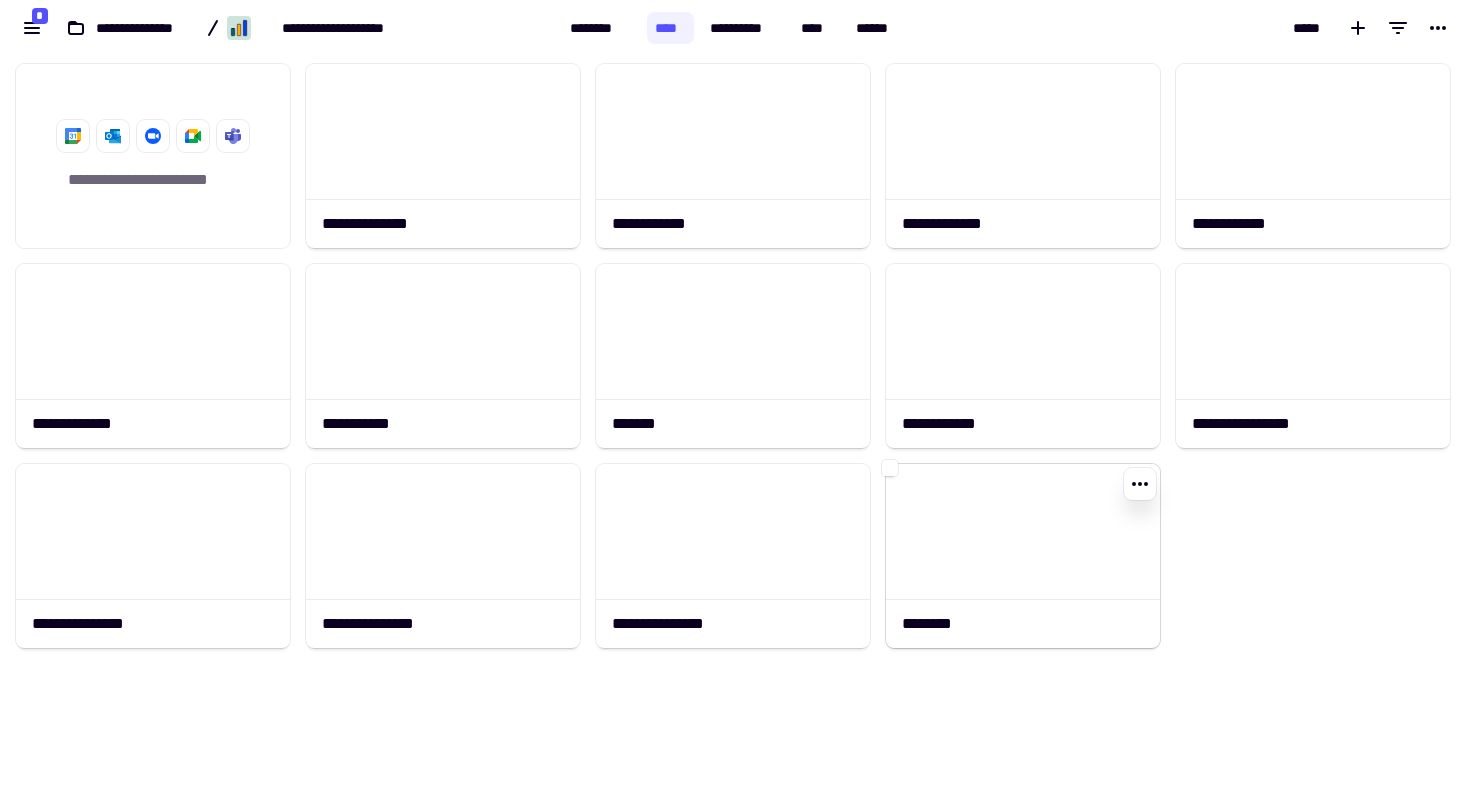 click 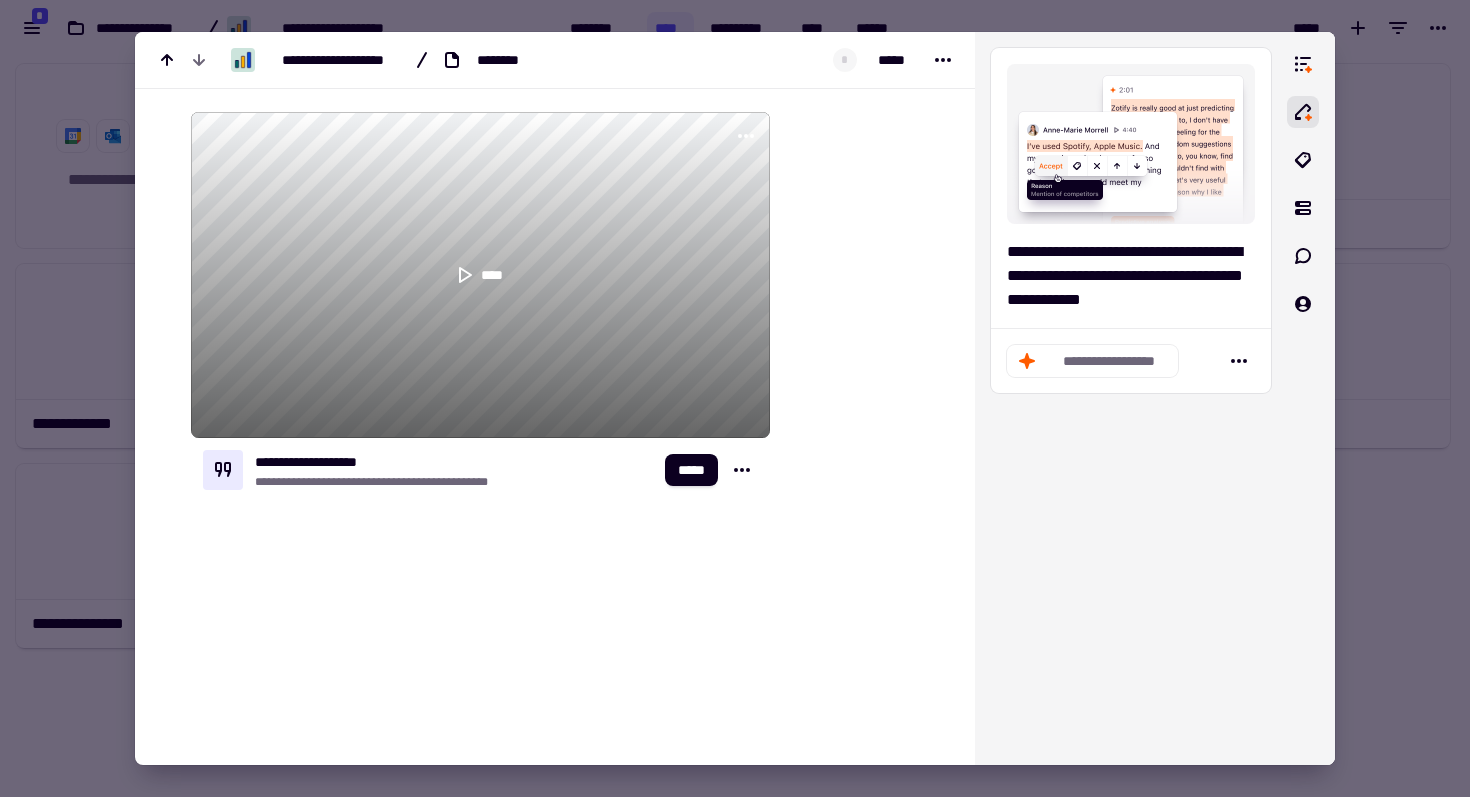 scroll, scrollTop: 206, scrollLeft: 0, axis: vertical 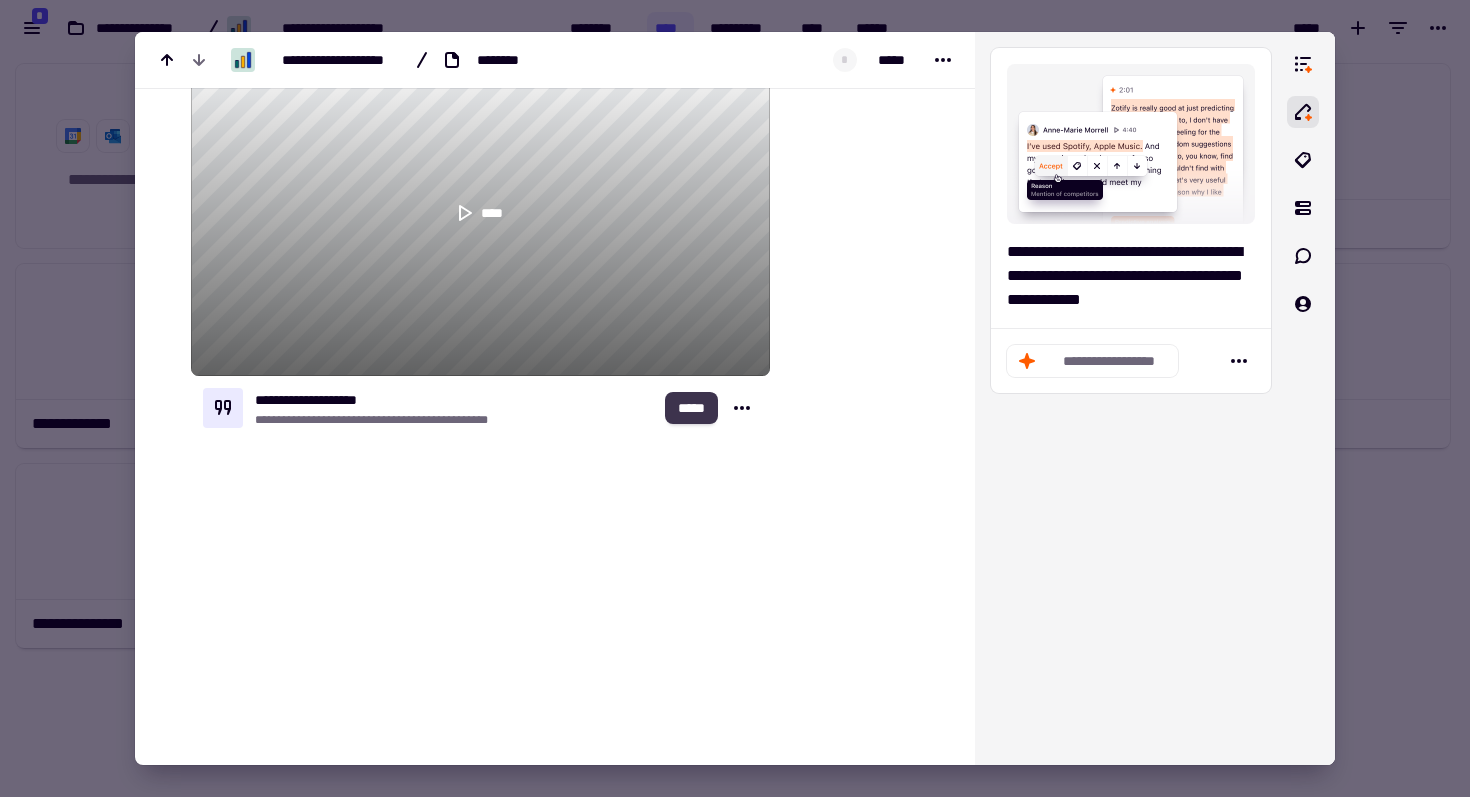 click on "*****" 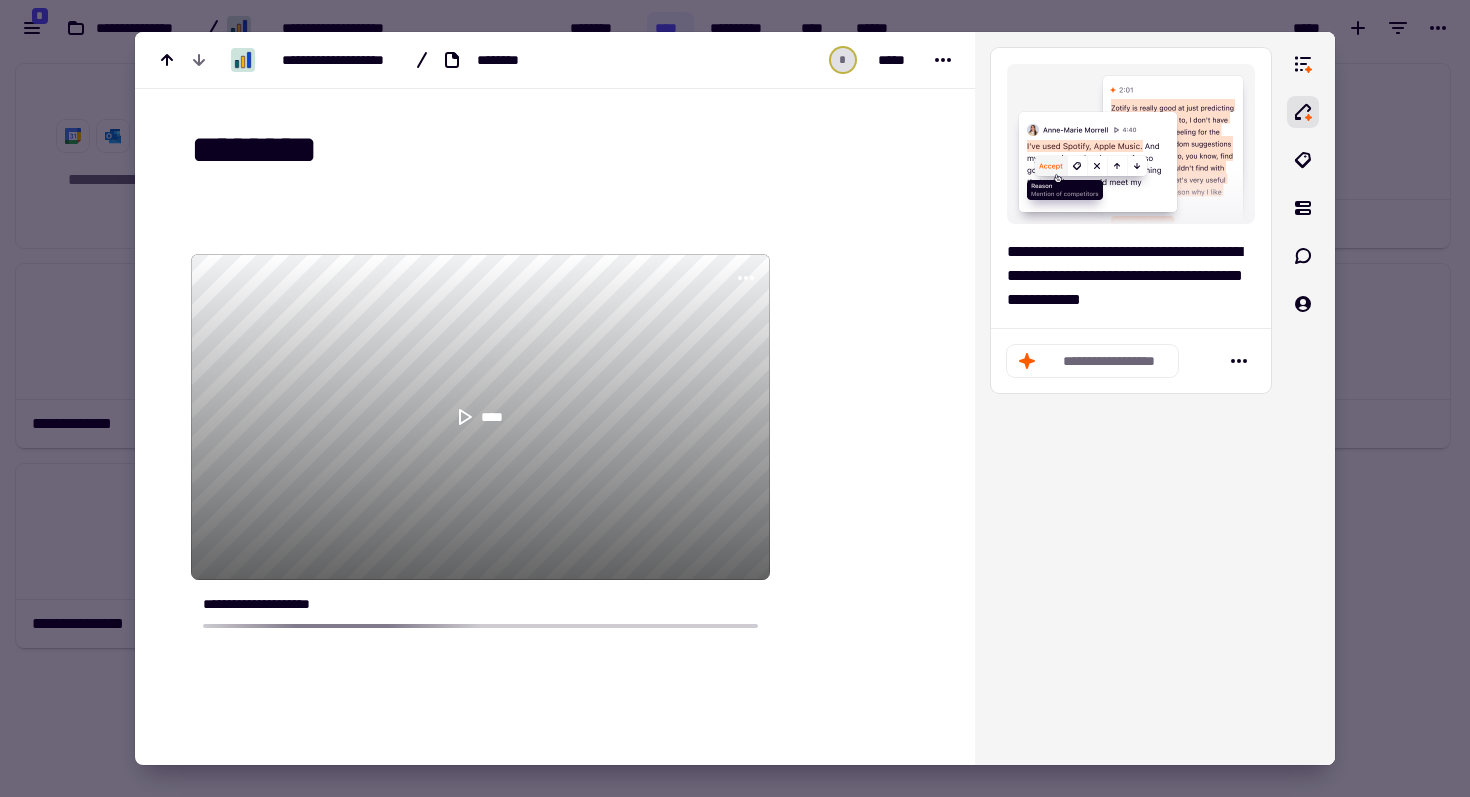 scroll, scrollTop: 0, scrollLeft: 0, axis: both 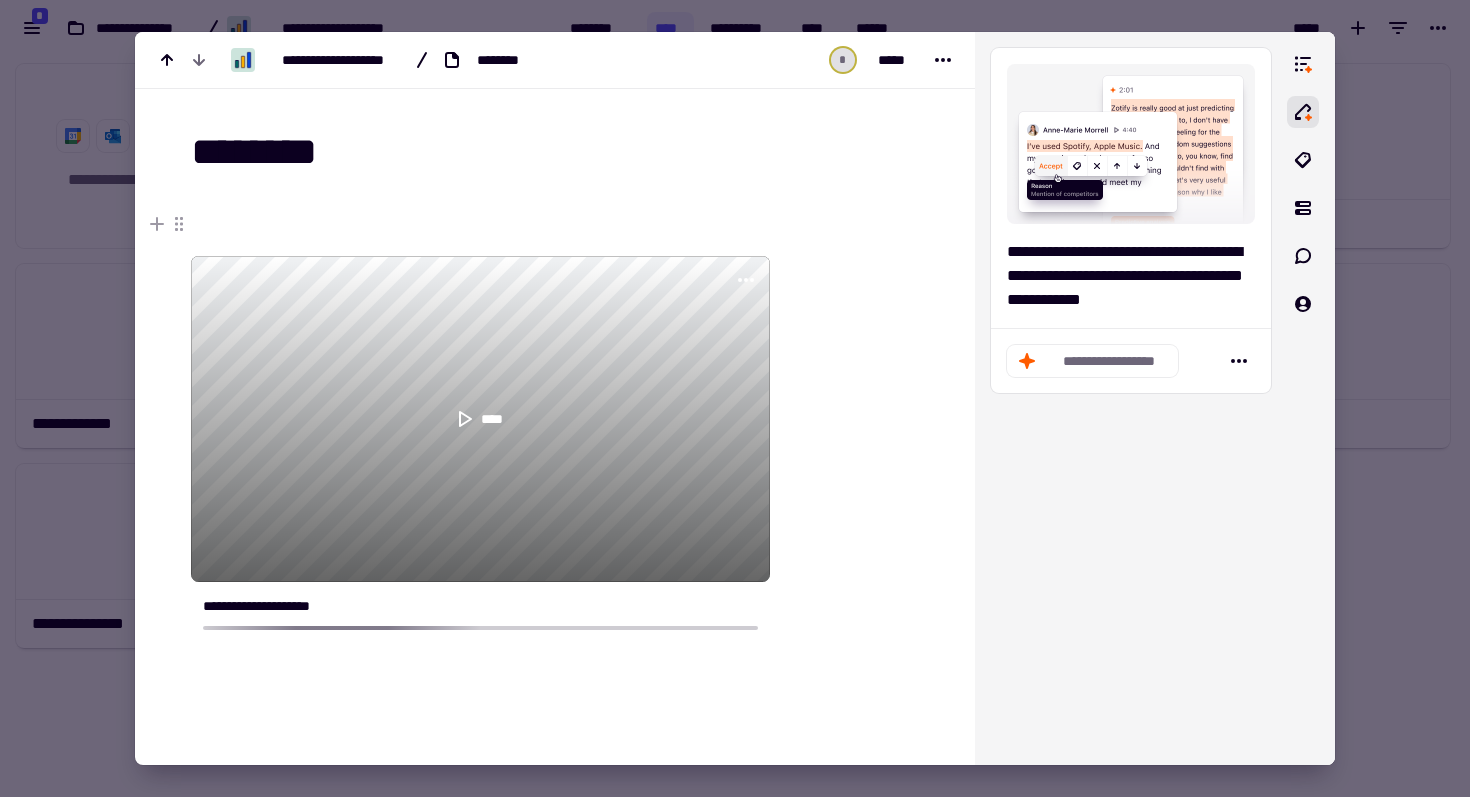 click at bounding box center (735, 398) 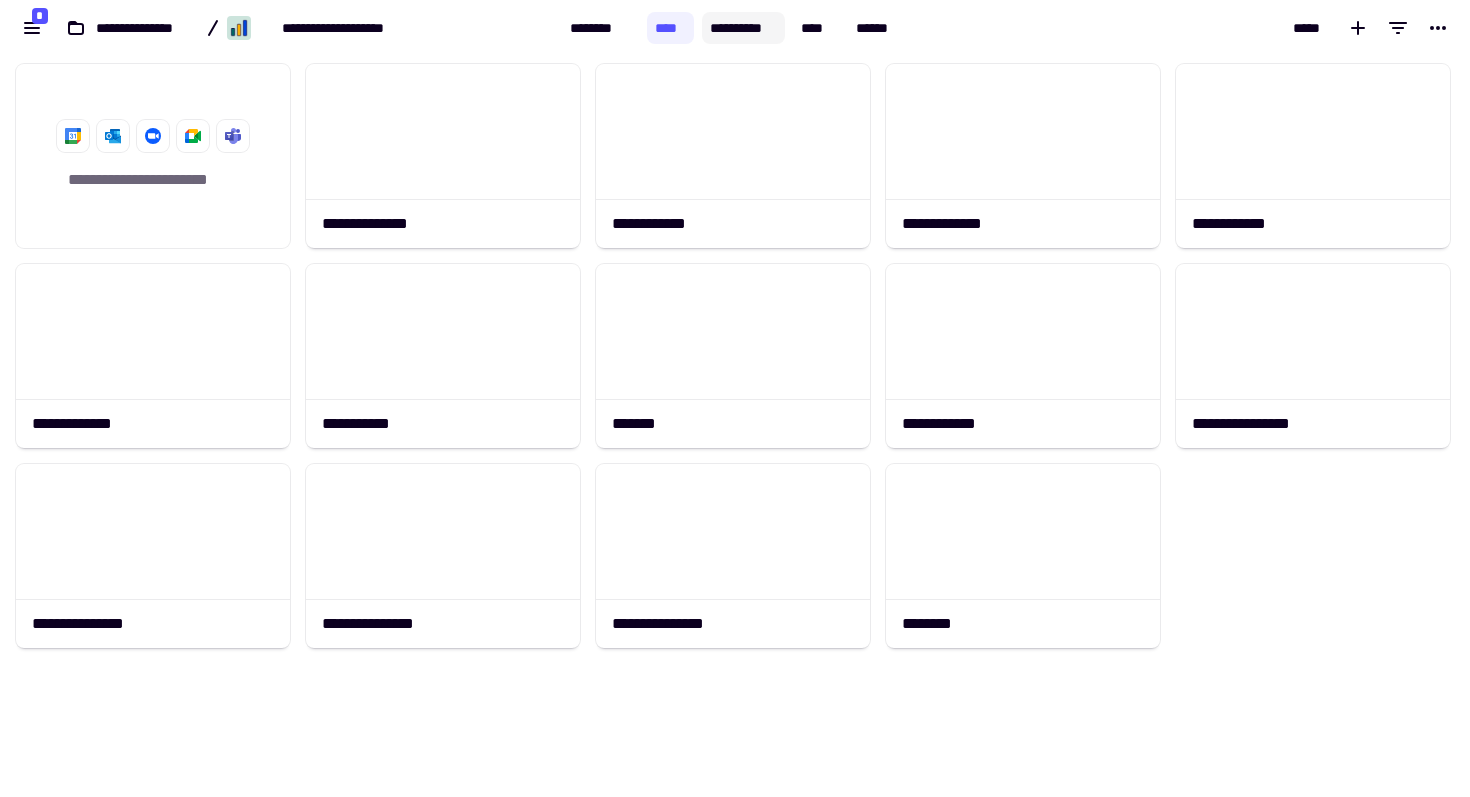 click on "**********" 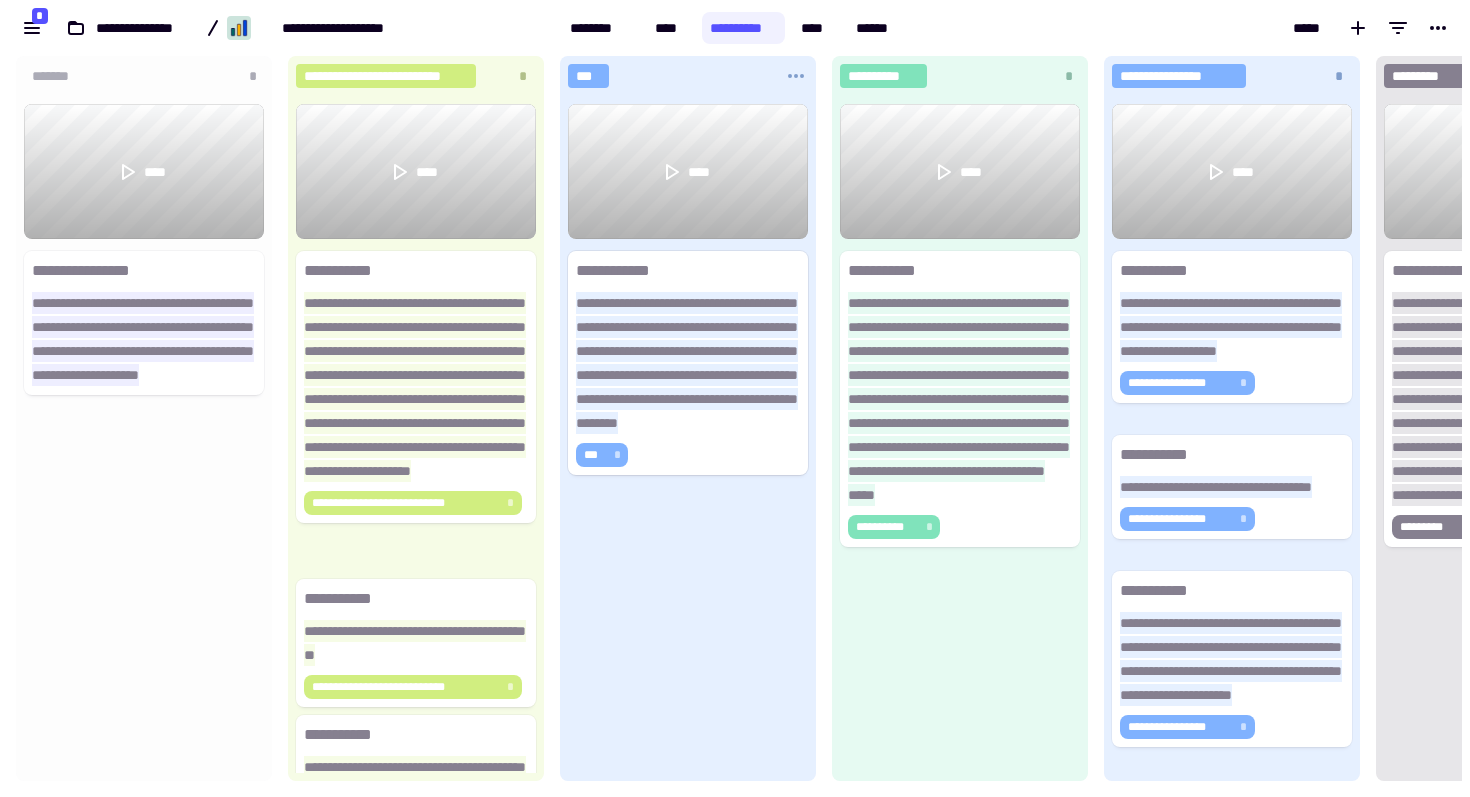 scroll, scrollTop: 1, scrollLeft: 1, axis: both 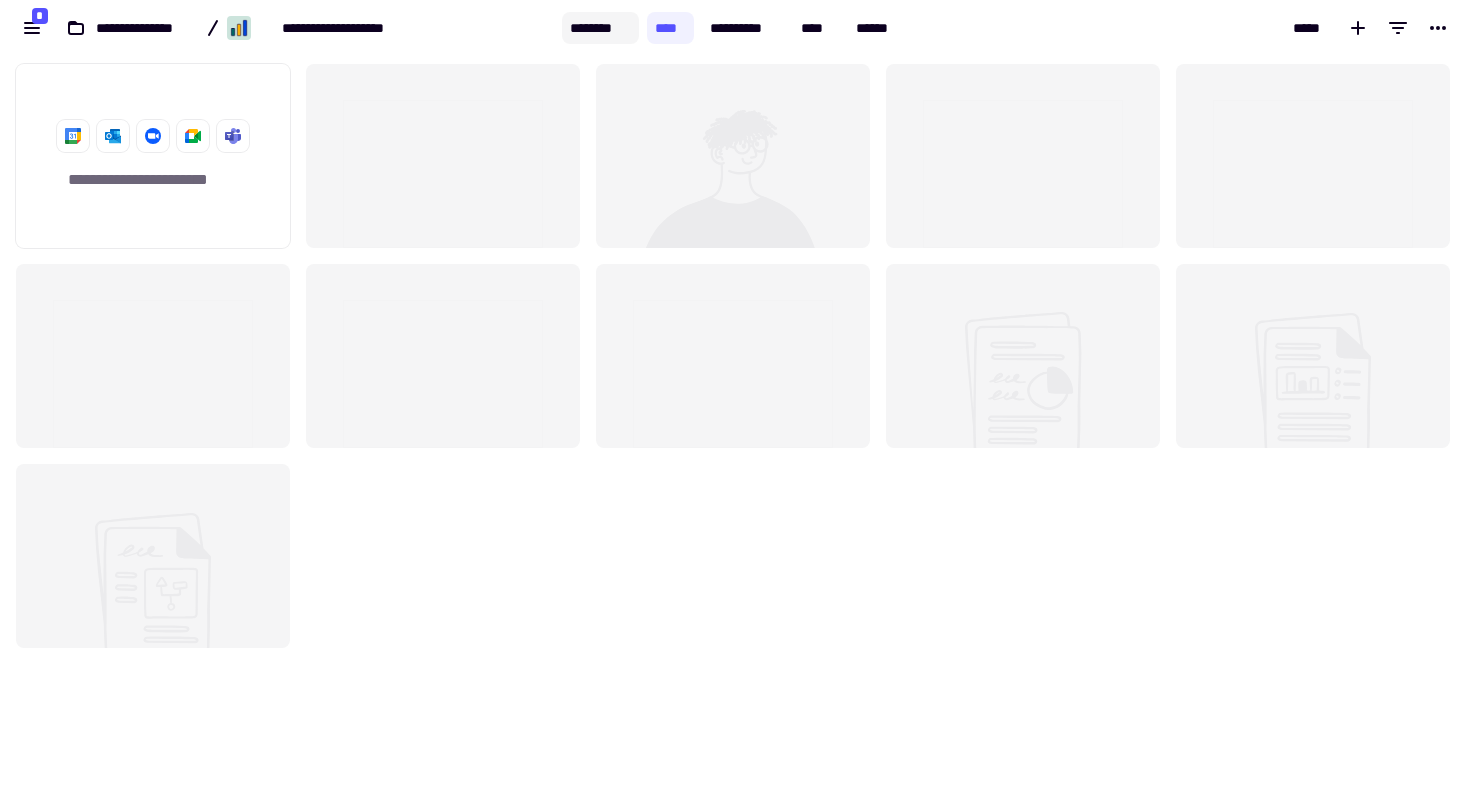 click on "********" 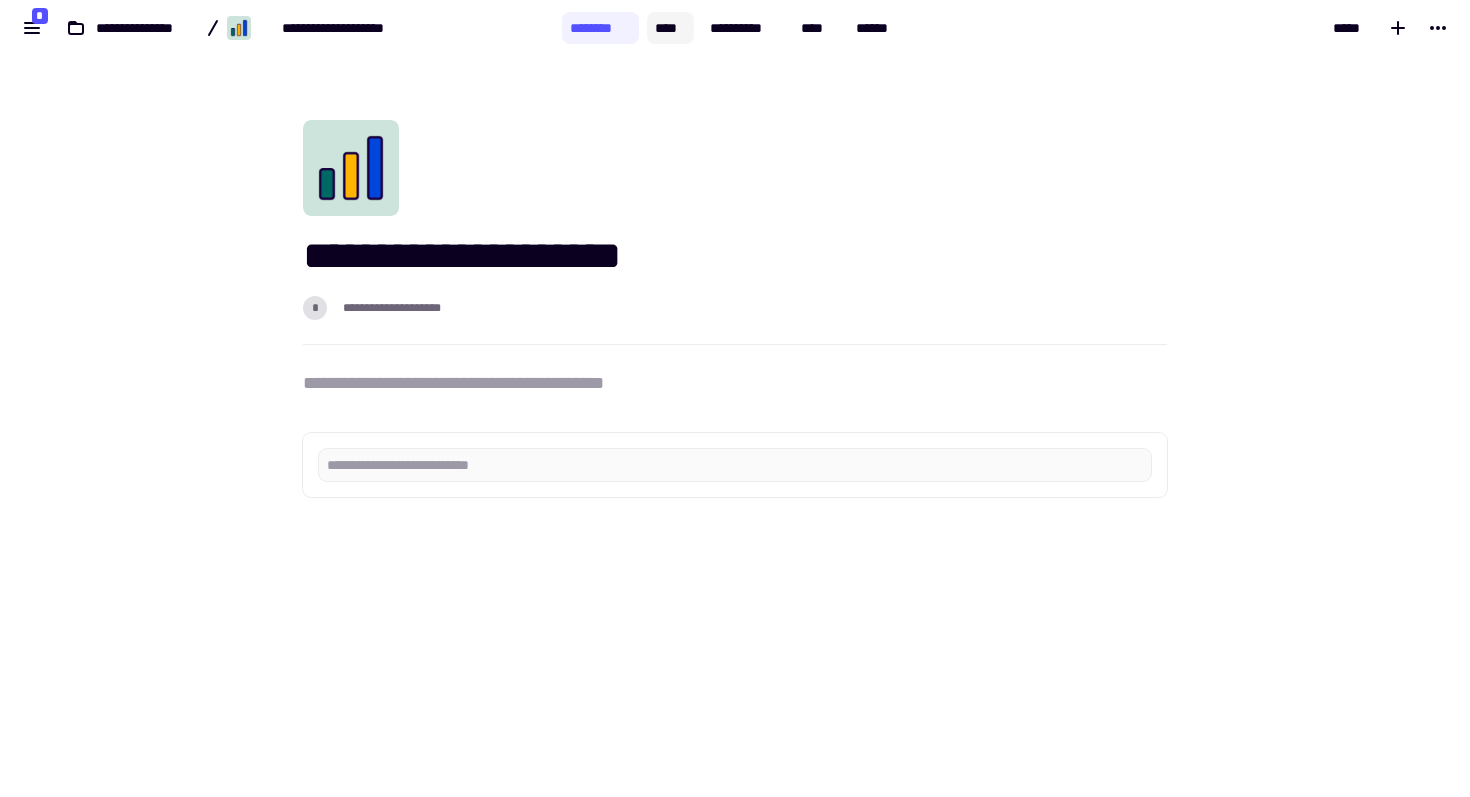 click on "****" 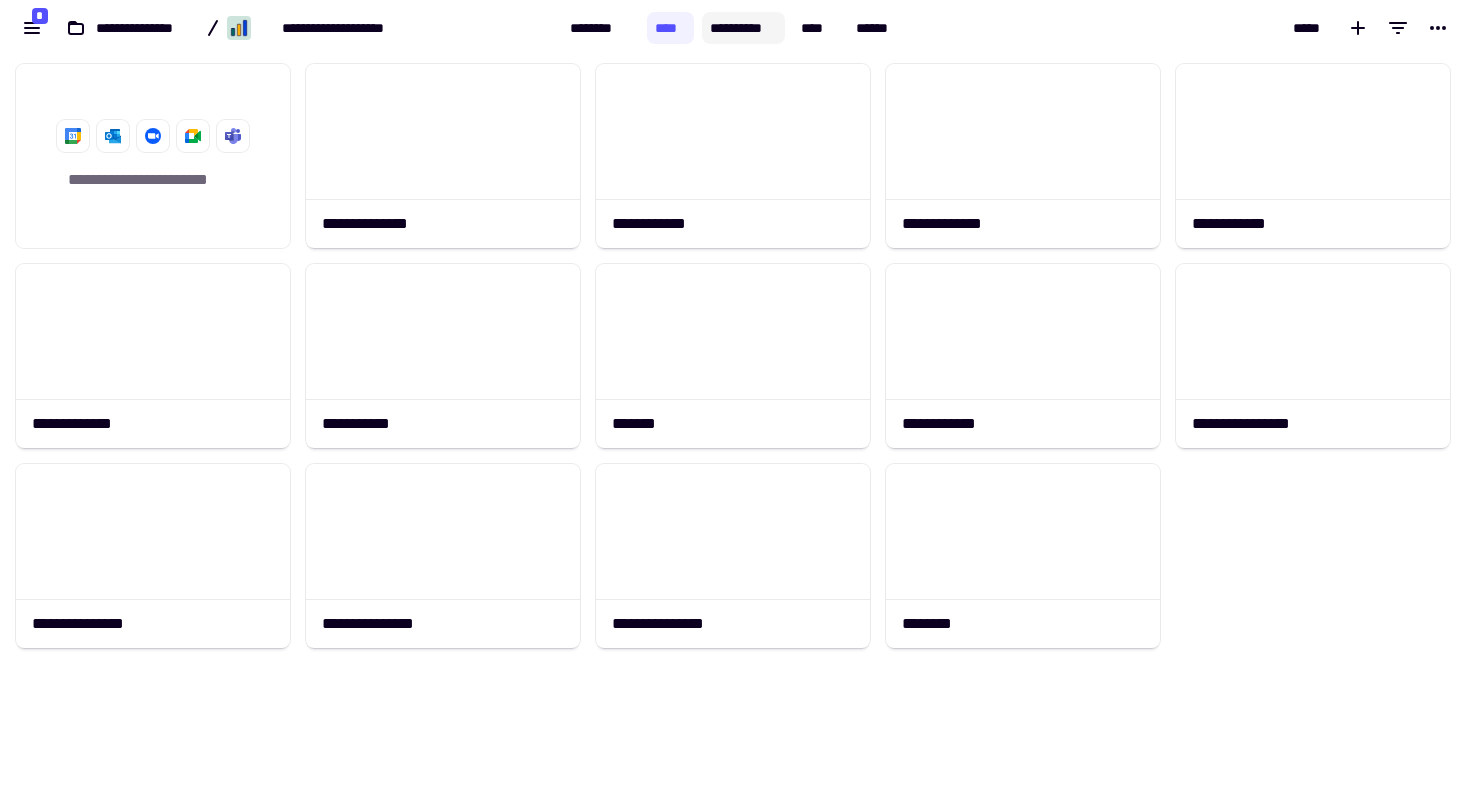 click on "**********" 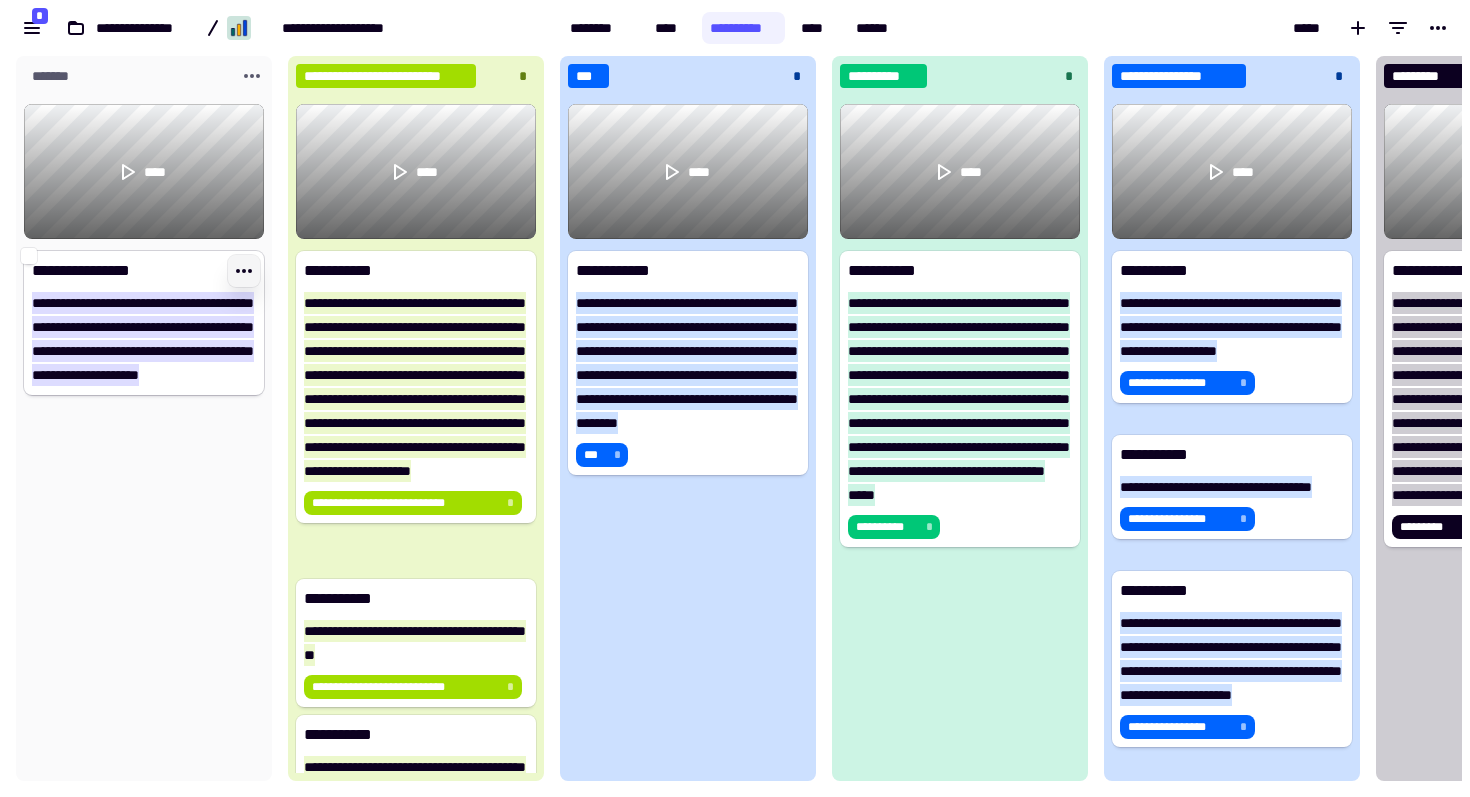 click 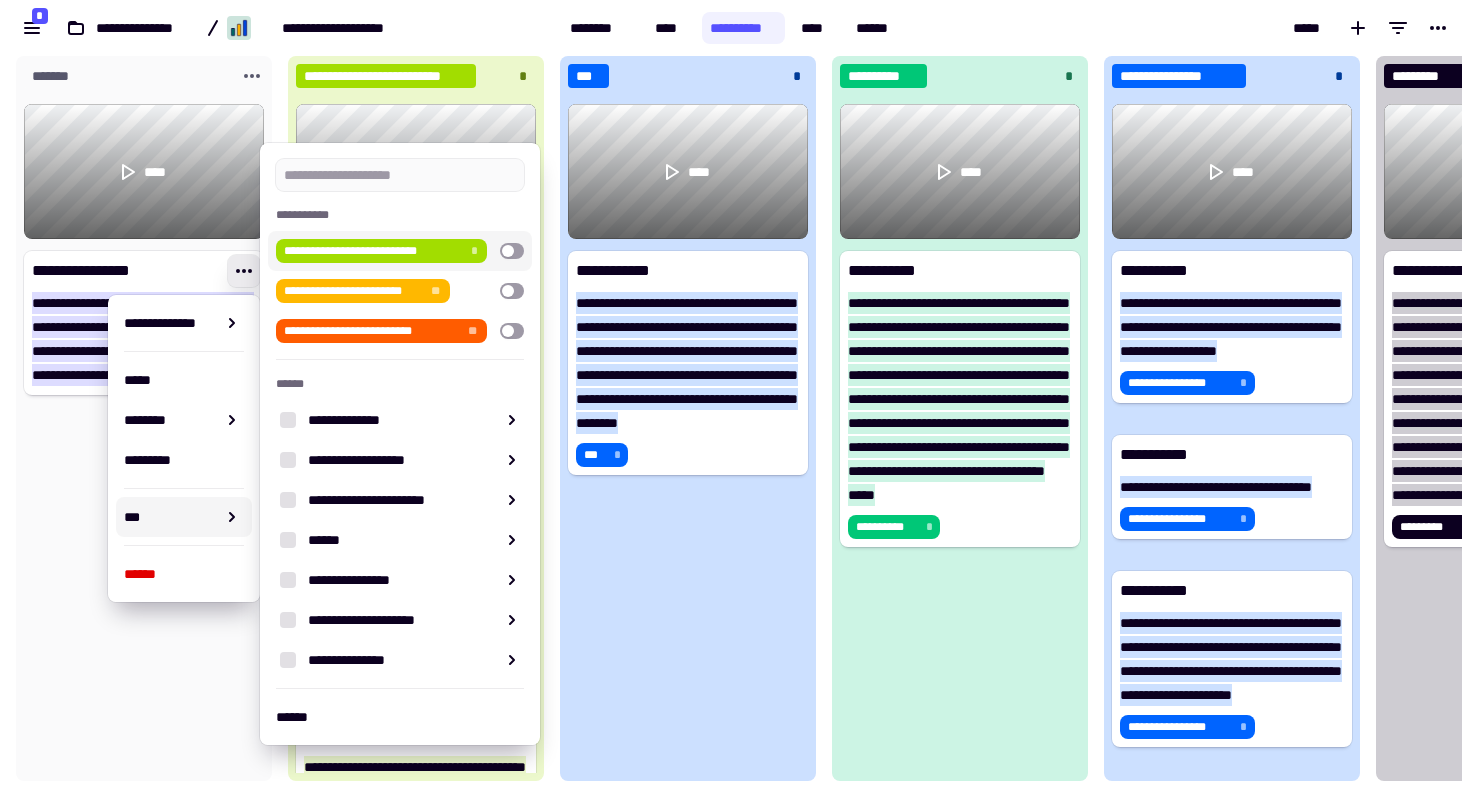 click at bounding box center [512, 251] 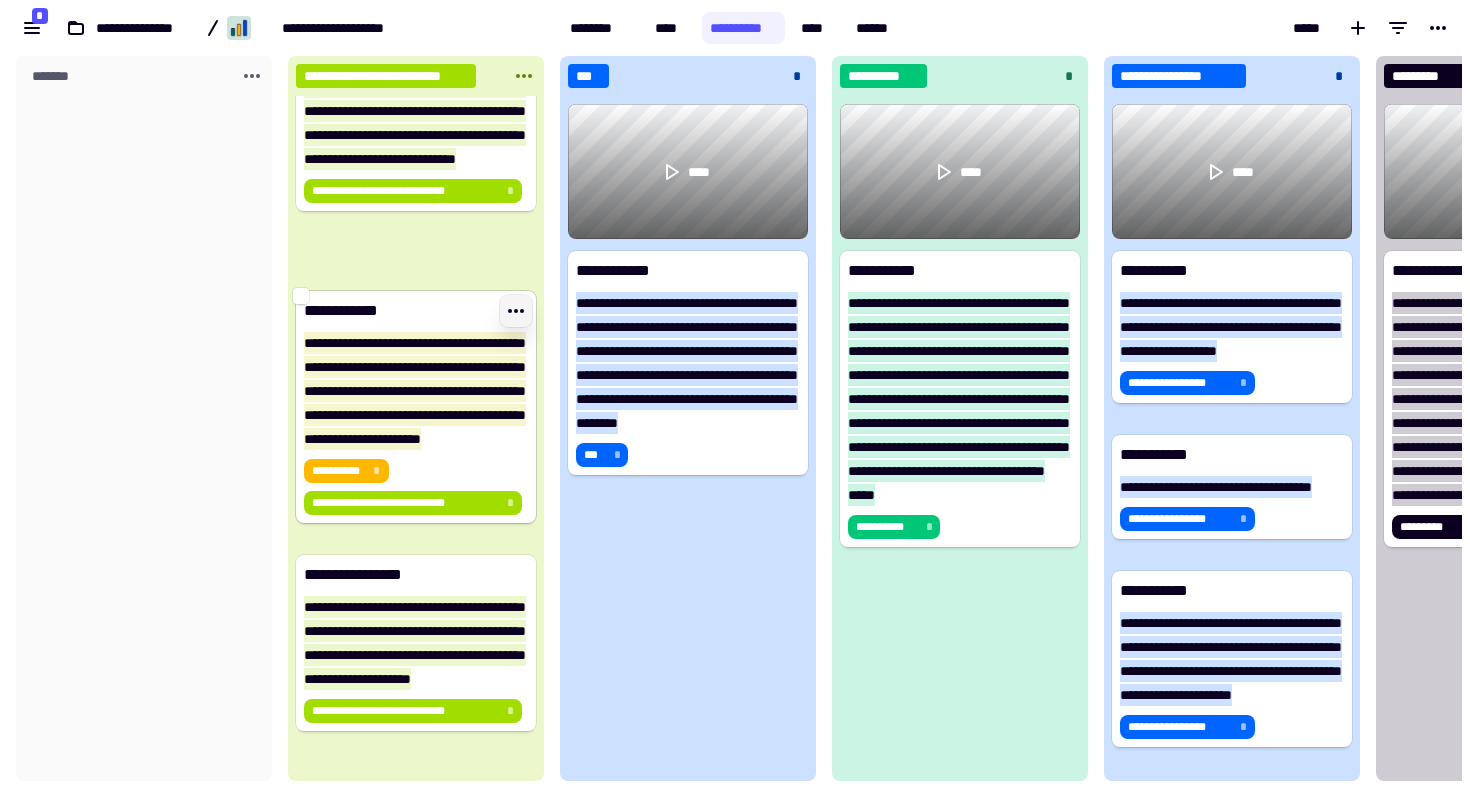 click 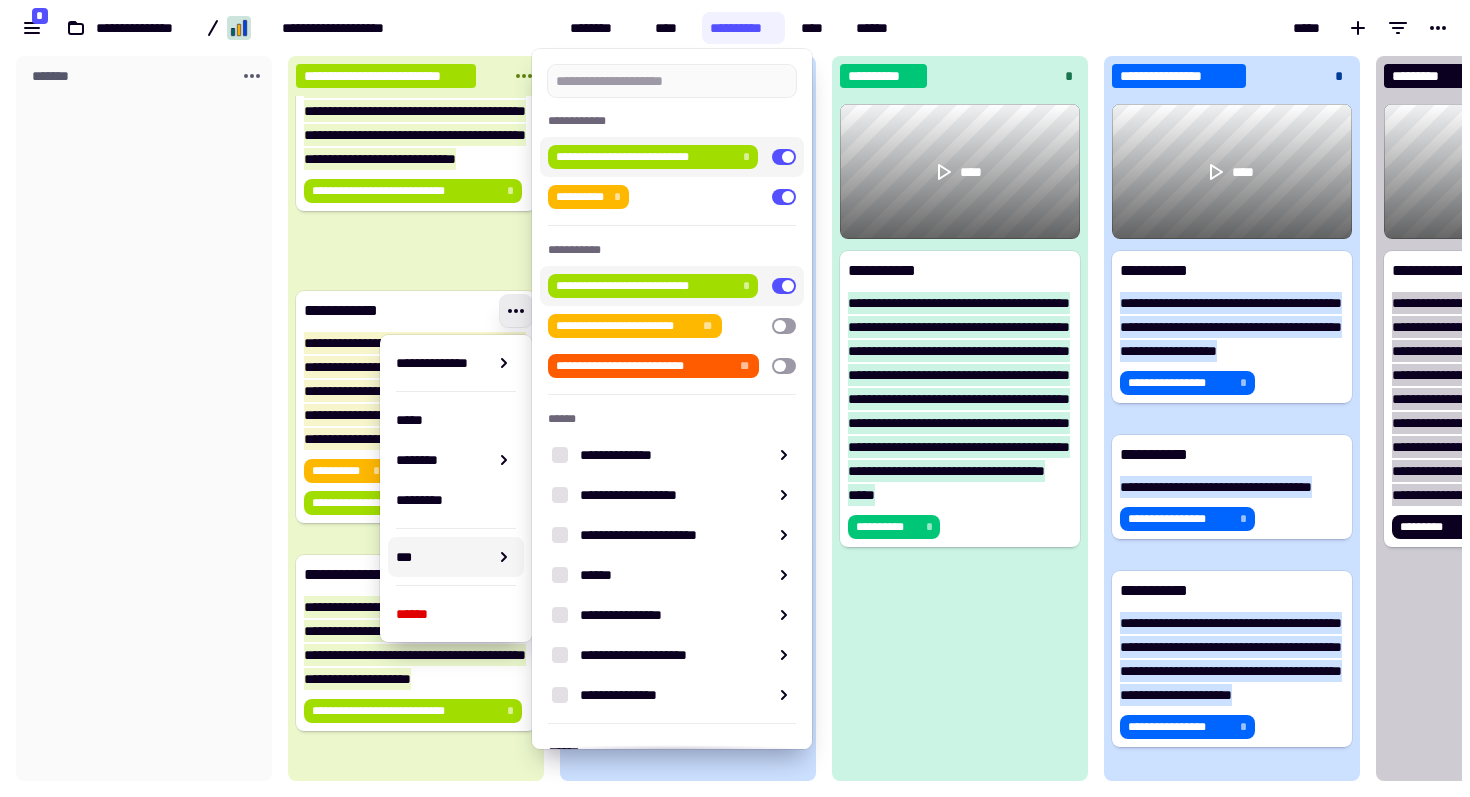 click at bounding box center (784, 286) 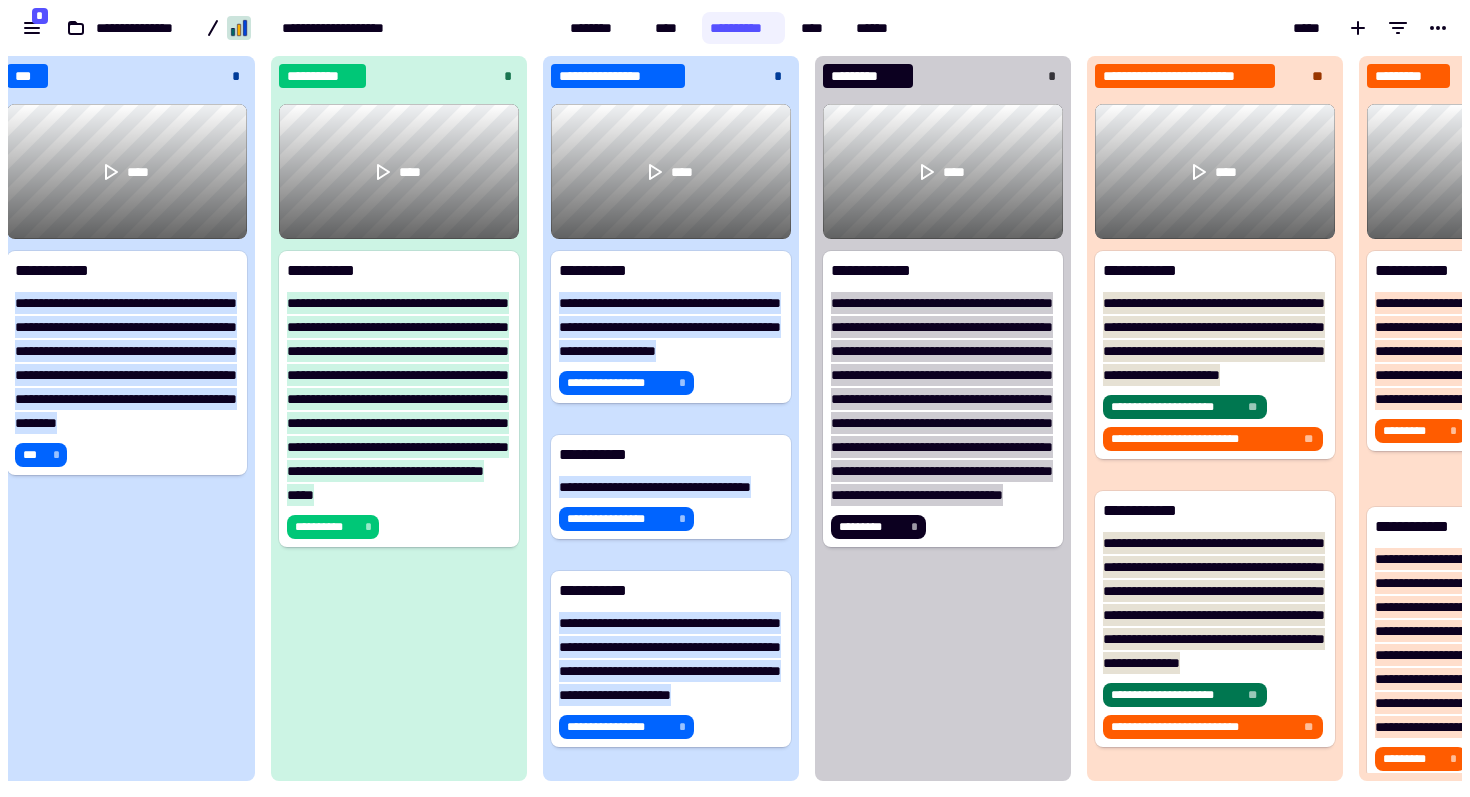 scroll, scrollTop: 0, scrollLeft: 0, axis: both 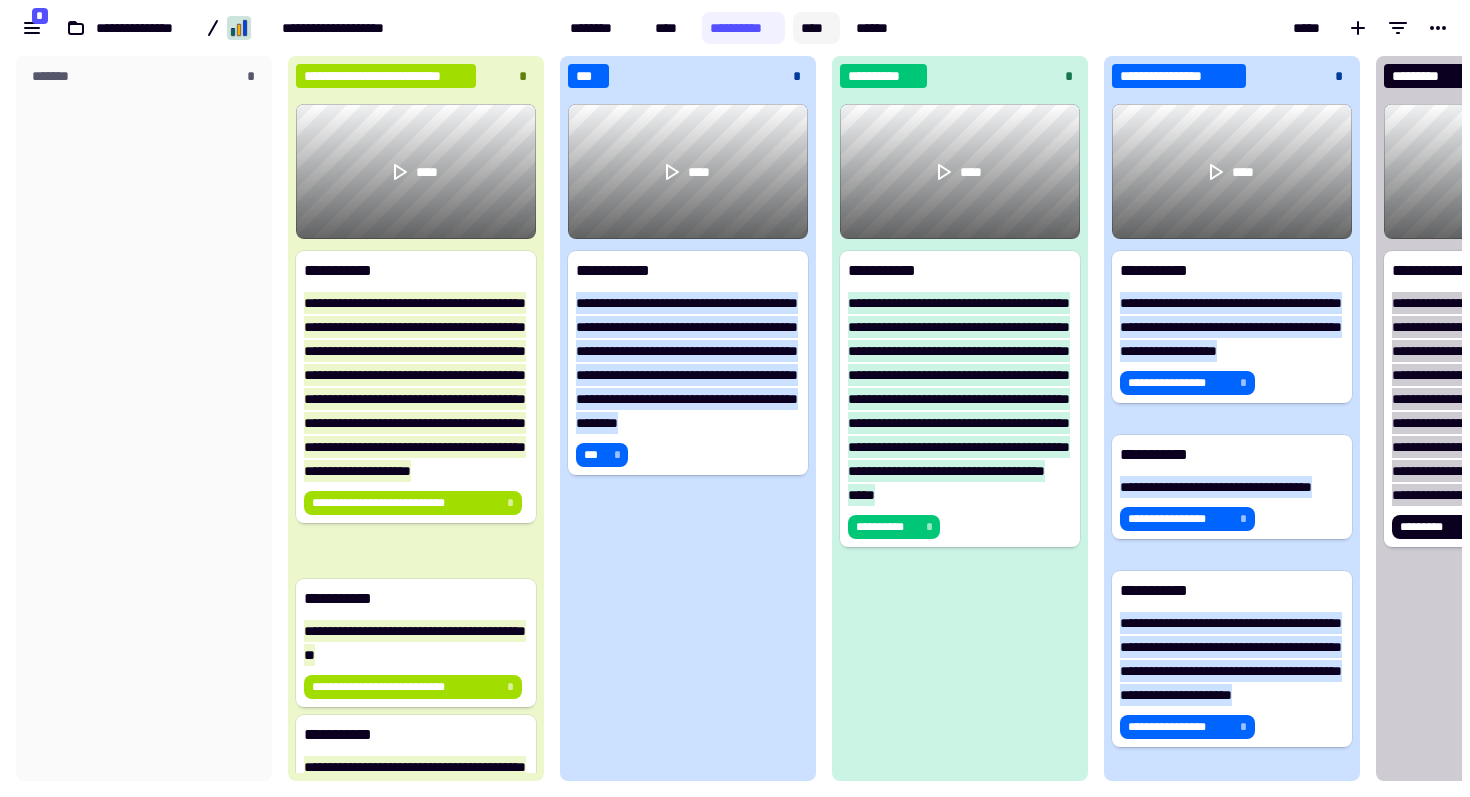 click on "****" 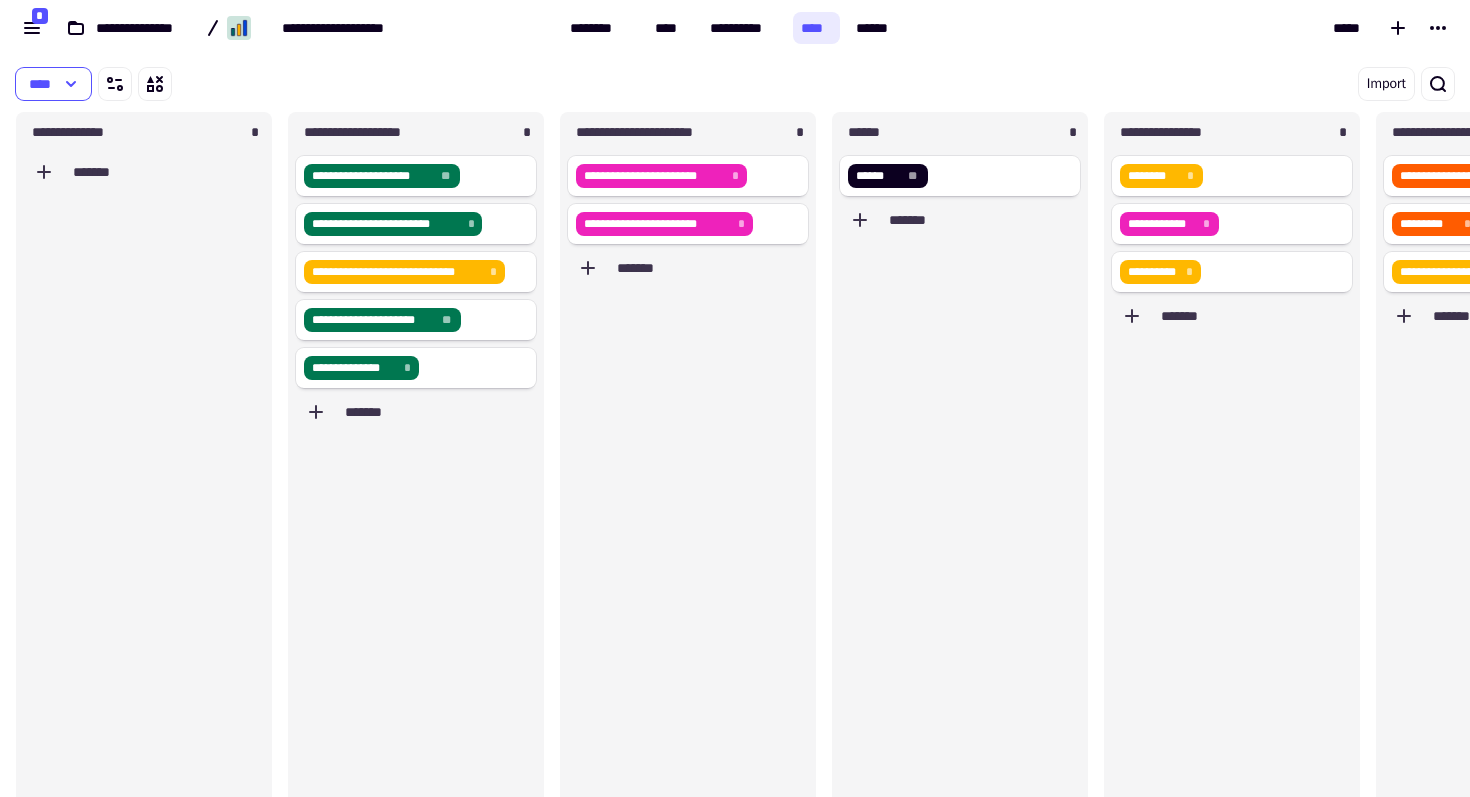 scroll, scrollTop: 1, scrollLeft: 1, axis: both 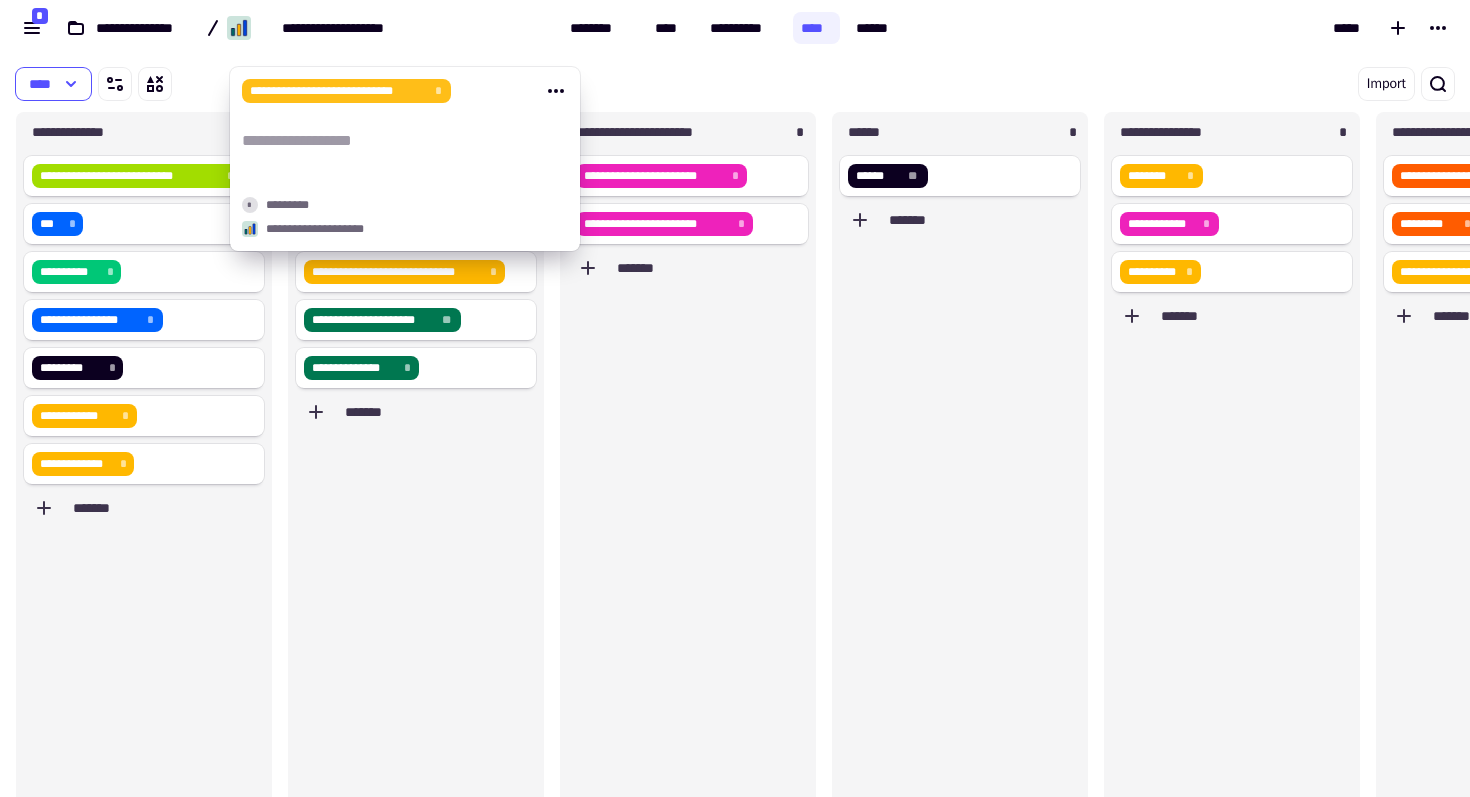 click on "**********" at bounding box center (338, 91) 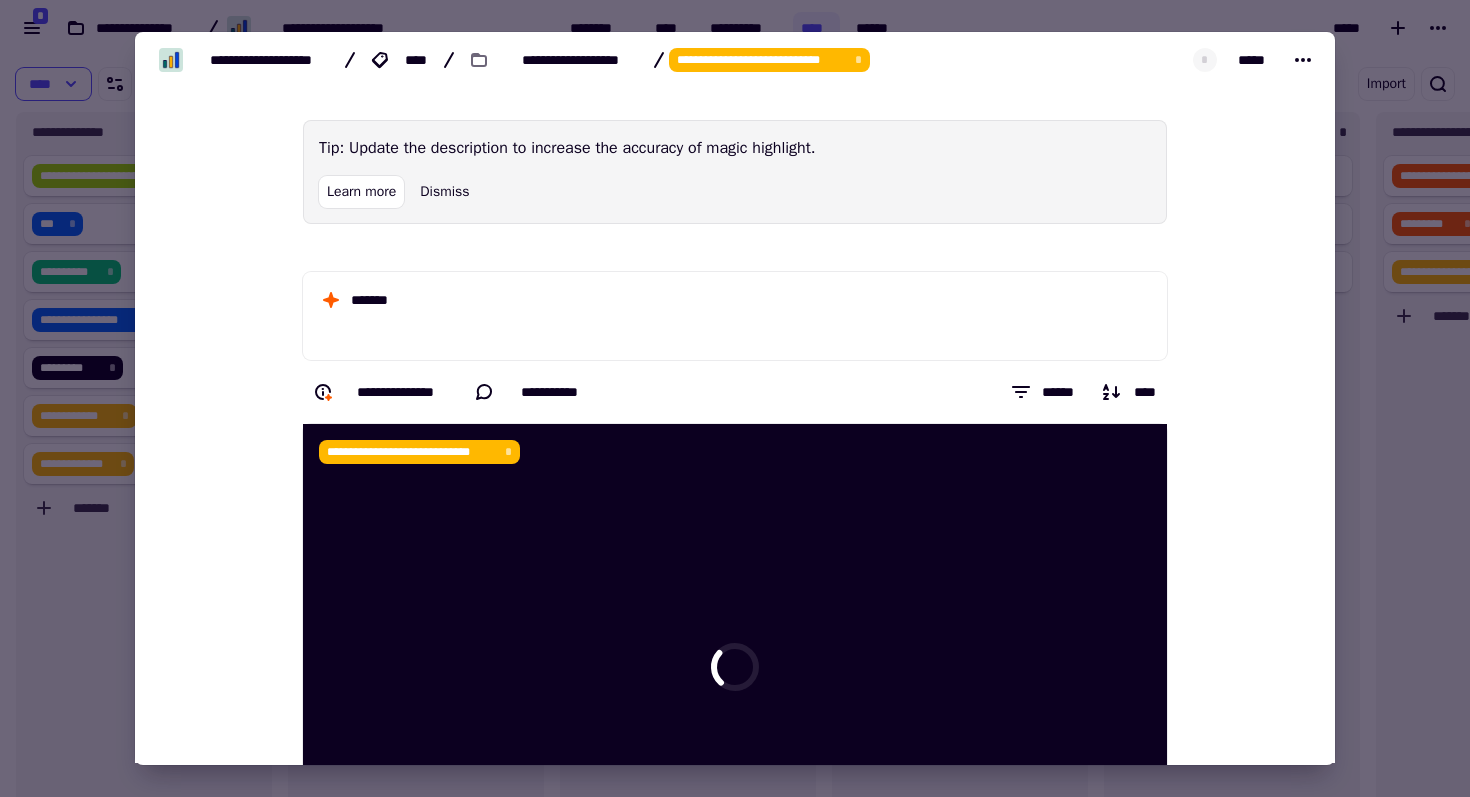 click on "**********" at bounding box center (761, 60) 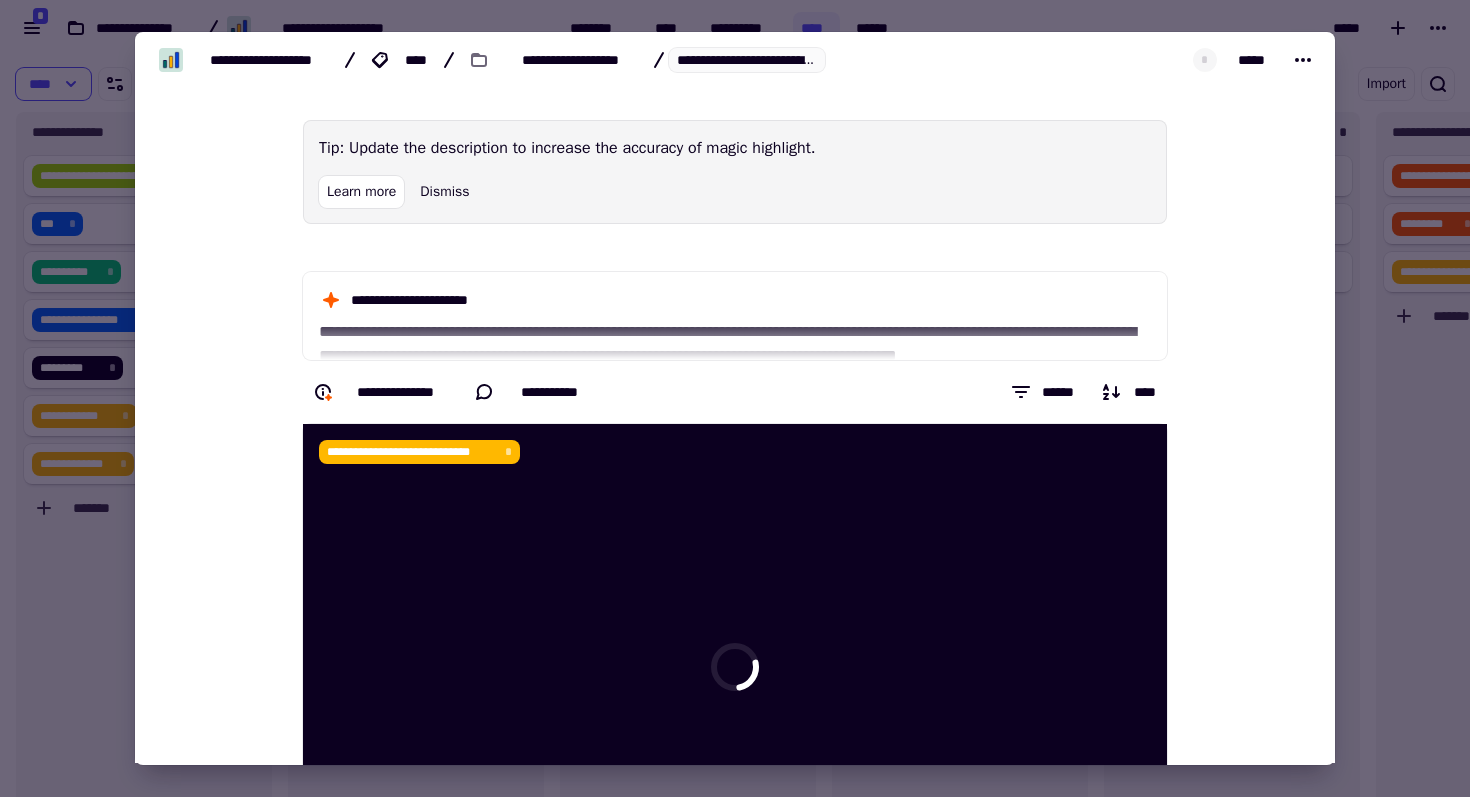 scroll, scrollTop: 0, scrollLeft: 35, axis: horizontal 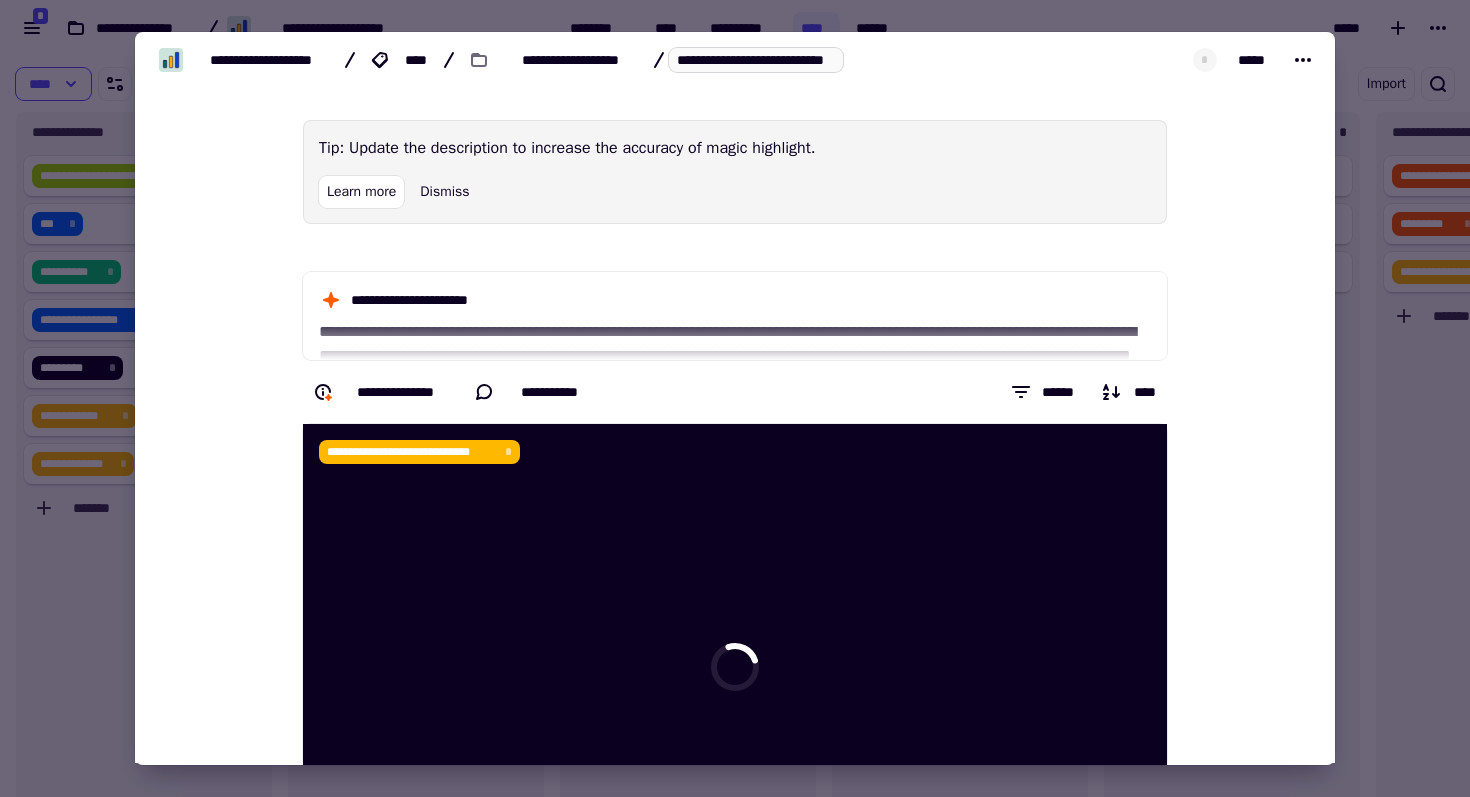 click on "**********" at bounding box center (756, 60) 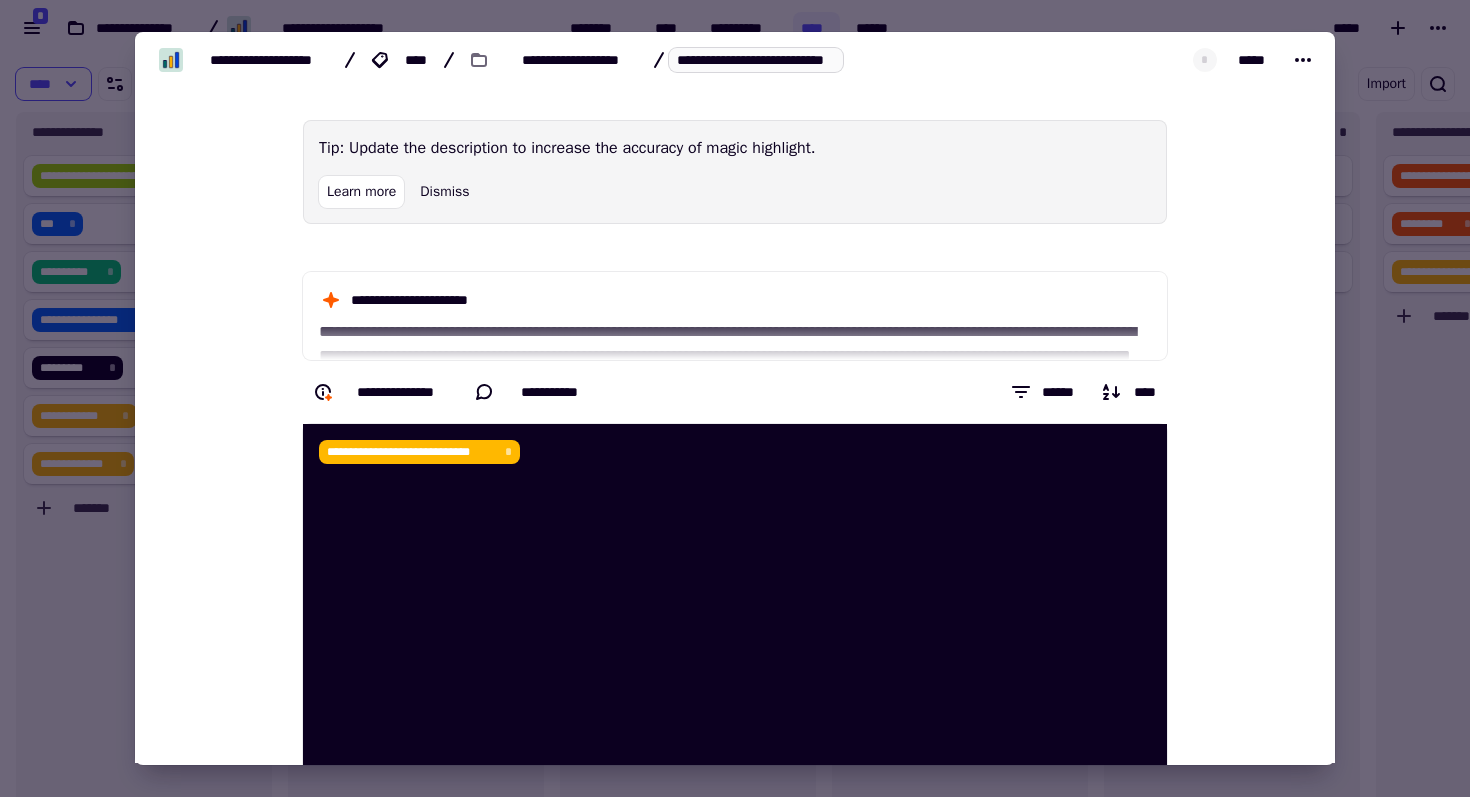 click on "**********" at bounding box center [756, 60] 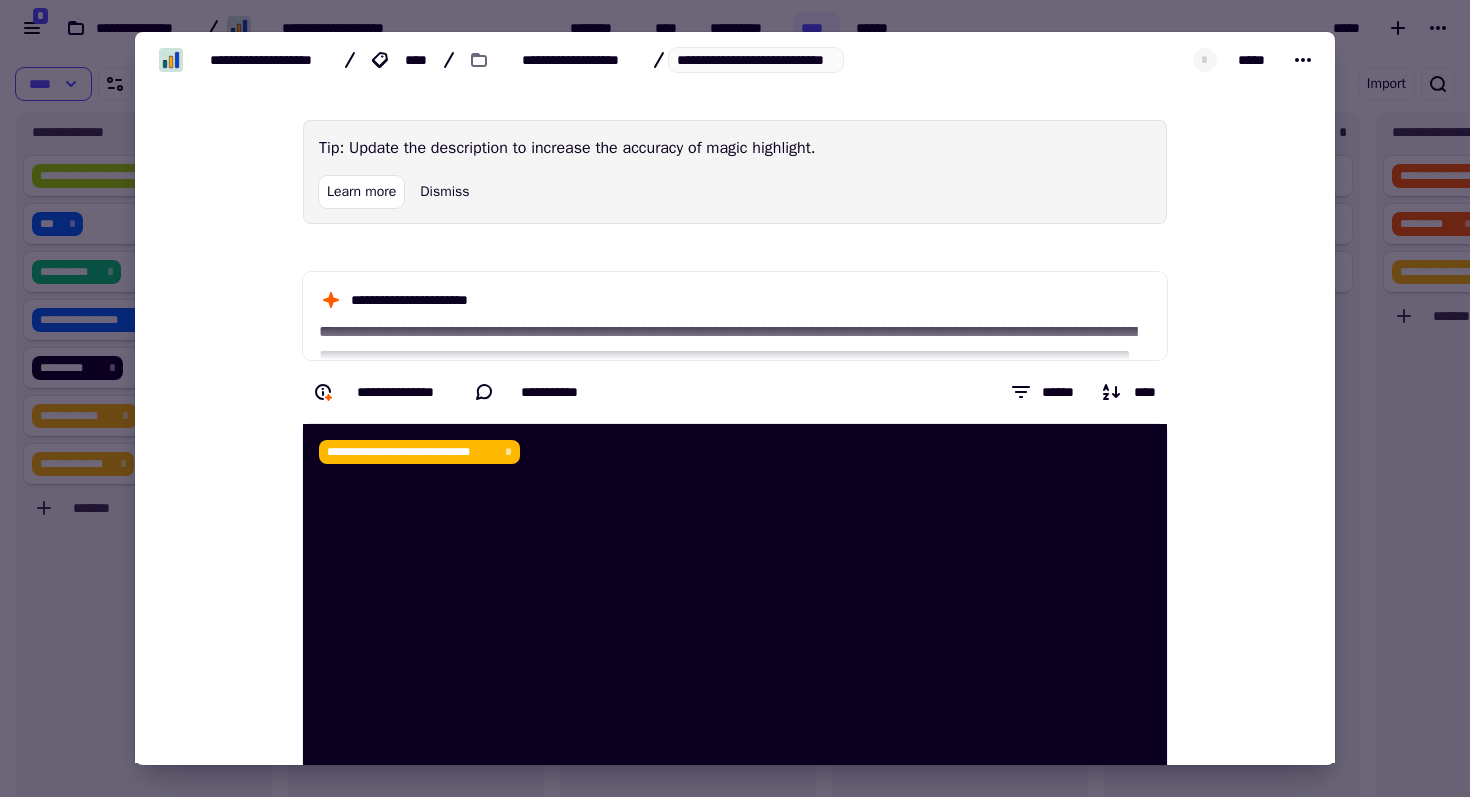 drag, startPoint x: 769, startPoint y: 59, endPoint x: 848, endPoint y: 58, distance: 79.00633 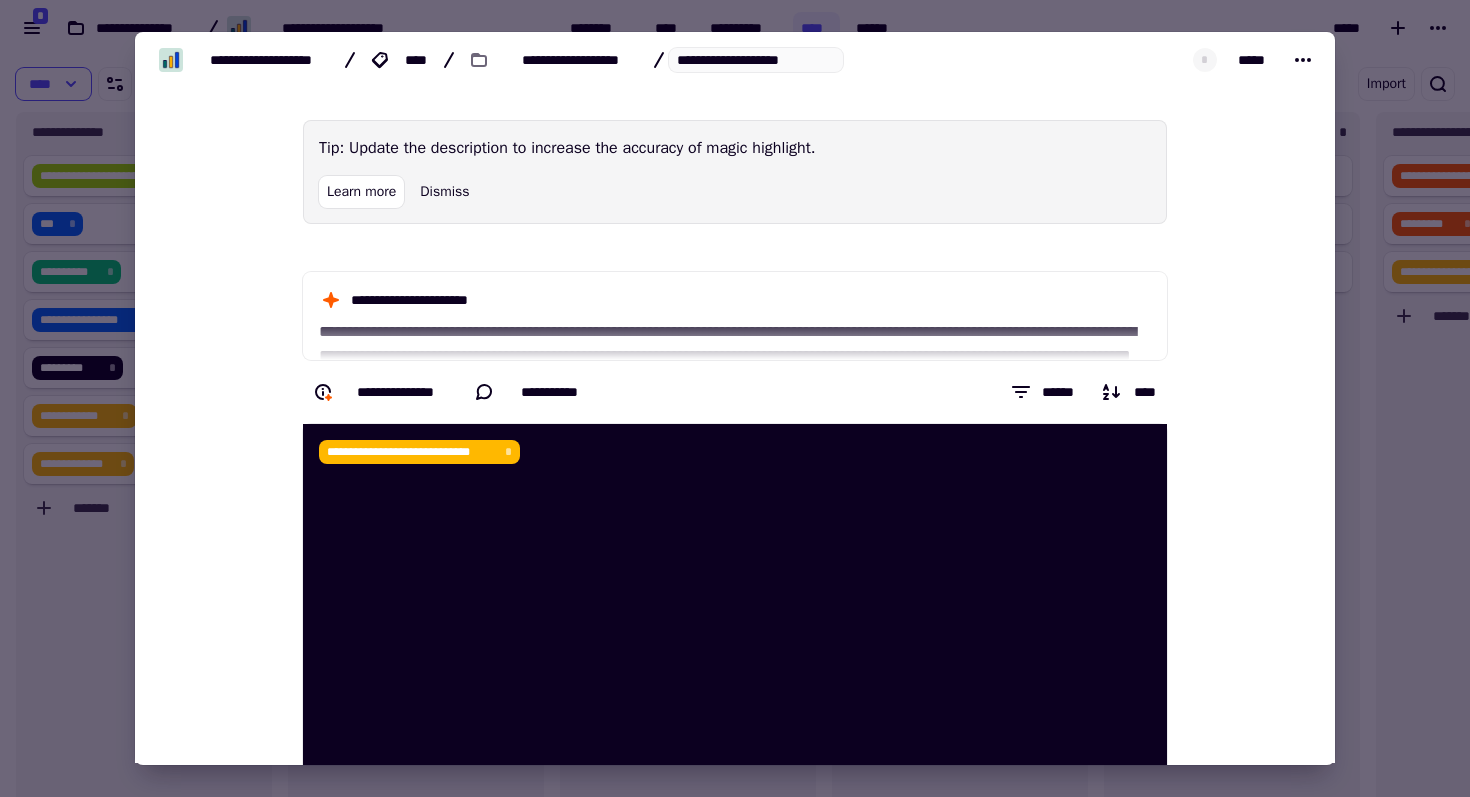 scroll, scrollTop: 0, scrollLeft: 0, axis: both 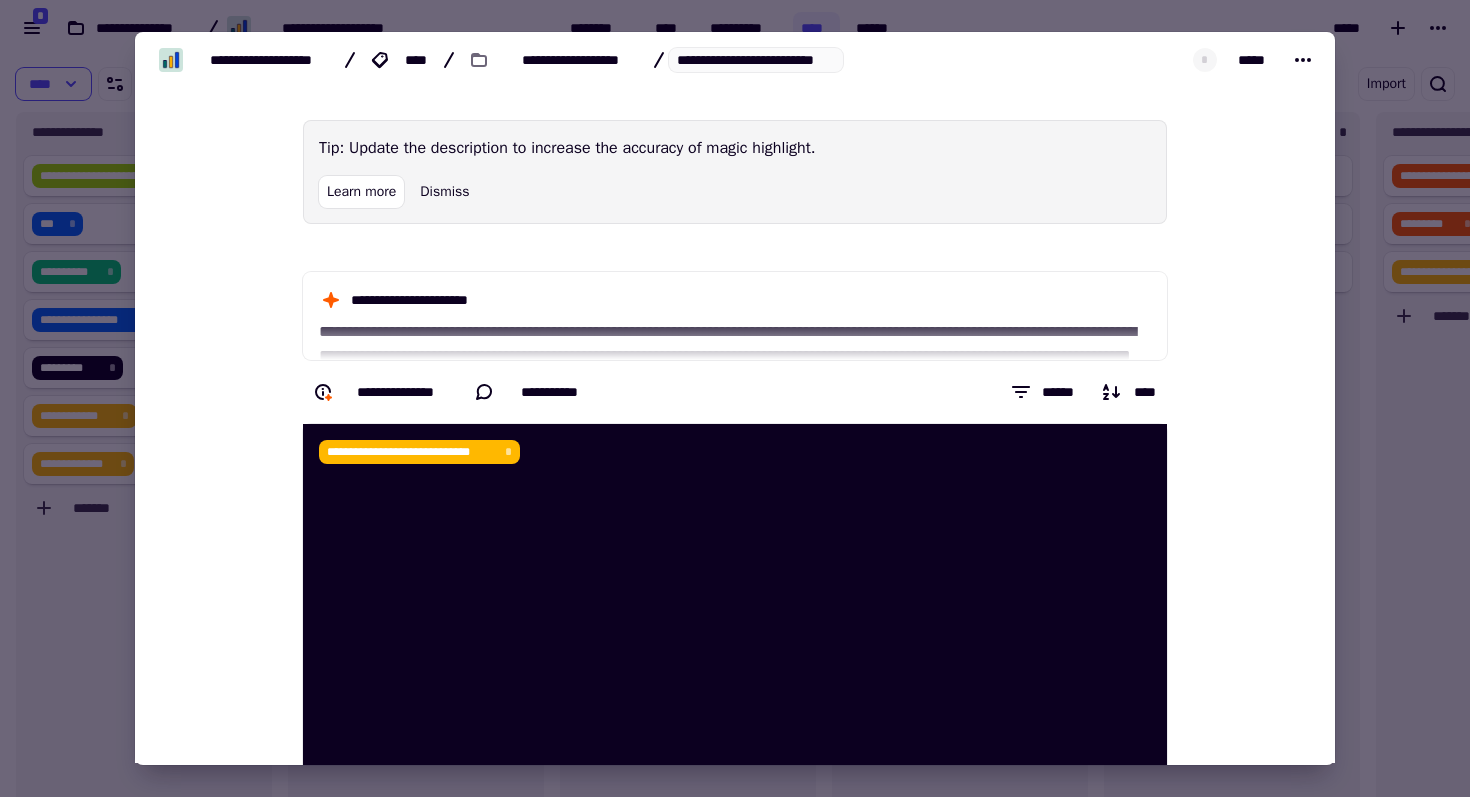 type on "**********" 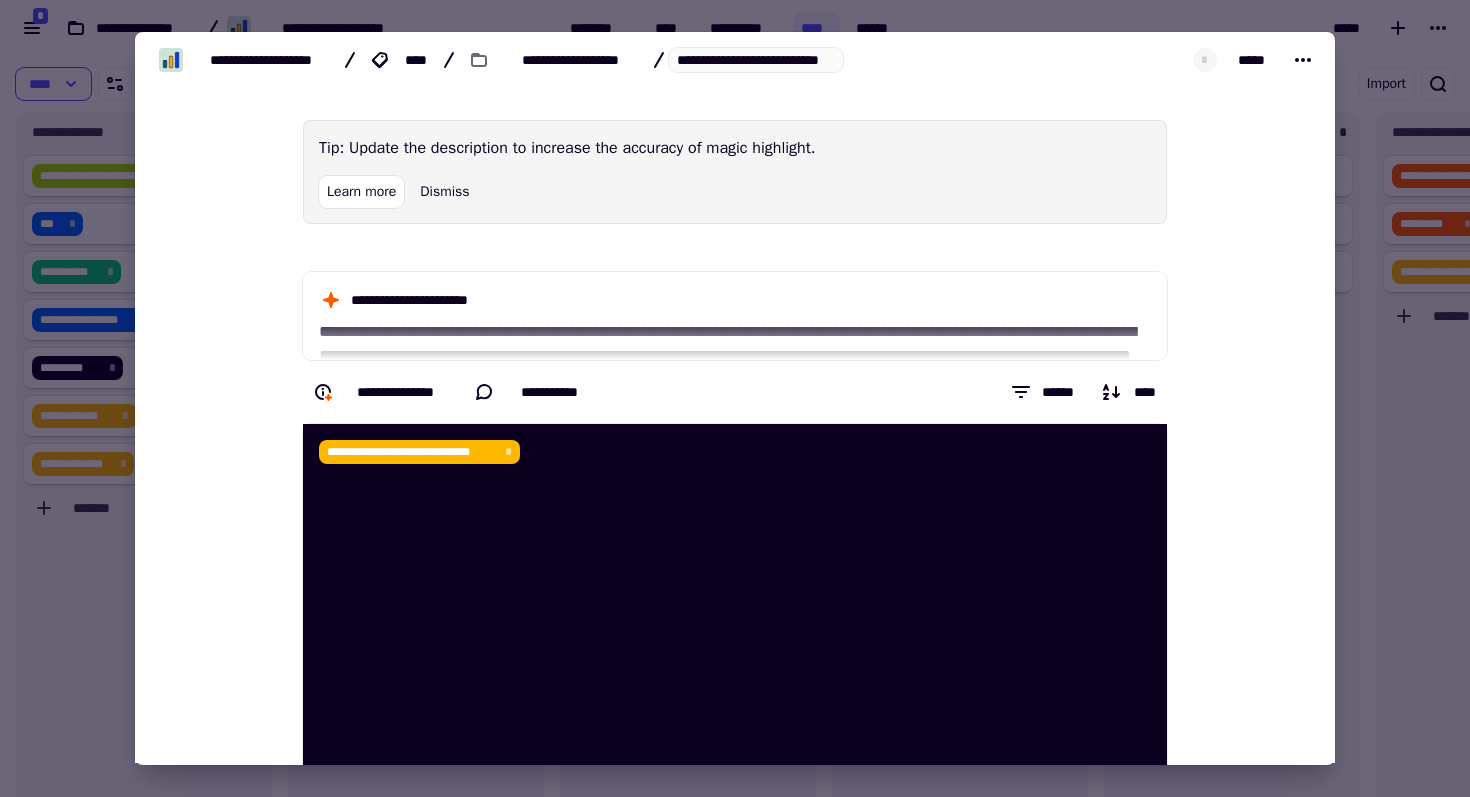 scroll, scrollTop: 0, scrollLeft: 23, axis: horizontal 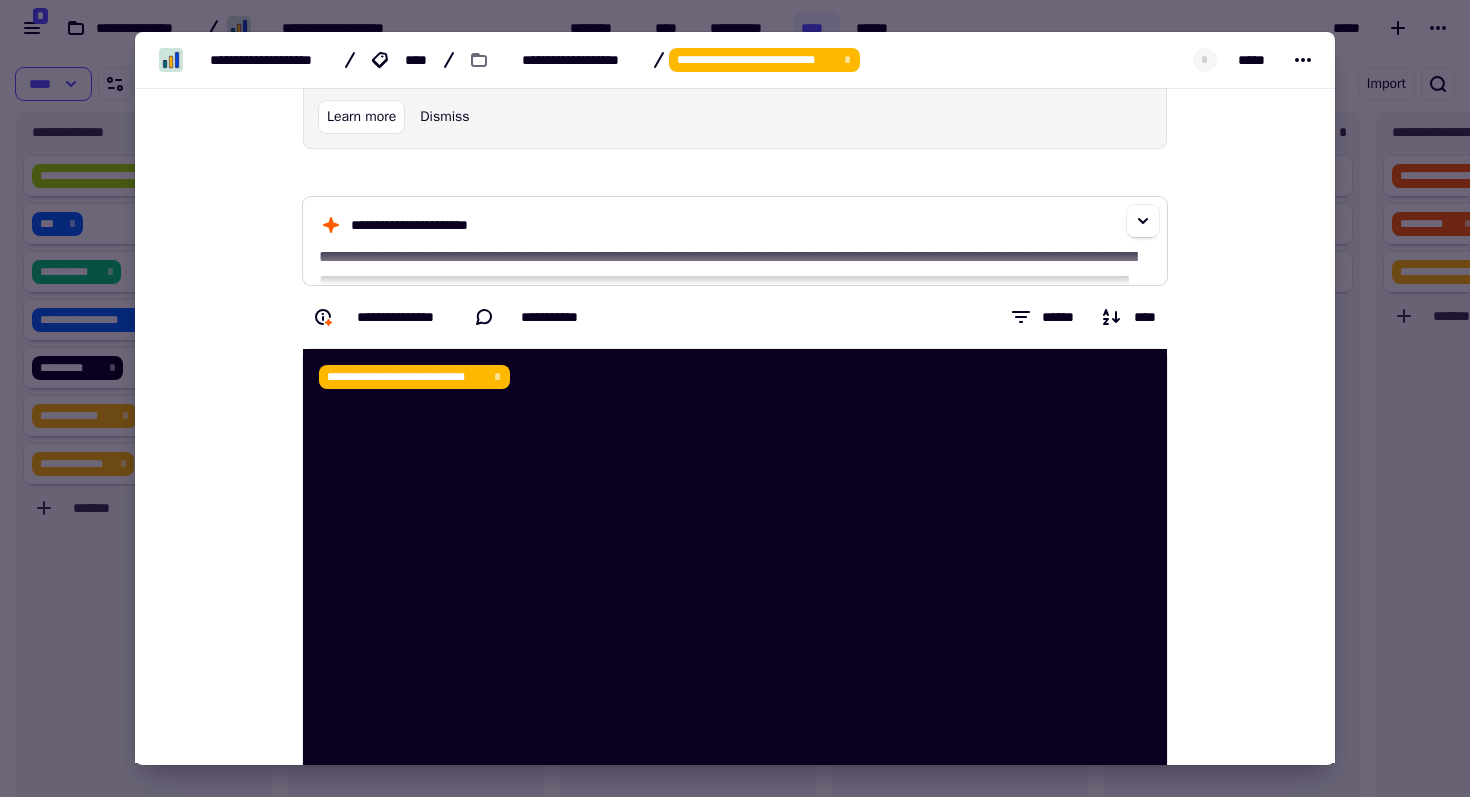 click on "**********" at bounding box center [735, 241] 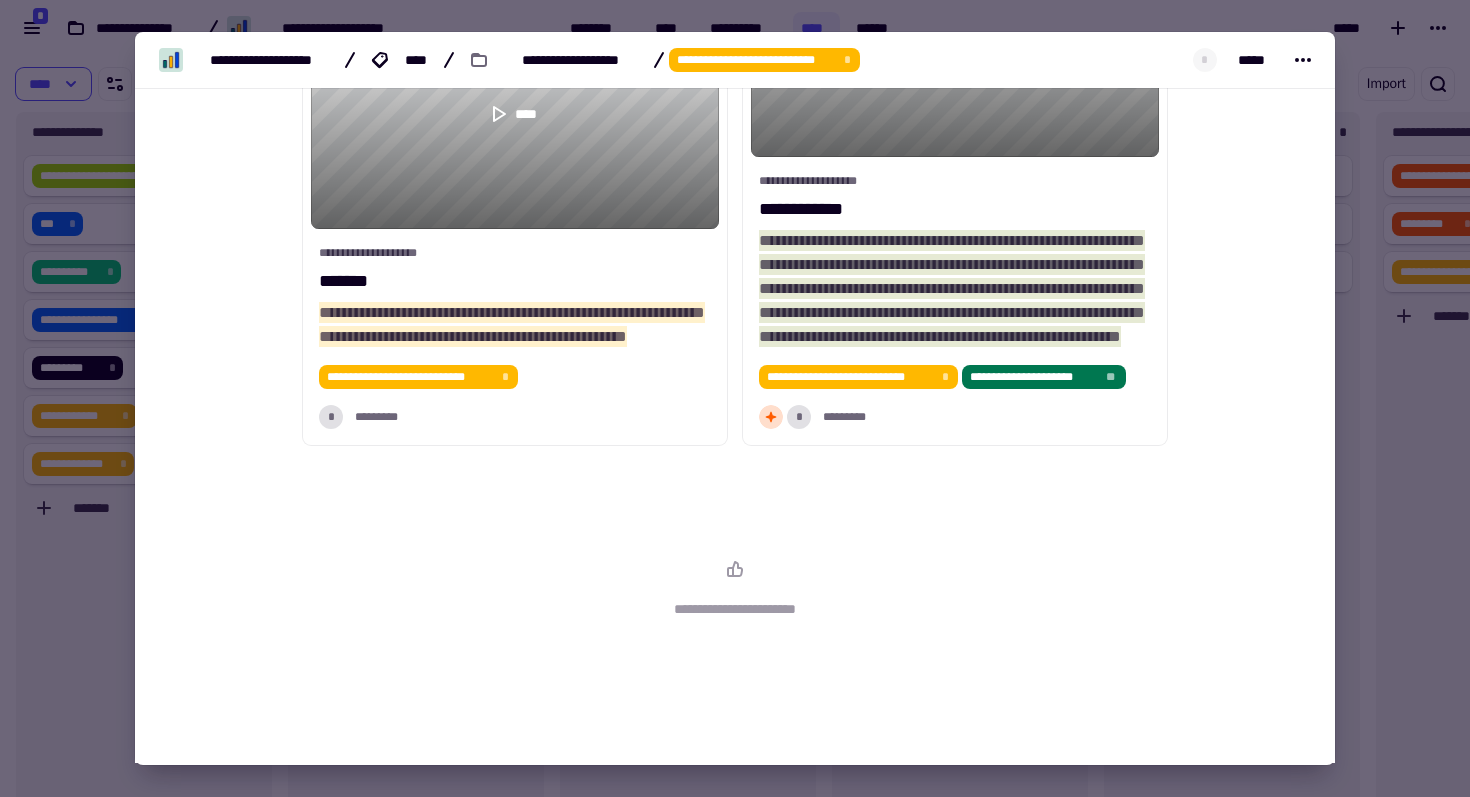 scroll, scrollTop: 2398, scrollLeft: 0, axis: vertical 